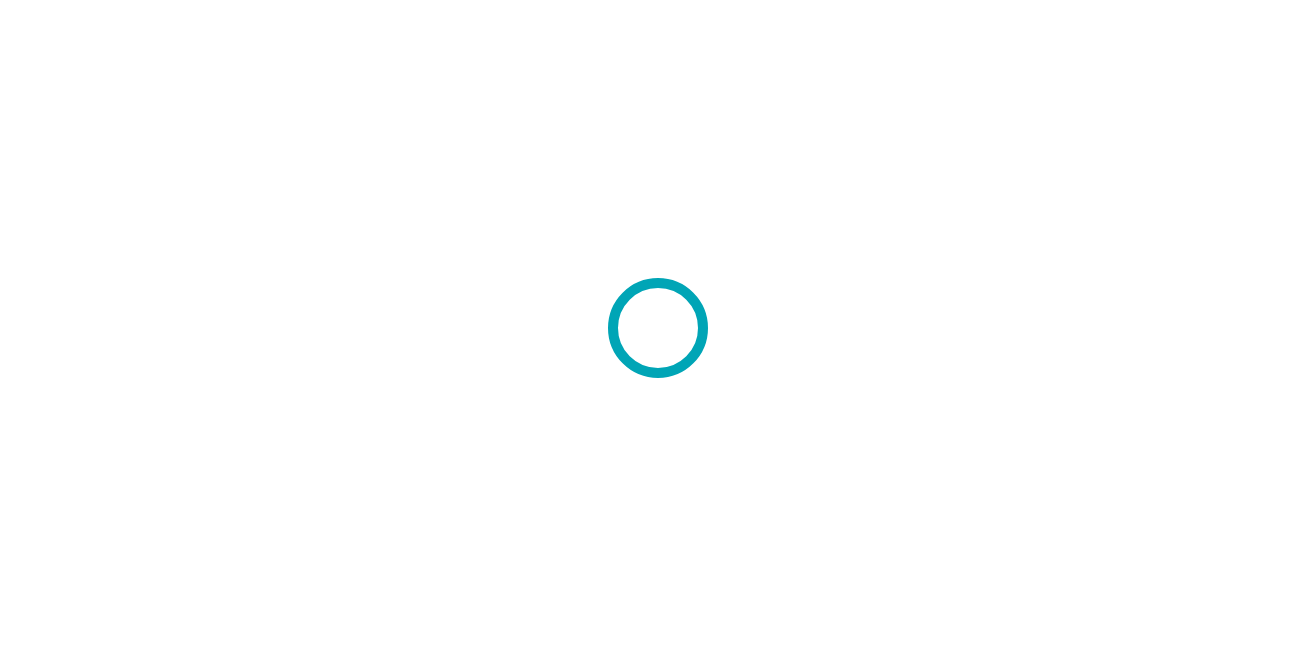 scroll, scrollTop: 0, scrollLeft: 0, axis: both 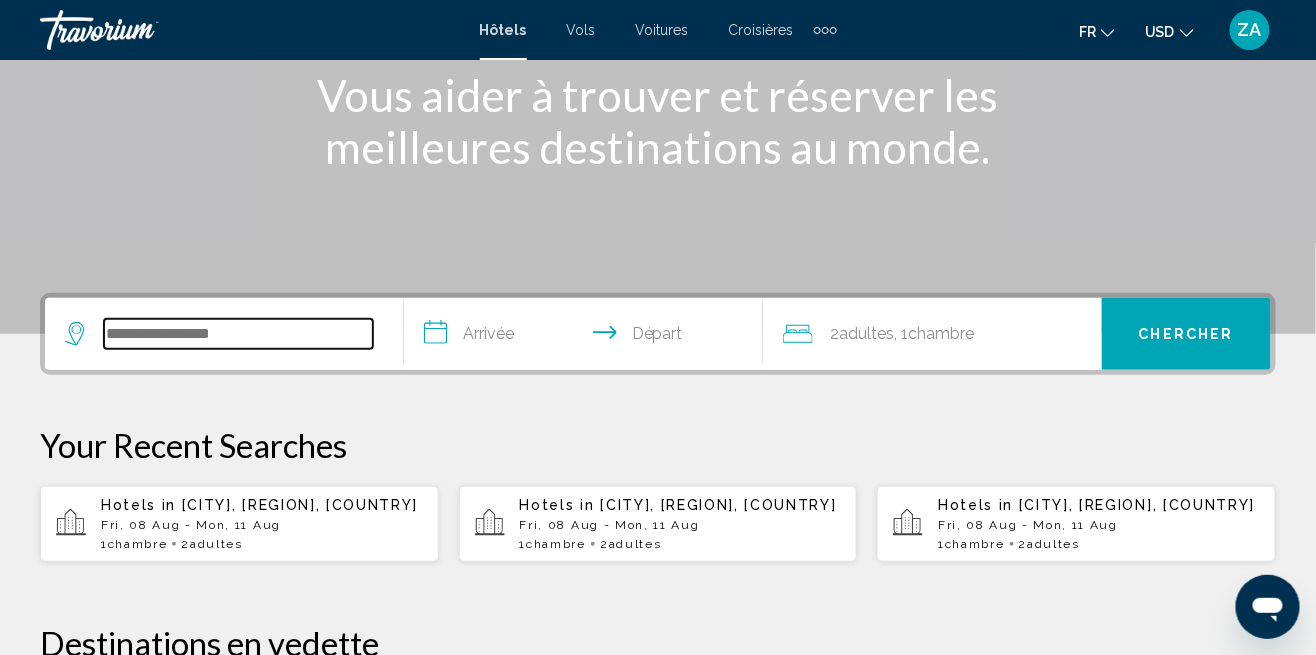 click at bounding box center (238, 334) 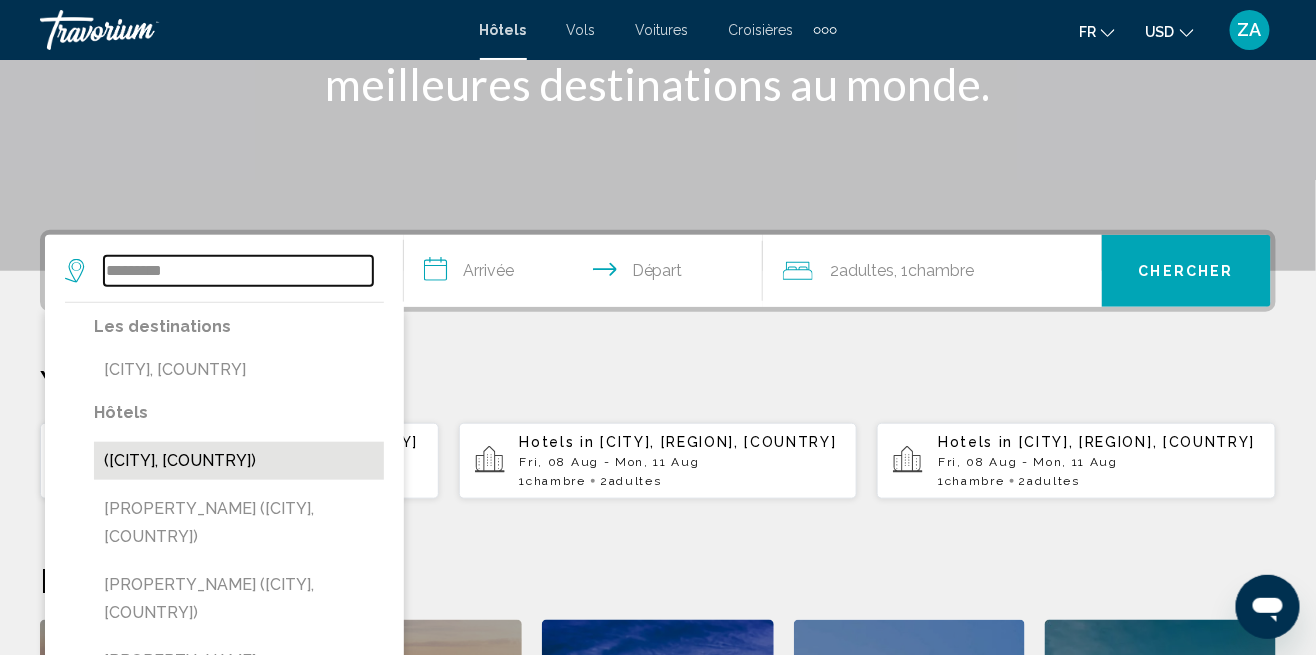 scroll, scrollTop: 324, scrollLeft: 0, axis: vertical 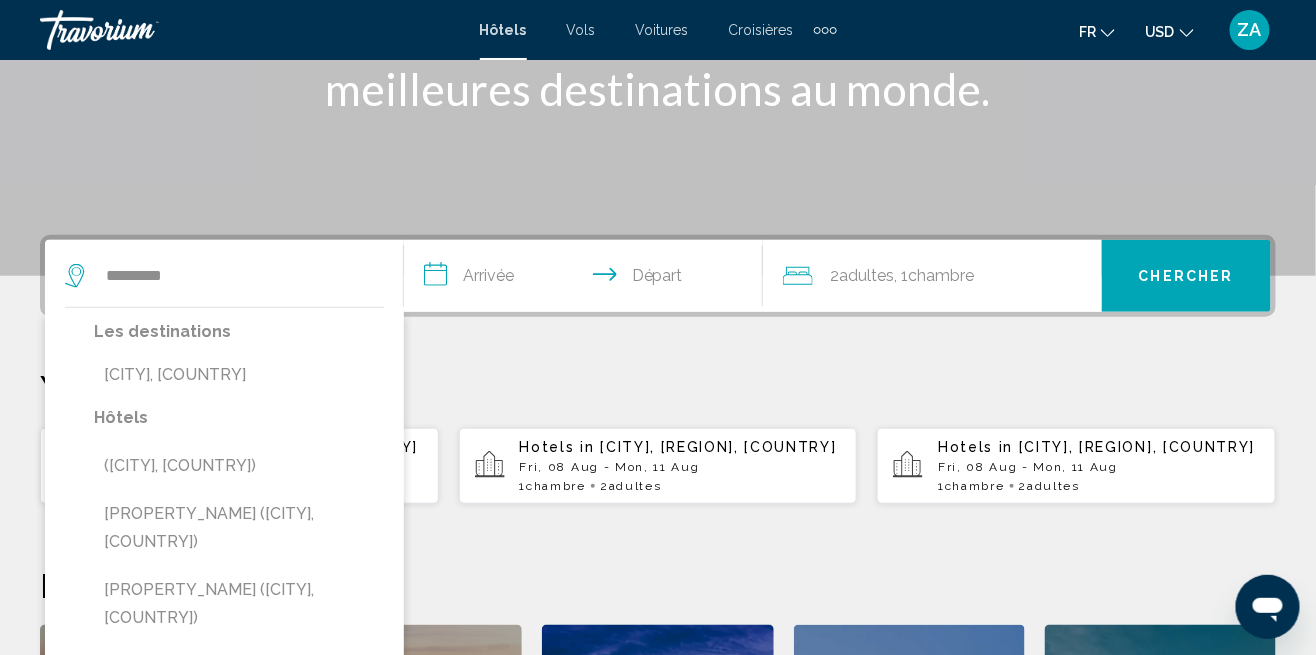 click on "[CITY], [COUNTRY]" at bounding box center [239, 375] 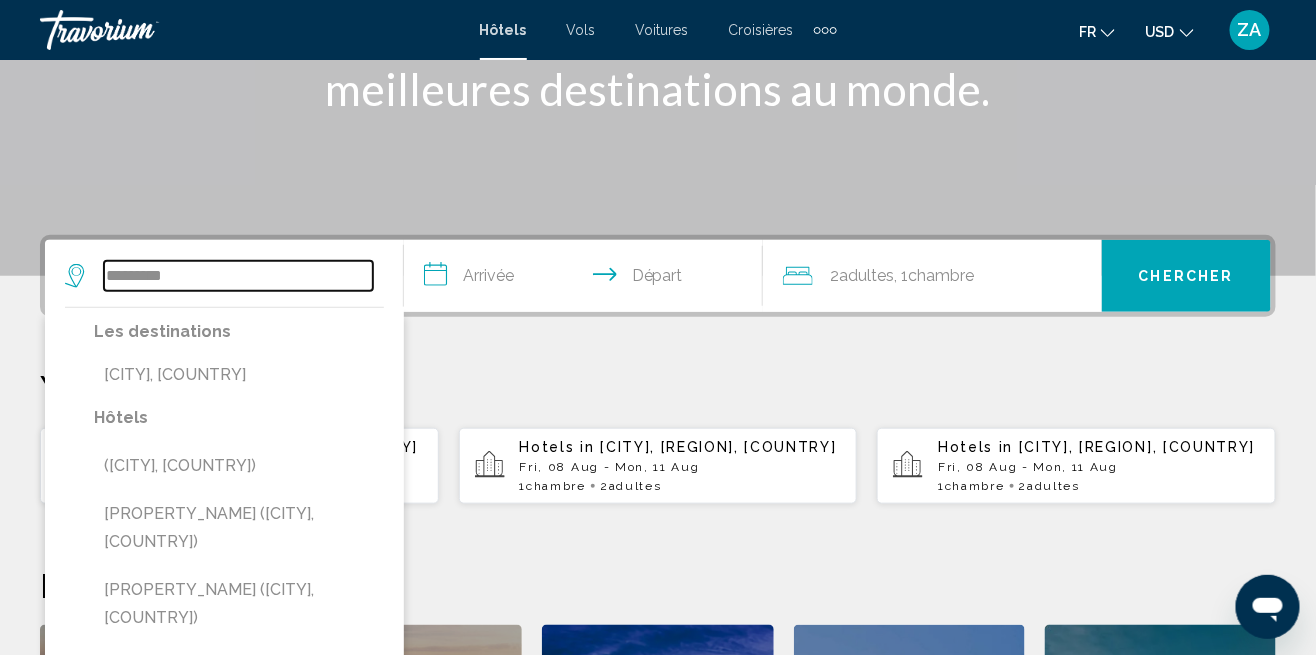 type on "**********" 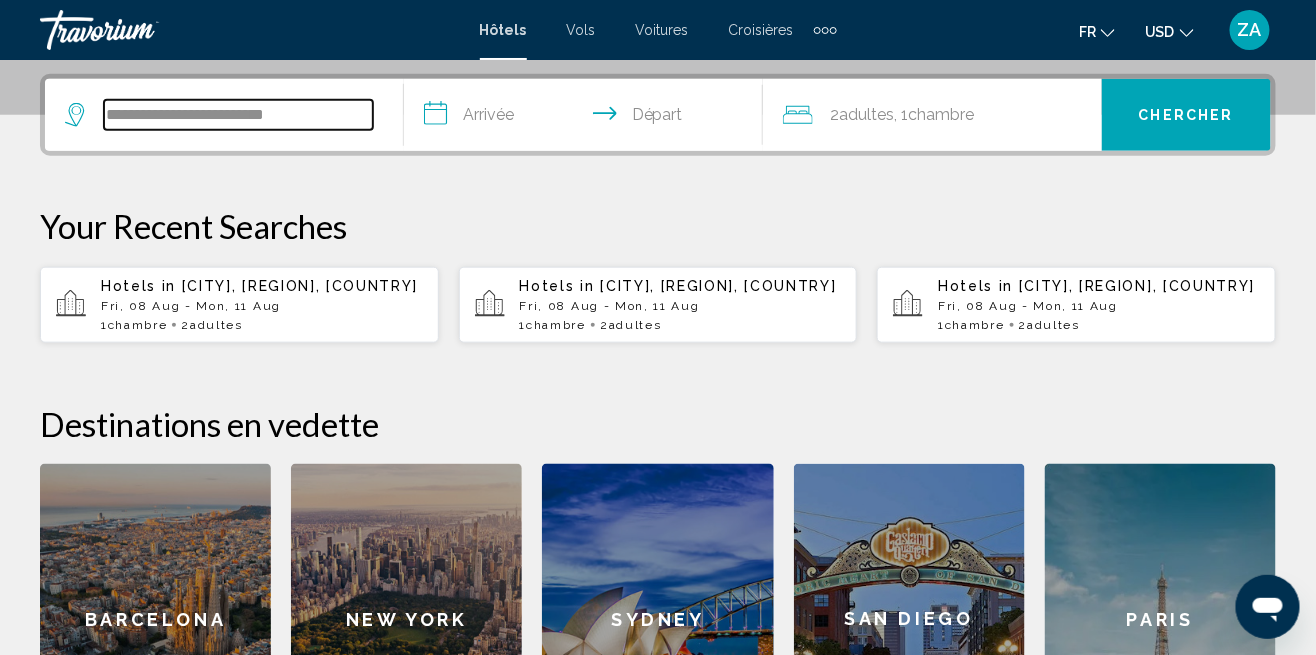 scroll, scrollTop: 493, scrollLeft: 0, axis: vertical 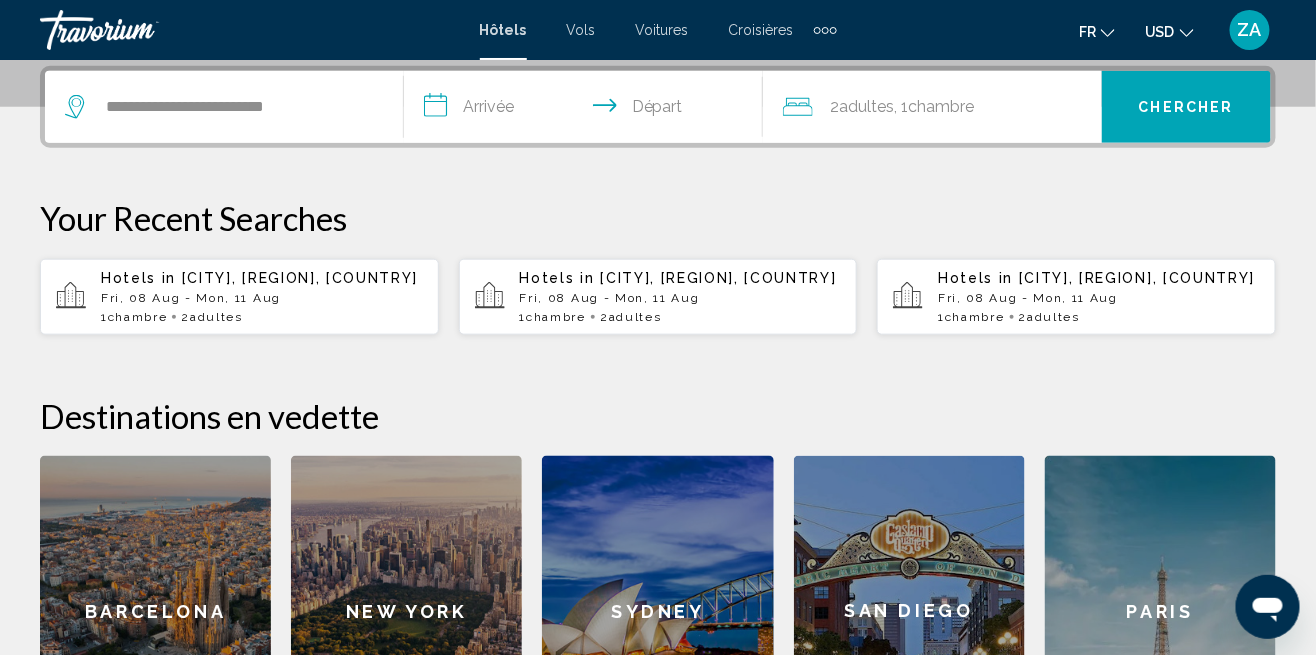 click on "**********" at bounding box center [587, 110] 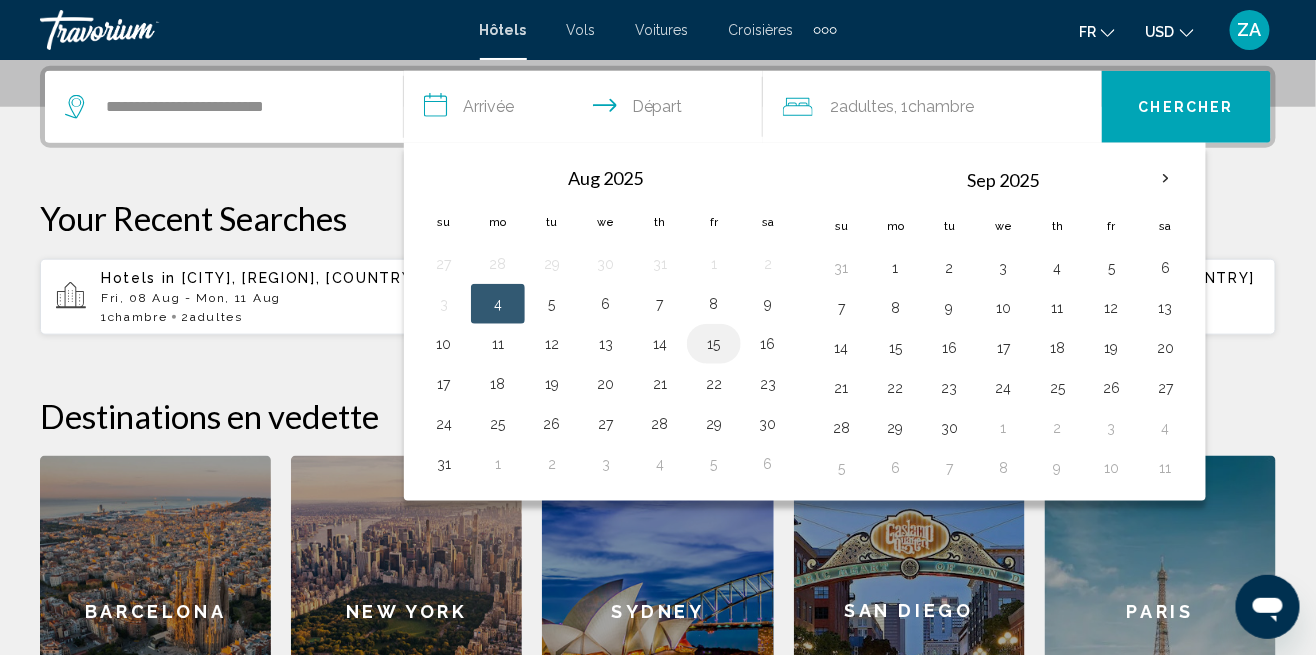 click on "15" at bounding box center (714, 344) 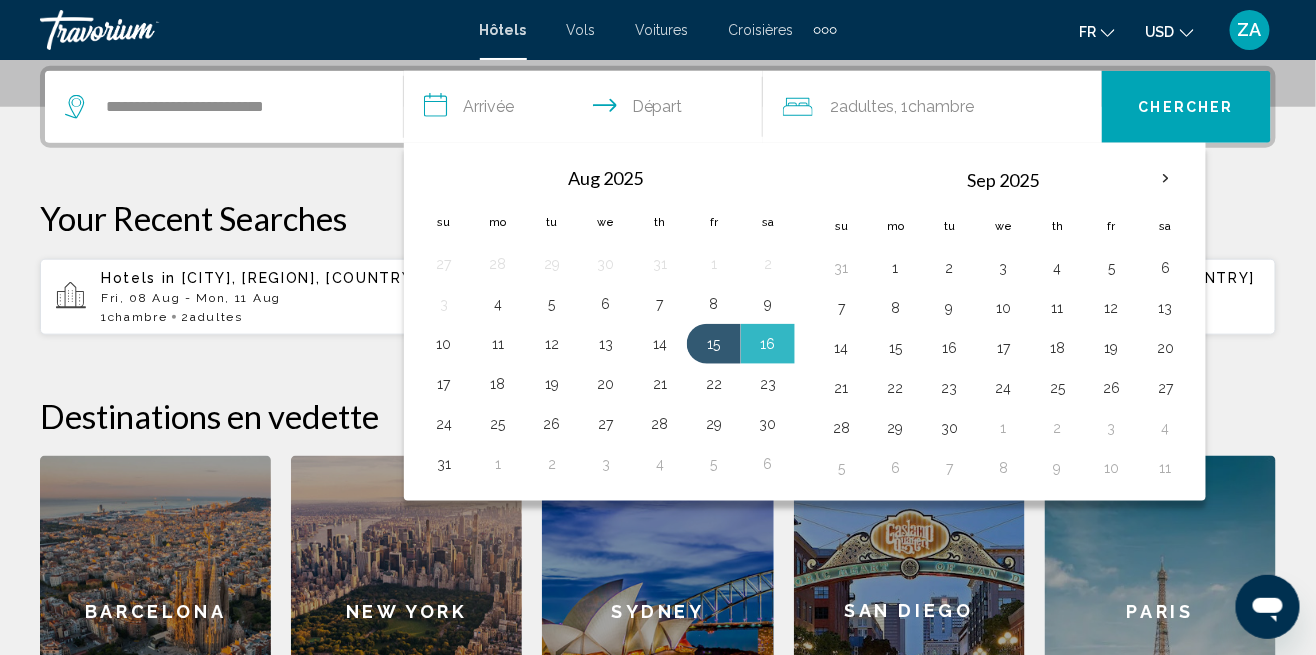 click on "17" at bounding box center [444, 384] 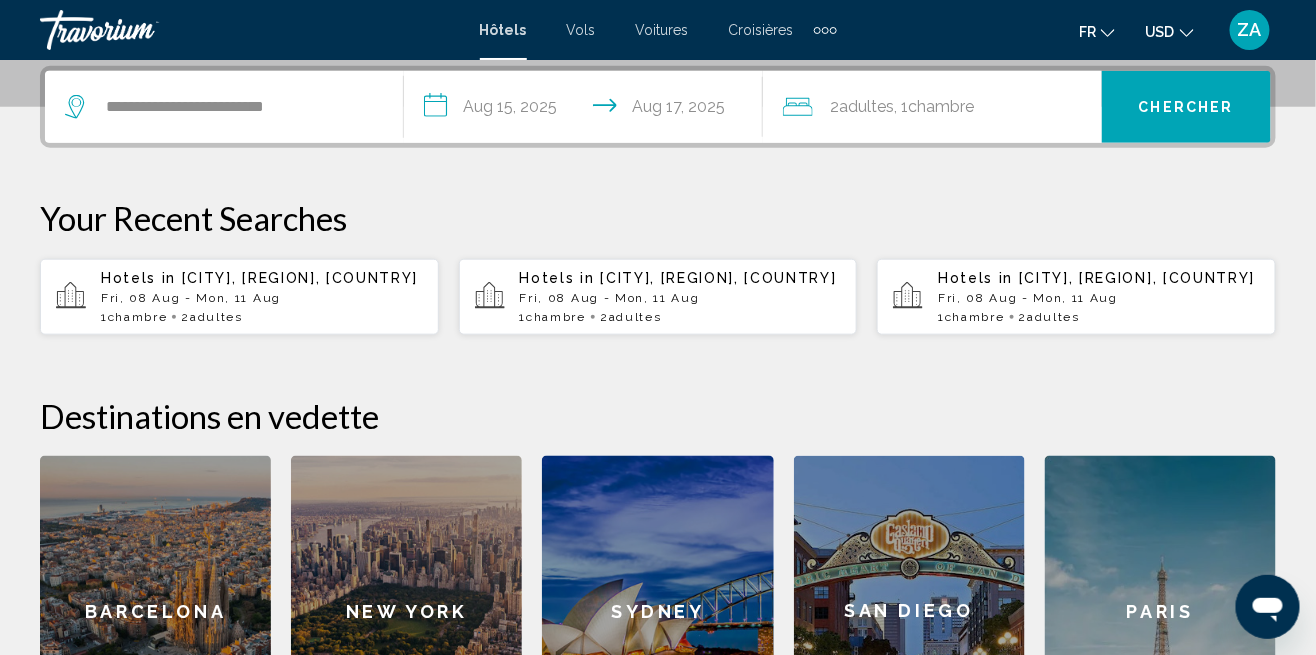 click on "Chambre" 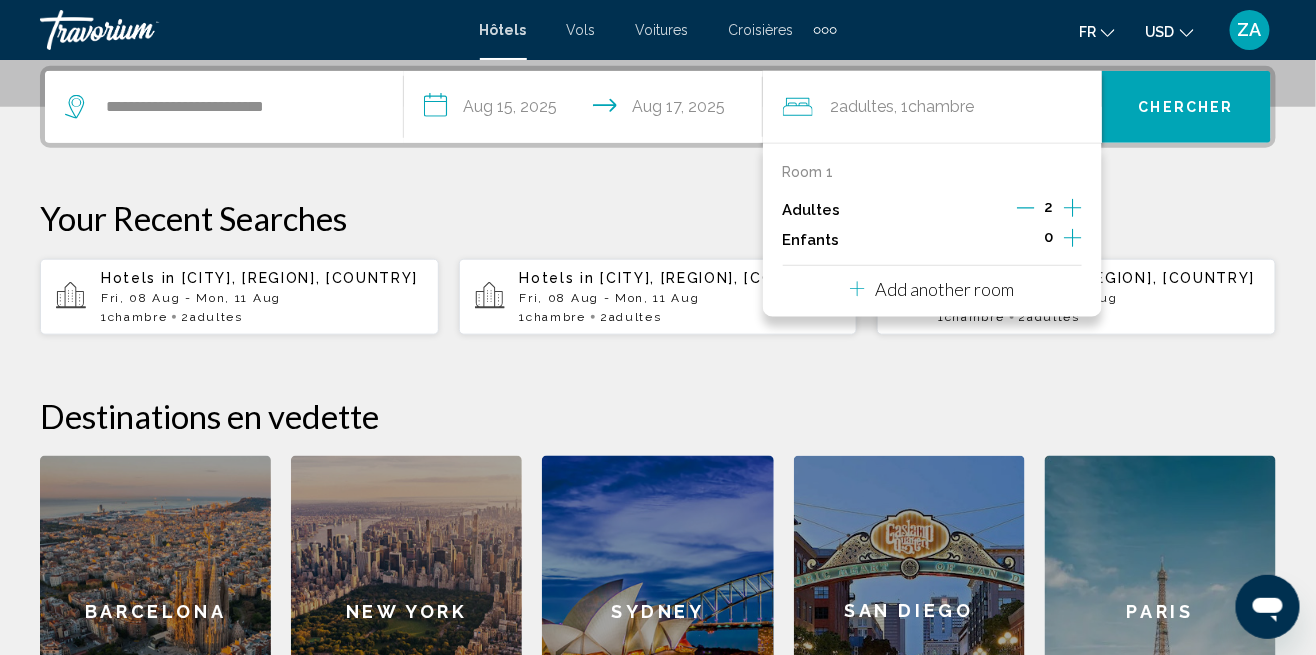 click 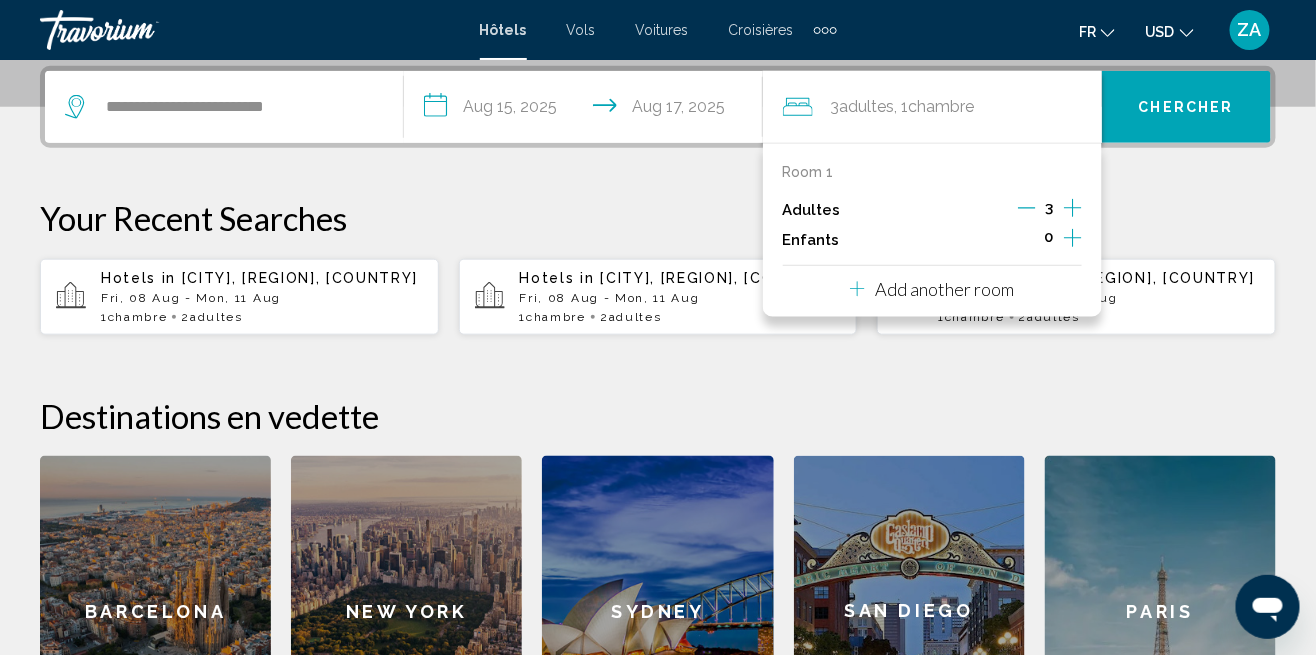 click 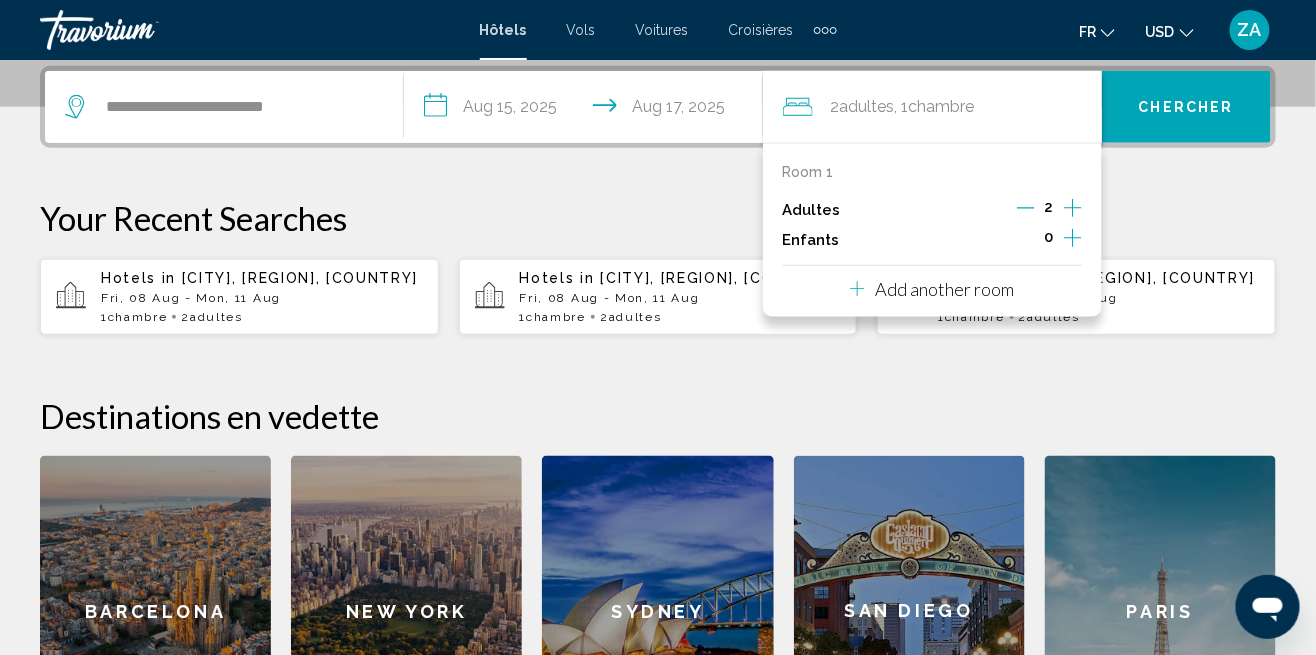 click on "Add another room" at bounding box center (944, 289) 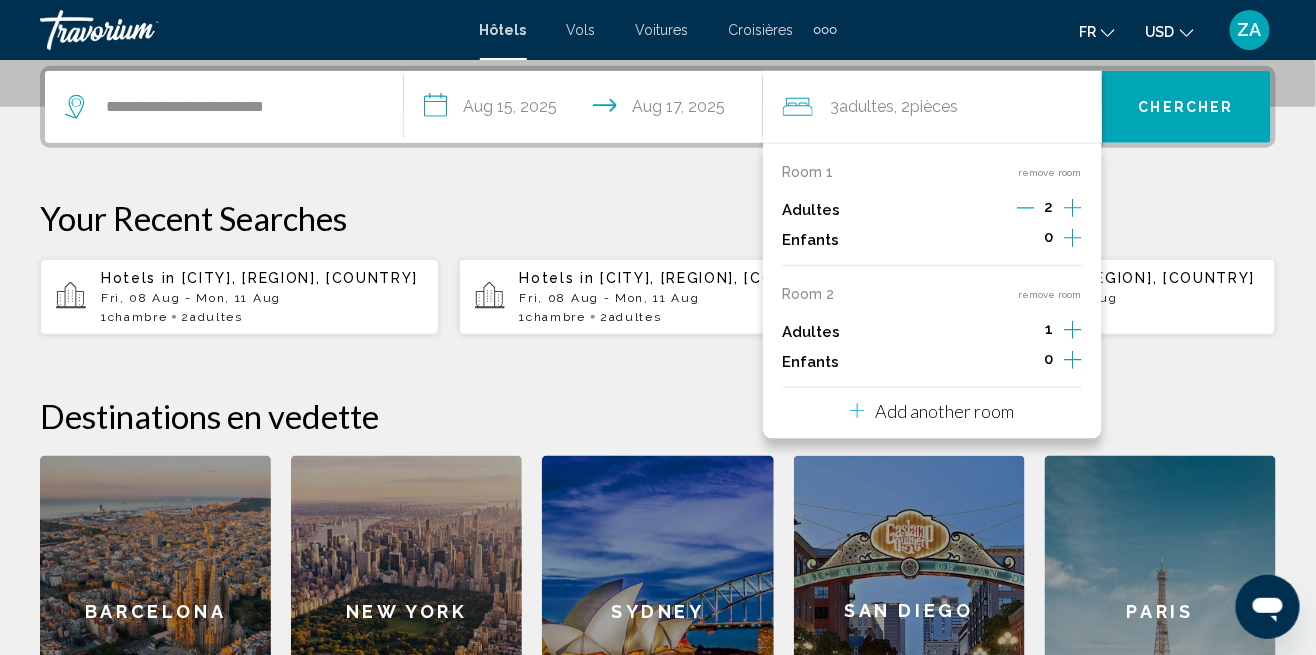 click on "Add another room" at bounding box center (944, 411) 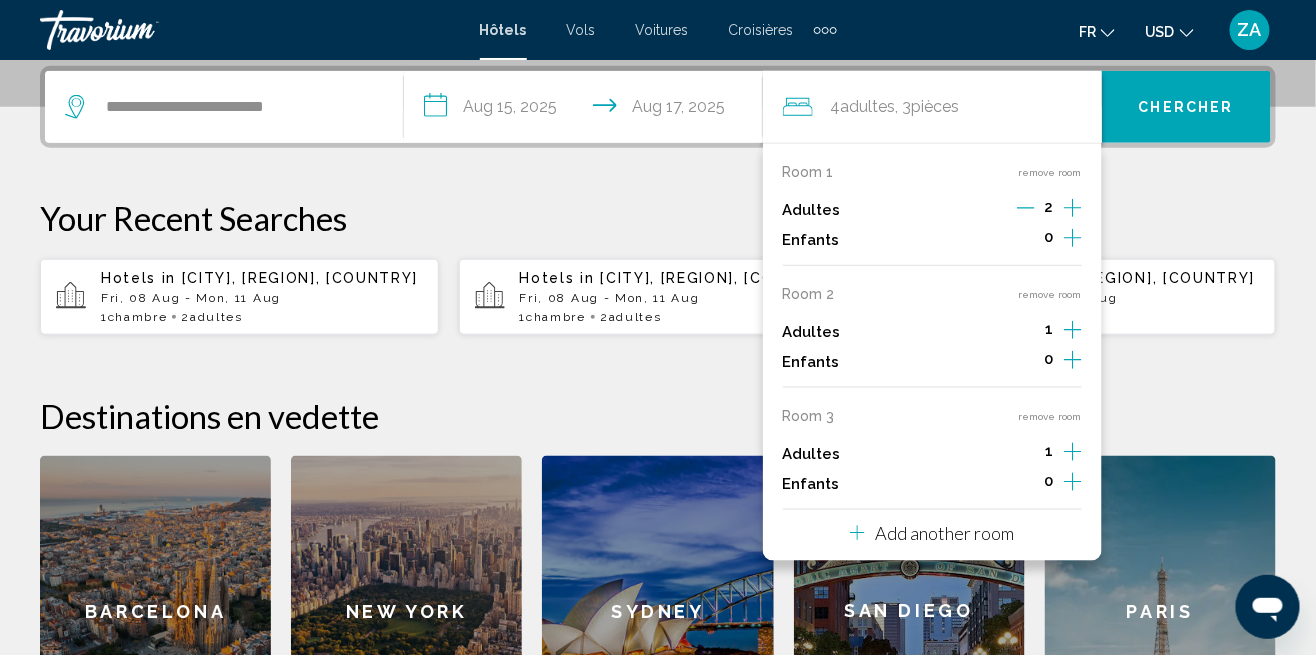 click on "Your Recent Searches" at bounding box center [658, 218] 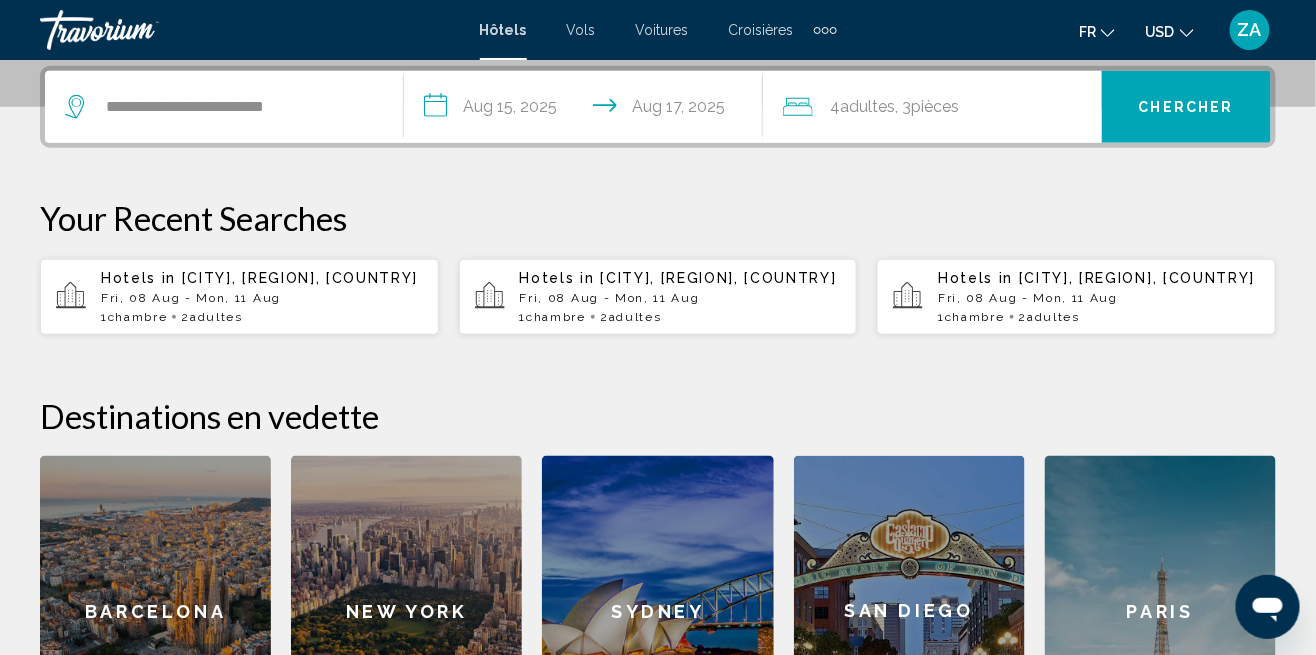 click on "pièces" 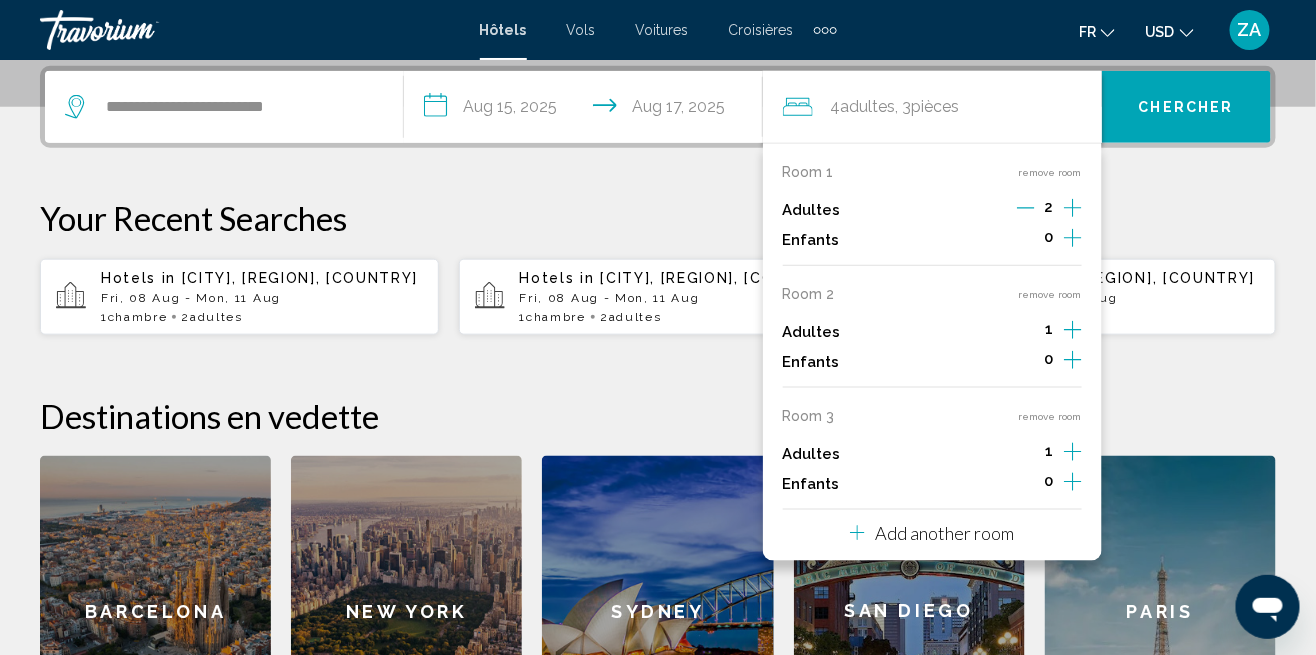 click on "Your Recent Searches" at bounding box center (658, 218) 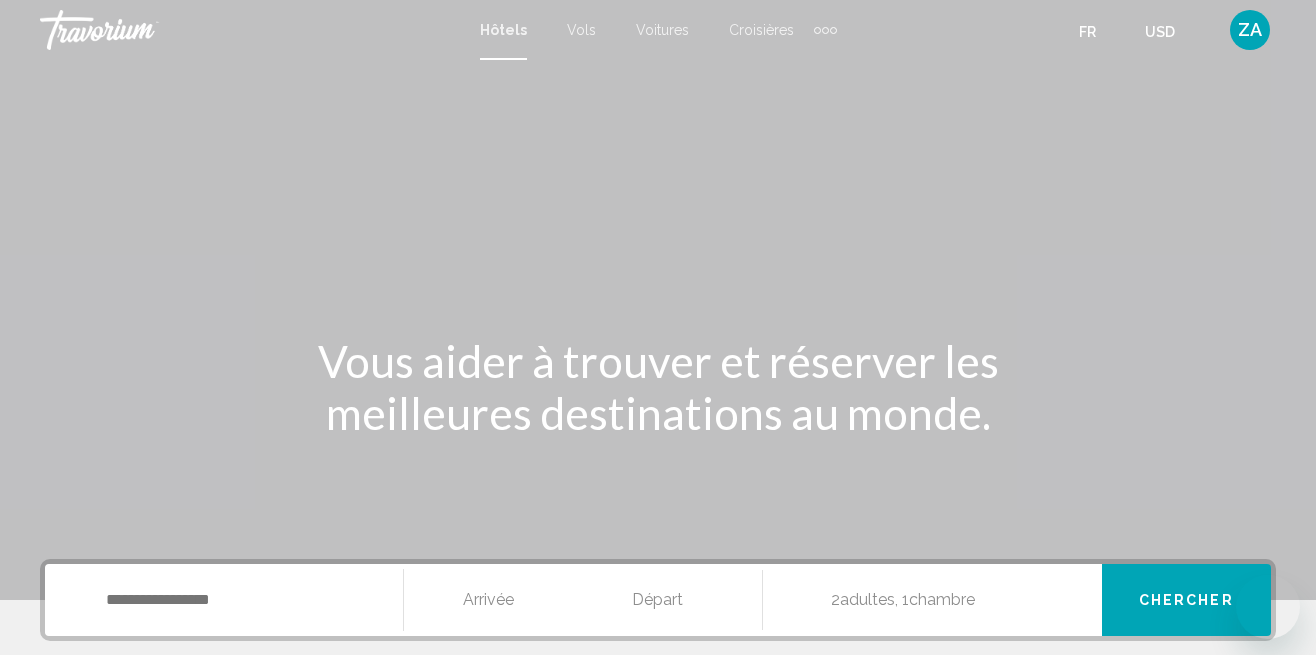 scroll, scrollTop: 0, scrollLeft: 0, axis: both 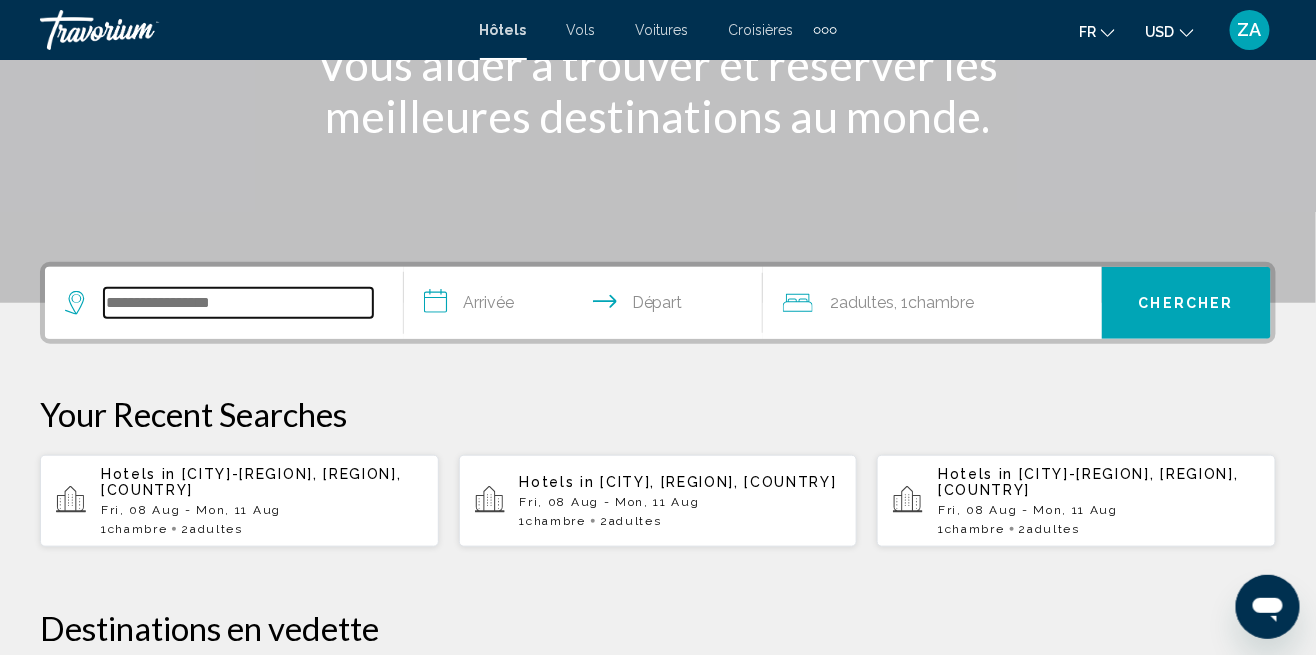 click at bounding box center [238, 303] 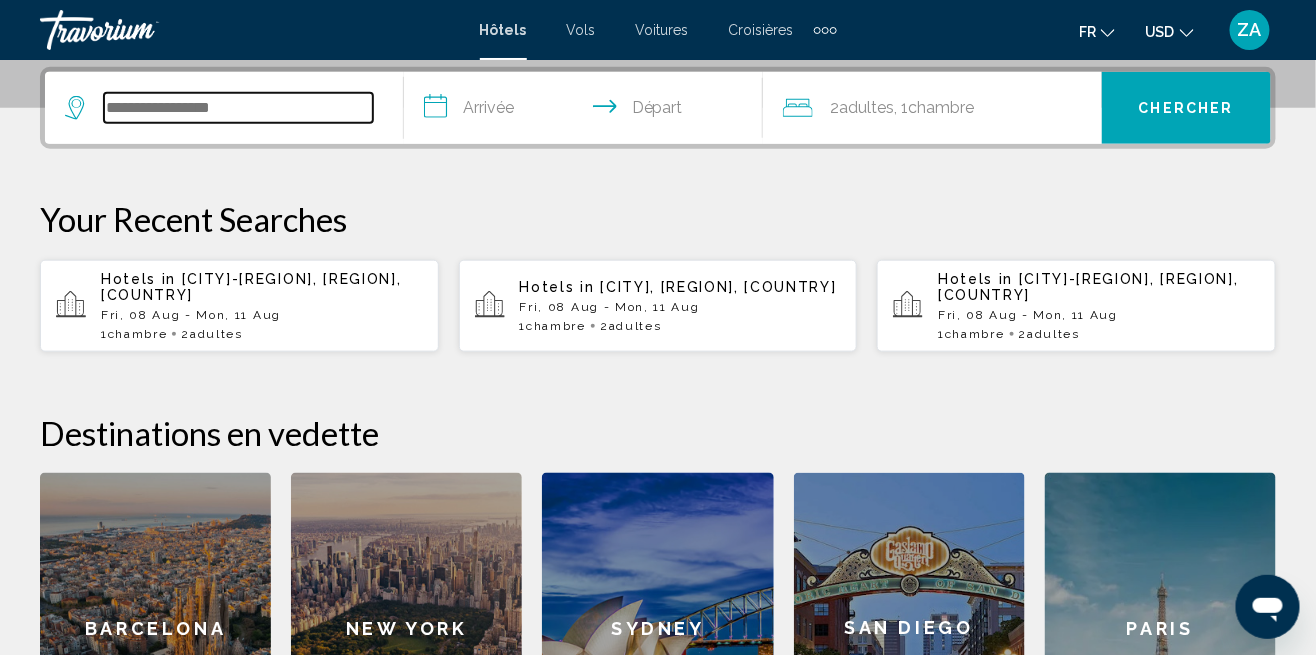 scroll, scrollTop: 493, scrollLeft: 0, axis: vertical 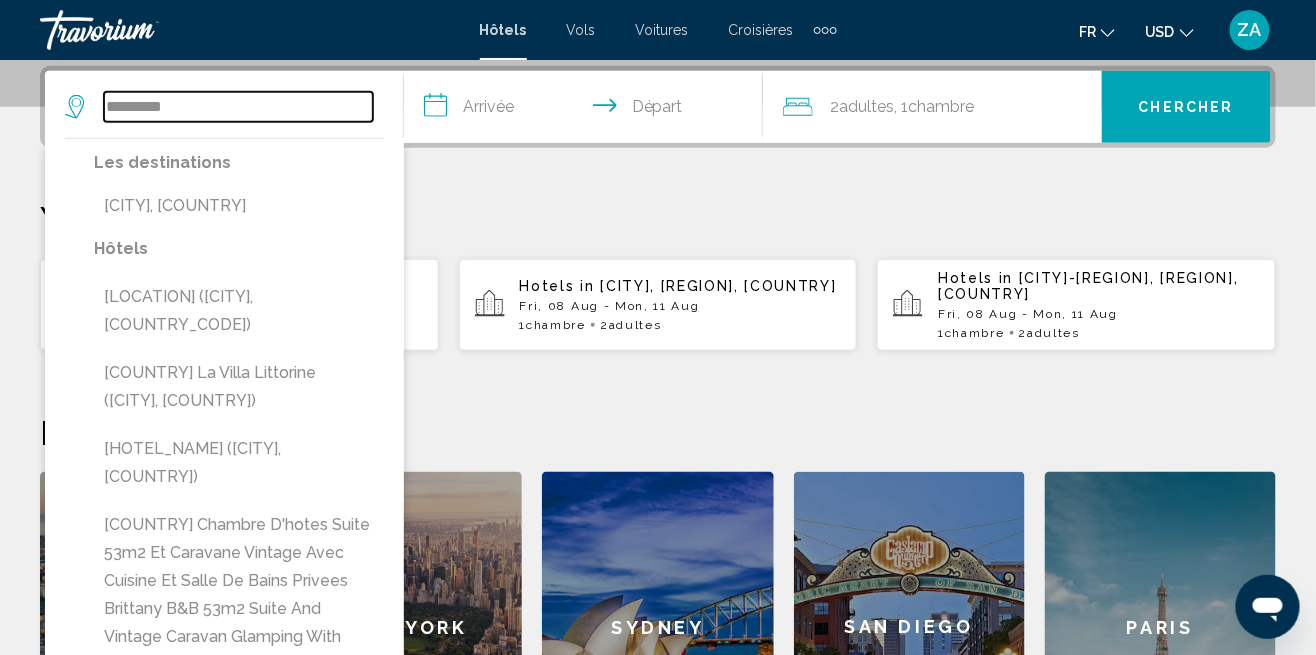 type on "********" 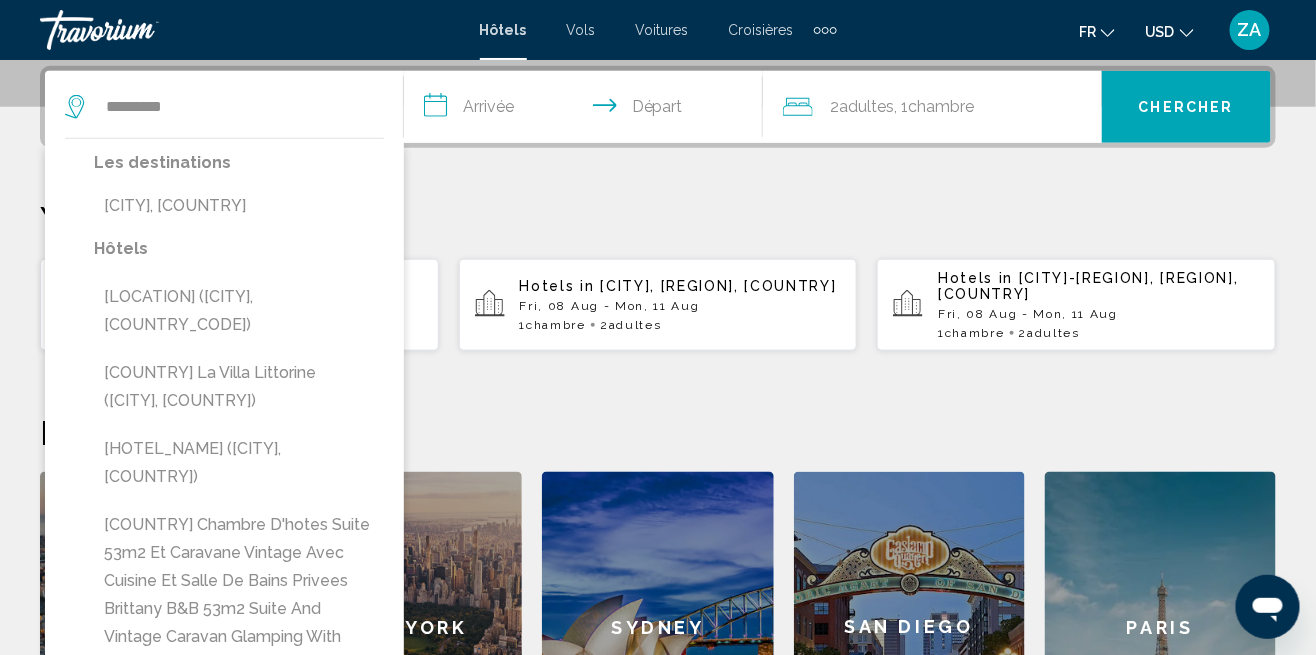 click on "Your Recent Searches" at bounding box center (658, 218) 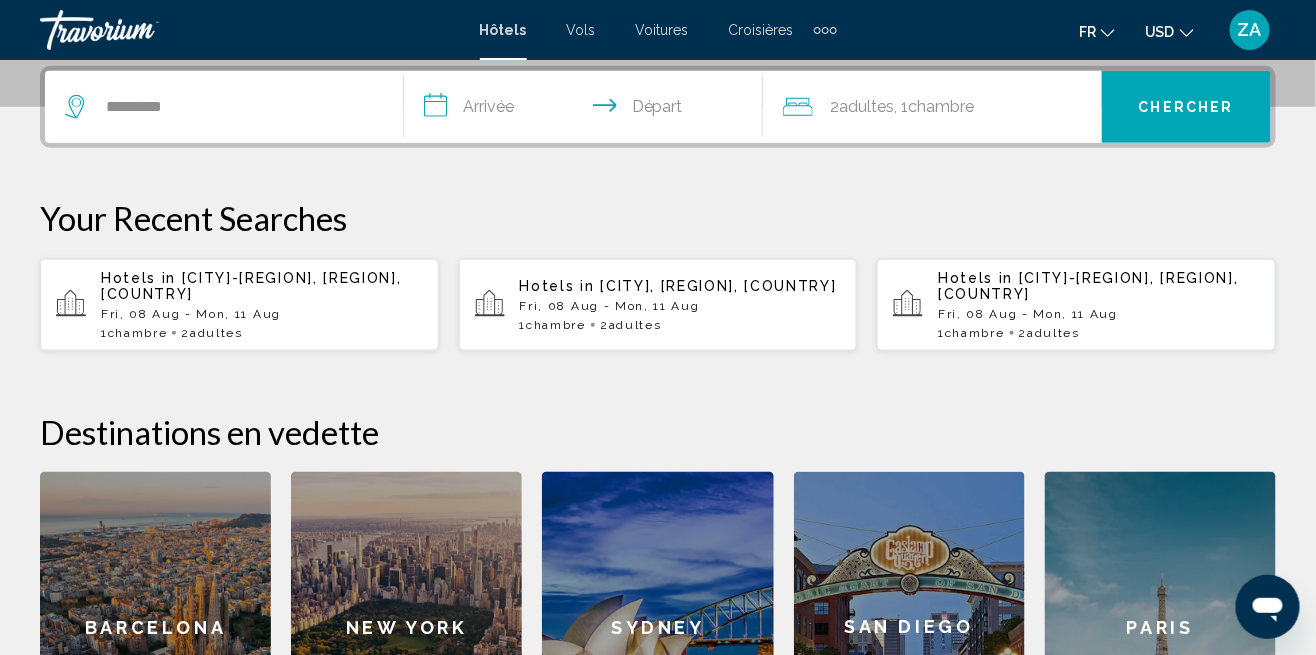 click on "**********" at bounding box center (587, 110) 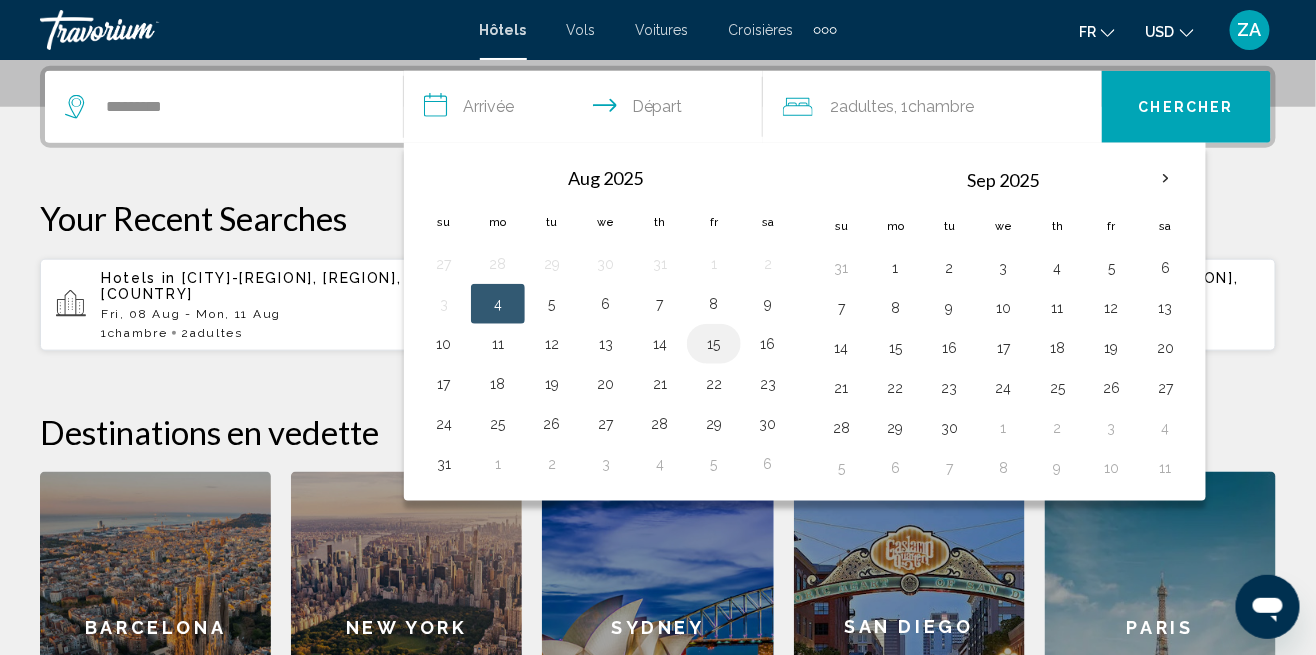 click on "15" at bounding box center [714, 344] 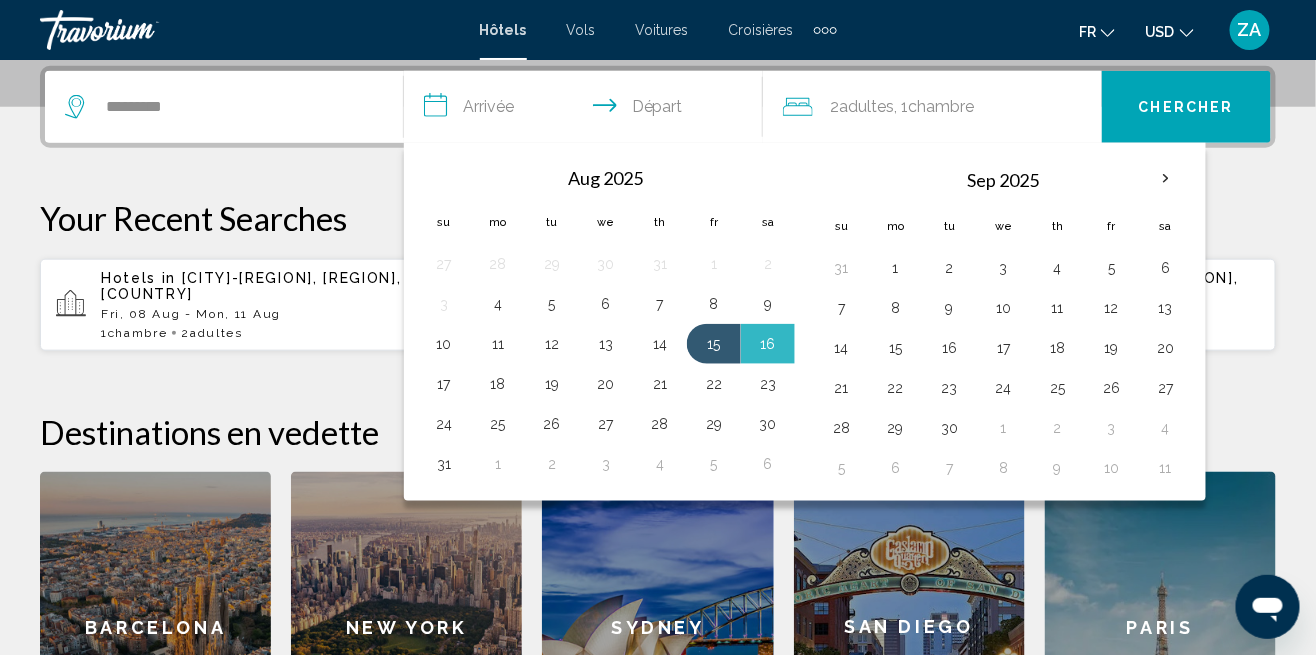 click on "17" at bounding box center (444, 384) 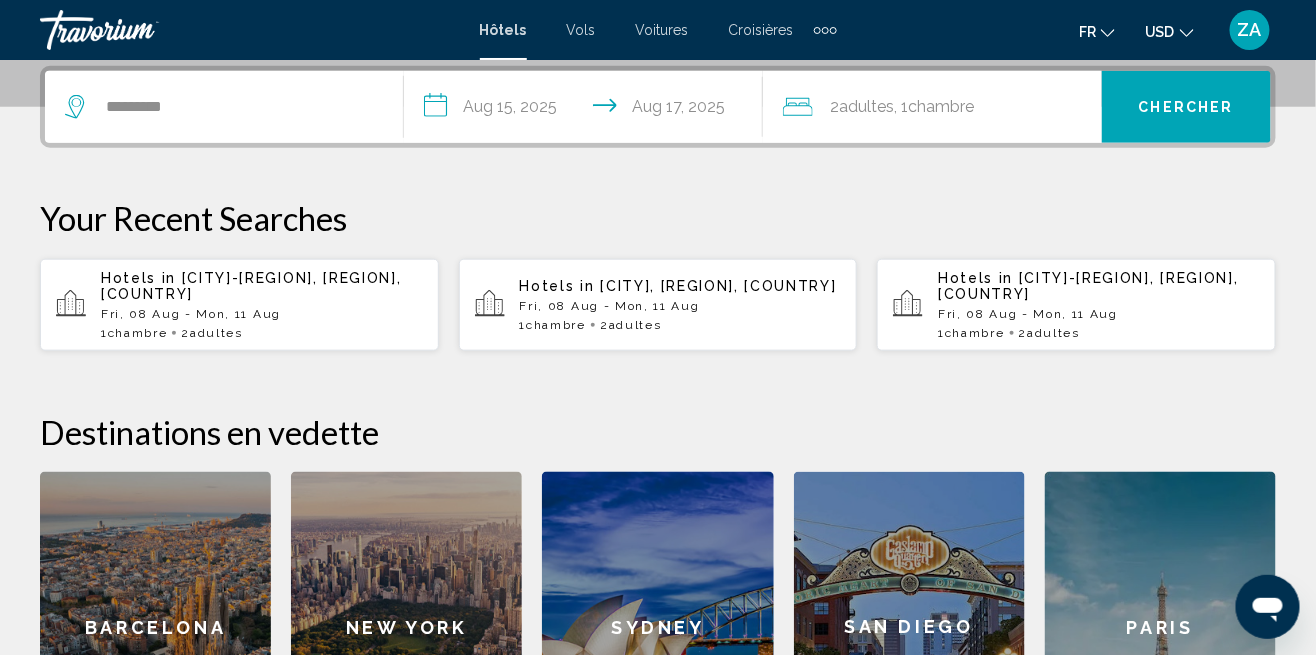 click on ", 1  Chambre pièces" 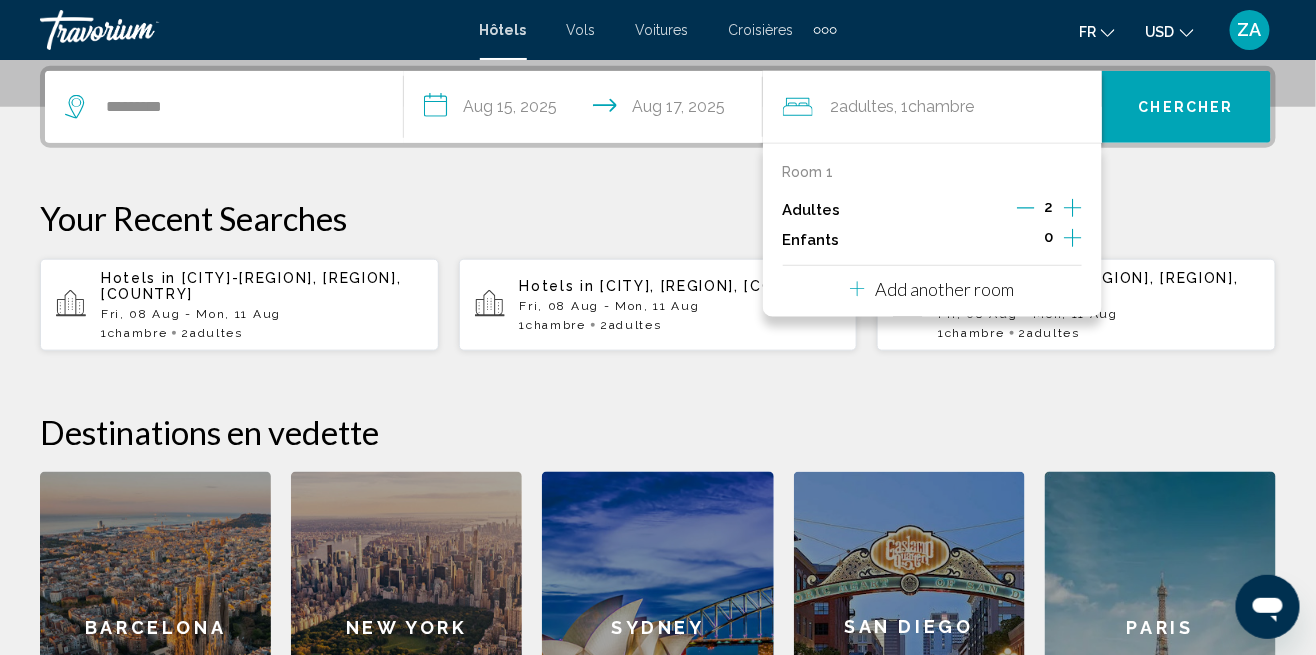 click on "Your Recent Searches" at bounding box center [658, 218] 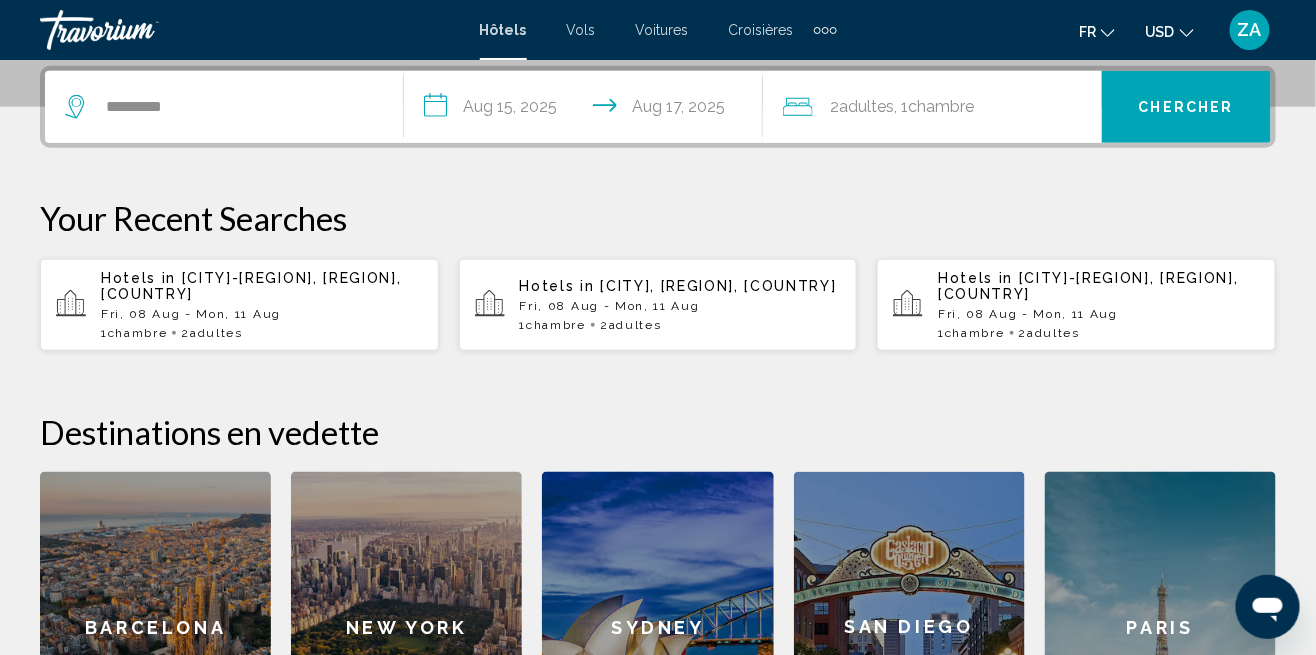 click on "Chercher" at bounding box center [1186, 107] 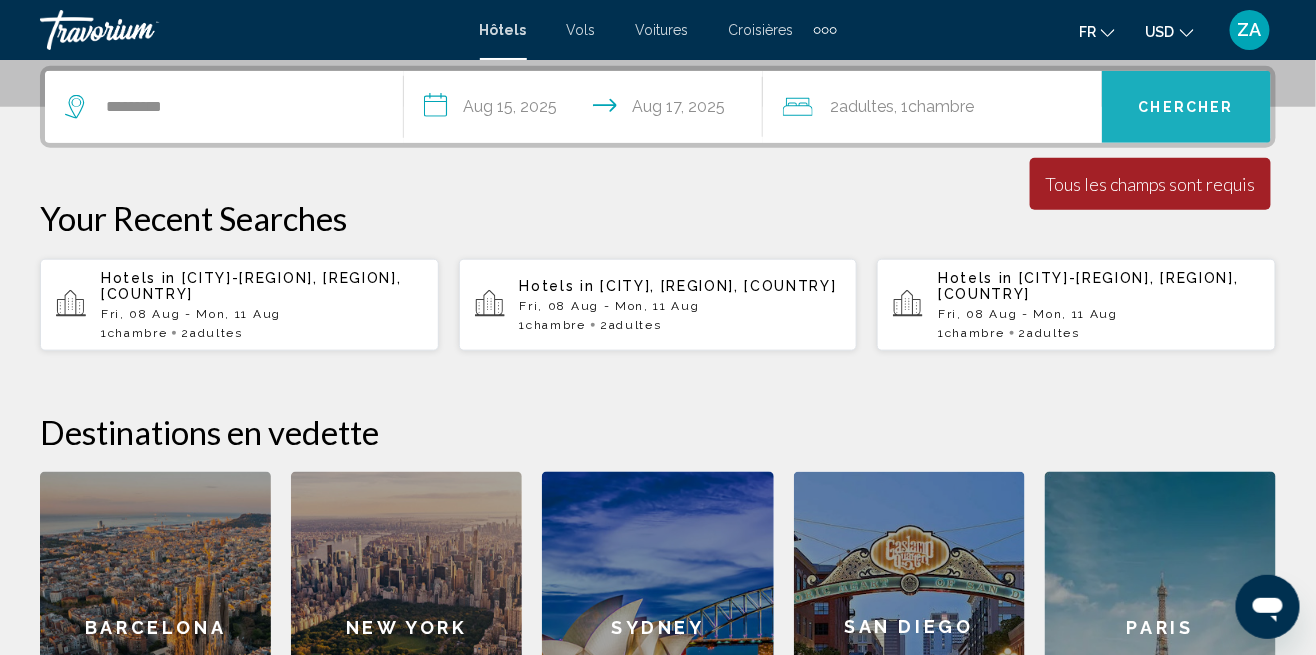 click on "Chercher" at bounding box center (1186, 108) 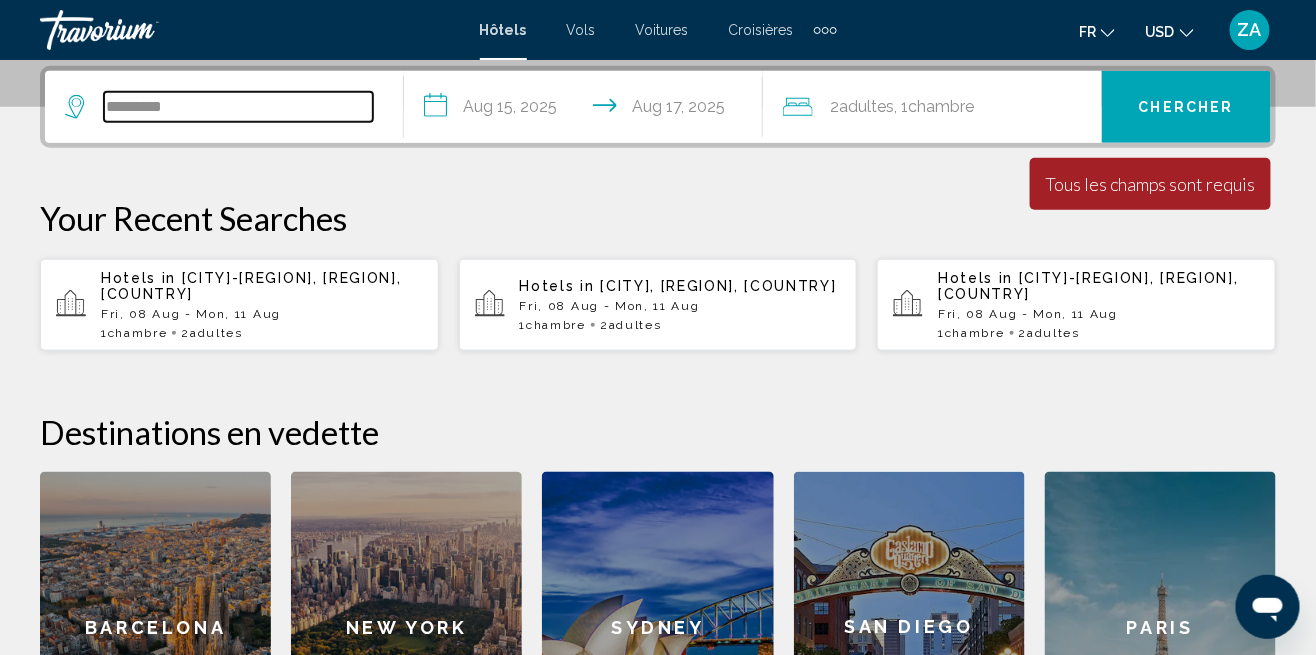 click on "********" at bounding box center (238, 107) 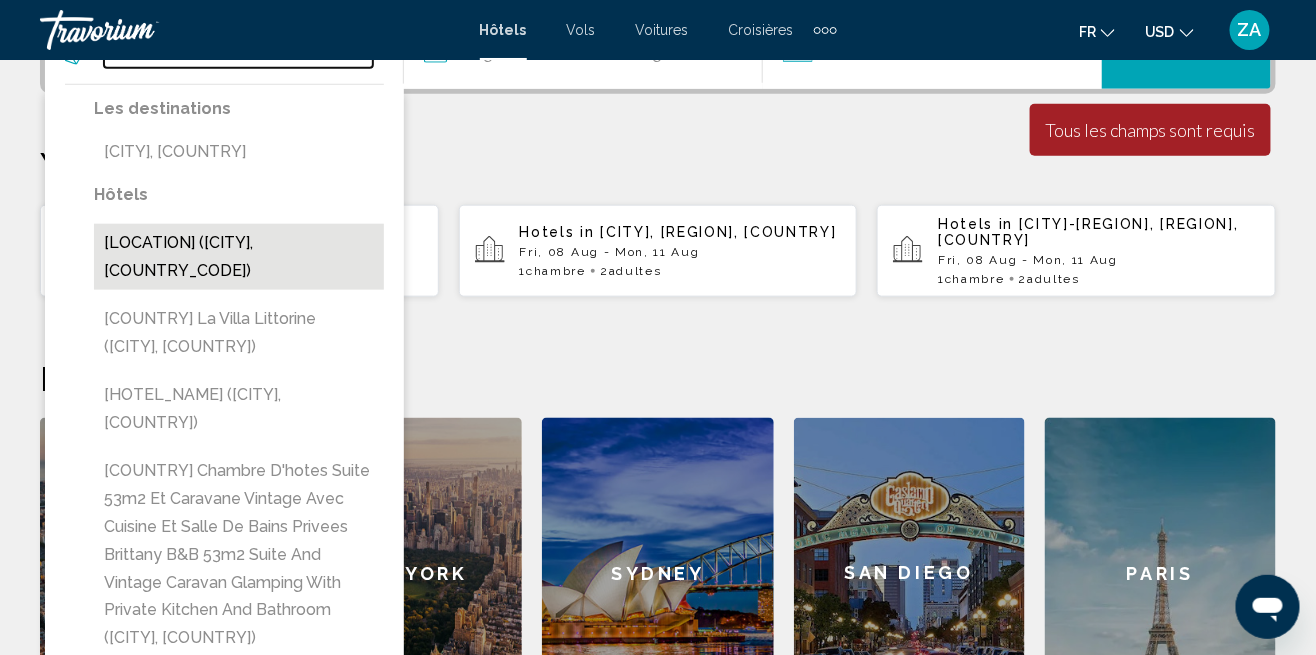 scroll, scrollTop: 549, scrollLeft: 0, axis: vertical 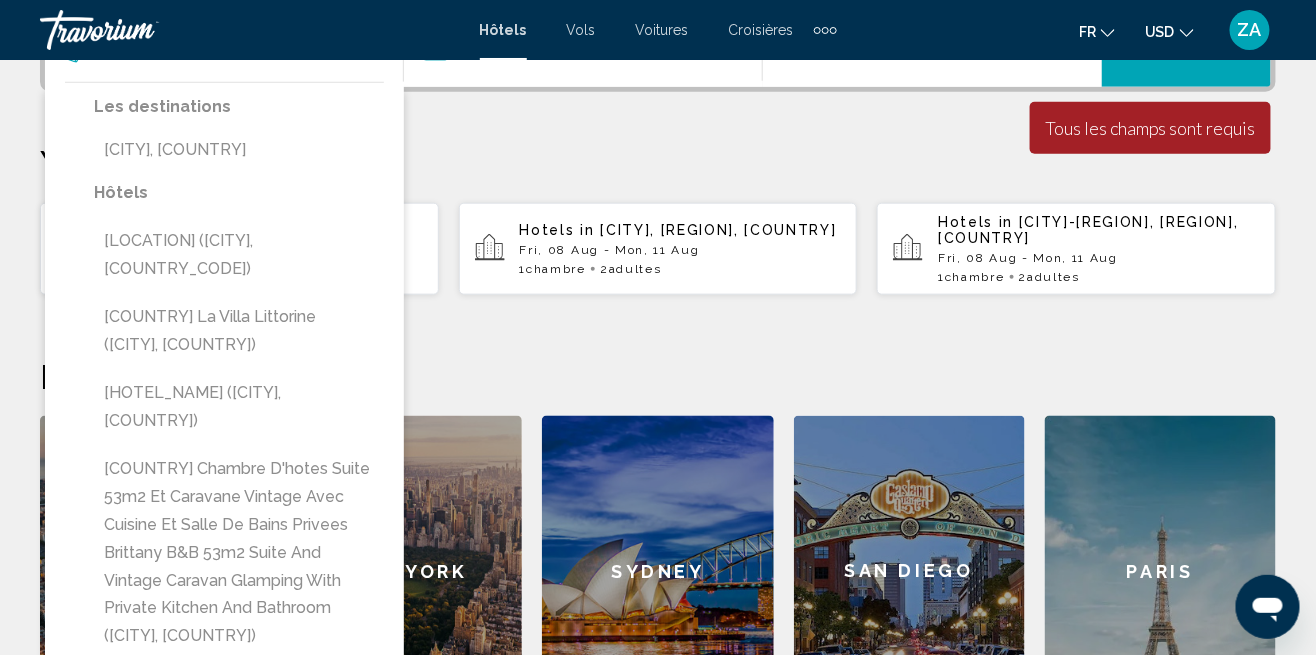 click on "[LOCATION] ([CITY], [COUNTRY_CODE])" at bounding box center (239, 255) 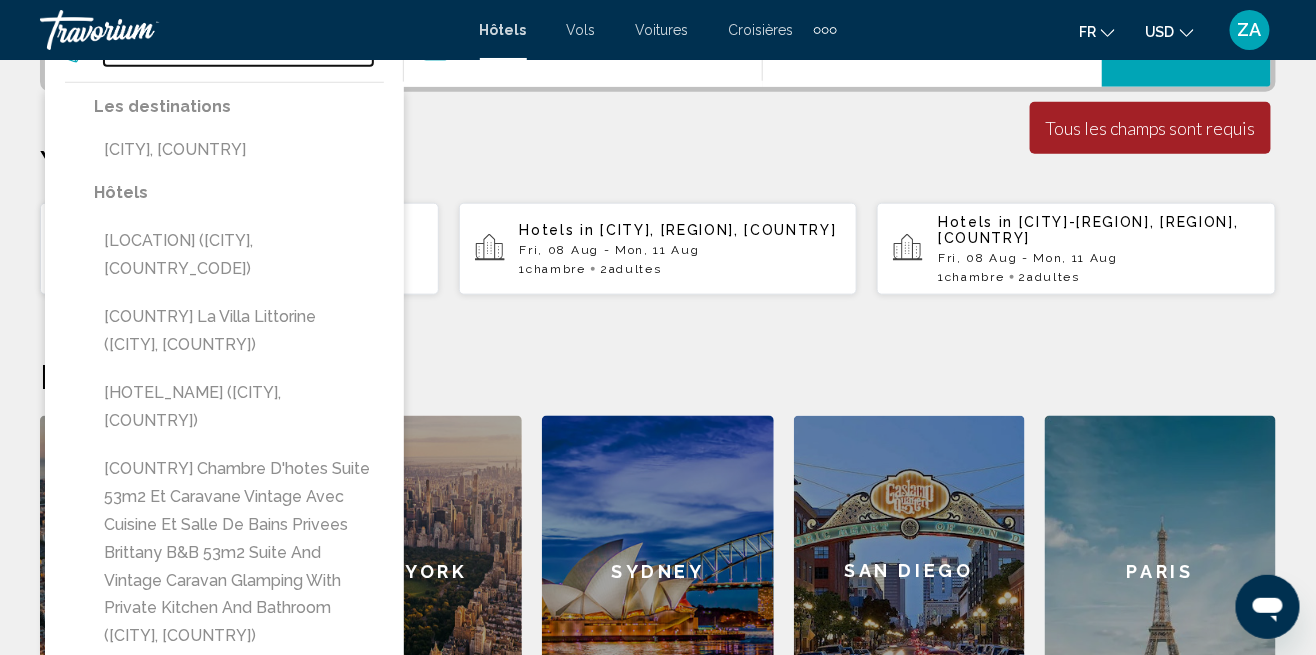 type on "**********" 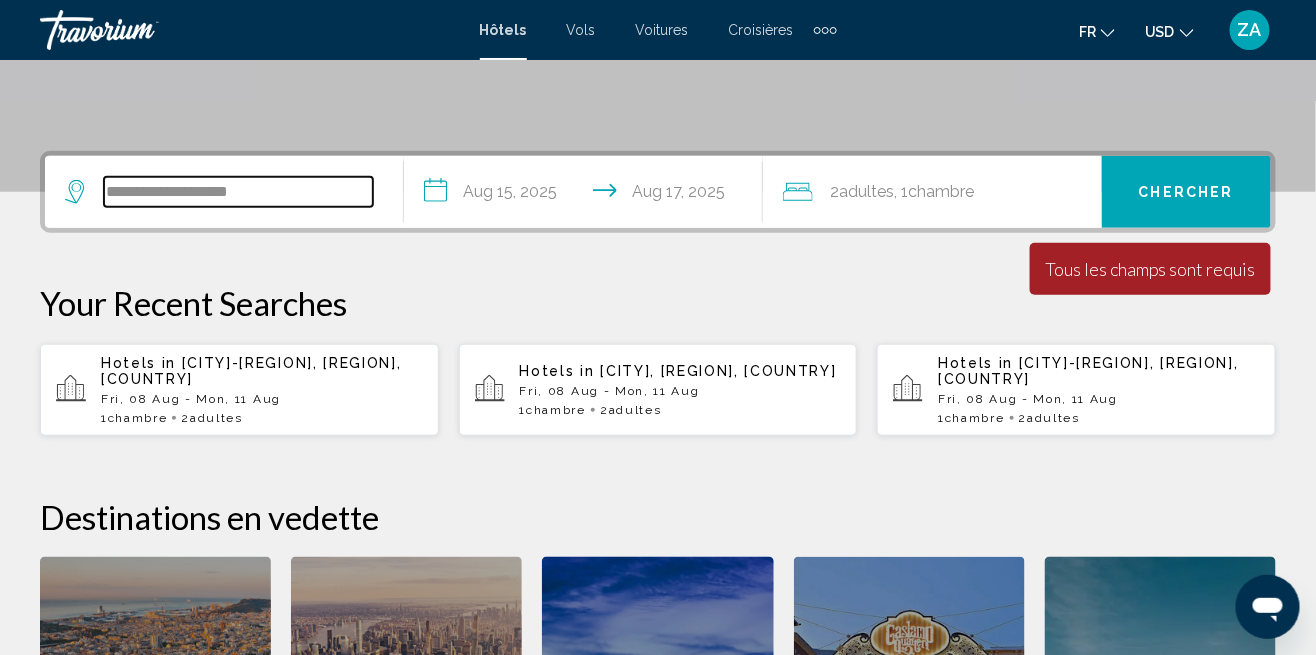 scroll, scrollTop: 406, scrollLeft: 0, axis: vertical 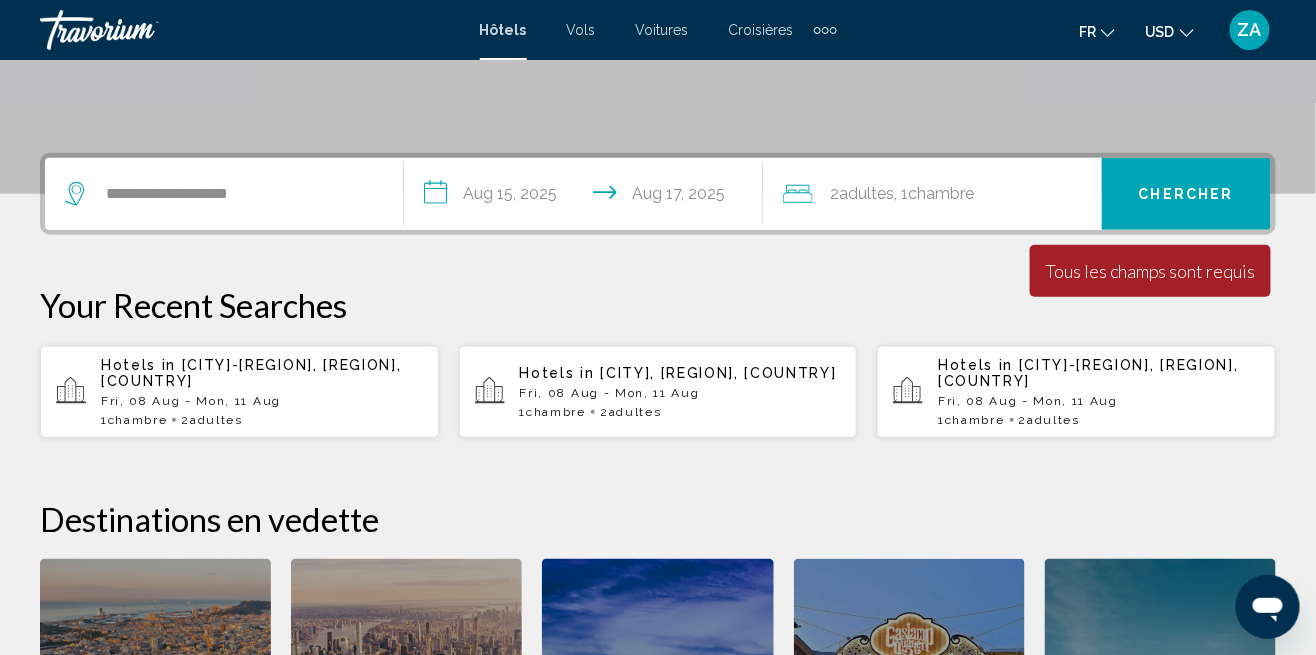click on "Chercher" at bounding box center [1186, 195] 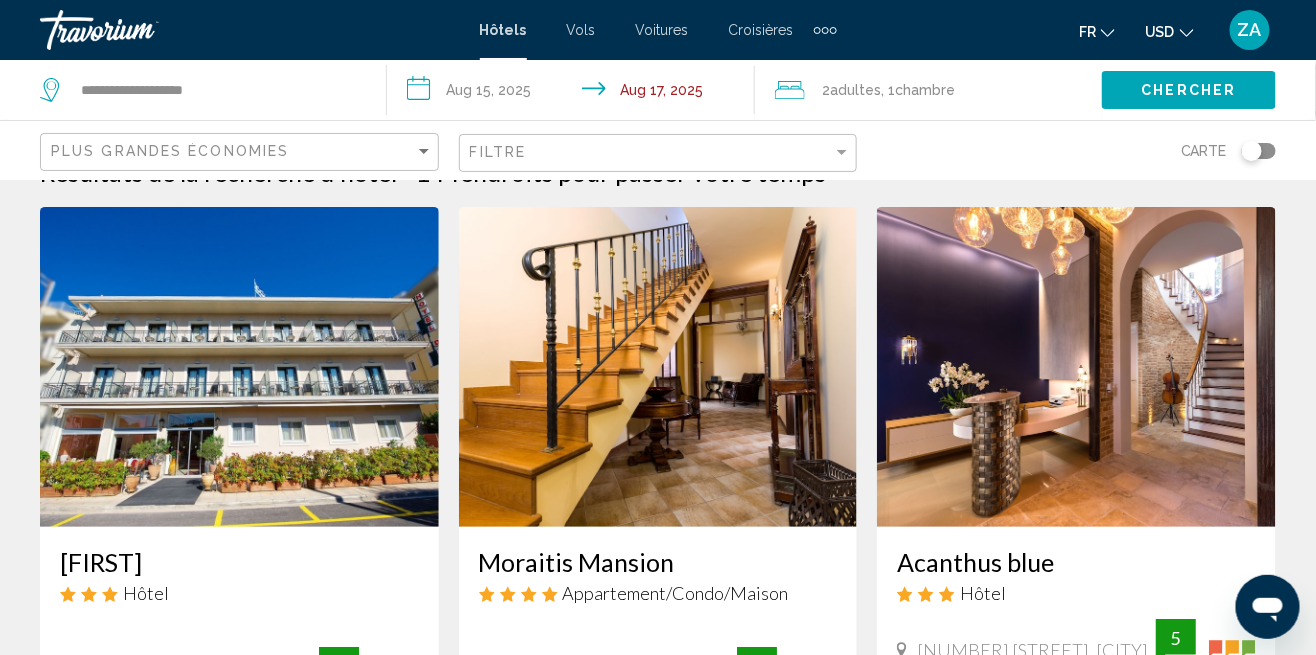 scroll, scrollTop: 0, scrollLeft: 0, axis: both 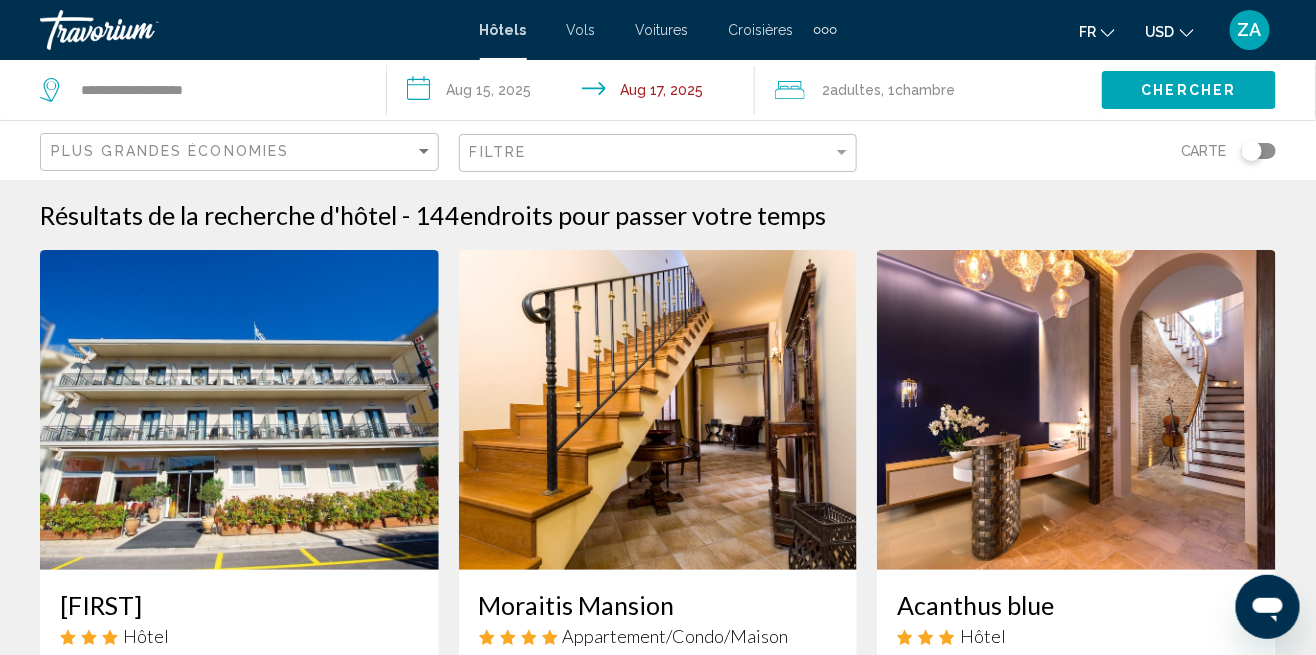 click on "Plus grandes économies" 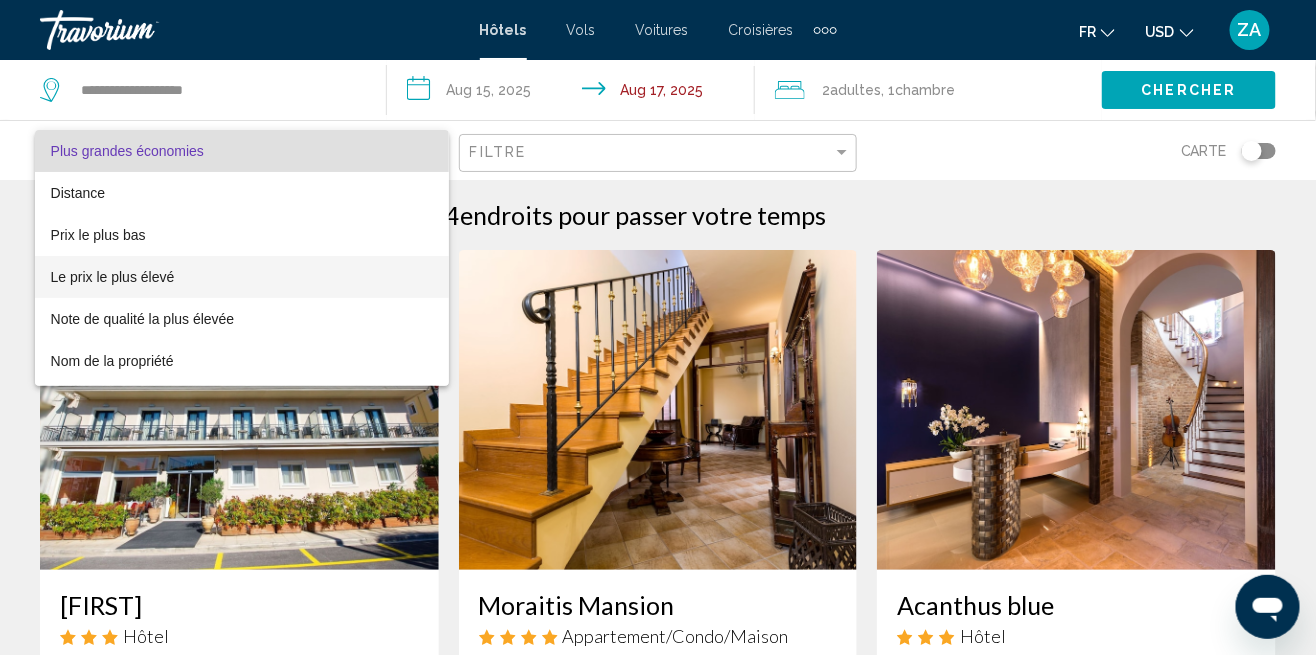 click on "Le prix le plus élevé" at bounding box center [242, 277] 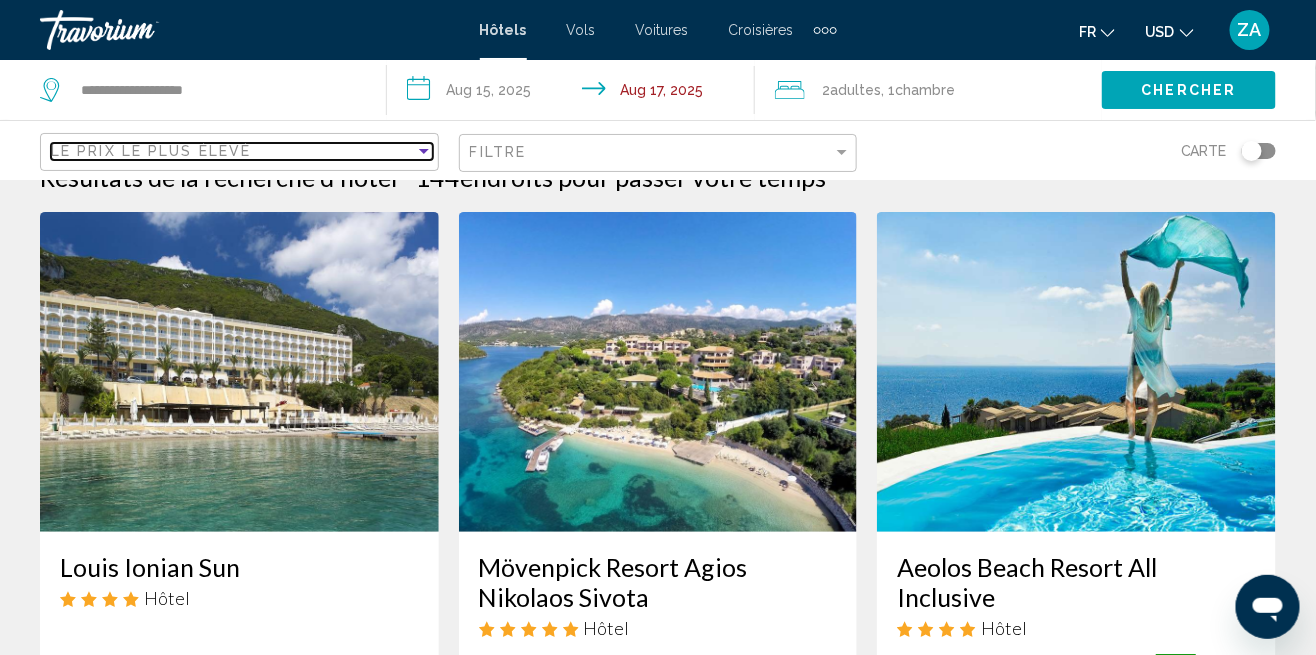 scroll, scrollTop: 0, scrollLeft: 0, axis: both 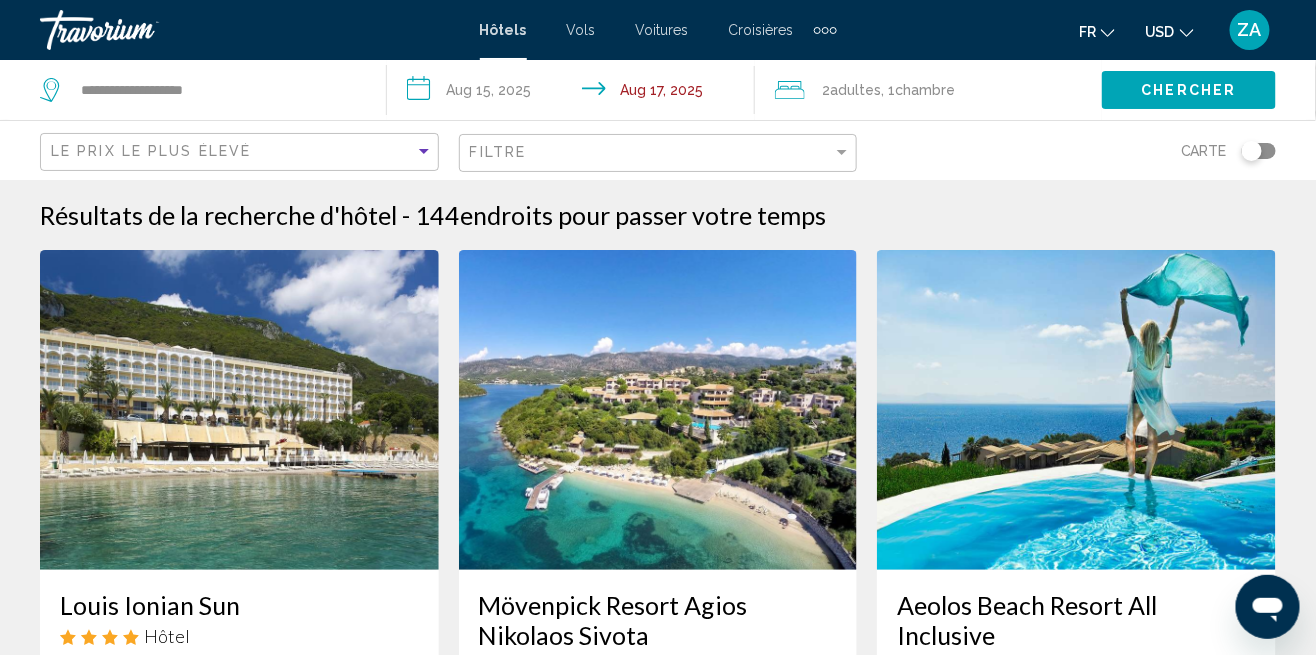 click on "Filtre" 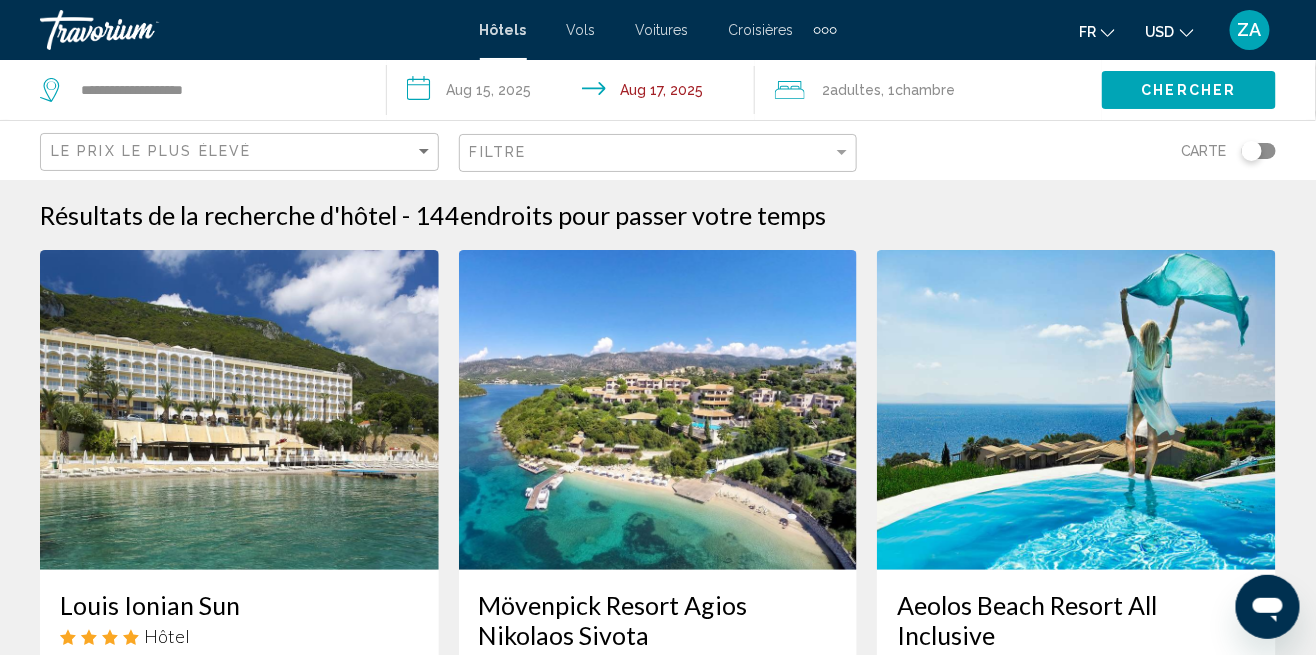 click on "Filtre" 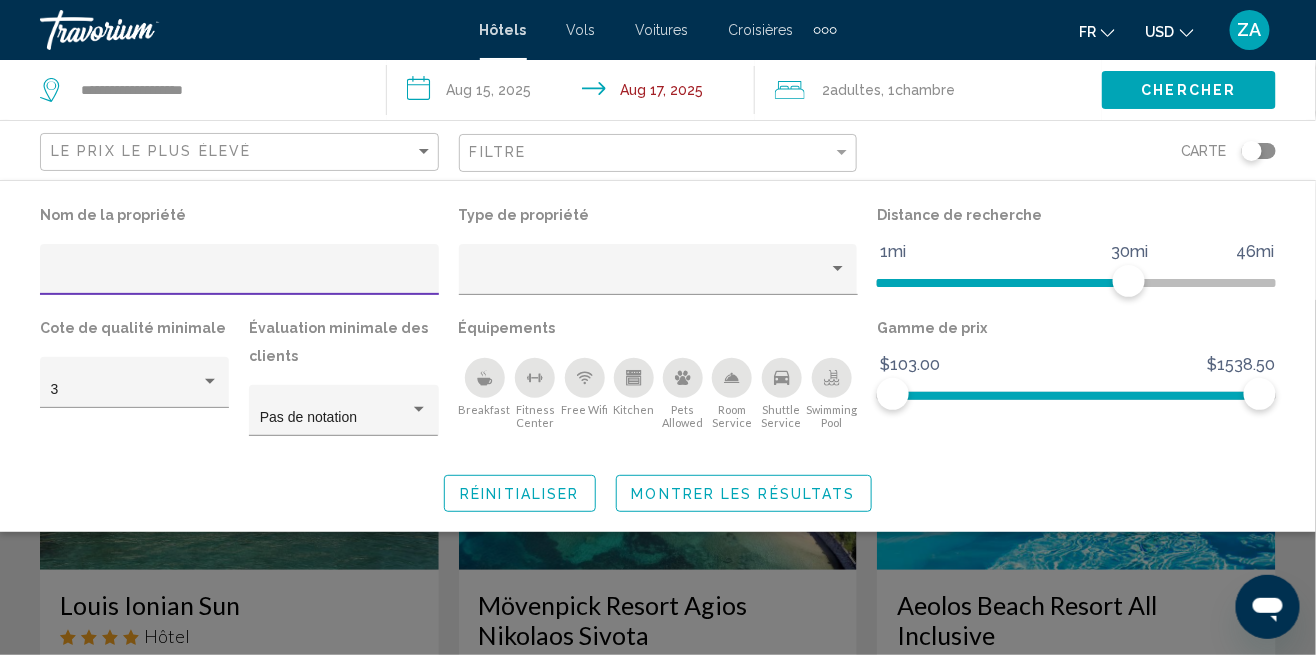 click on "Chercher" 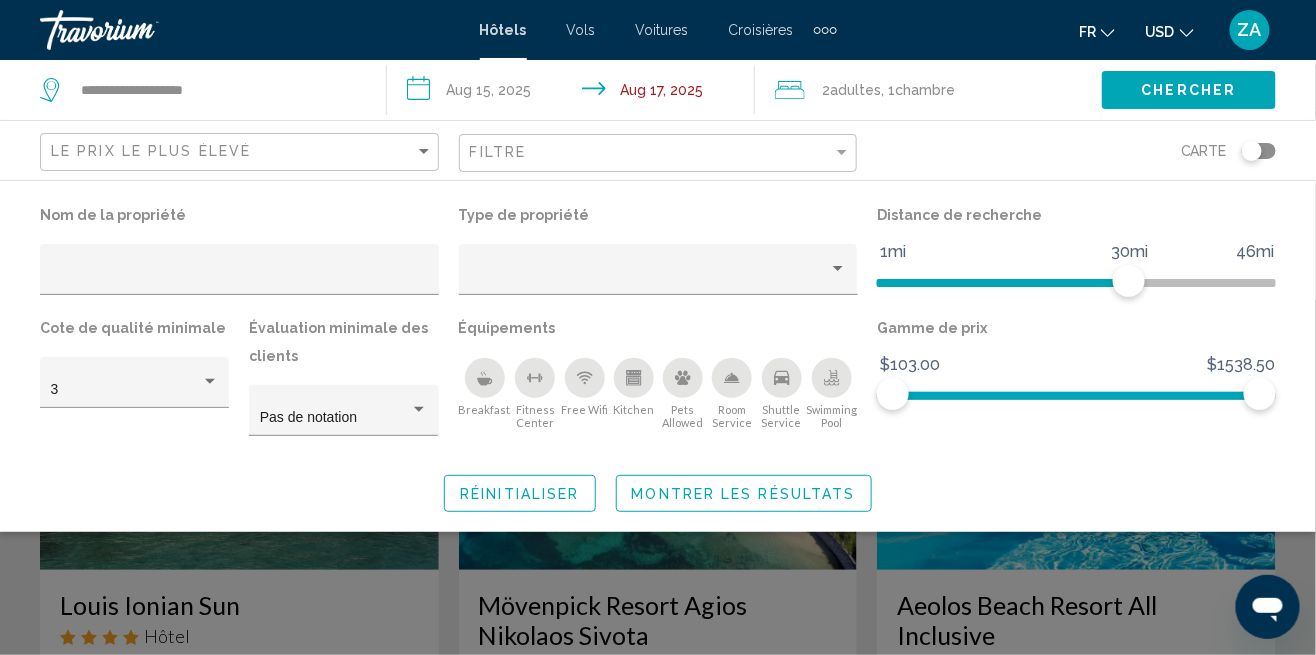 click 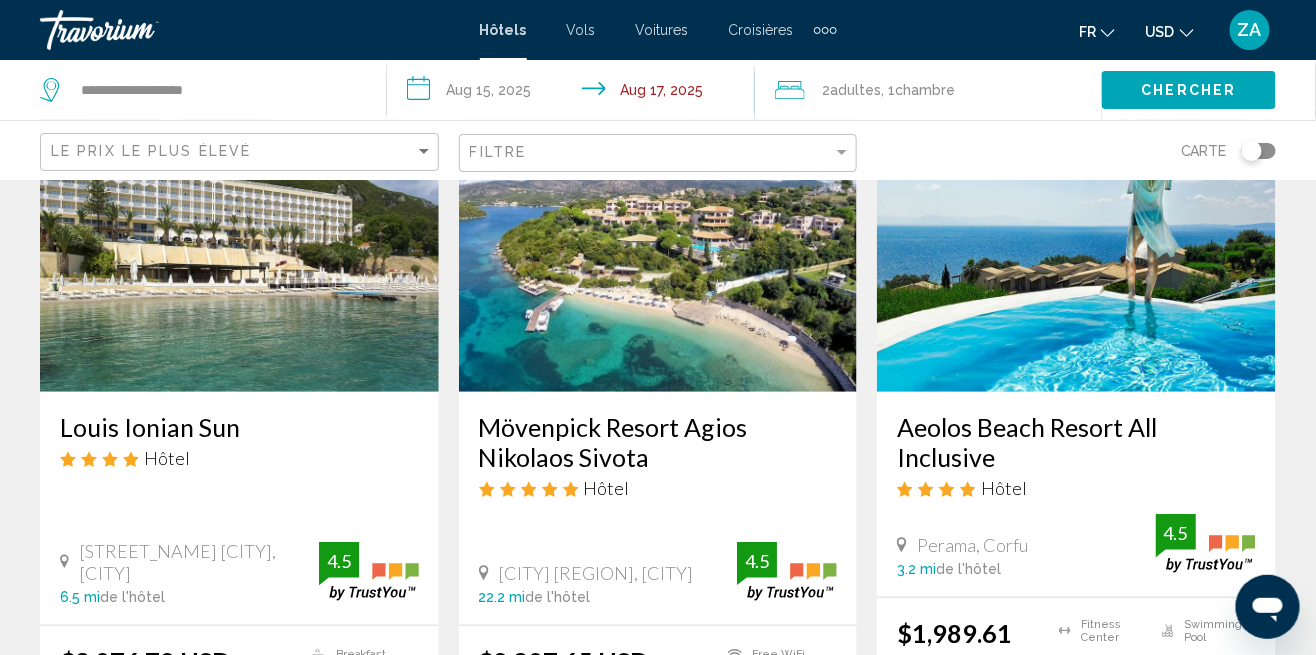 scroll, scrollTop: 0, scrollLeft: 0, axis: both 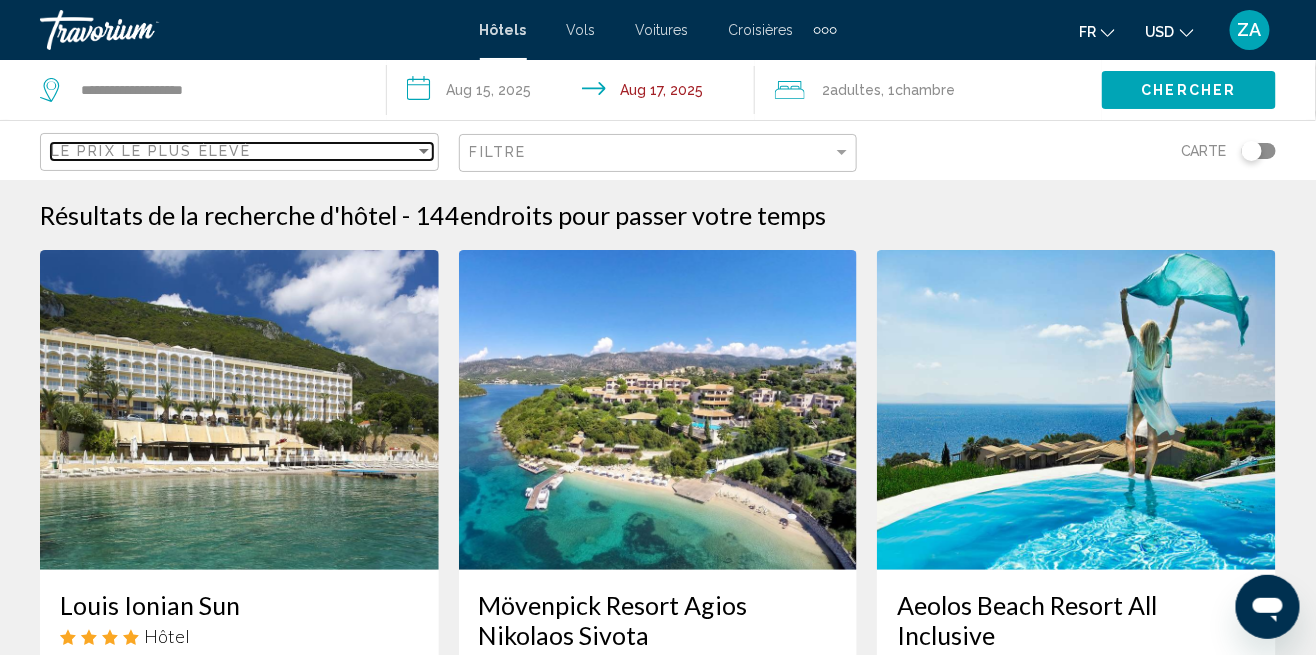 click on "Le prix le plus élevé" at bounding box center (233, 151) 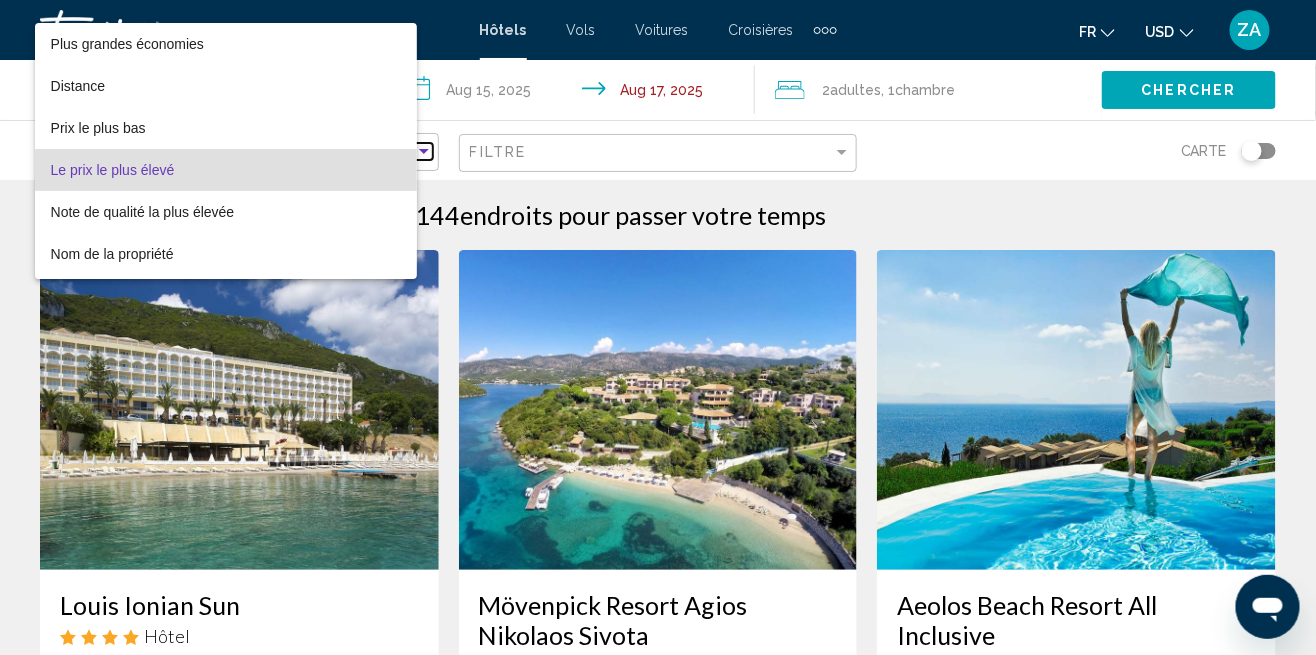 scroll, scrollTop: 18, scrollLeft: 0, axis: vertical 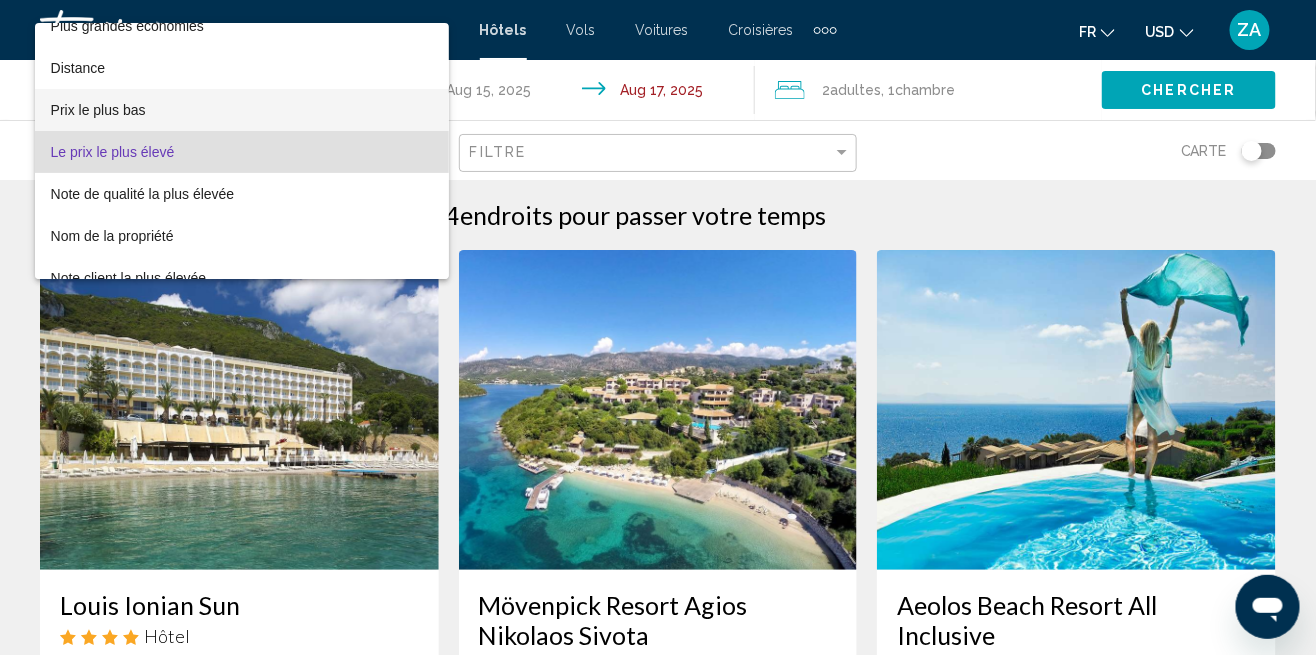 click on "Prix le plus bas" at bounding box center (242, 110) 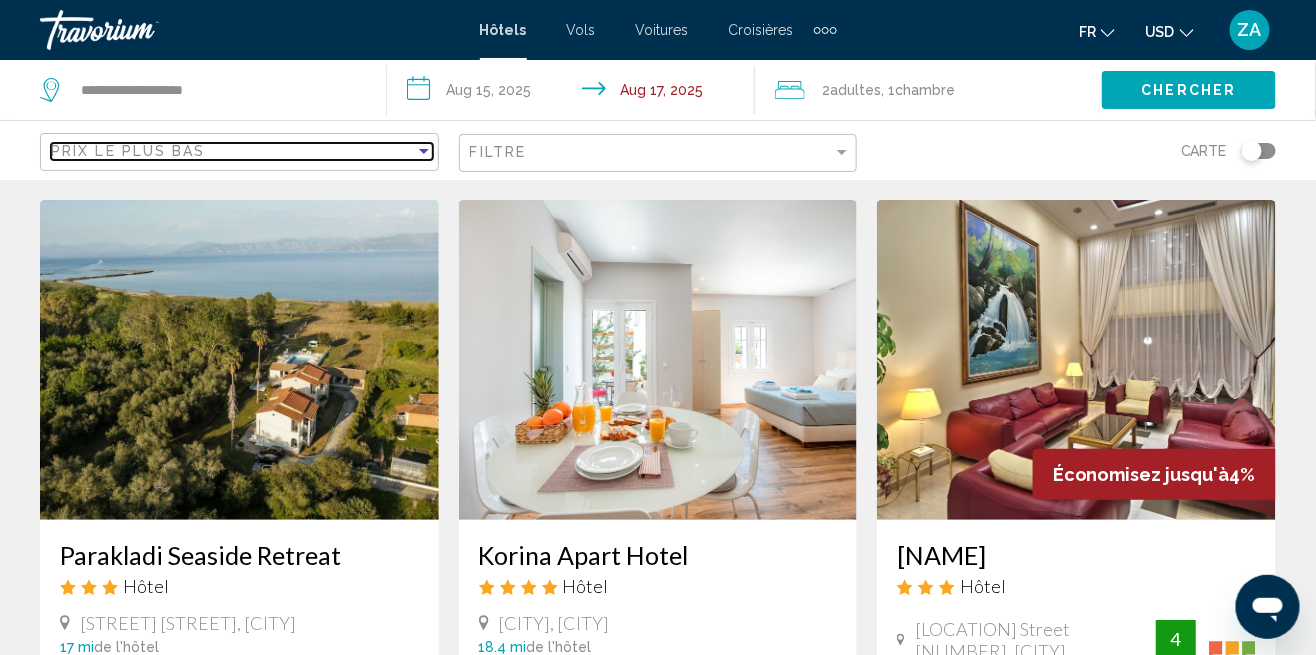 scroll, scrollTop: 0, scrollLeft: 0, axis: both 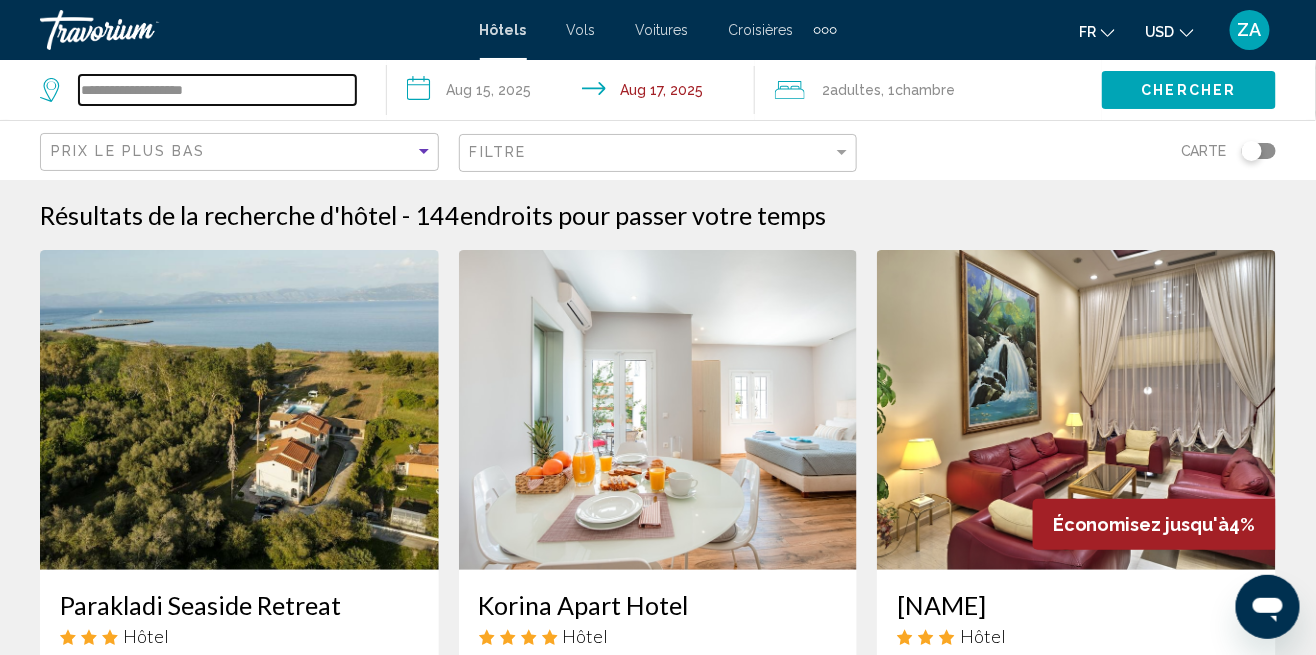 click on "**********" at bounding box center (217, 90) 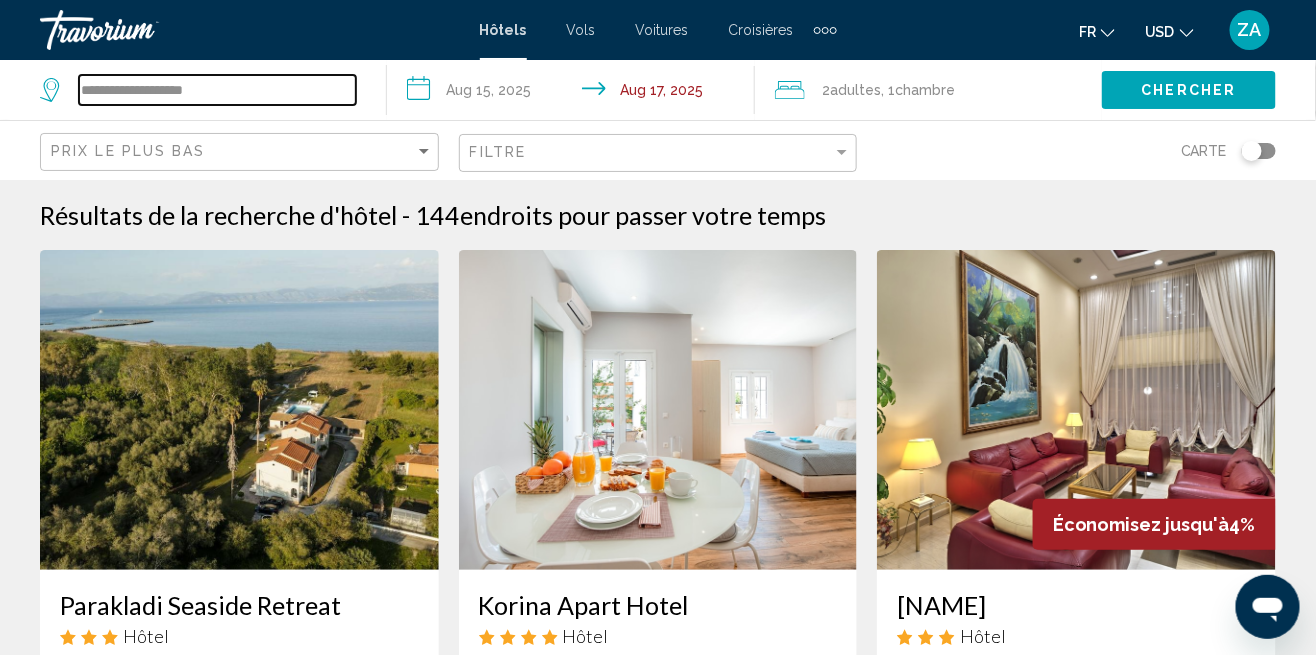 click on "**********" at bounding box center [217, 90] 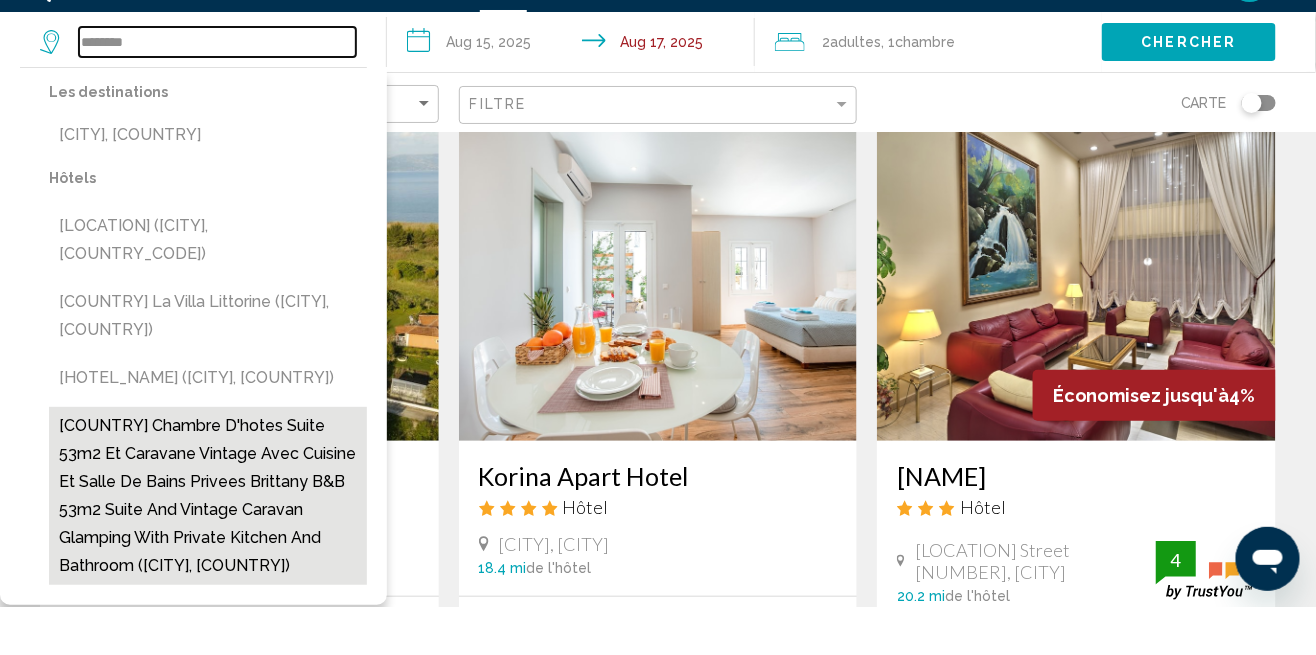scroll, scrollTop: 81, scrollLeft: 0, axis: vertical 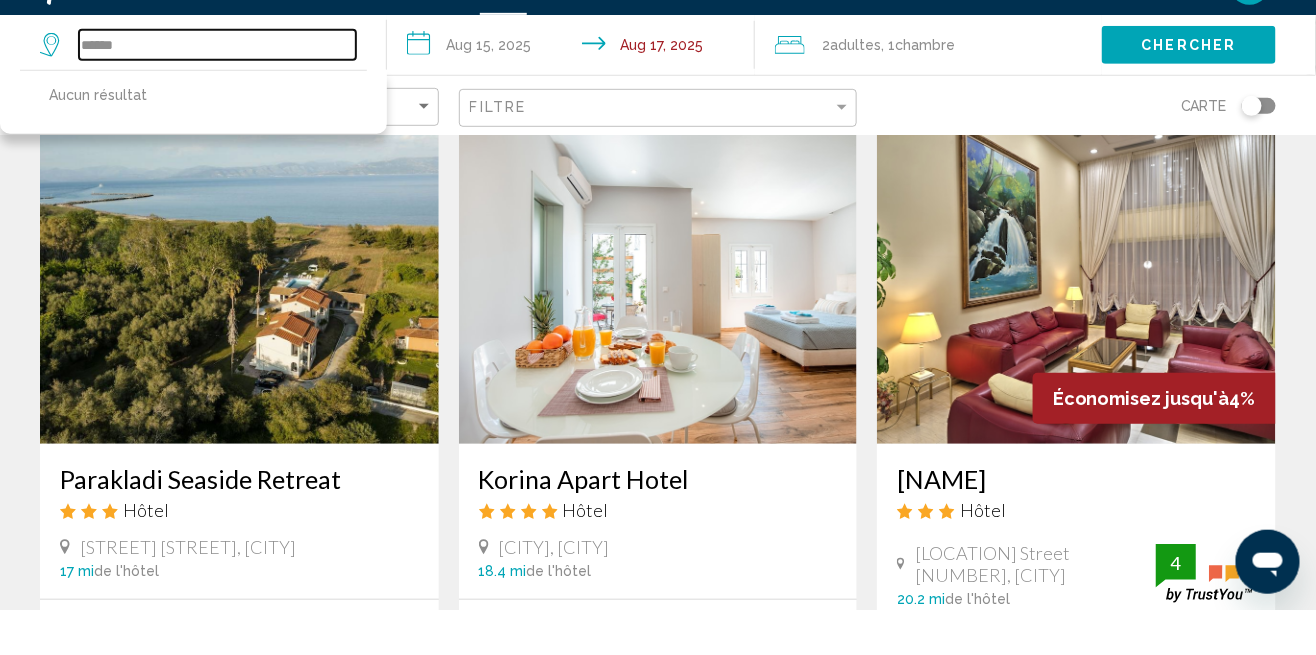 type on "*****" 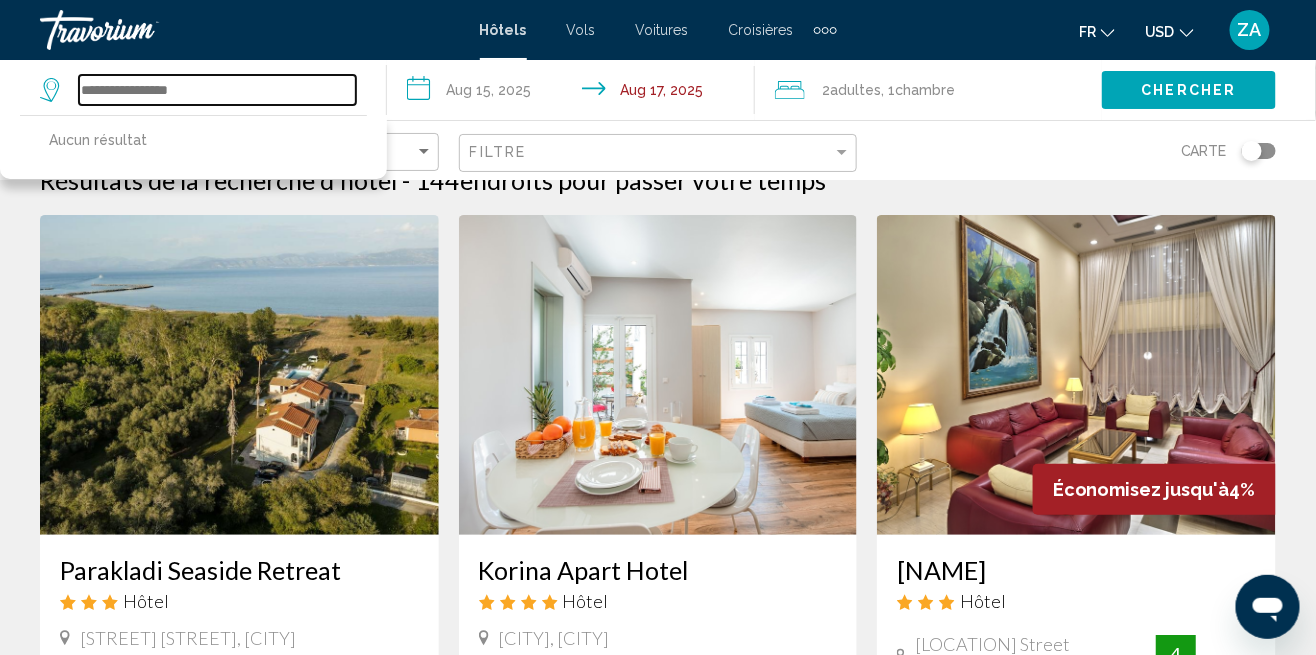 scroll, scrollTop: 0, scrollLeft: 0, axis: both 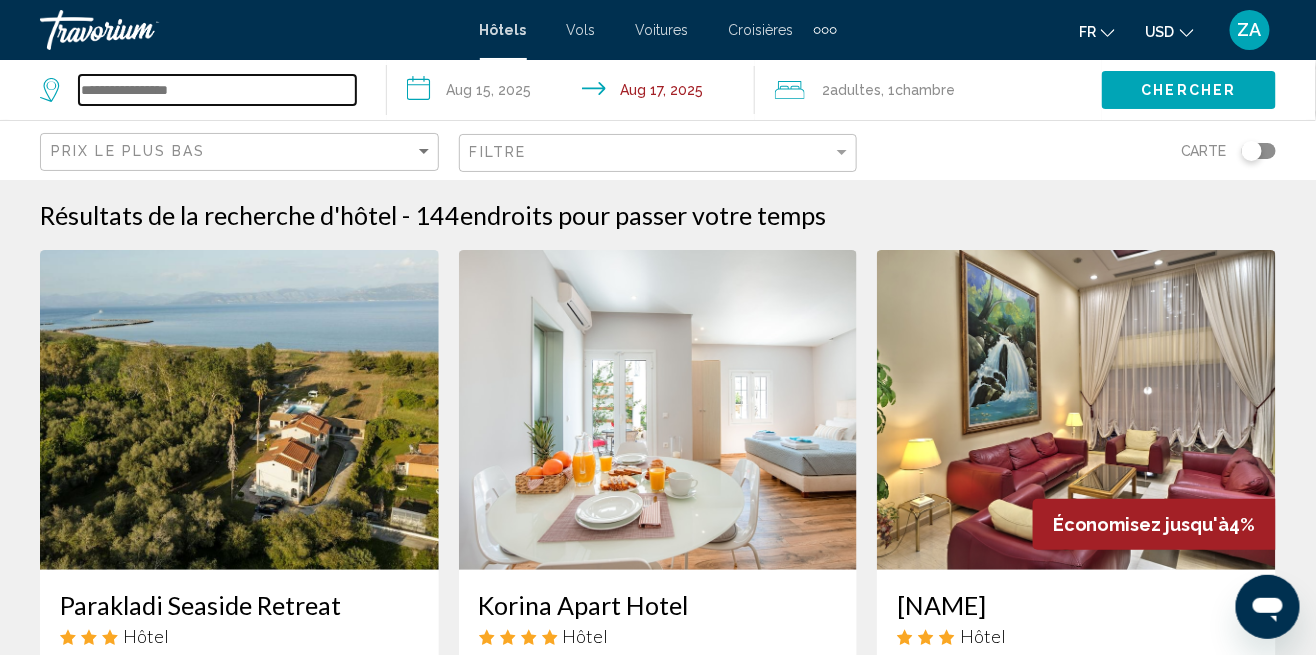 click at bounding box center (217, 90) 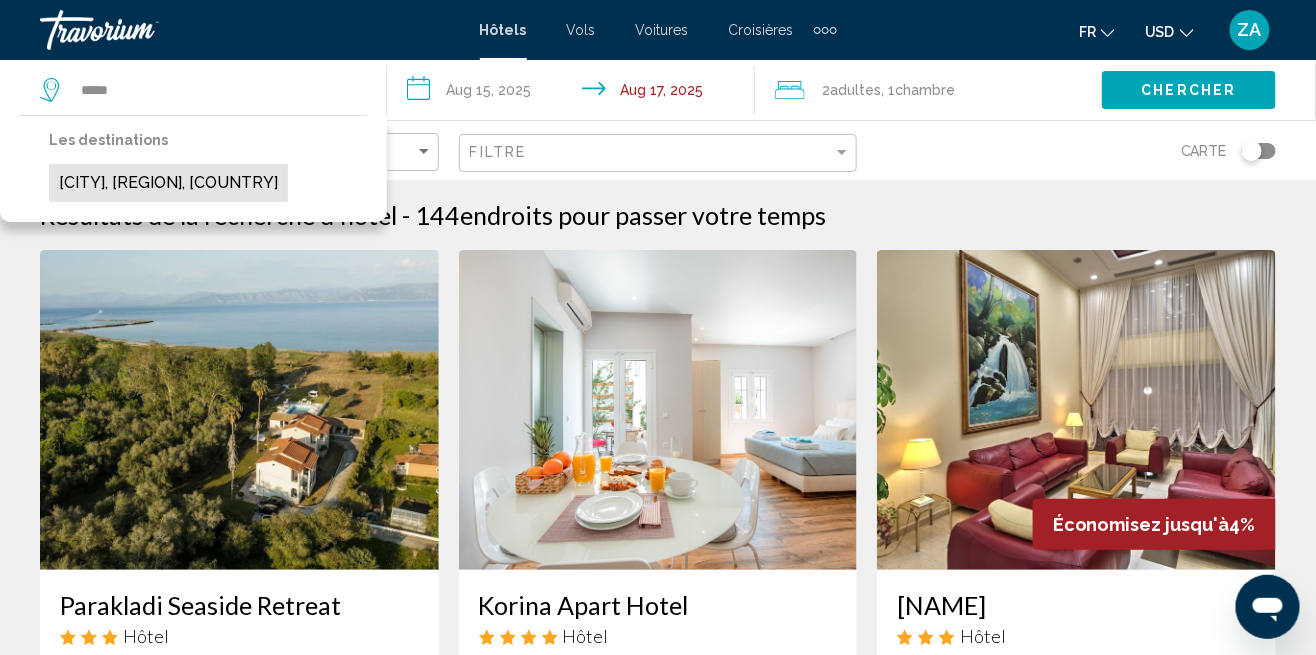 click on "Les destinations  [CITY], [REGION], [COUNTRY]" at bounding box center [193, 168] 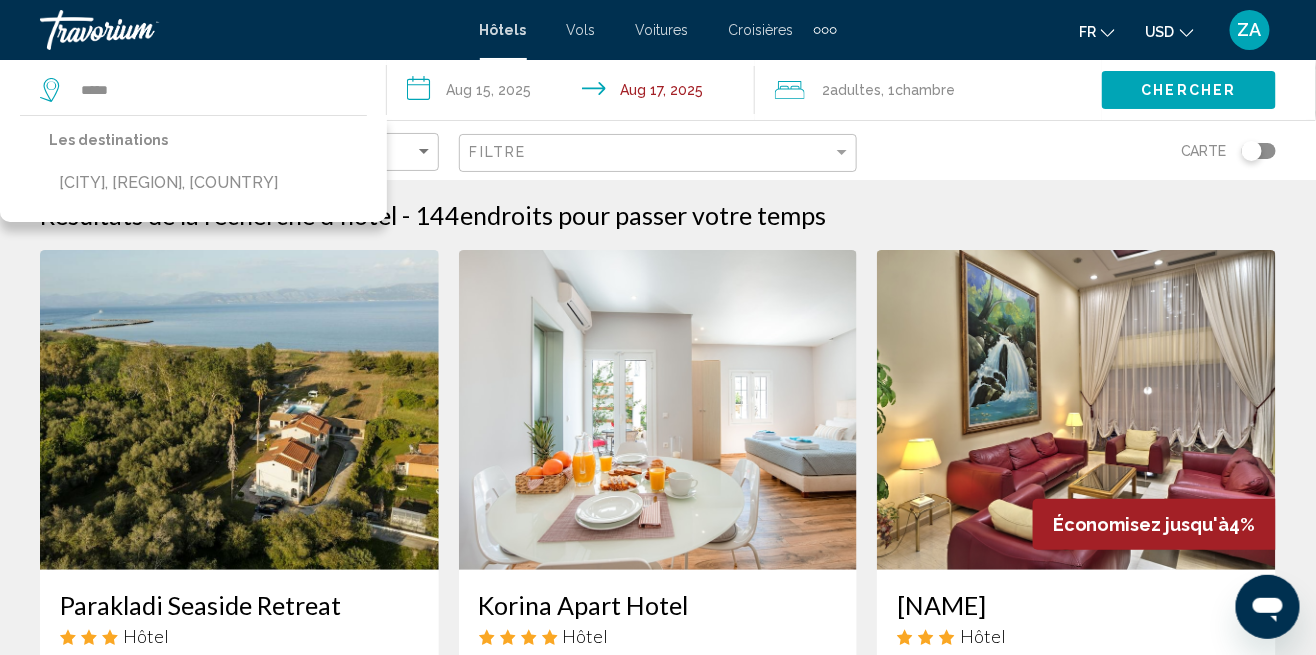 click on "[CITY], [REGION], [COUNTRY]" at bounding box center (168, 183) 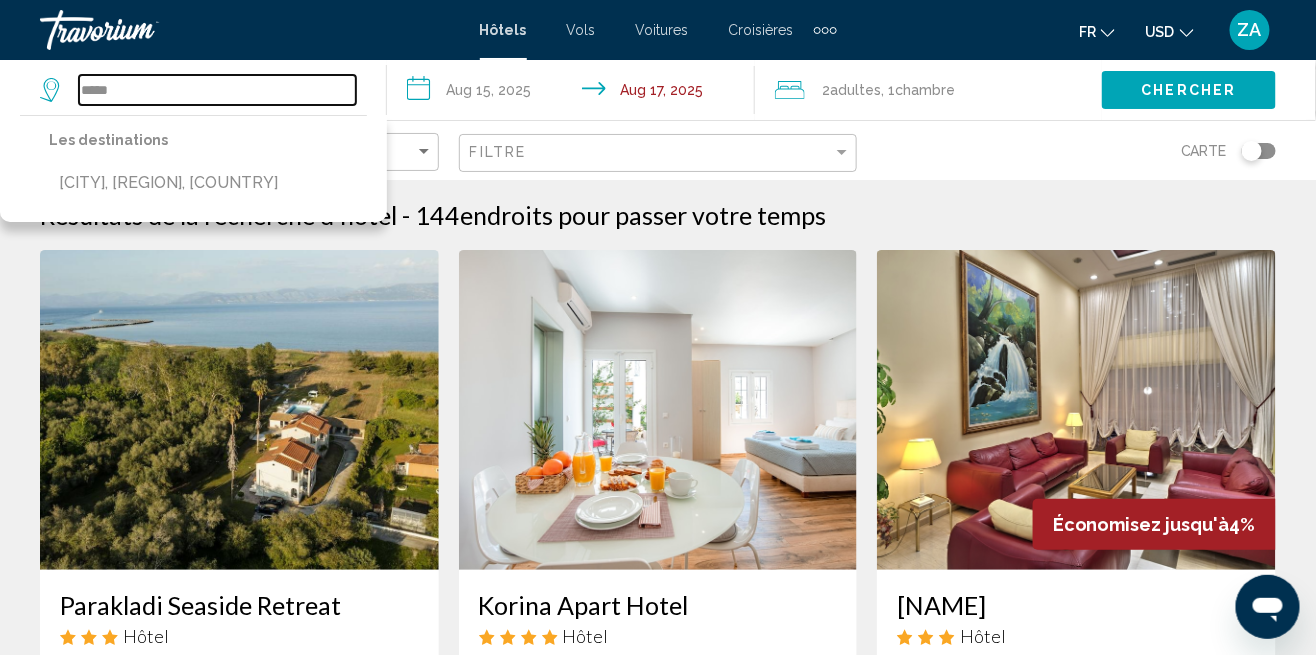 type on "**********" 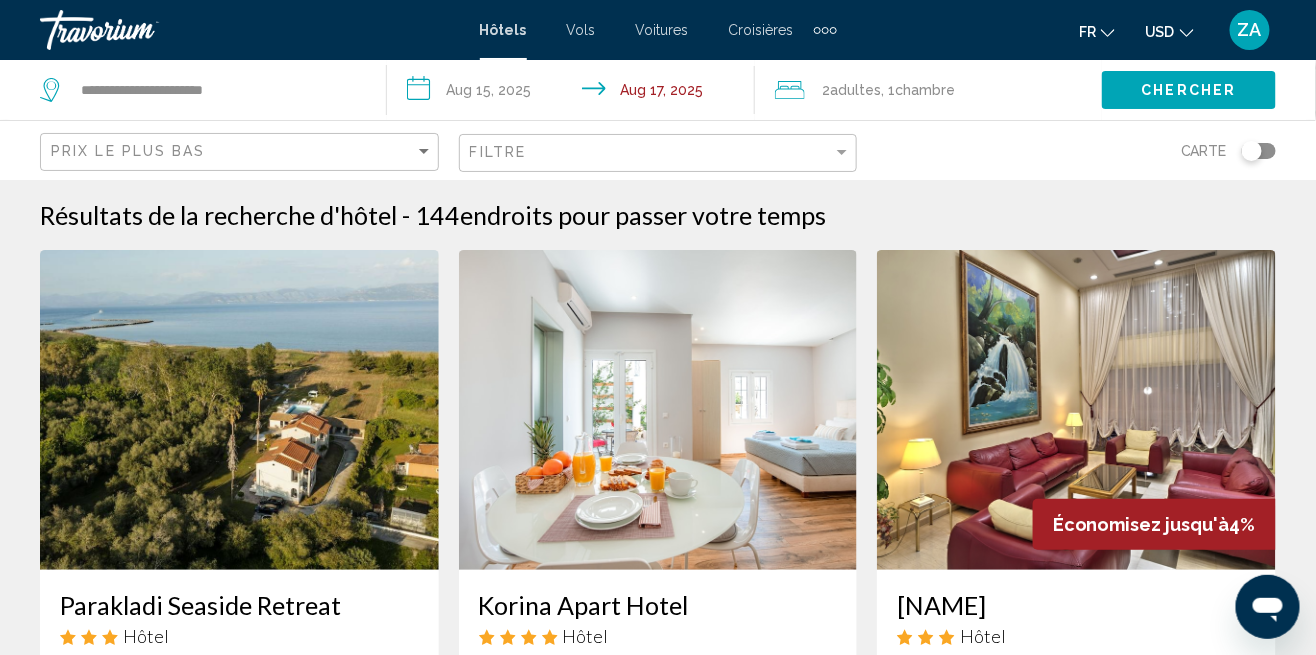 click on "Chercher" 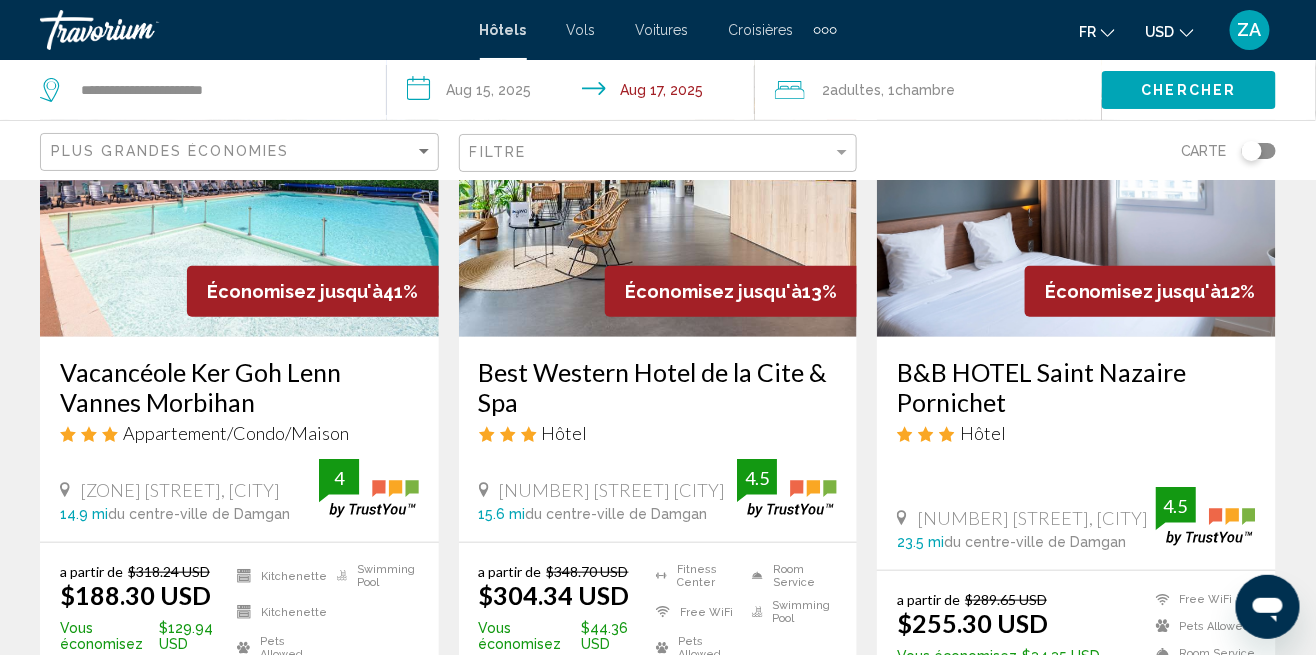 scroll, scrollTop: 232, scrollLeft: 0, axis: vertical 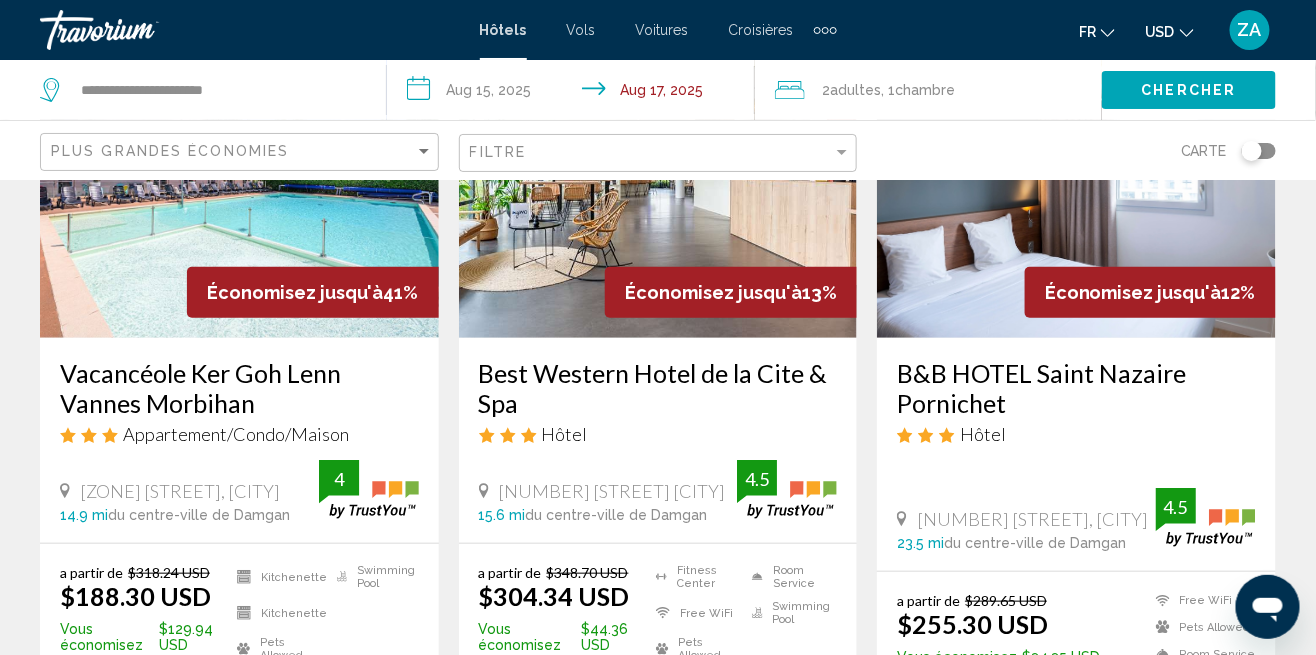click at bounding box center (239, 178) 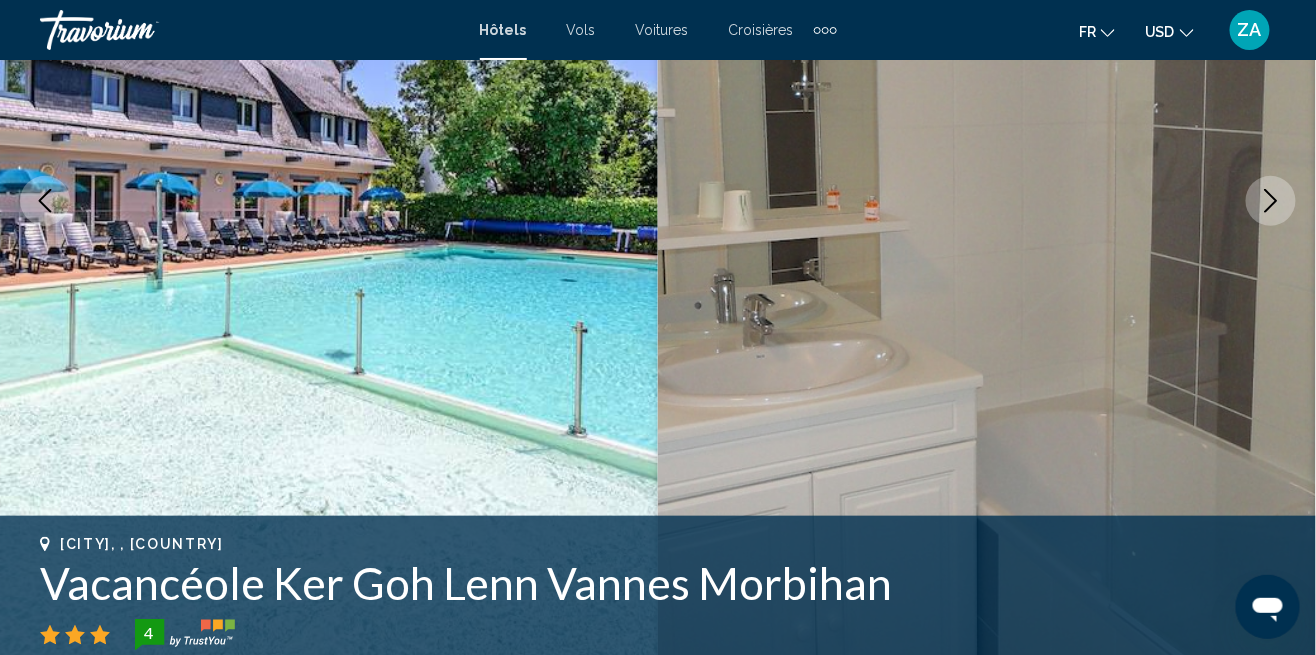 scroll, scrollTop: 344, scrollLeft: 0, axis: vertical 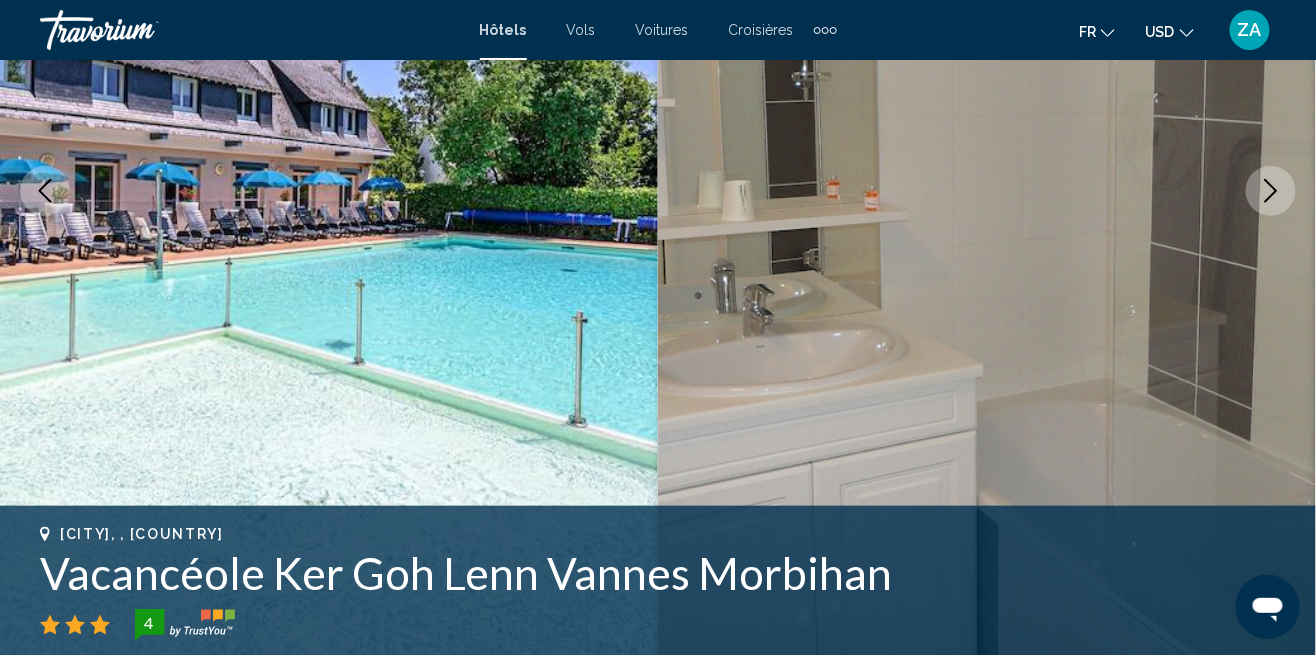 click 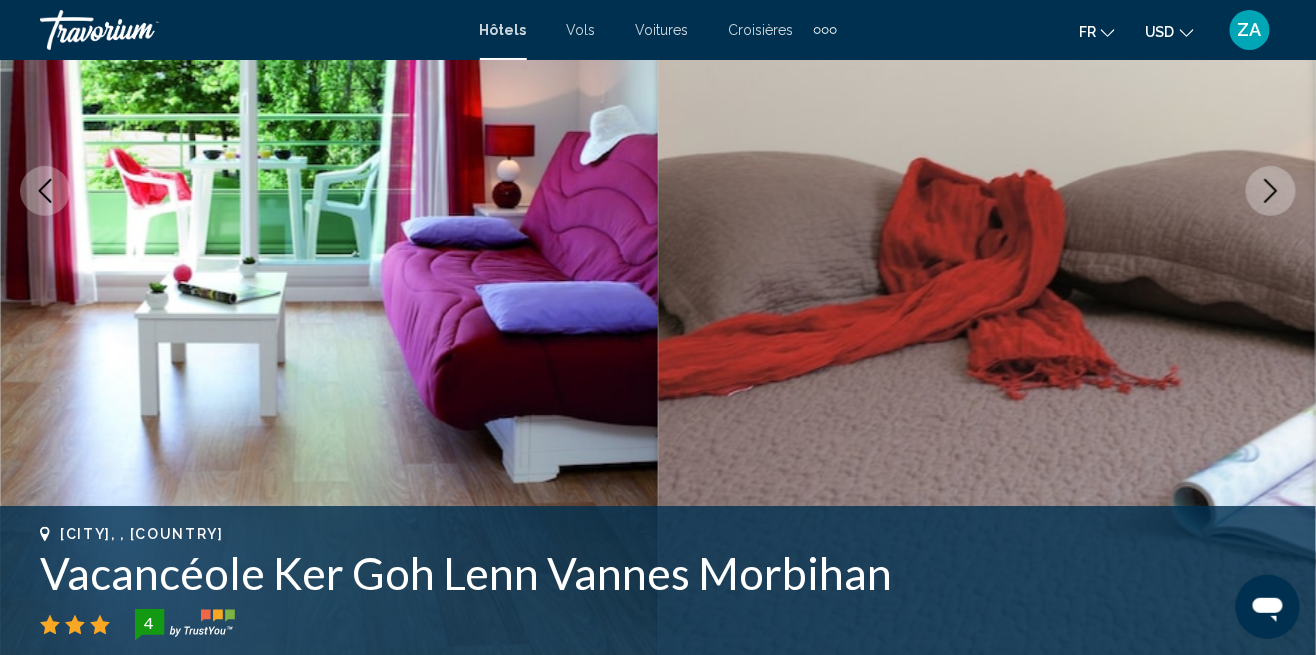 click at bounding box center (1271, 191) 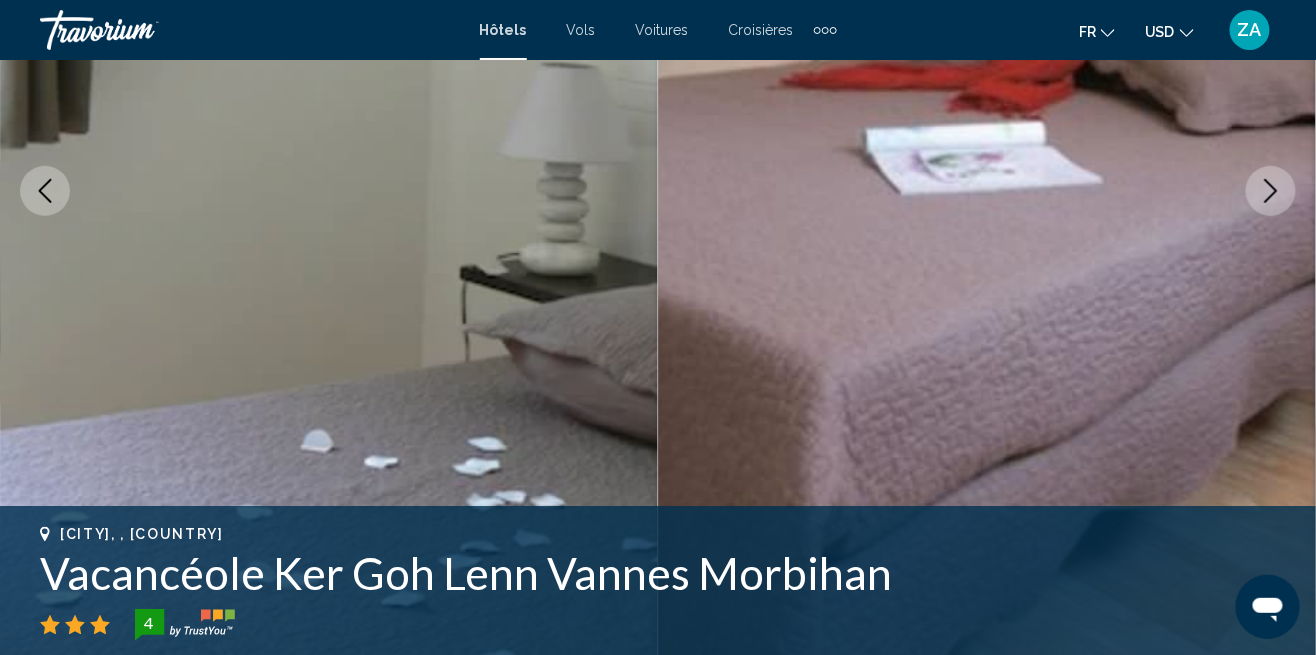 click 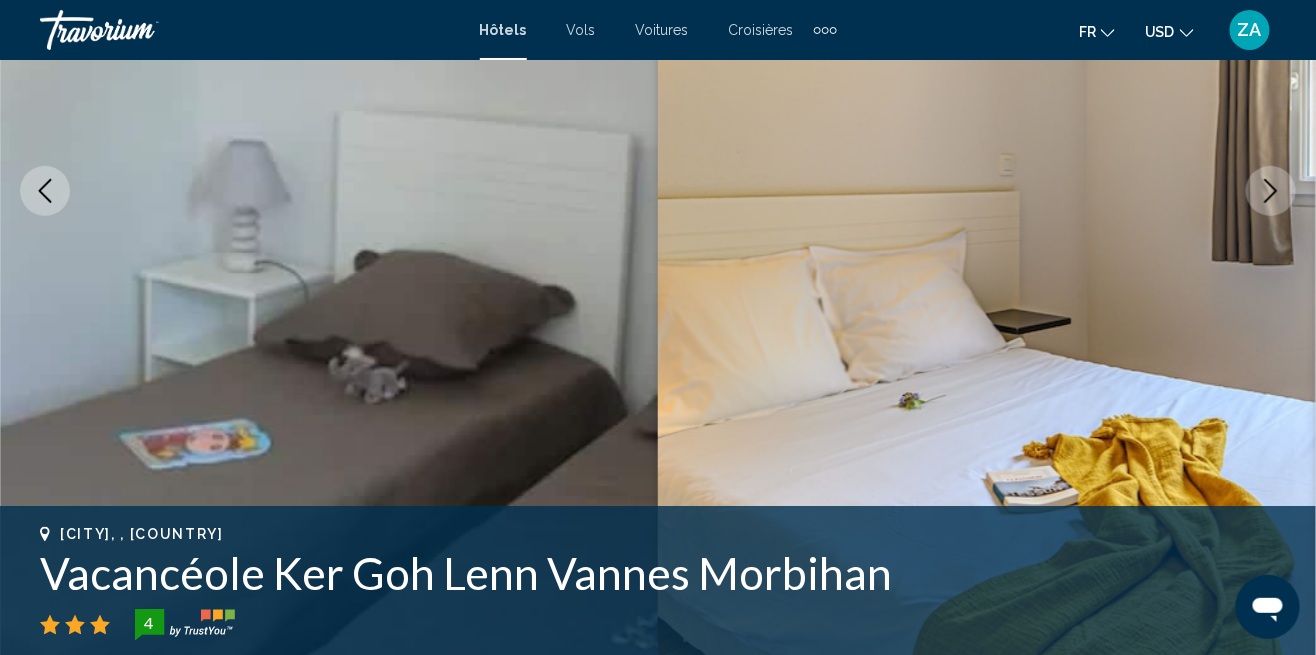 click at bounding box center (1271, 191) 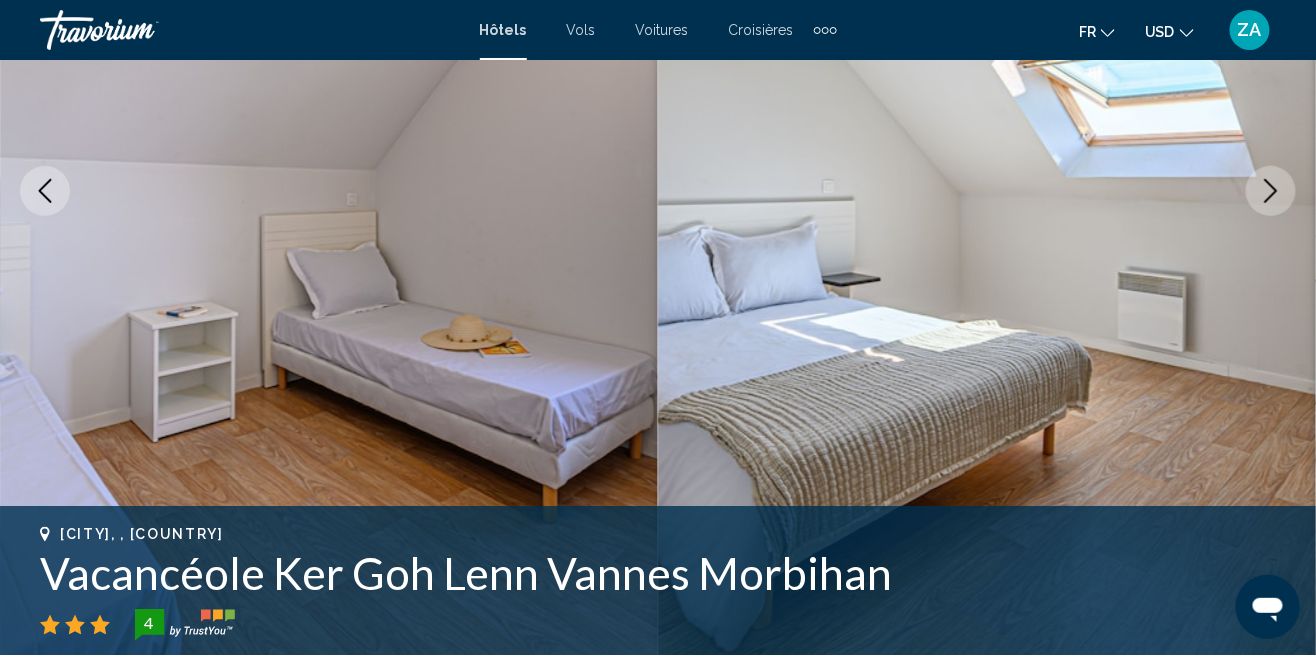 click at bounding box center (1271, 191) 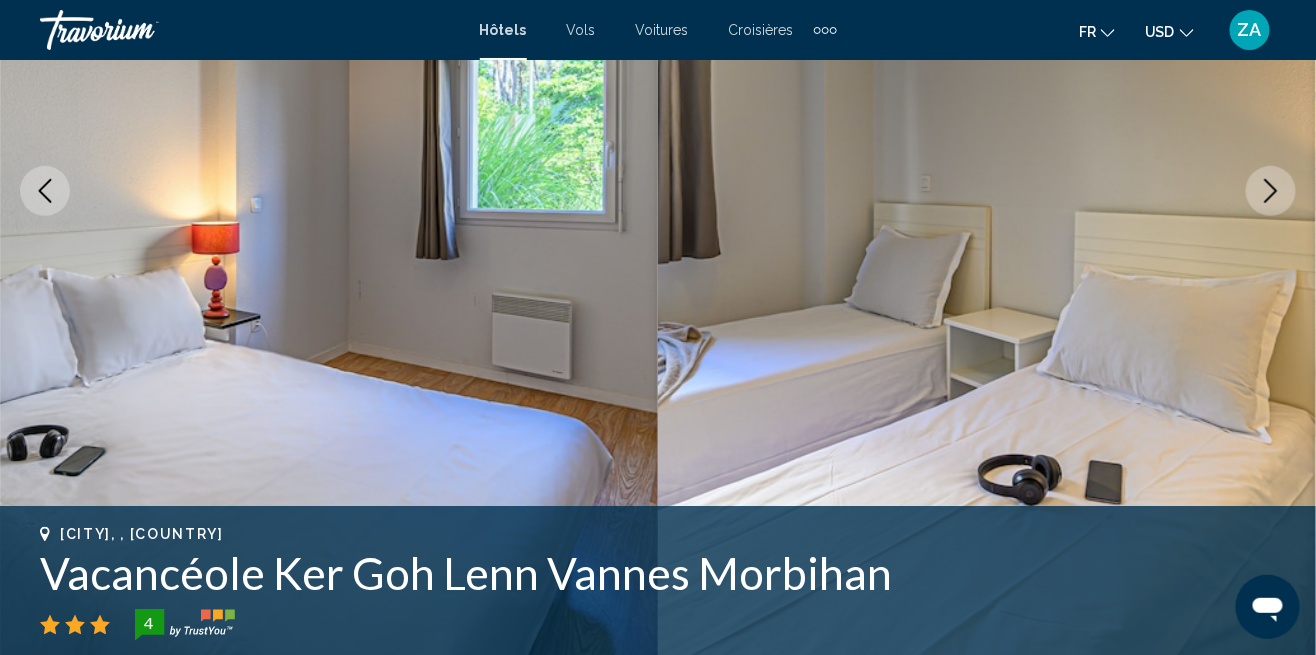 click at bounding box center (1271, 191) 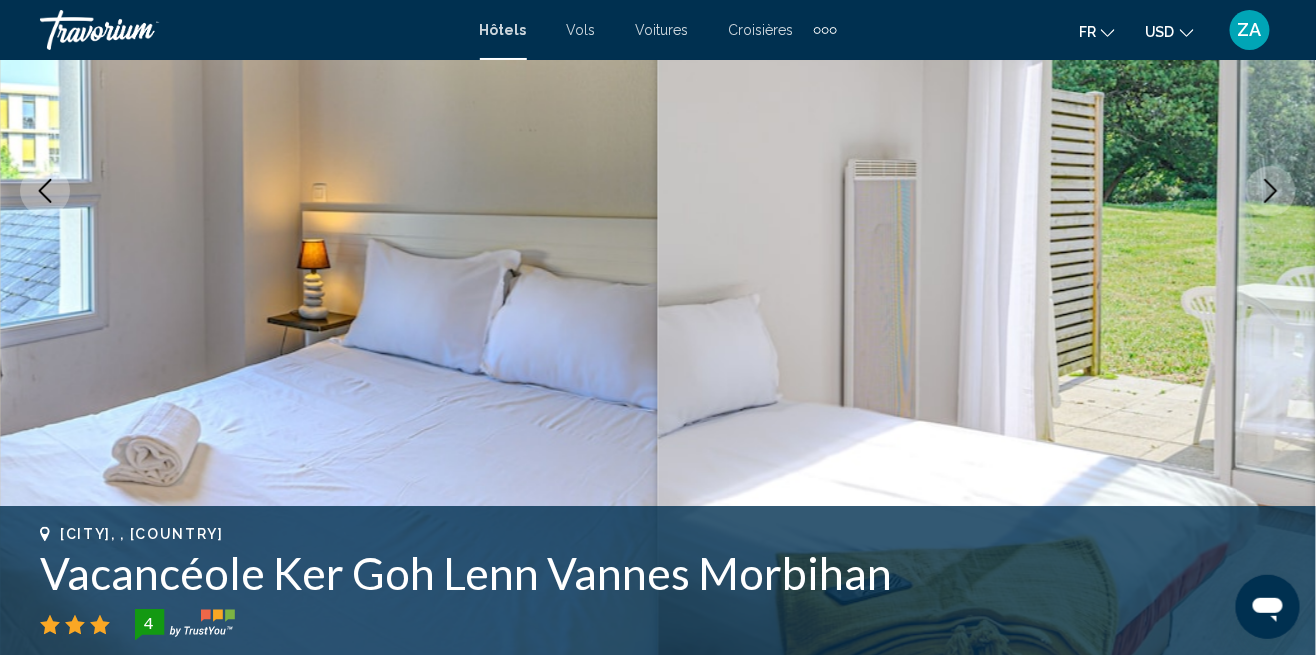 click 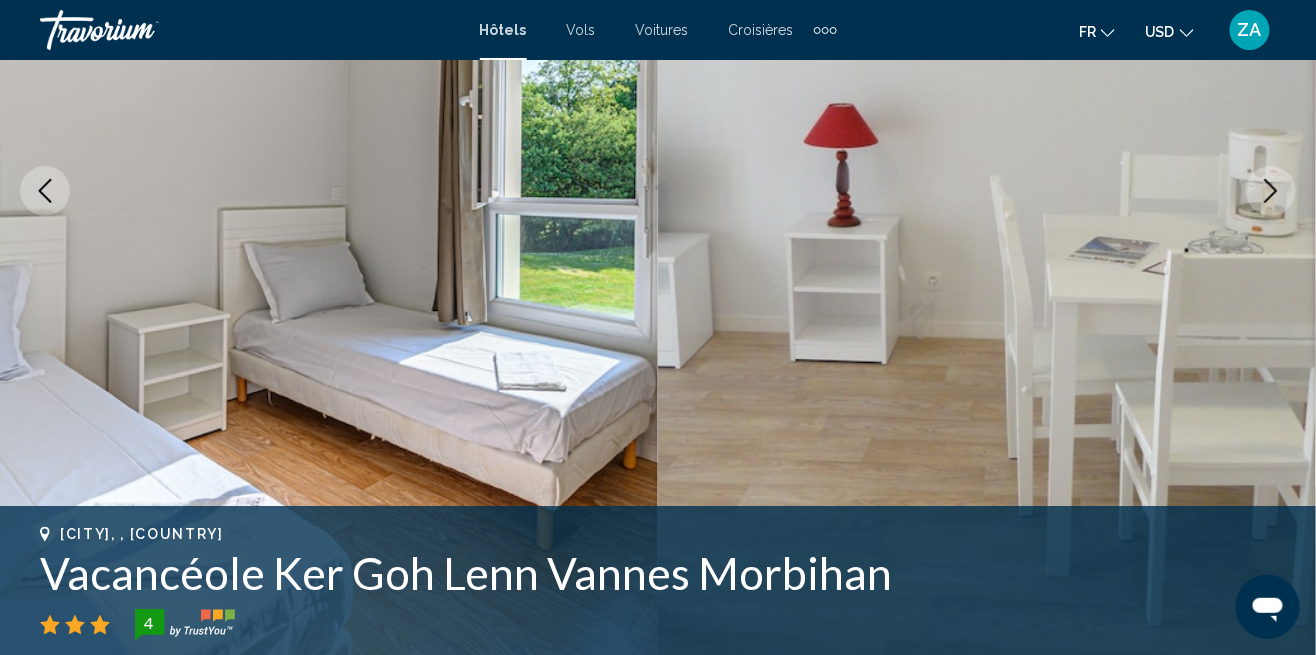 click 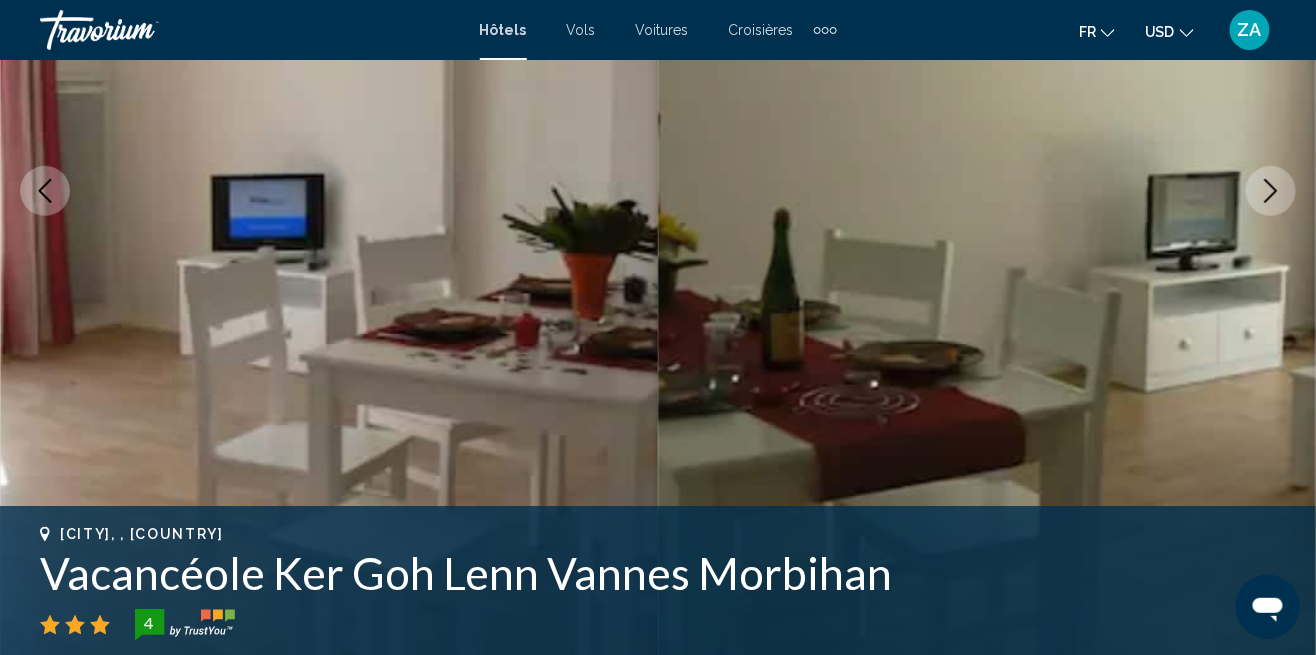 click at bounding box center (1271, 191) 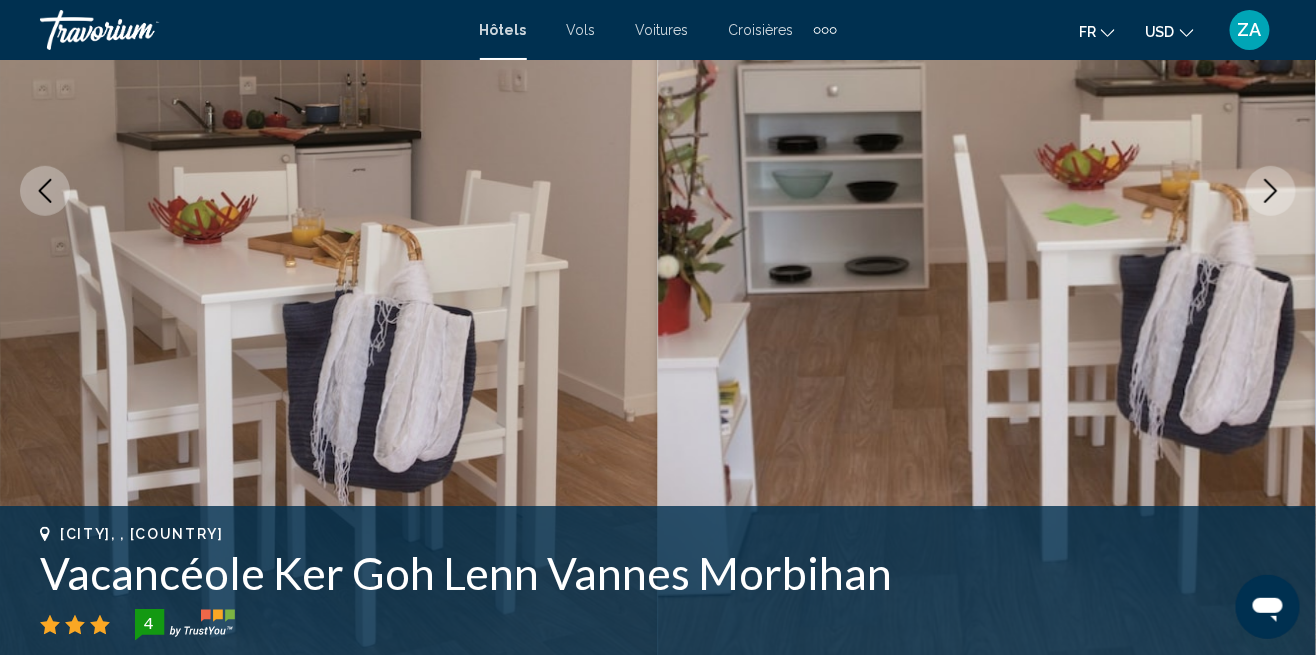 click 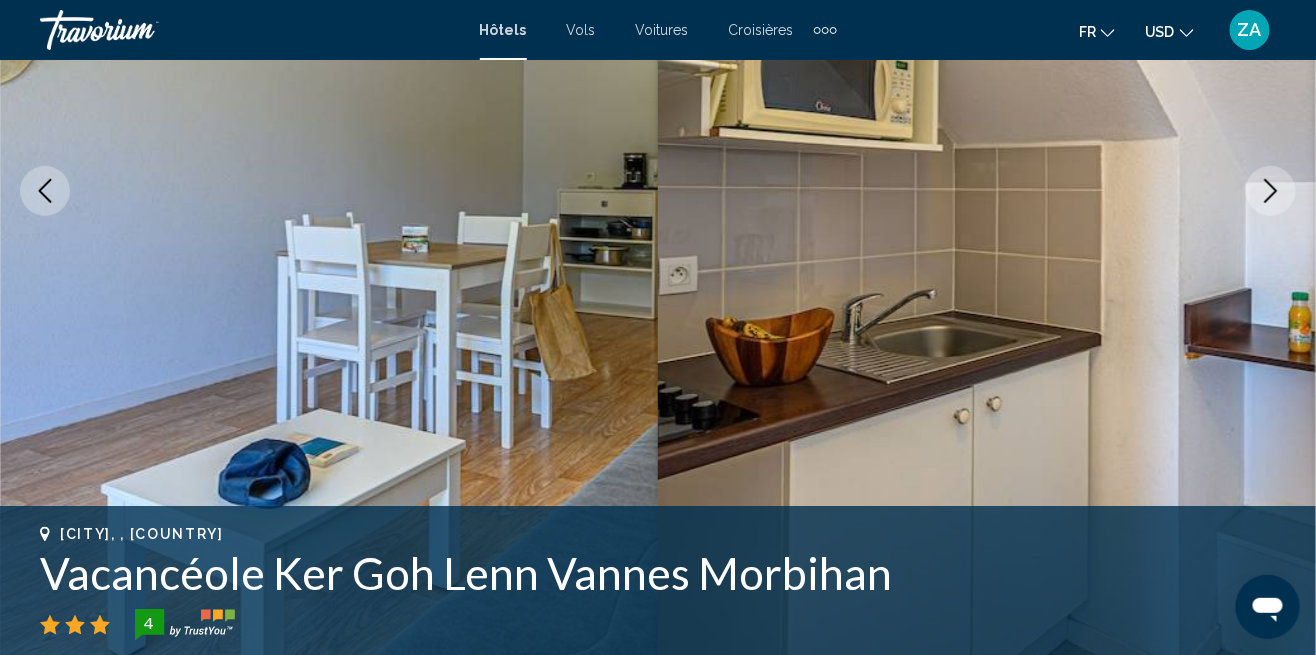 click 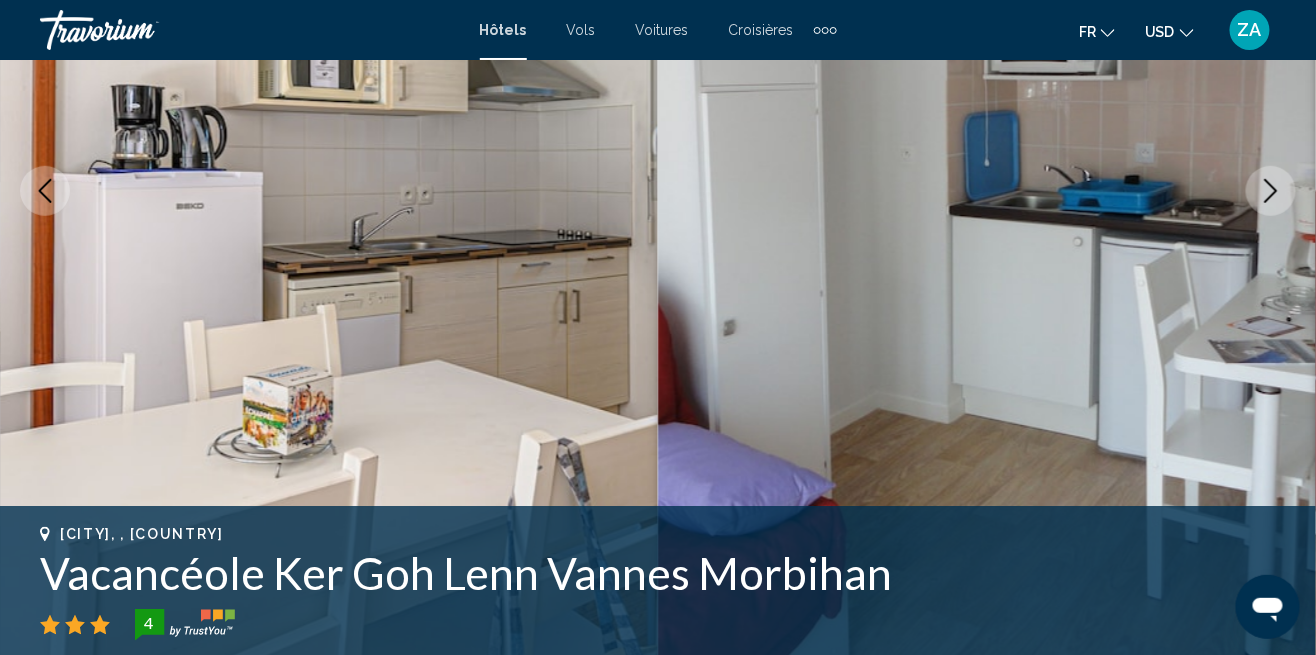 click 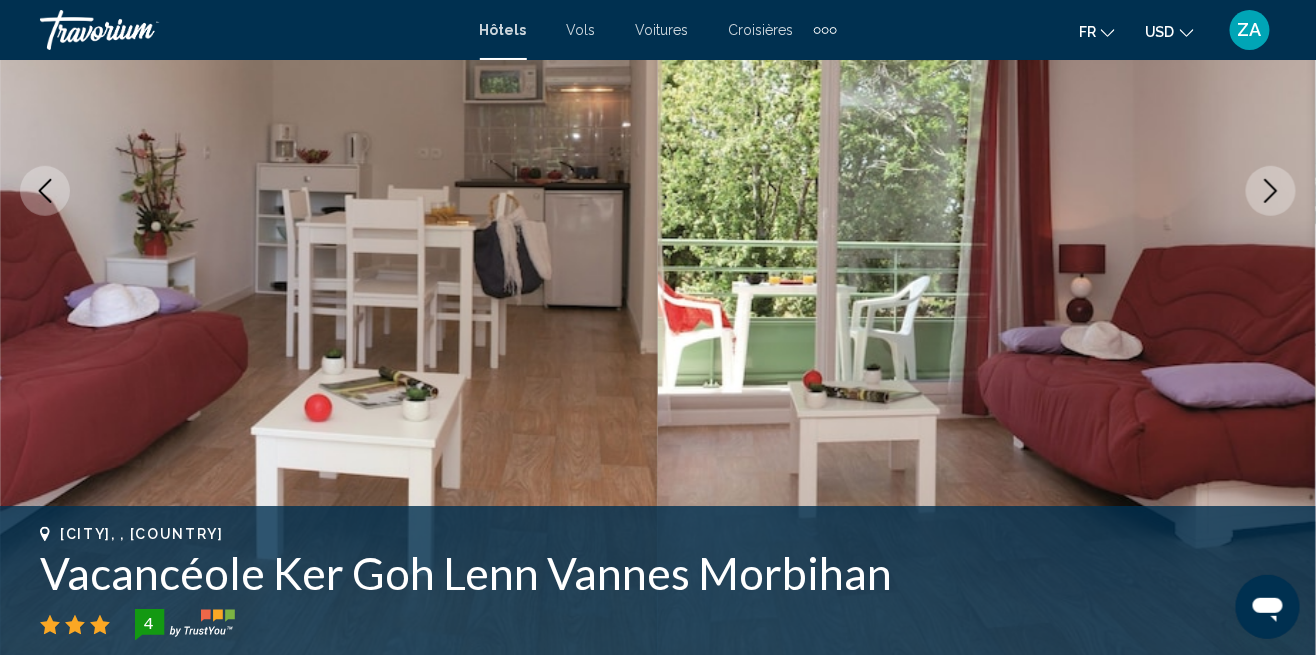 click 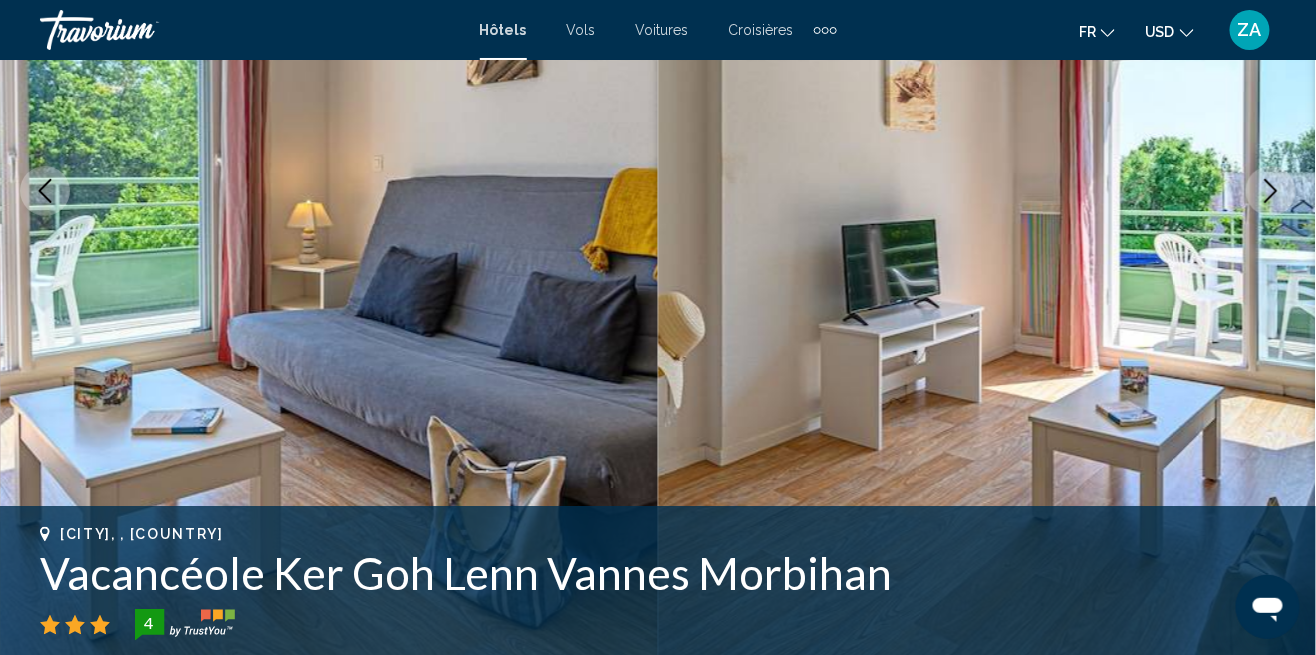 click at bounding box center (1271, 191) 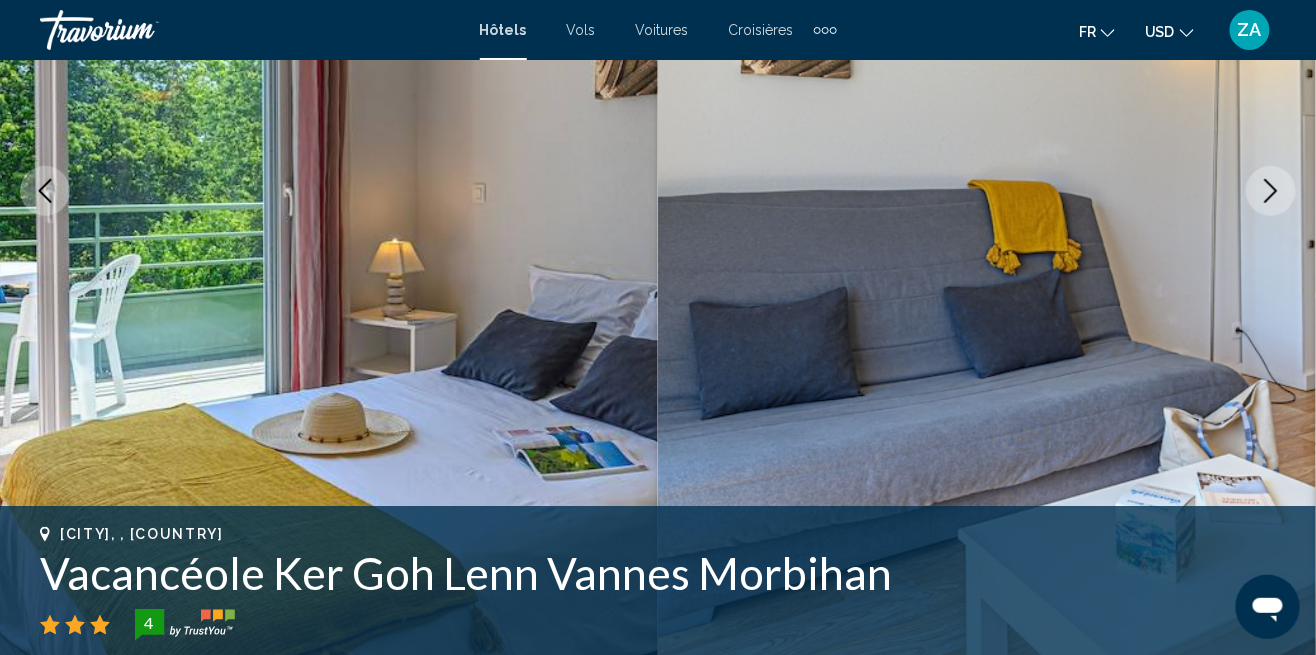 click at bounding box center [1271, 191] 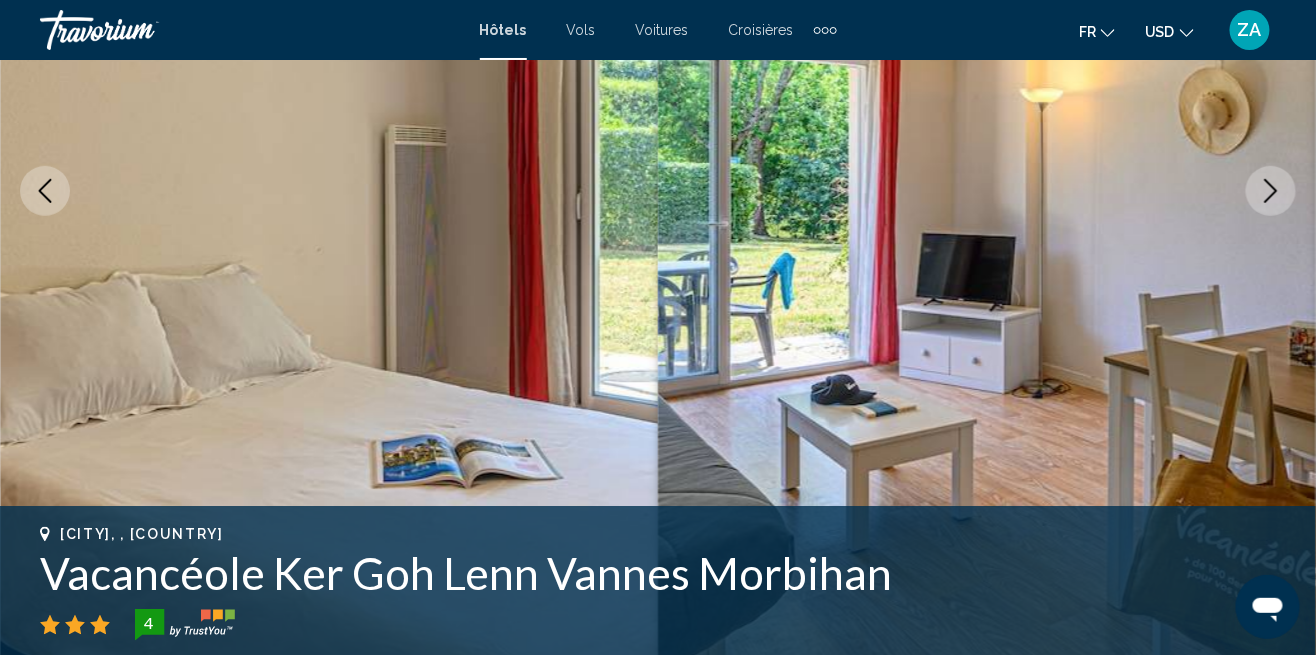 click at bounding box center [1271, 191] 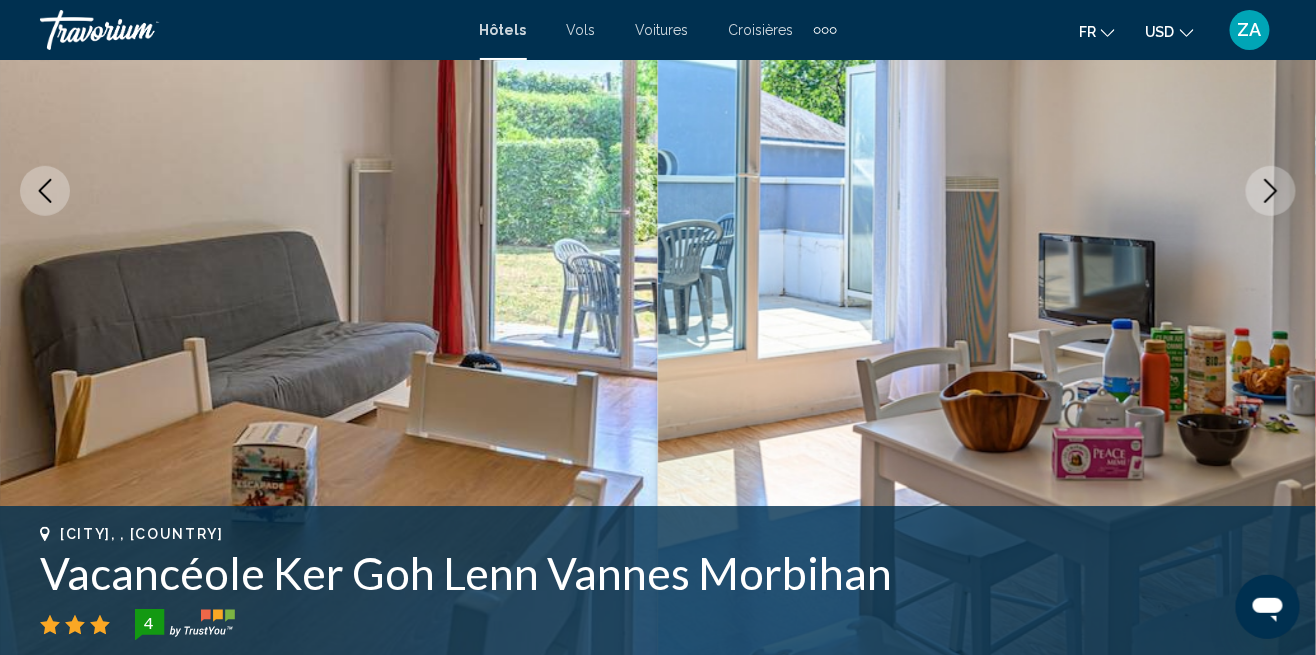 click at bounding box center (1271, 191) 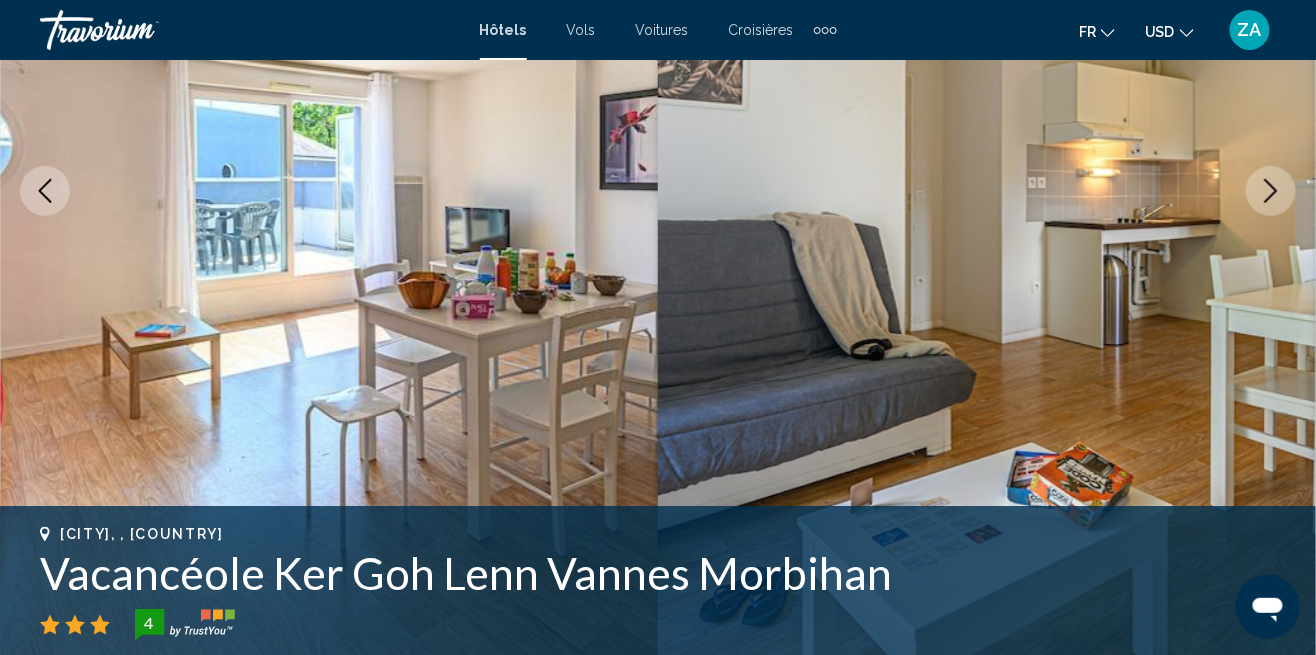 click 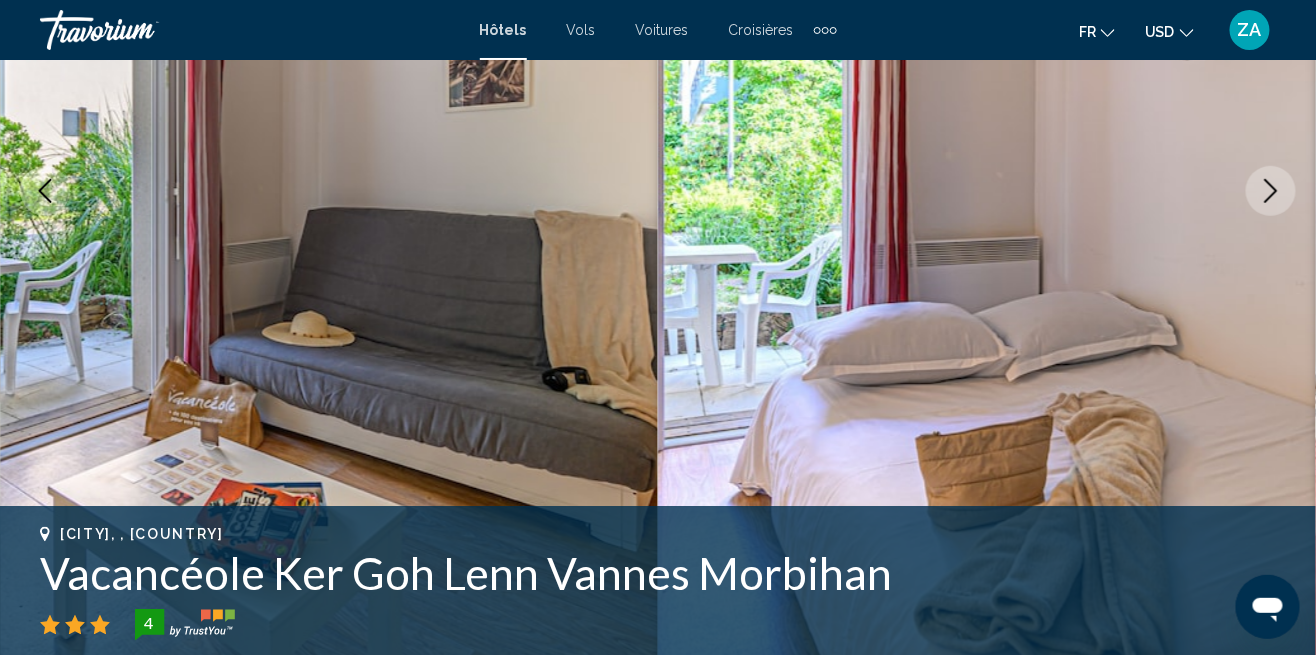 click 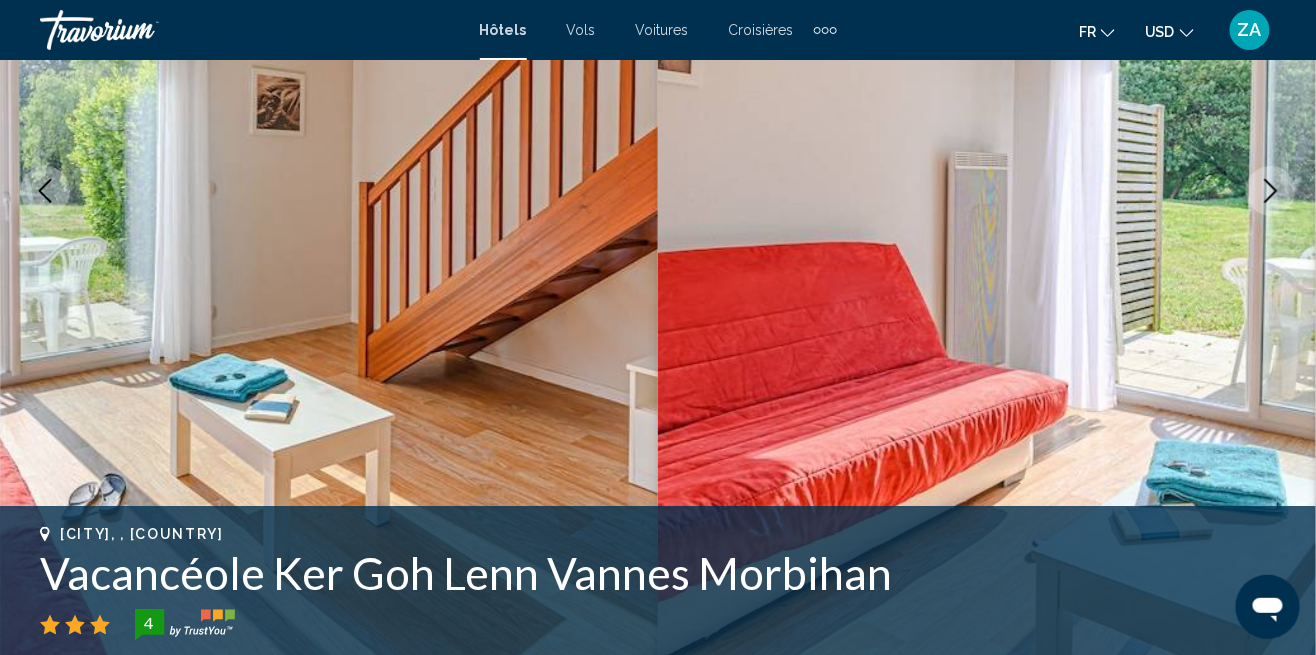 click 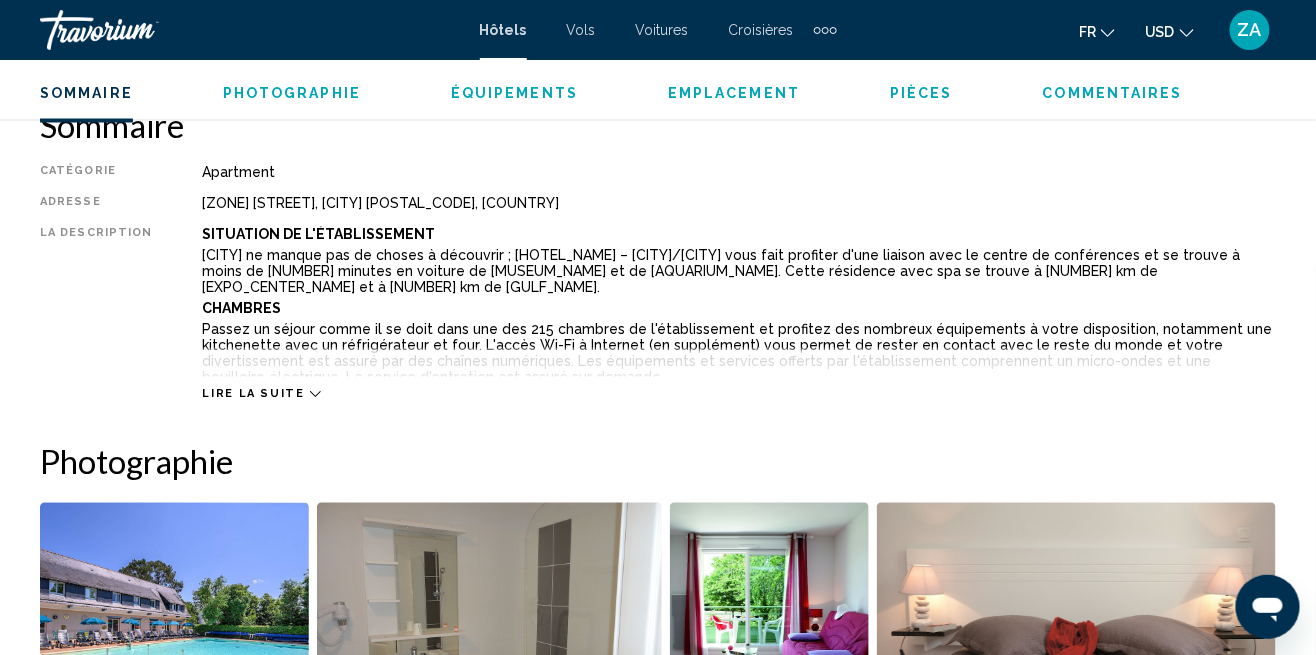 scroll, scrollTop: 1008, scrollLeft: 0, axis: vertical 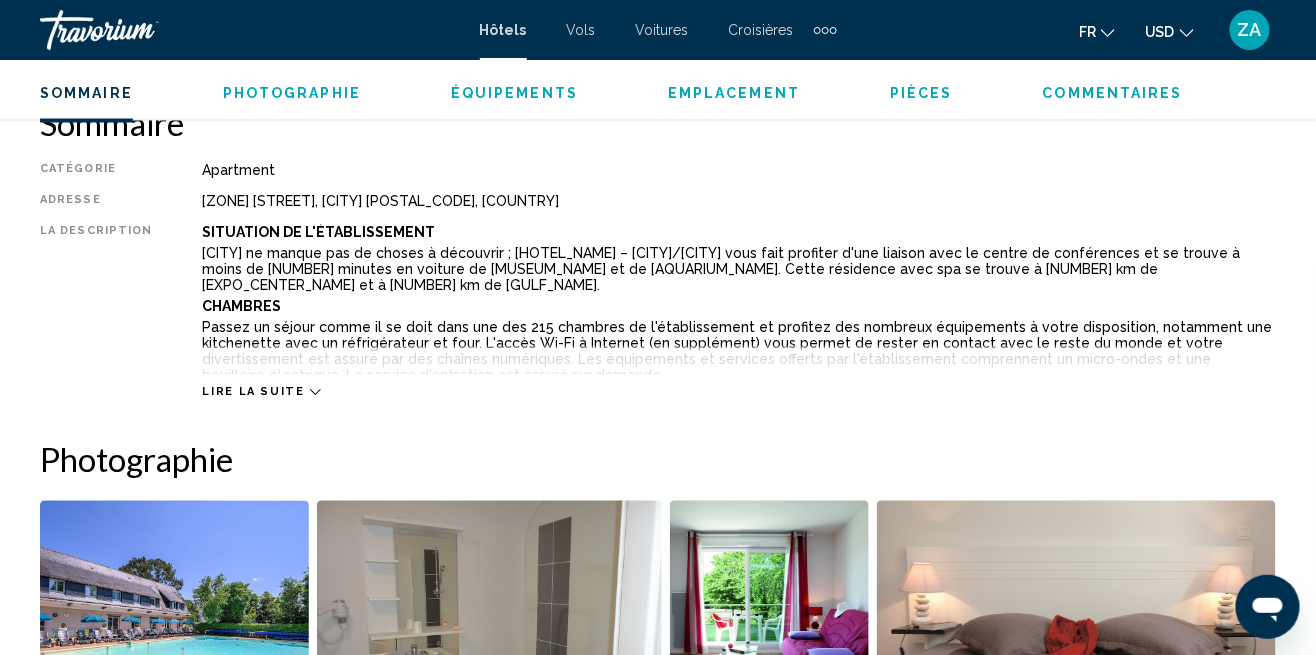 click on "Lire la suite" at bounding box center (253, 392) 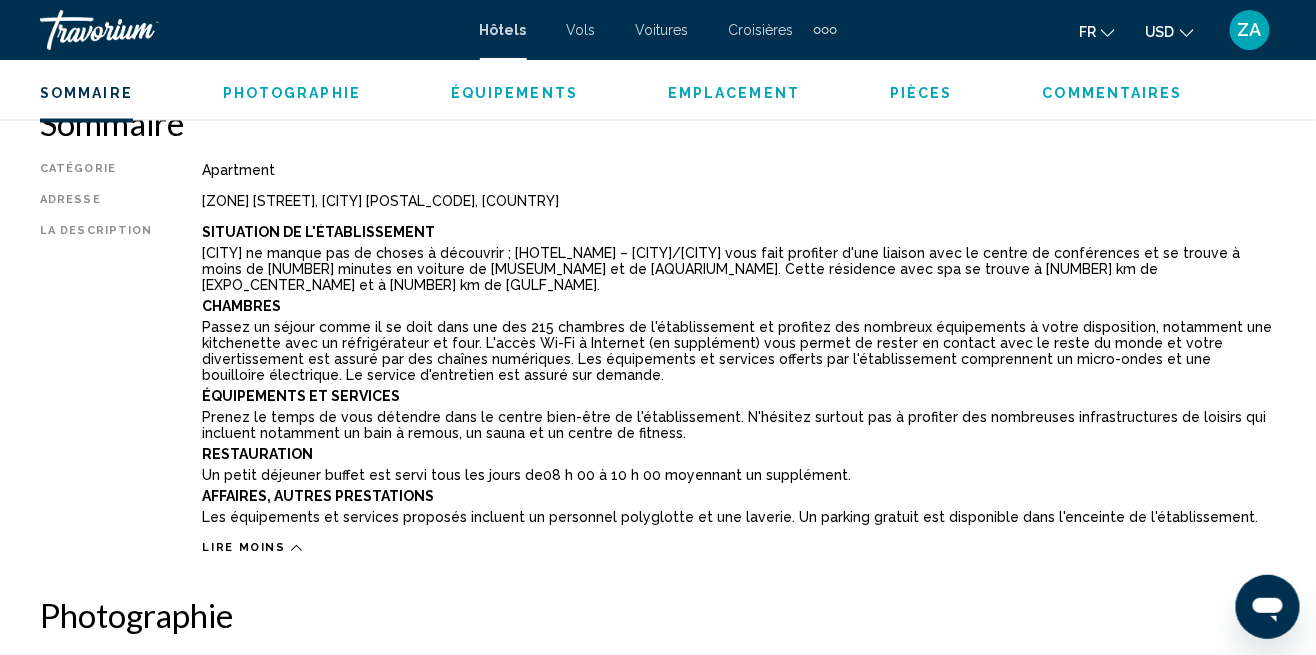 scroll, scrollTop: 991, scrollLeft: 0, axis: vertical 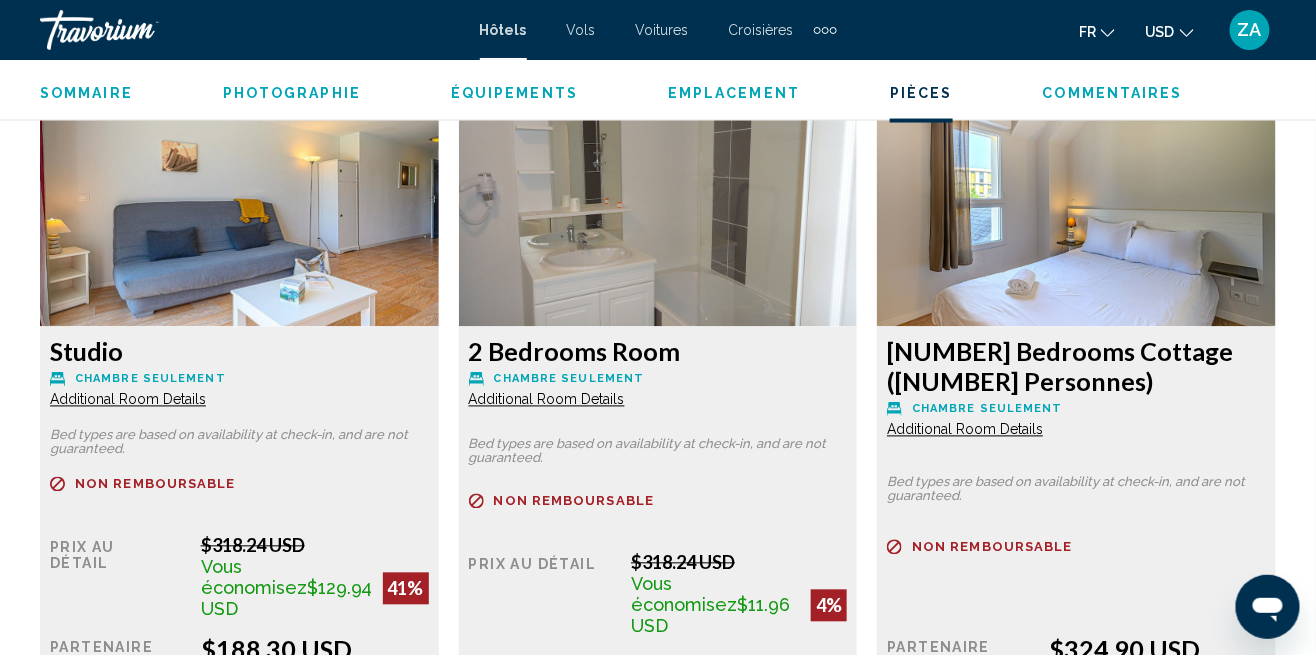 click on "Studio
Chambre seulement Additional Room Details Bed types are based on availability at check-in, and are not guaranteed.
Remboursable
Non remboursable
Non remboursable     Prix au détail  $318.24 USD  Vous économisez  $129.94 USD  41%  quand vous échangez    Partenaire  $188.30 USD  $18.32 USD  Taxes incluses
Total dû à l'hôtel : $7.24 USD  Tu gagnes  565 Loyalty Points  More rates Reserve maintenant Plus disponible" at bounding box center (239, 569) 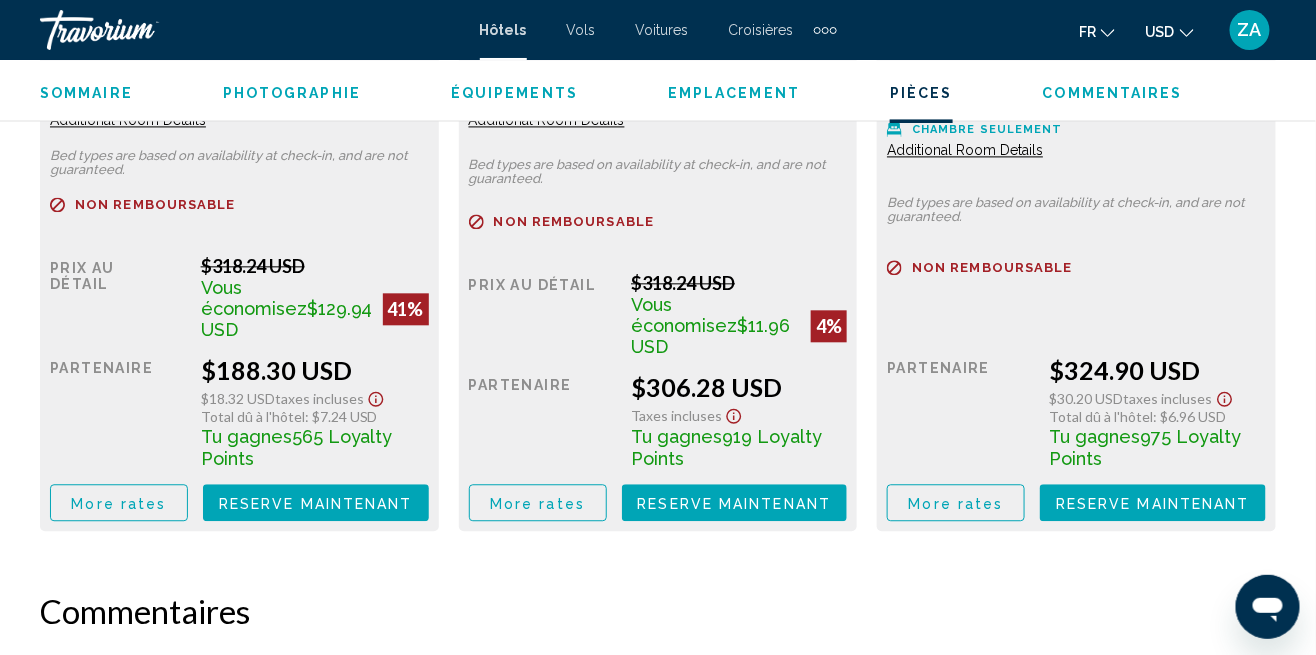 scroll, scrollTop: 3557, scrollLeft: 0, axis: vertical 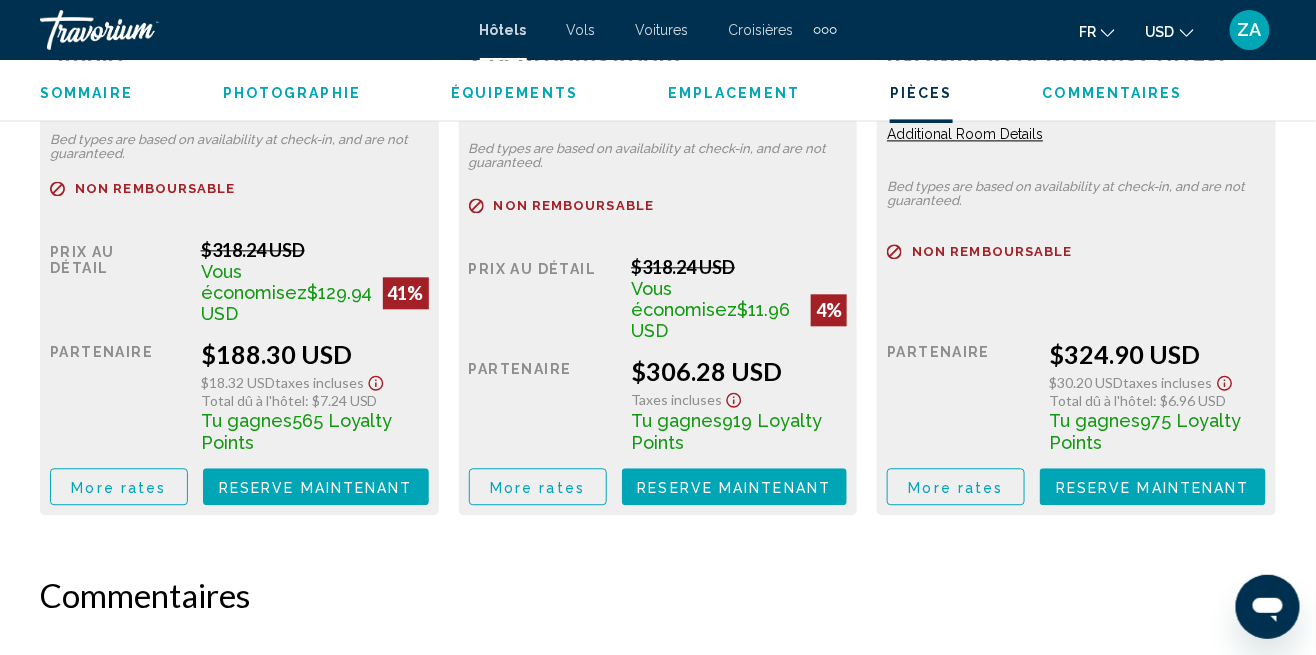 click on "USD" 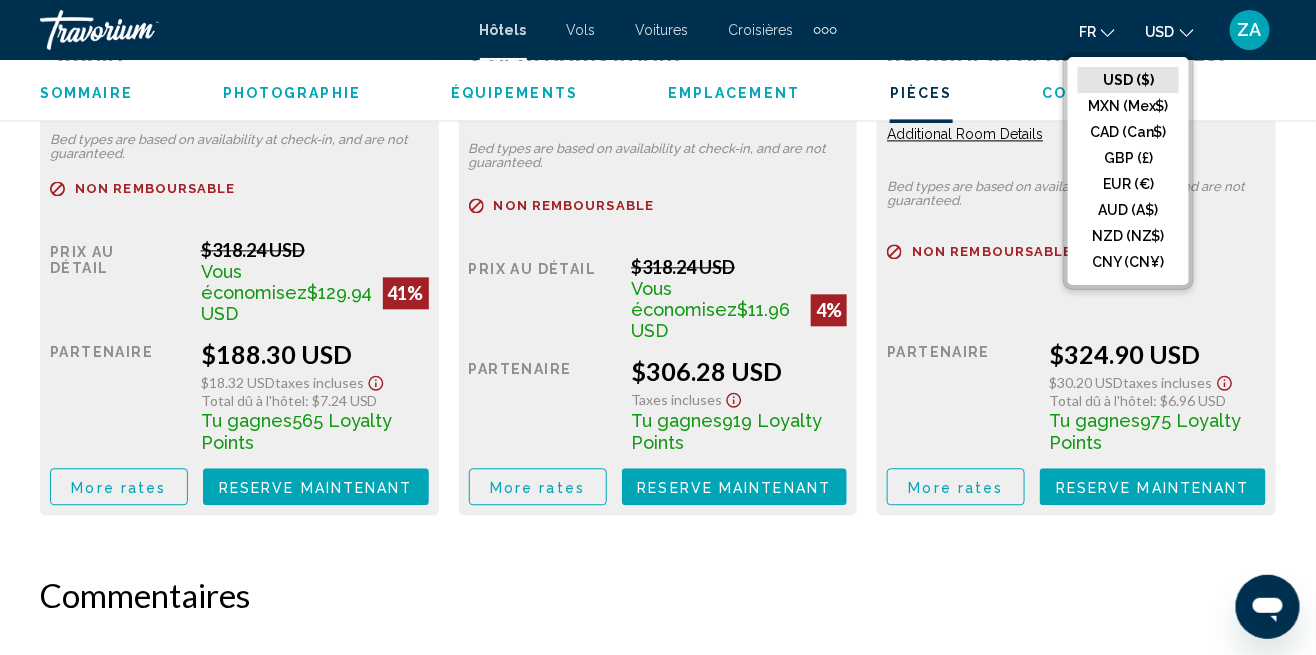 click on "fr
English Español Français Italiano Português русский" 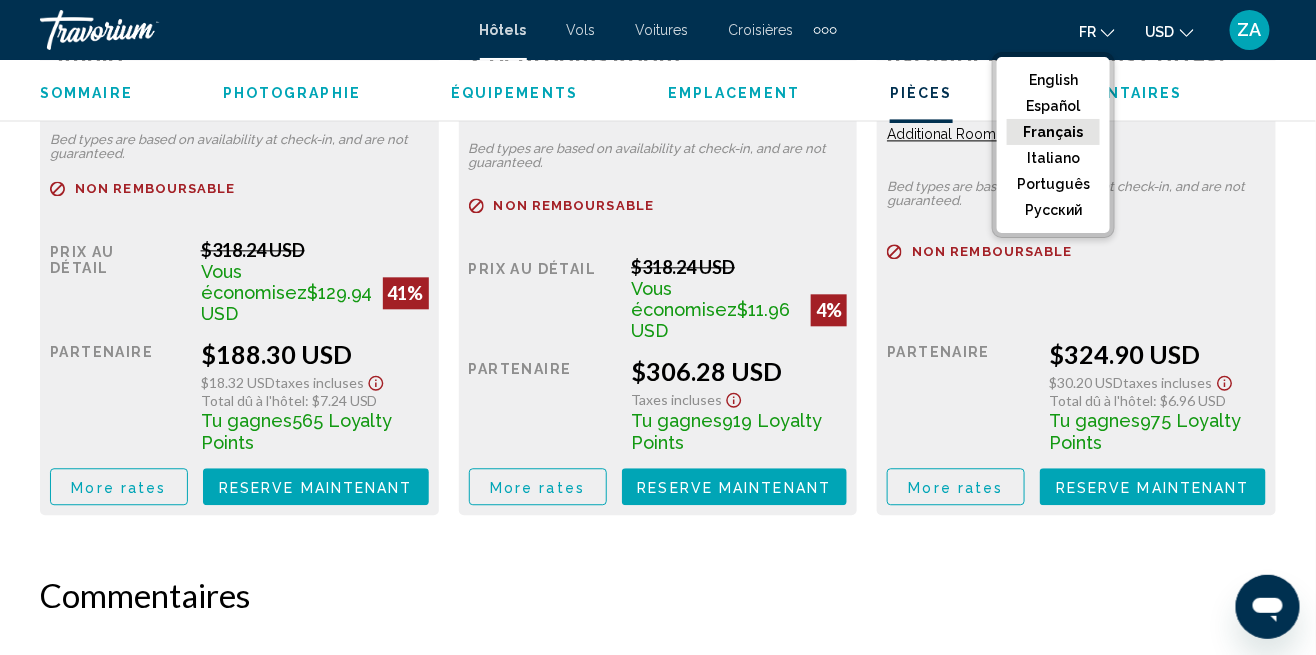 click 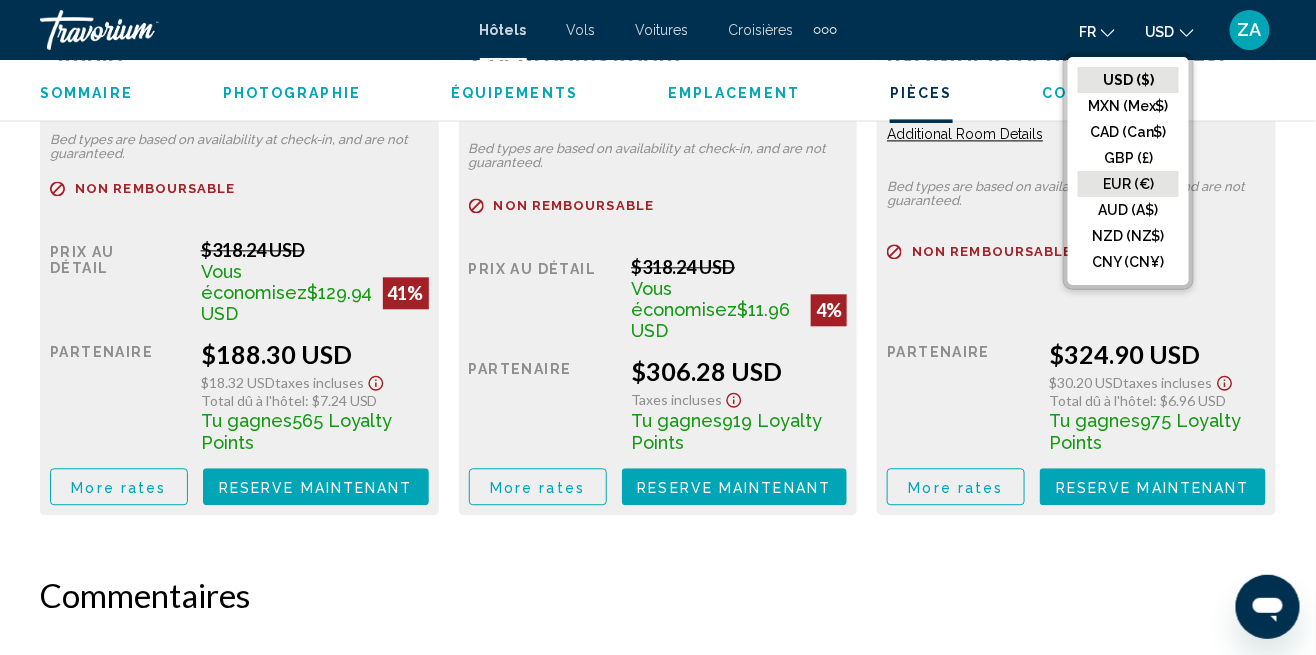 click on "EUR (€)" 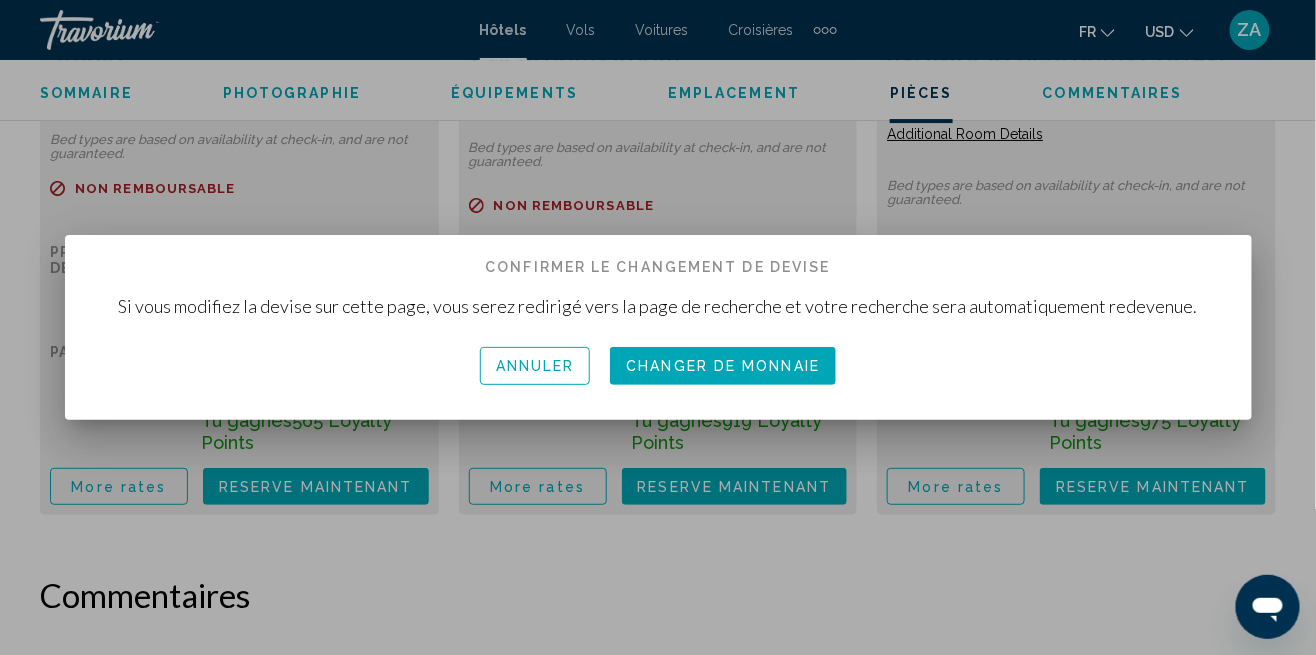 scroll, scrollTop: 0, scrollLeft: 0, axis: both 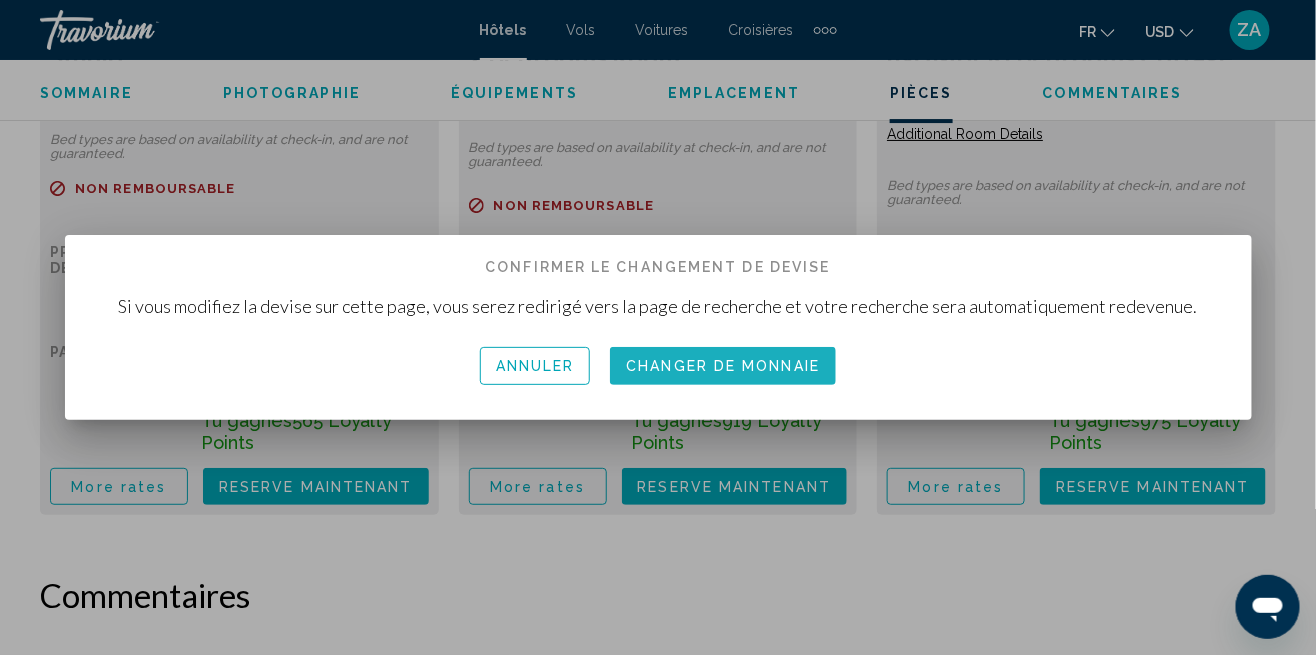 click on "Changer de monnaie" at bounding box center [723, 367] 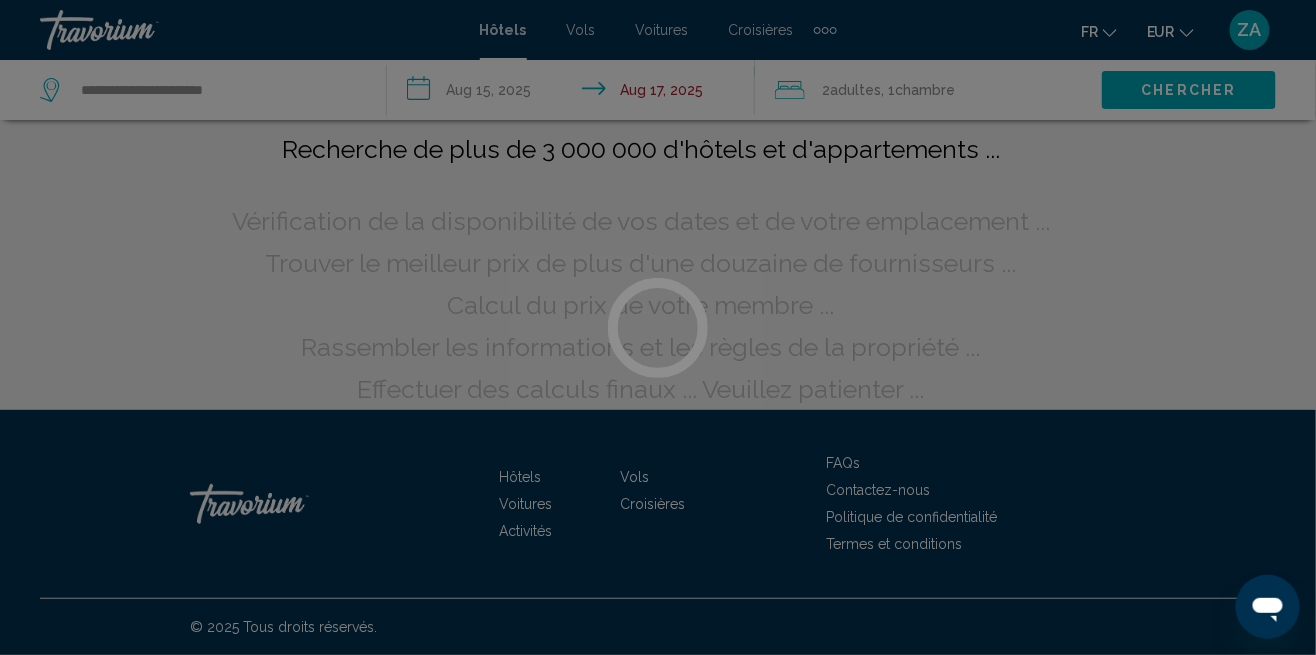 scroll, scrollTop: 0, scrollLeft: 0, axis: both 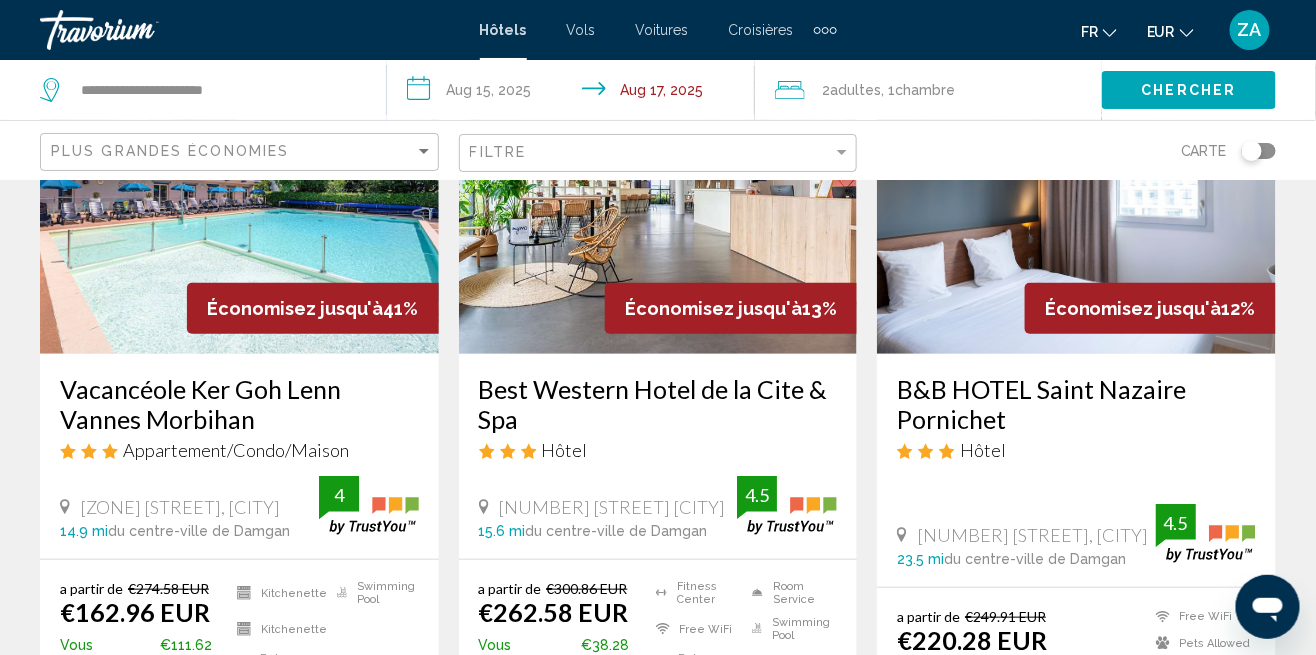 click on "Économisez jusqu'à  41%" at bounding box center (313, 308) 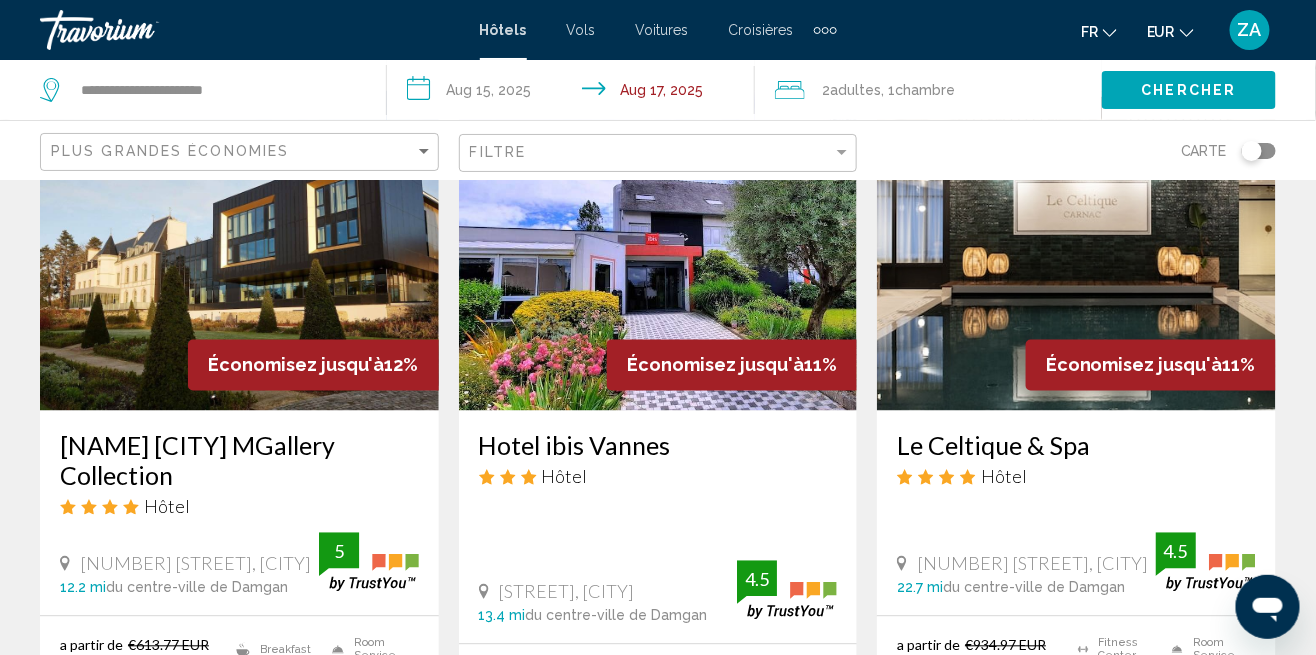scroll, scrollTop: 896, scrollLeft: 0, axis: vertical 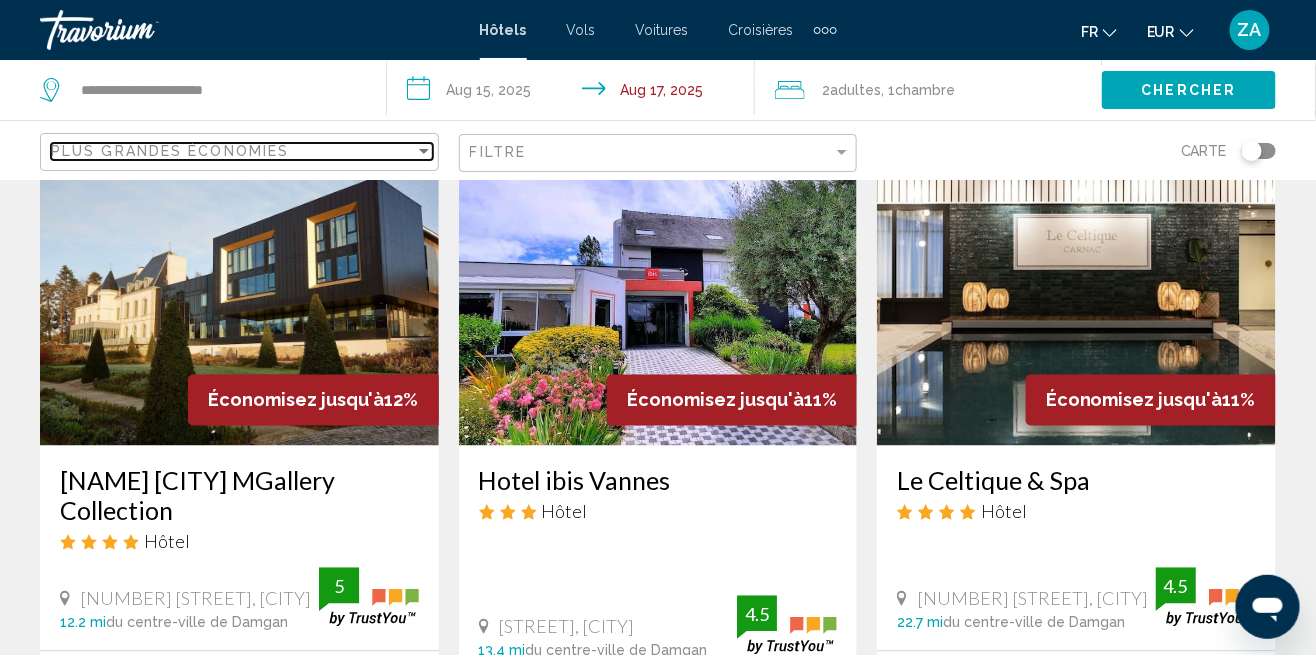 click on "Plus grandes économies" at bounding box center [233, 151] 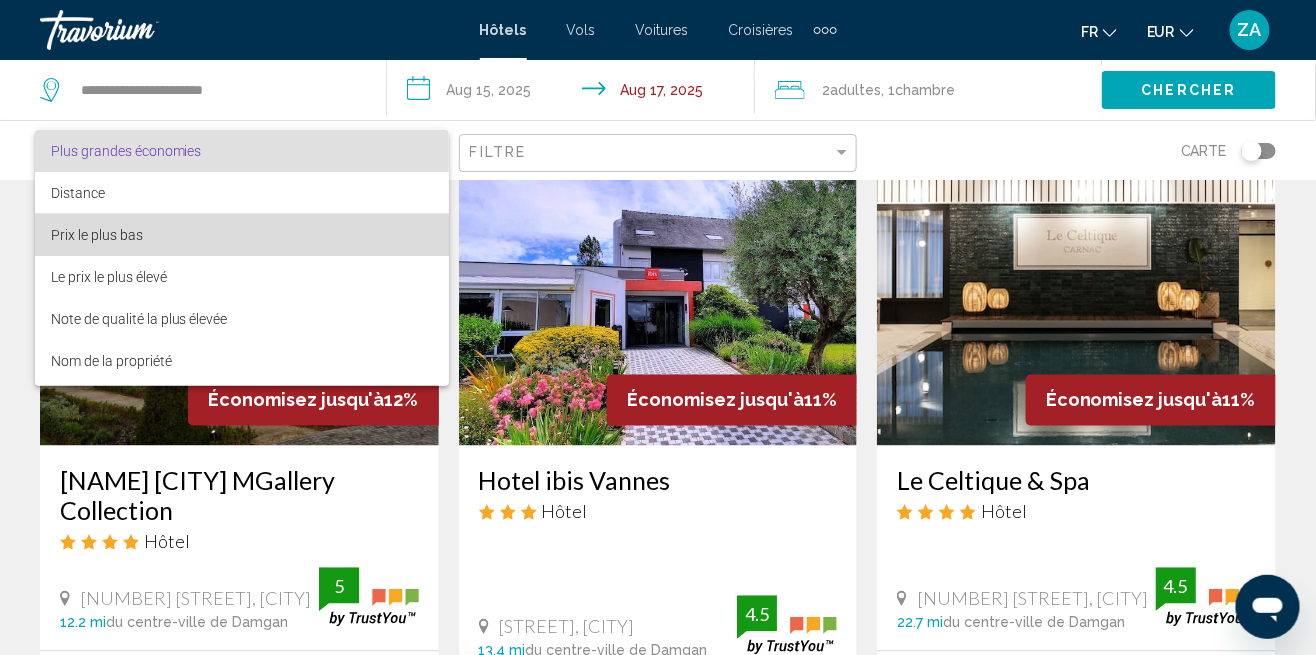 click on "Prix le plus bas" at bounding box center [242, 235] 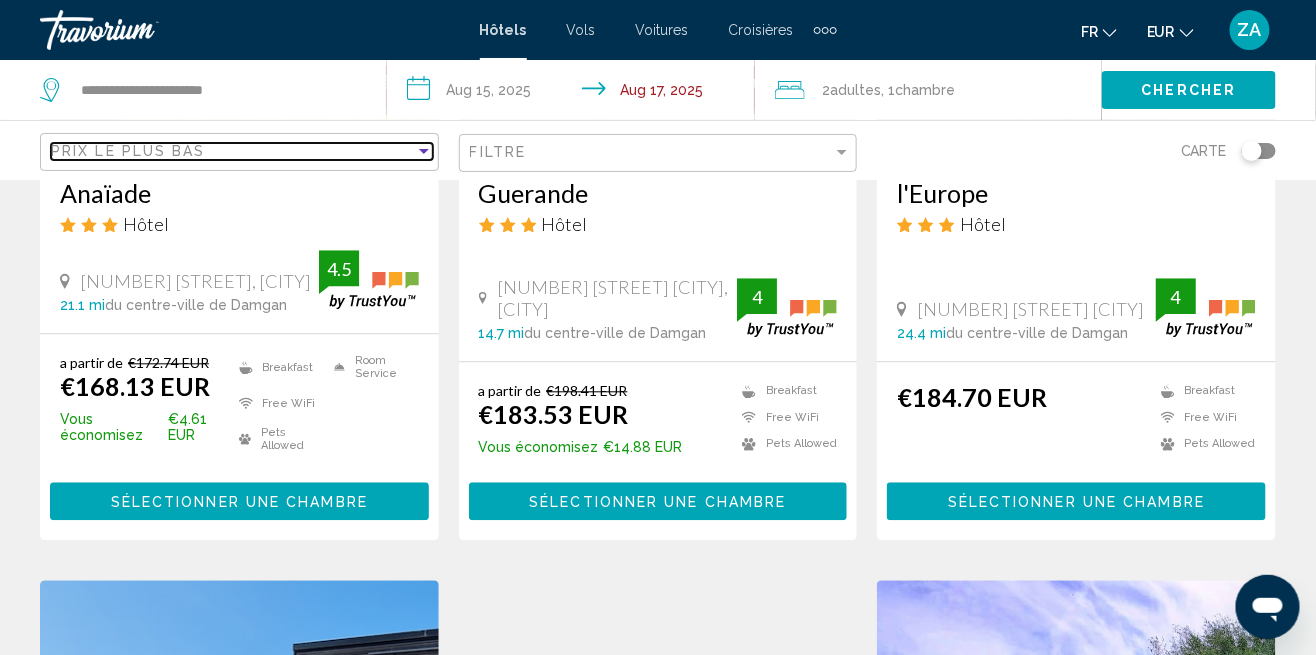 scroll, scrollTop: 1210, scrollLeft: 0, axis: vertical 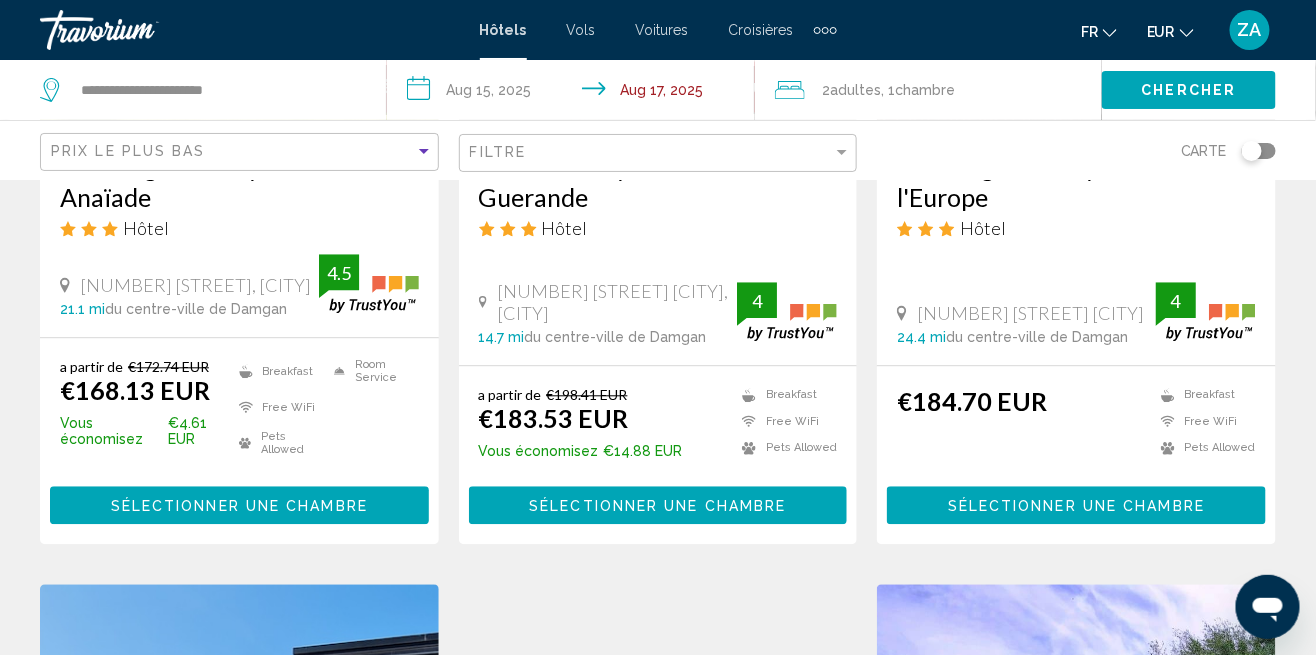 click on "**********" at bounding box center (574, 93) 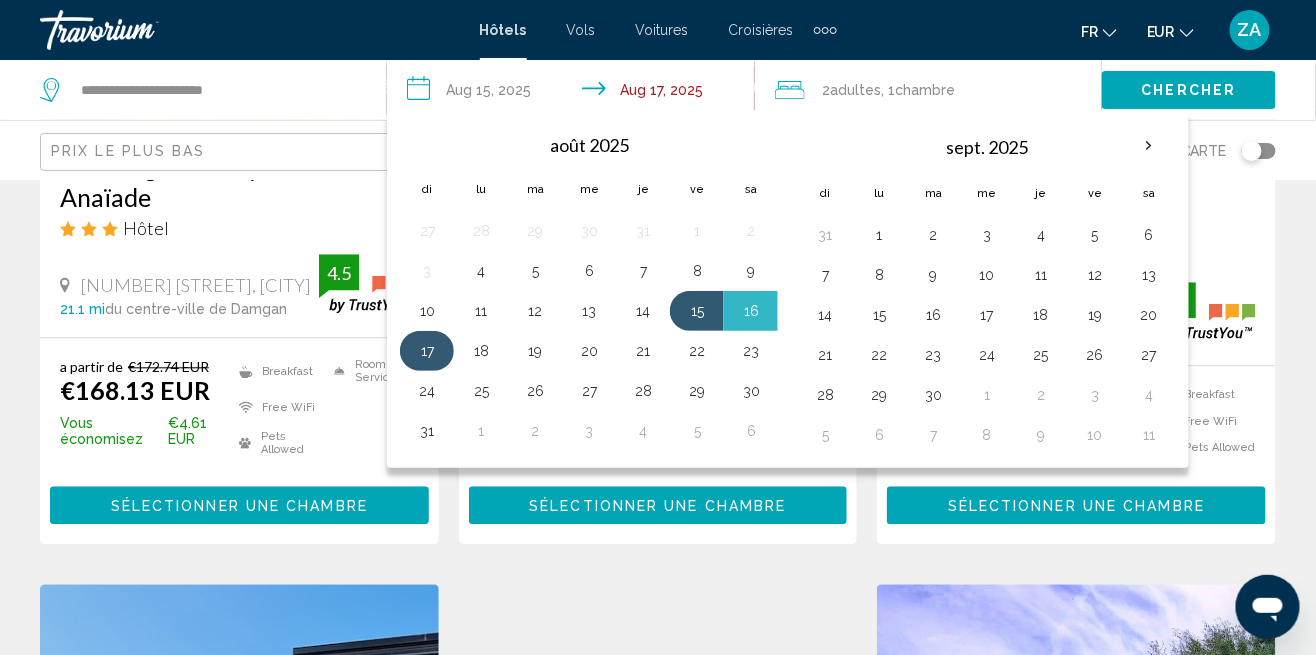 click on "17" at bounding box center (427, 351) 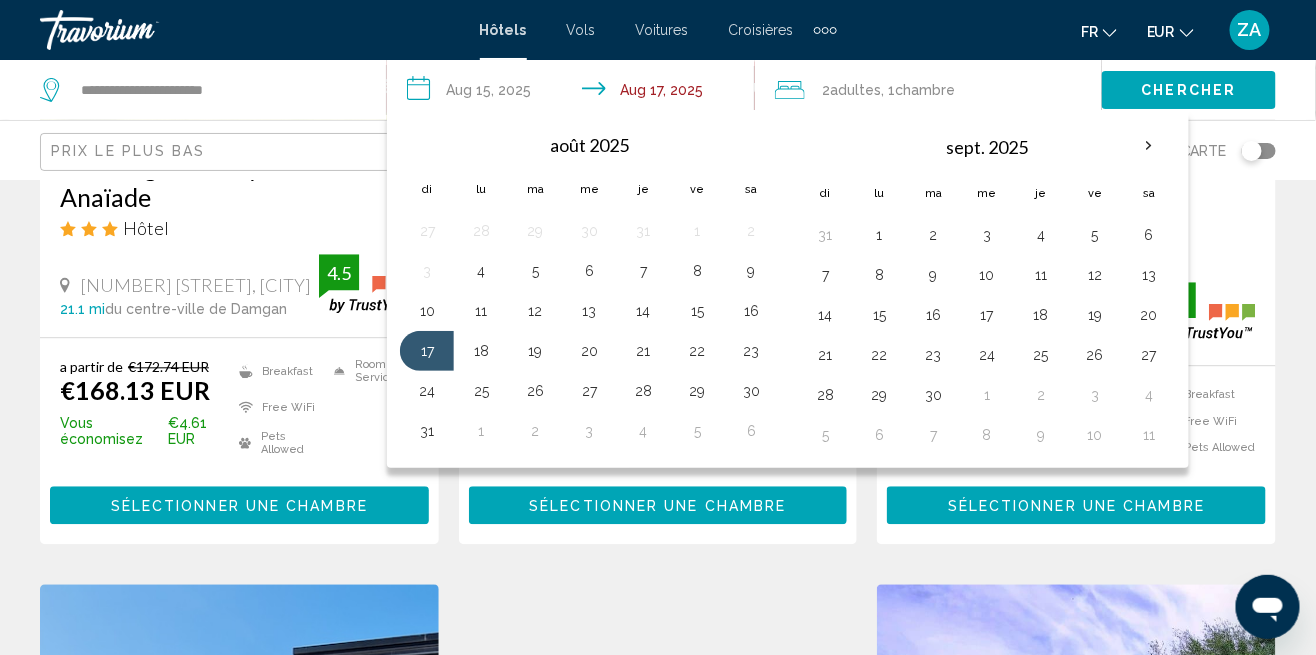 click on "15" at bounding box center (697, 311) 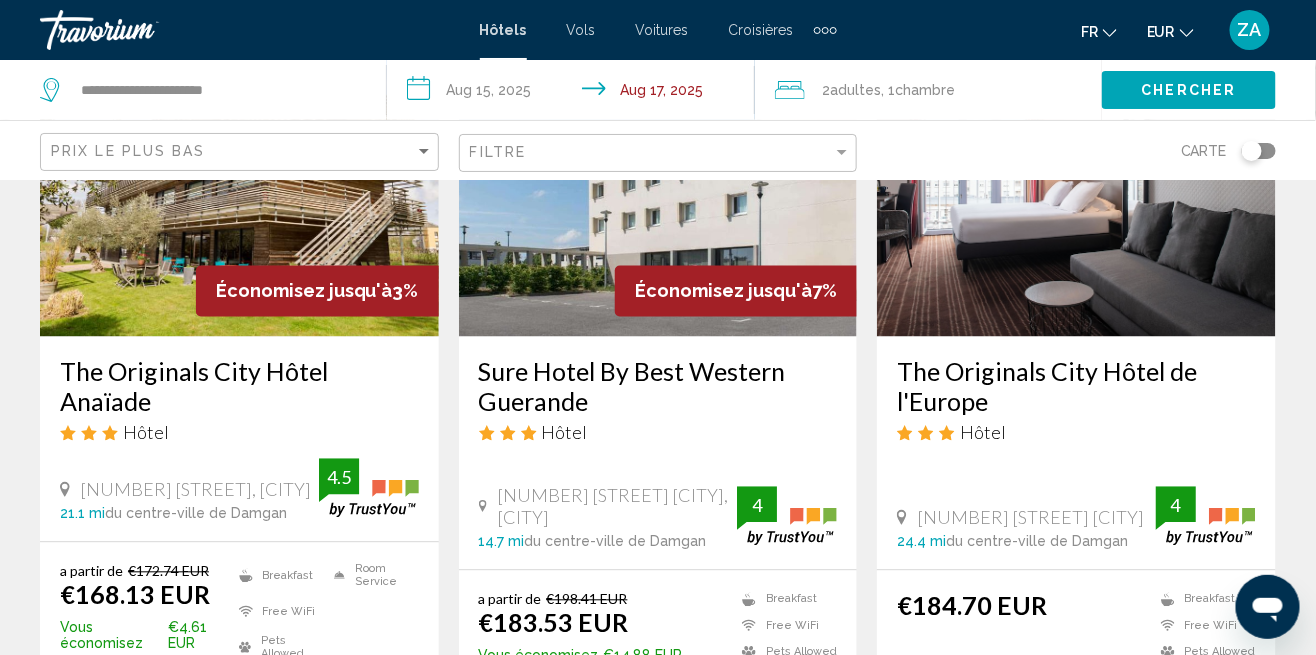 scroll, scrollTop: 1006, scrollLeft: 0, axis: vertical 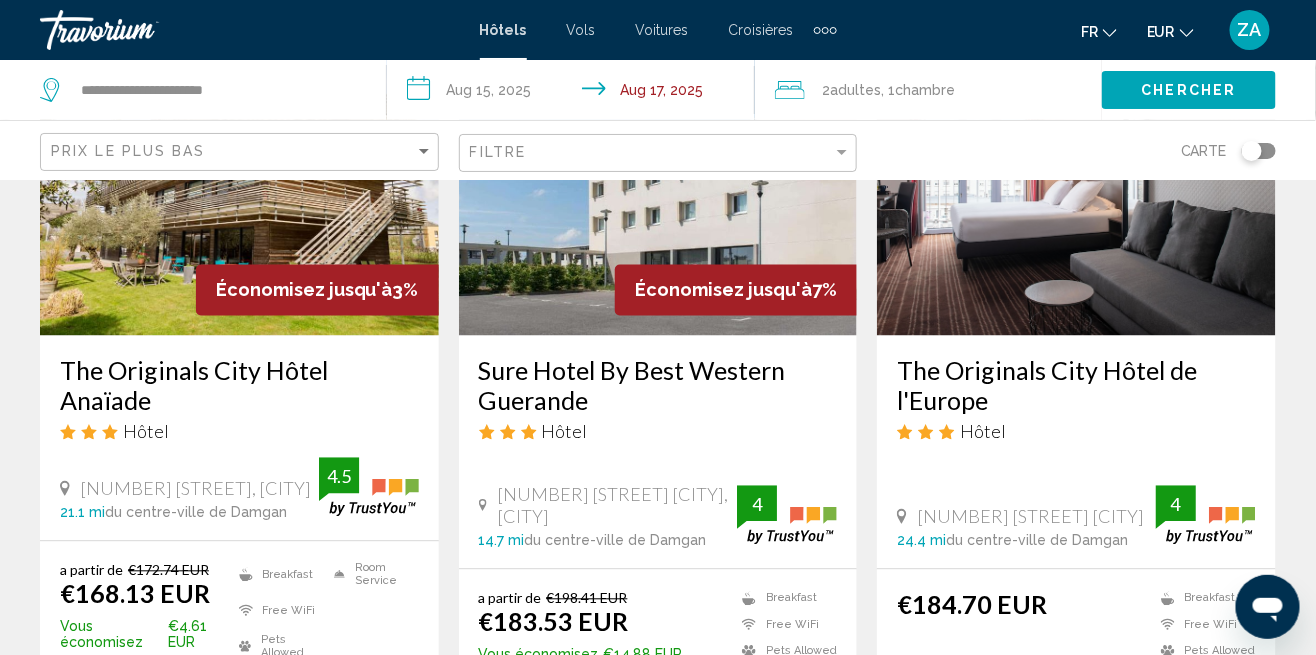 click on "The Originals City Hôtel Anaïade
Hôtel
[NUMBER] [STREET], [CITY] [NUMBER] mi  du centre-ville de [CITY] de l'hôtel [NUMBER]" at bounding box center [239, 438] 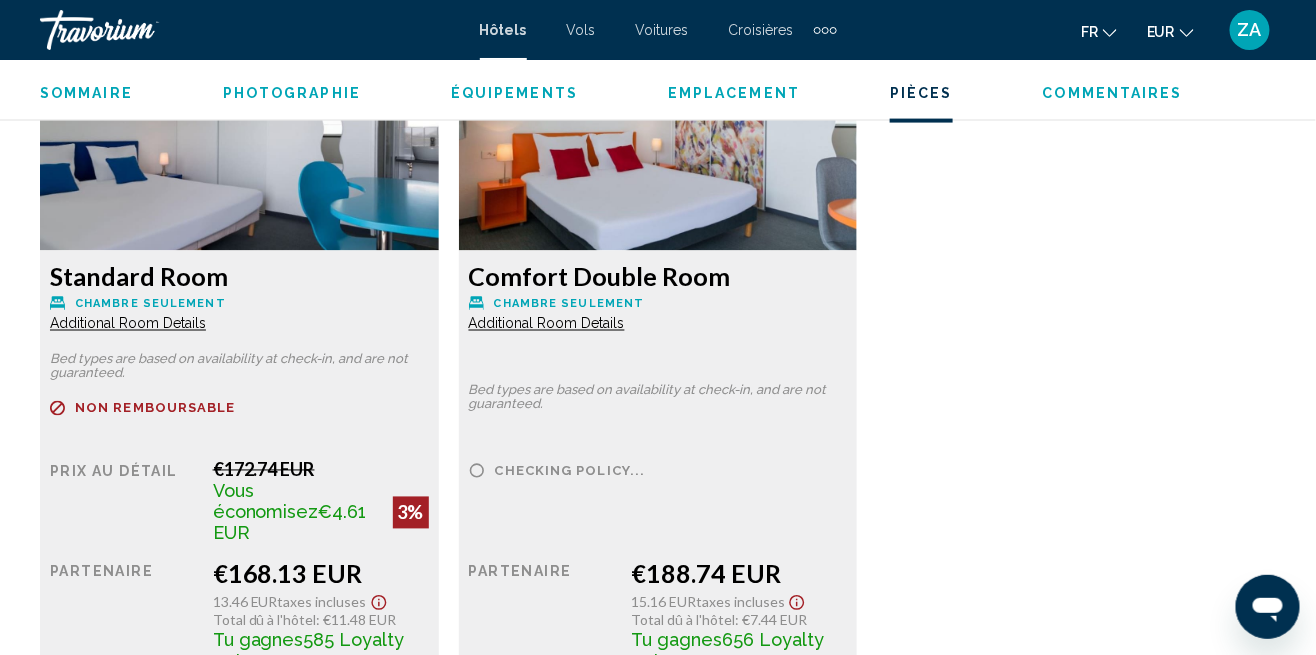 scroll, scrollTop: 3133, scrollLeft: 0, axis: vertical 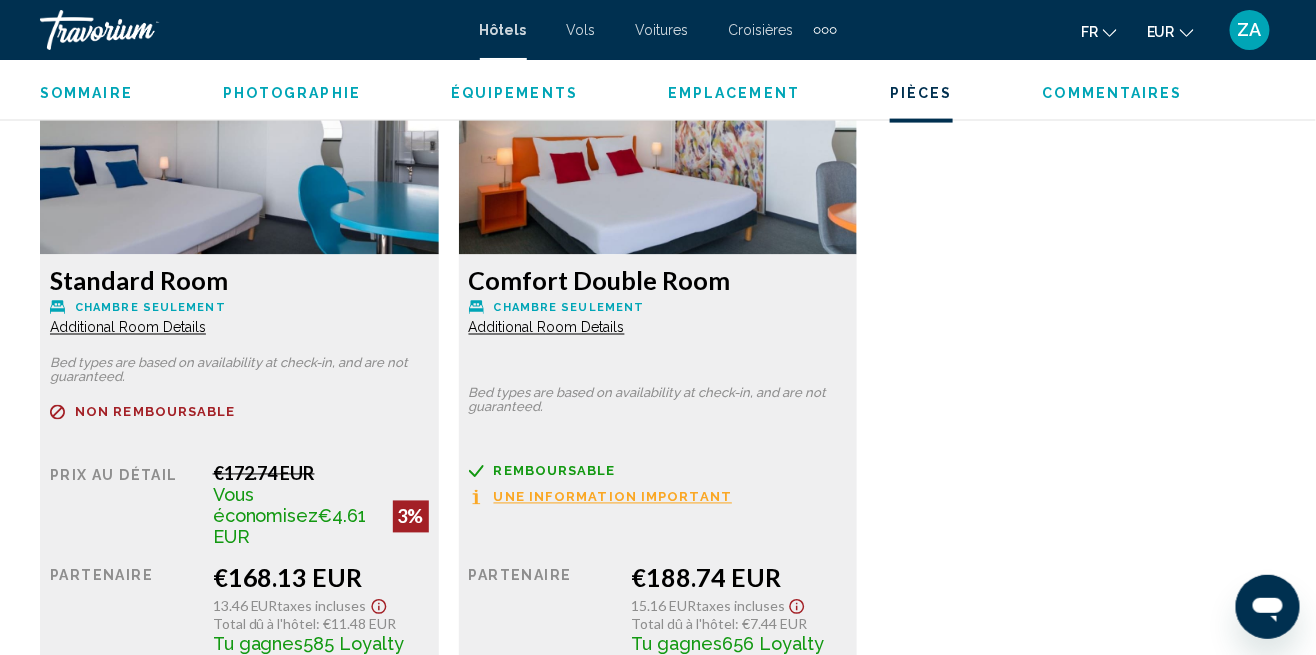 click on "Chambre seulement" at bounding box center [150, 307] 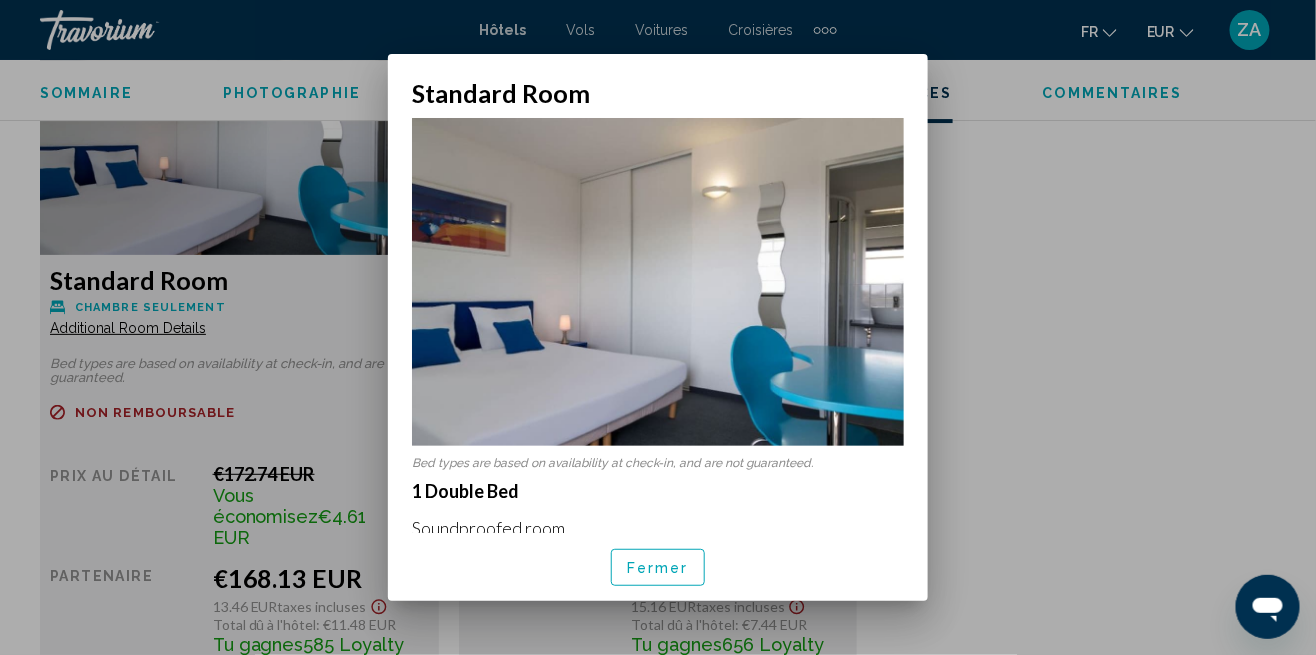 scroll, scrollTop: 0, scrollLeft: 0, axis: both 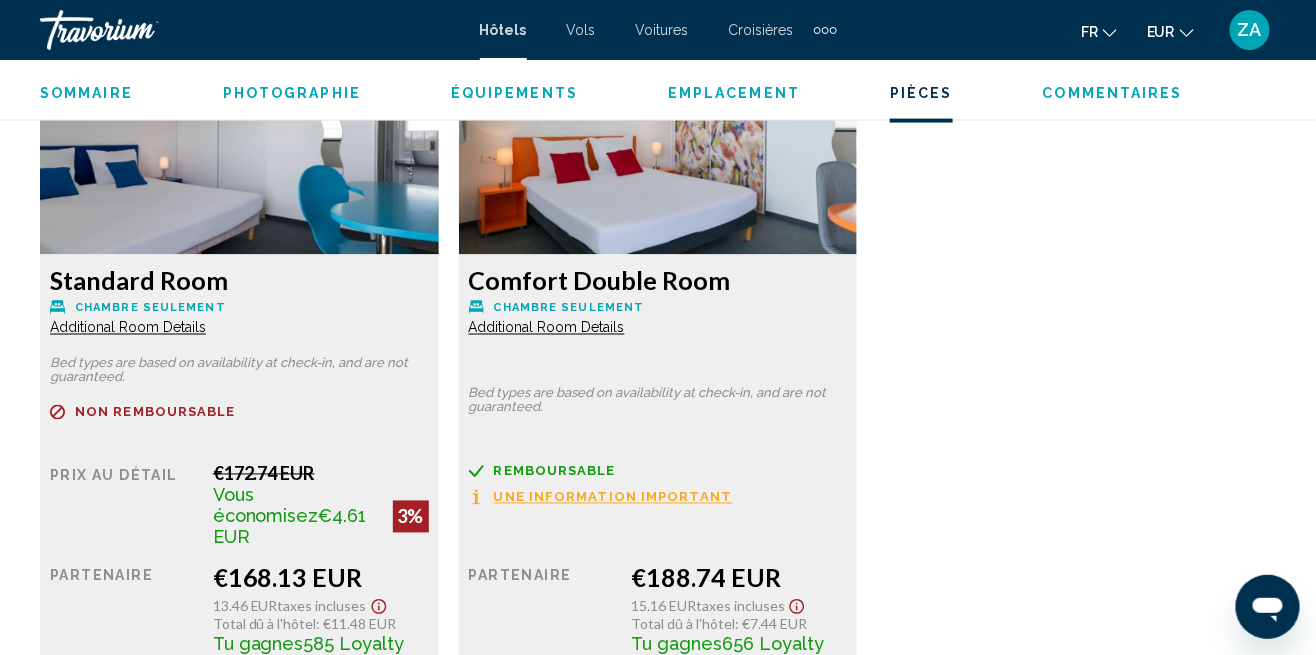 click on "Bed types are based on availability at check-in, and are not guaranteed." at bounding box center (239, 371) 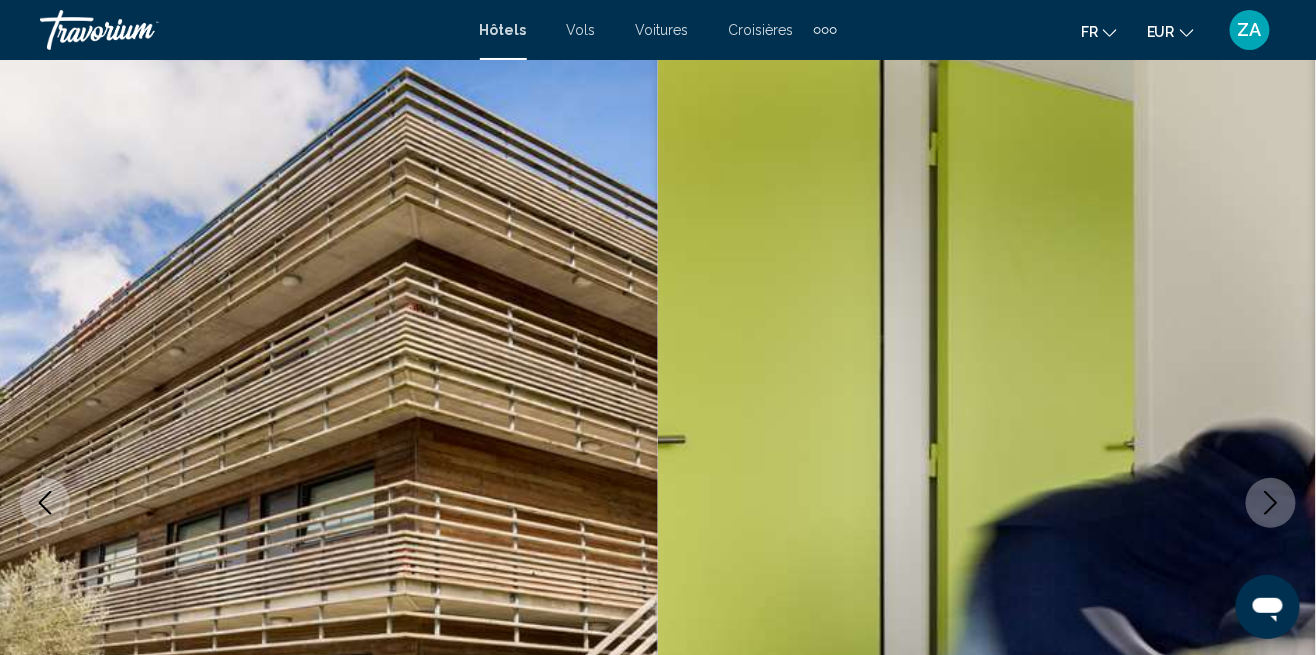 scroll, scrollTop: 0, scrollLeft: 0, axis: both 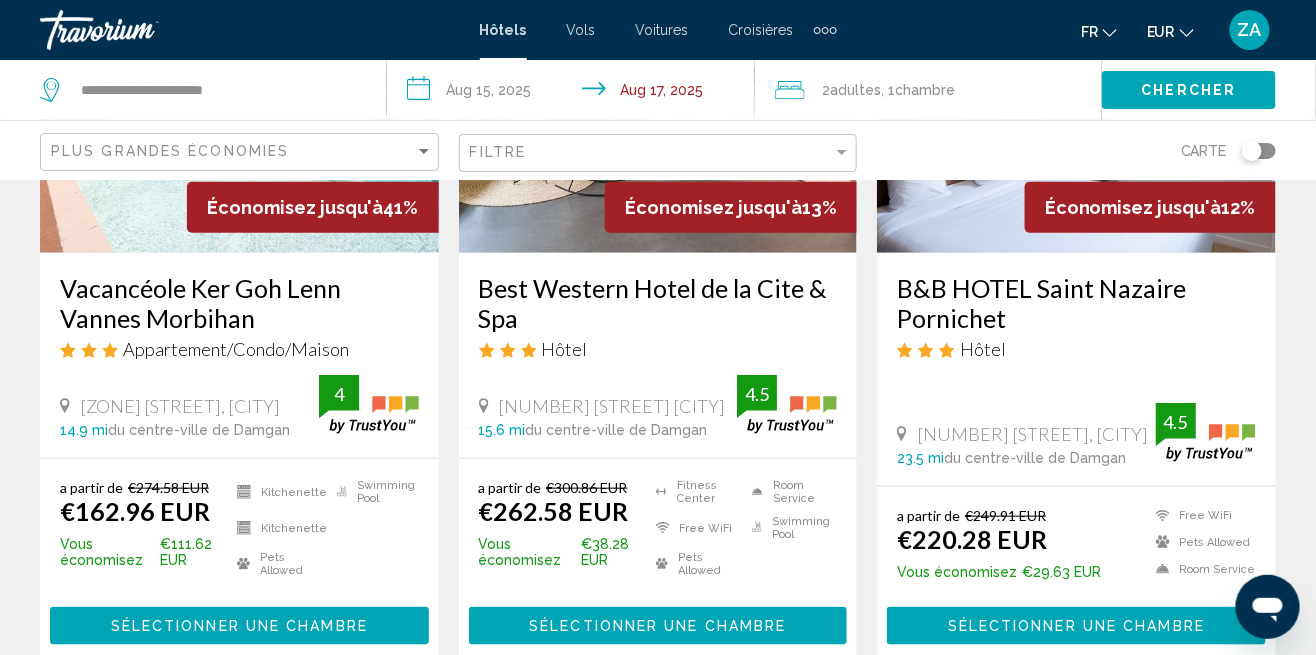 click on "Sélectionner une chambre" at bounding box center [239, 625] 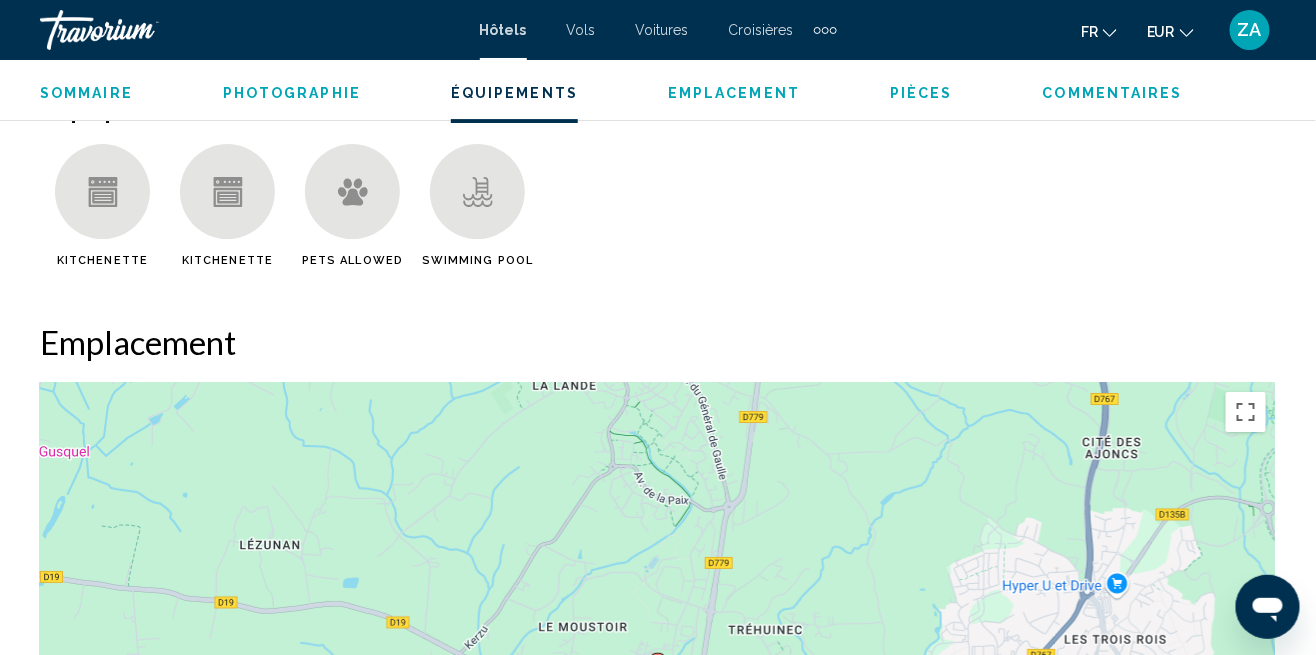 scroll, scrollTop: 1981, scrollLeft: 0, axis: vertical 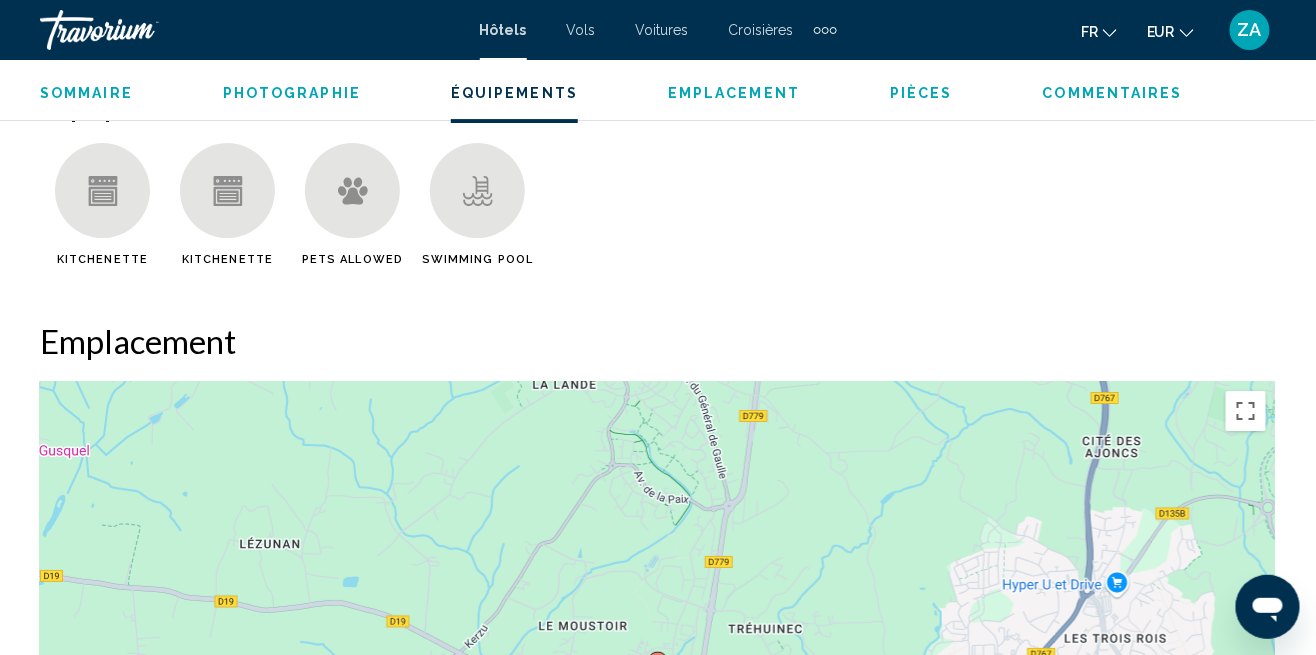click on "Pièces" at bounding box center (921, 93) 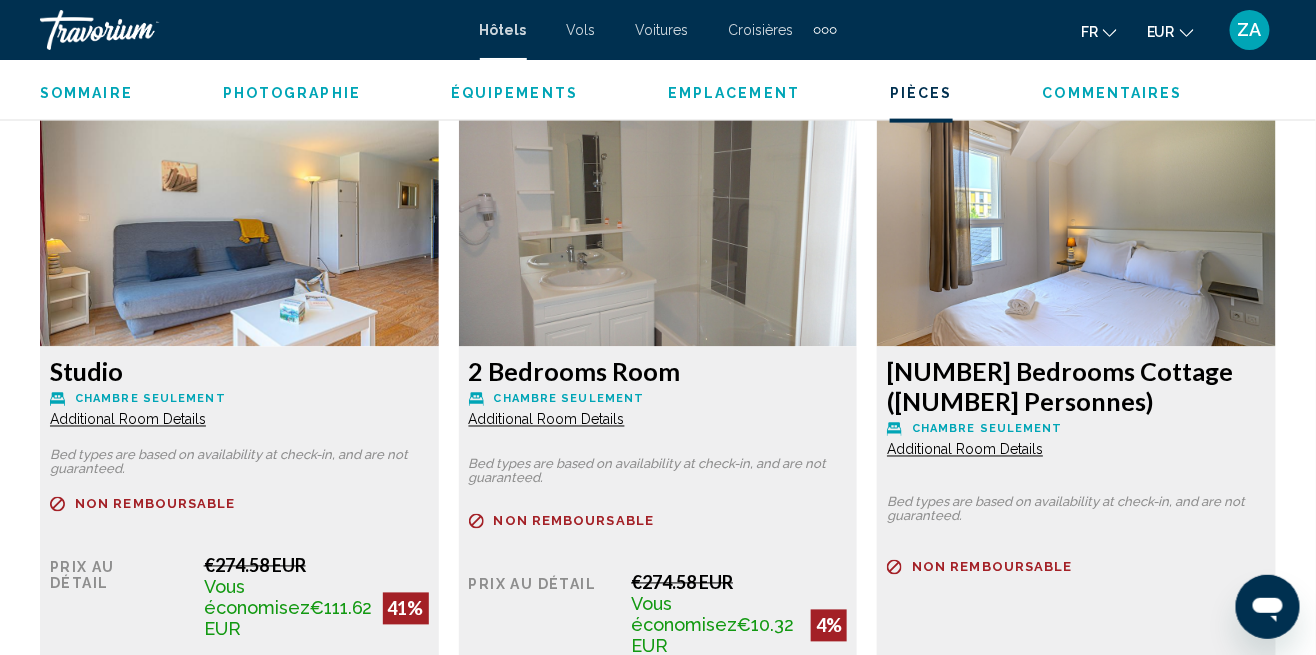scroll, scrollTop: 3077, scrollLeft: 0, axis: vertical 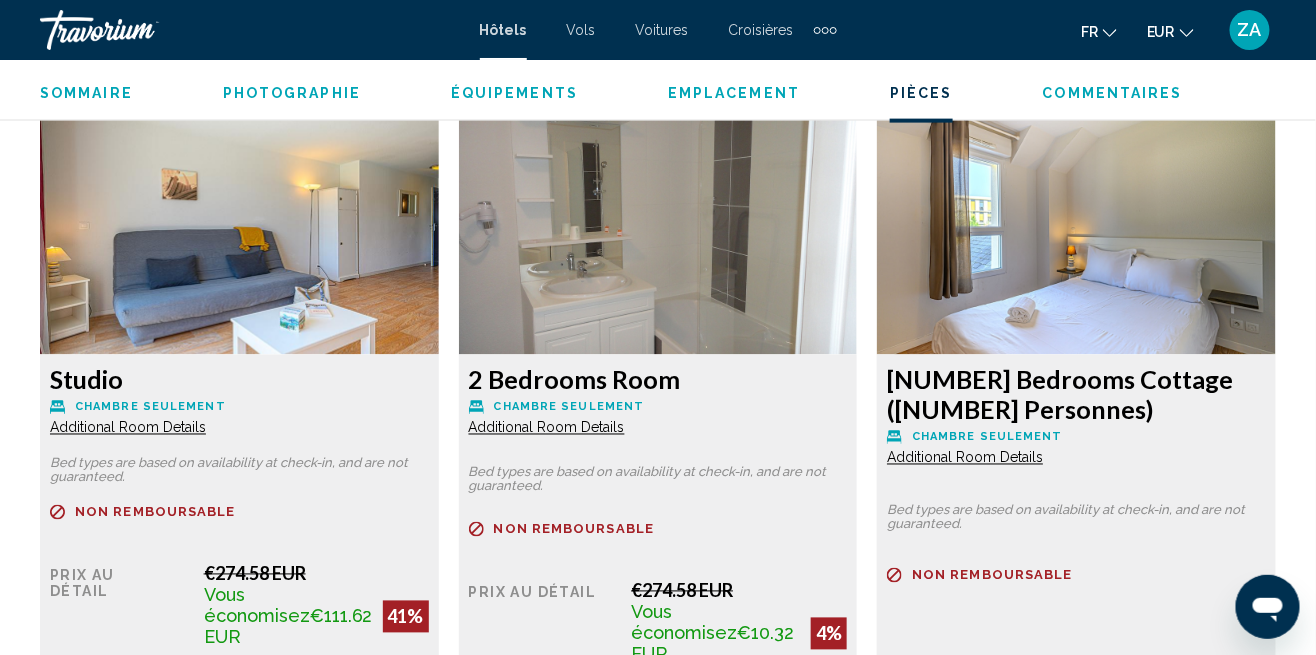 click on "Chambre seulement" at bounding box center [150, 407] 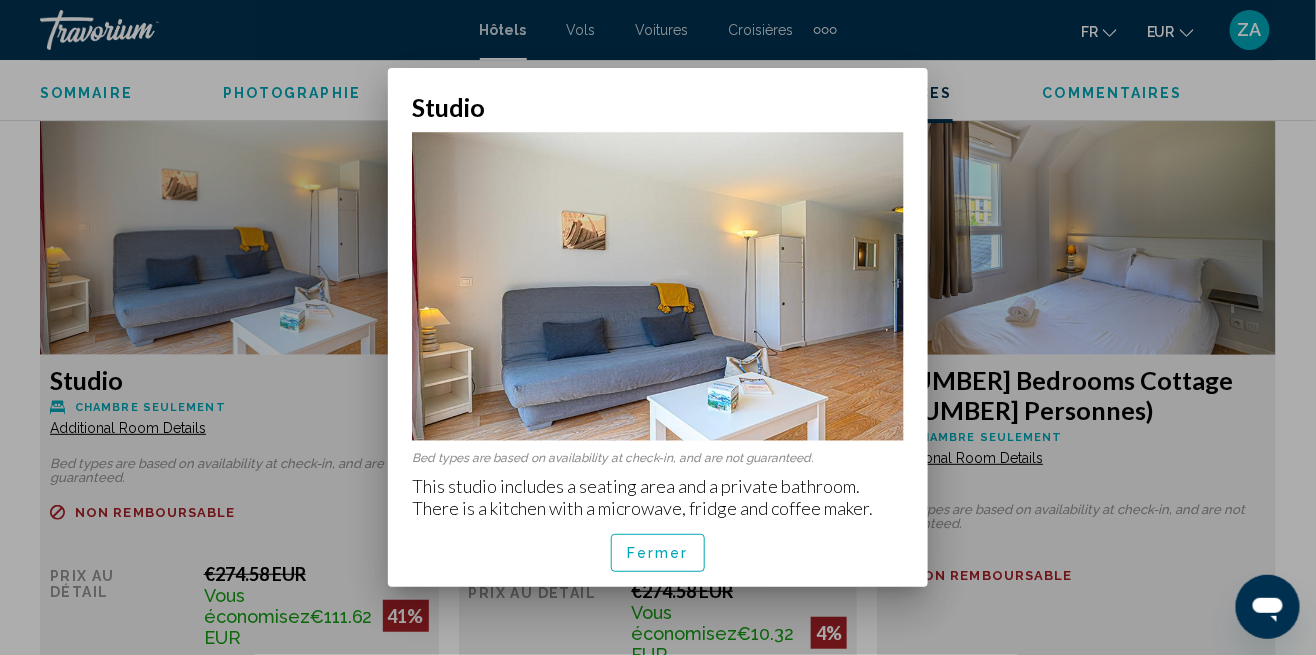 click at bounding box center [658, 327] 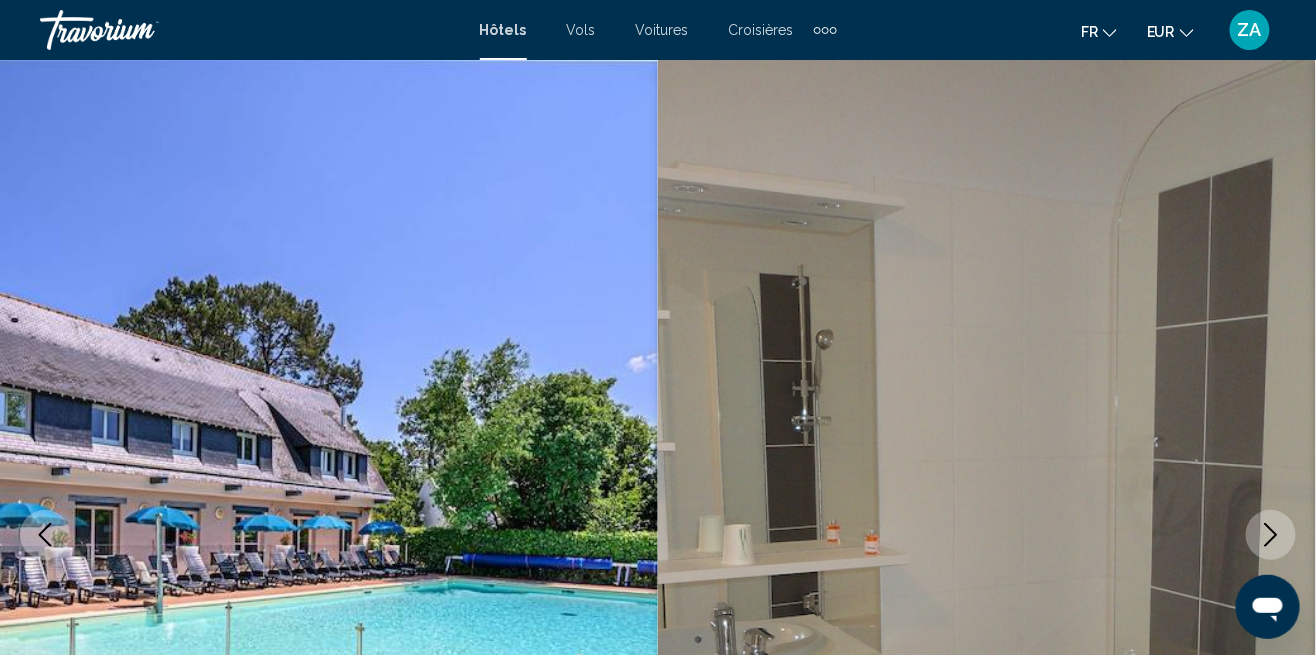 scroll, scrollTop: 3077, scrollLeft: 0, axis: vertical 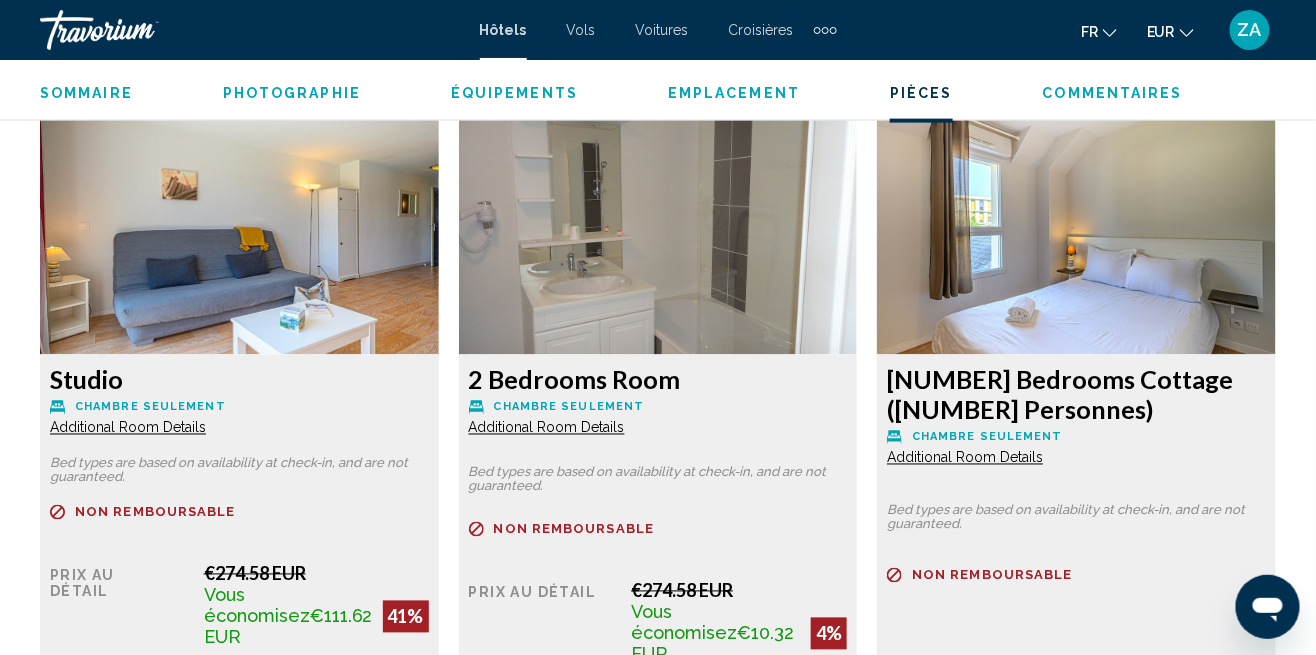 click on "Additional Room Details" at bounding box center (128, 428) 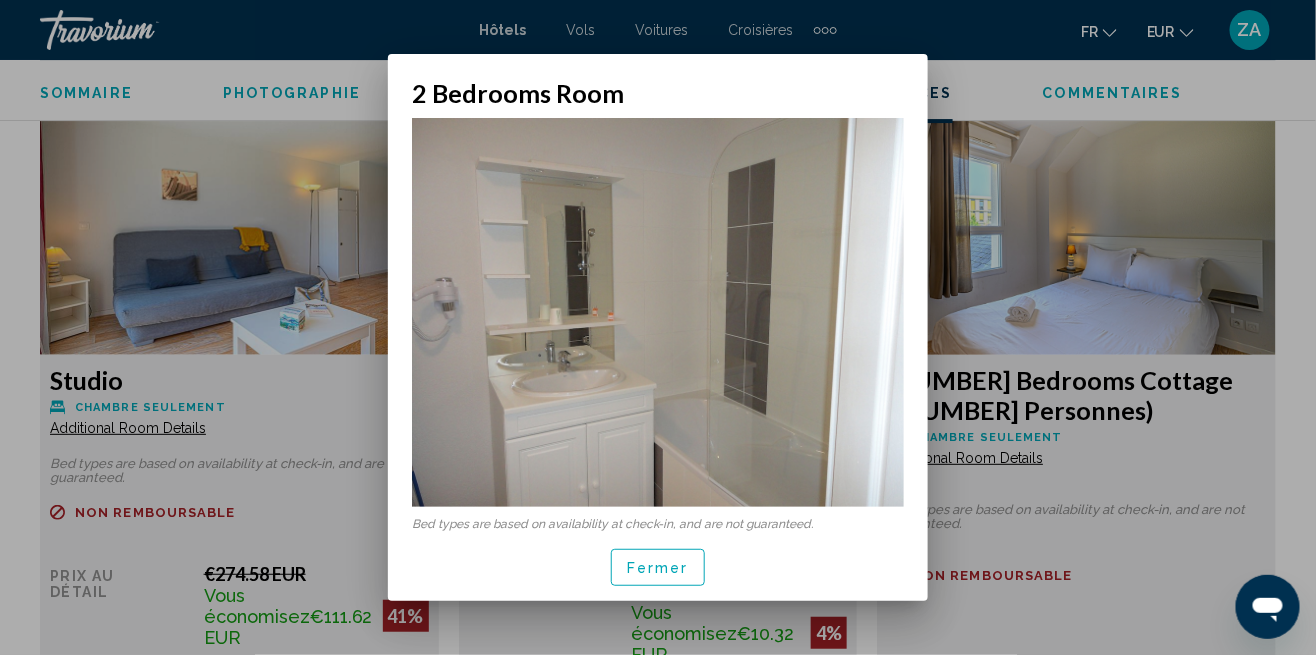 click at bounding box center [658, 327] 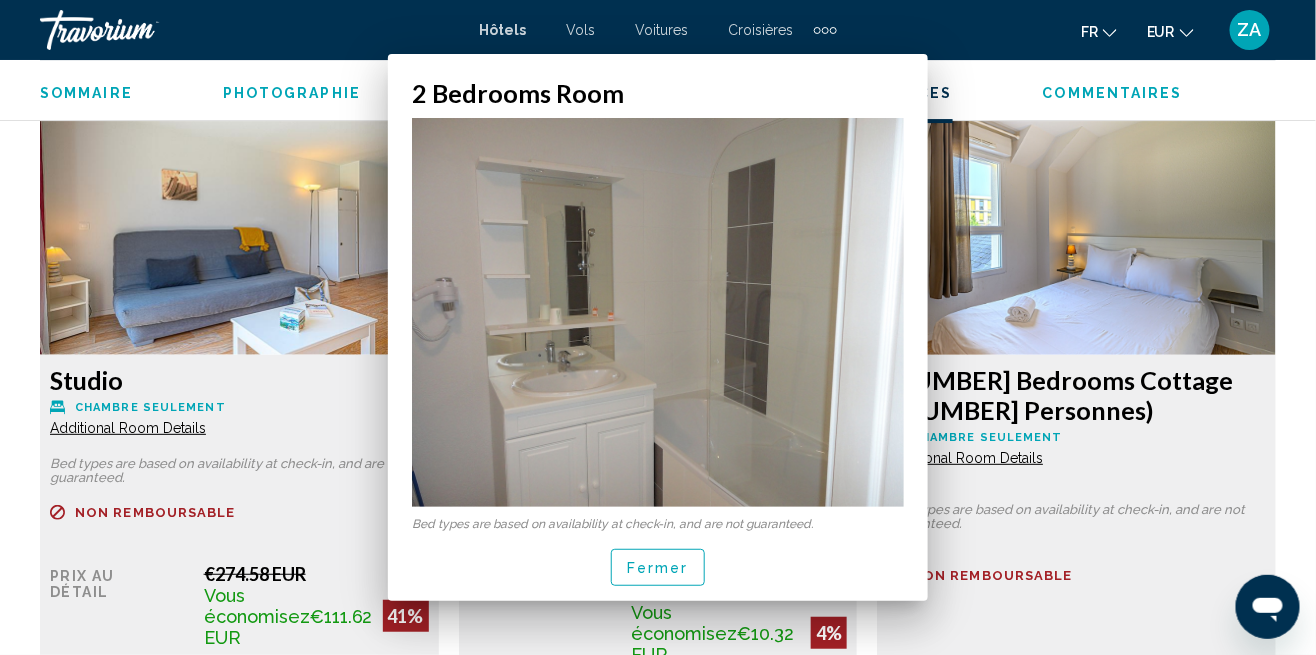 scroll, scrollTop: 3077, scrollLeft: 0, axis: vertical 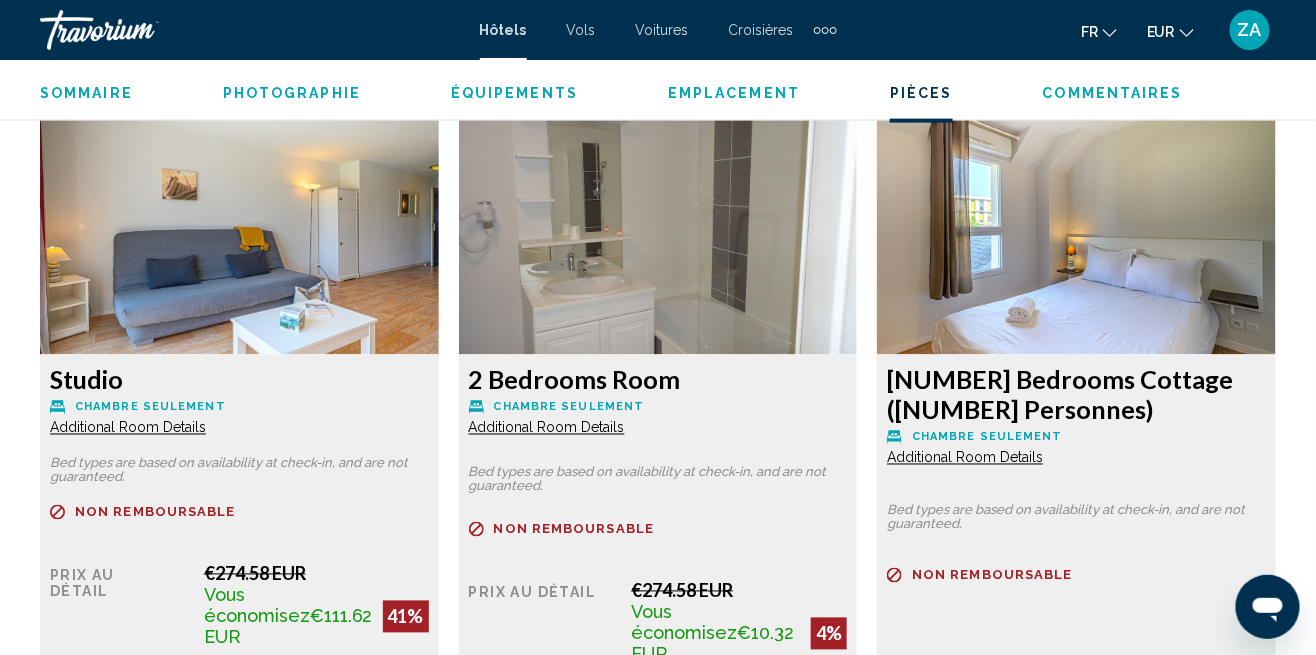 click on "Chambre seulement" at bounding box center [150, 407] 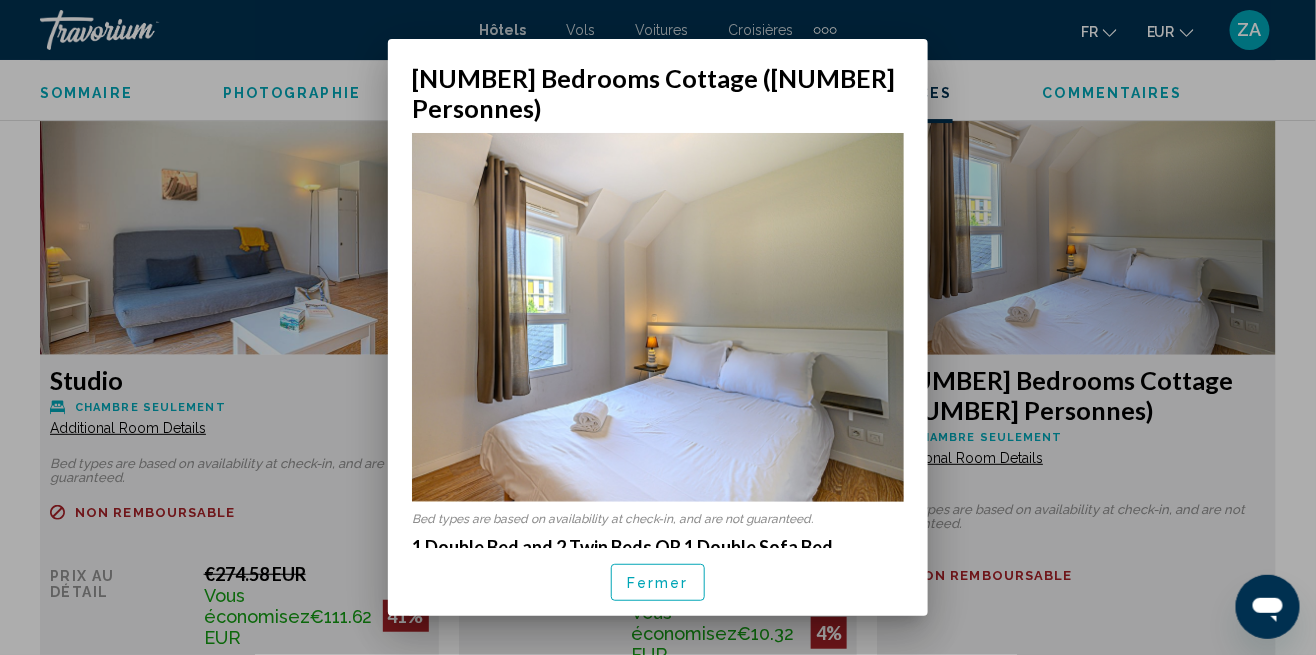 click at bounding box center [658, 327] 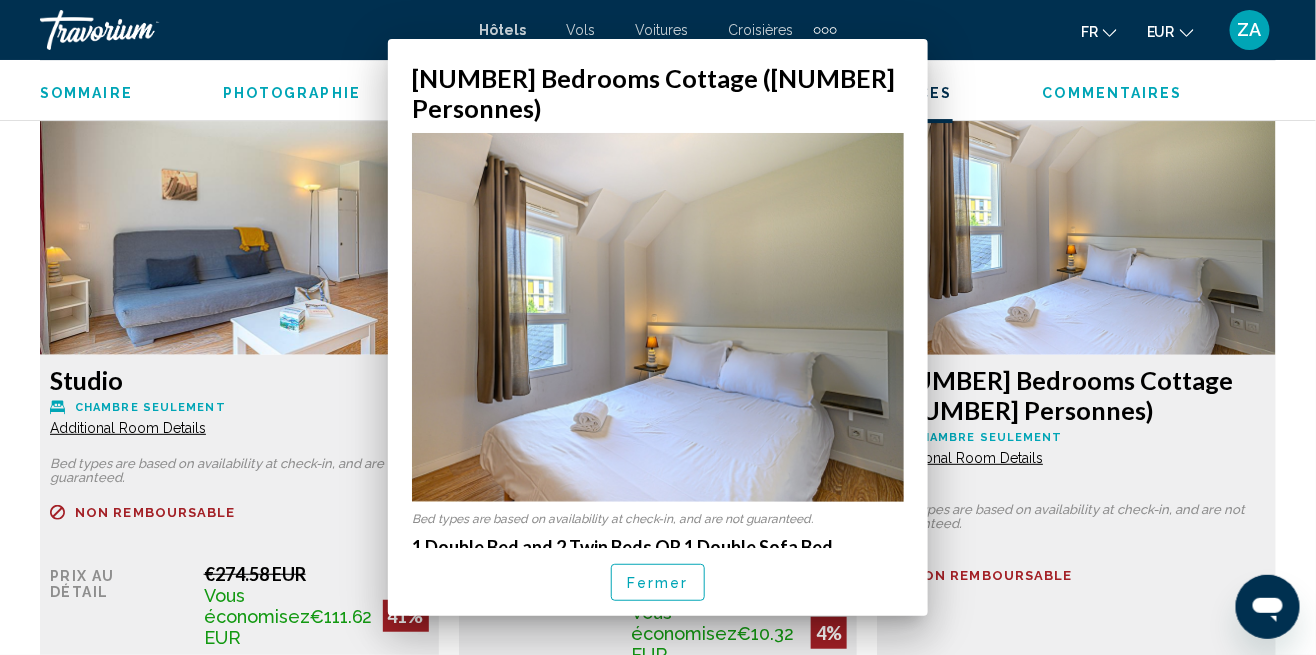 scroll, scrollTop: 3077, scrollLeft: 0, axis: vertical 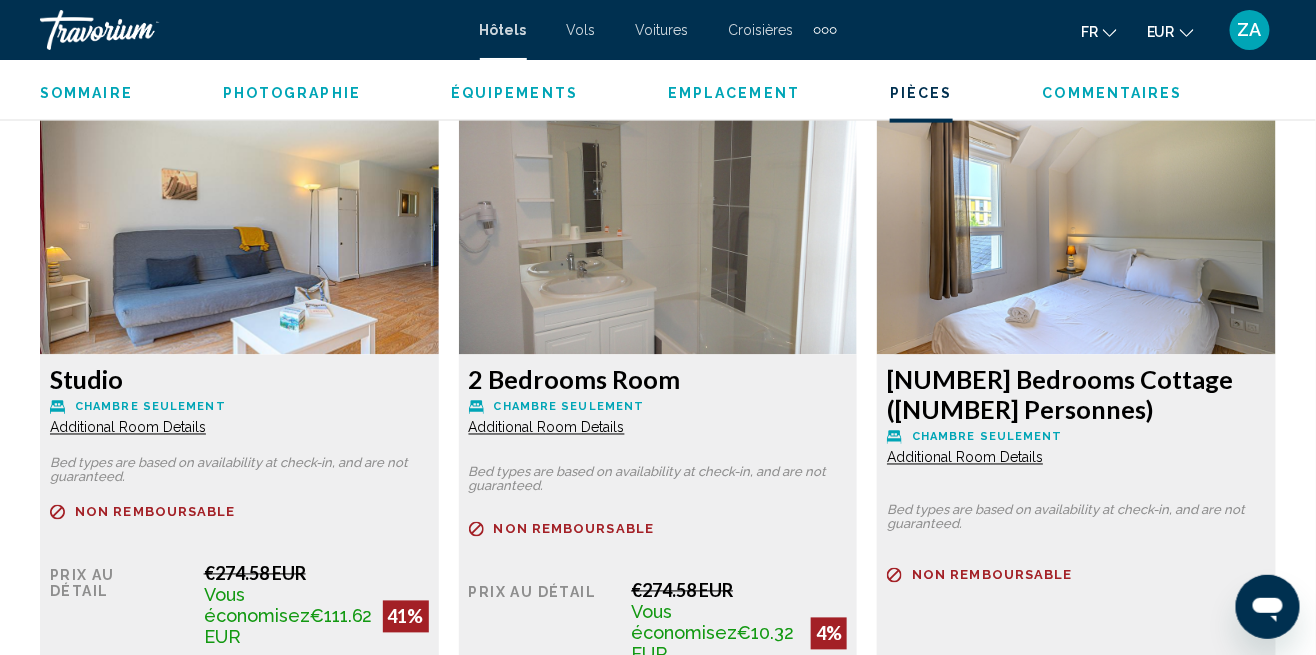 click on "Additional Room Details" at bounding box center (128, 428) 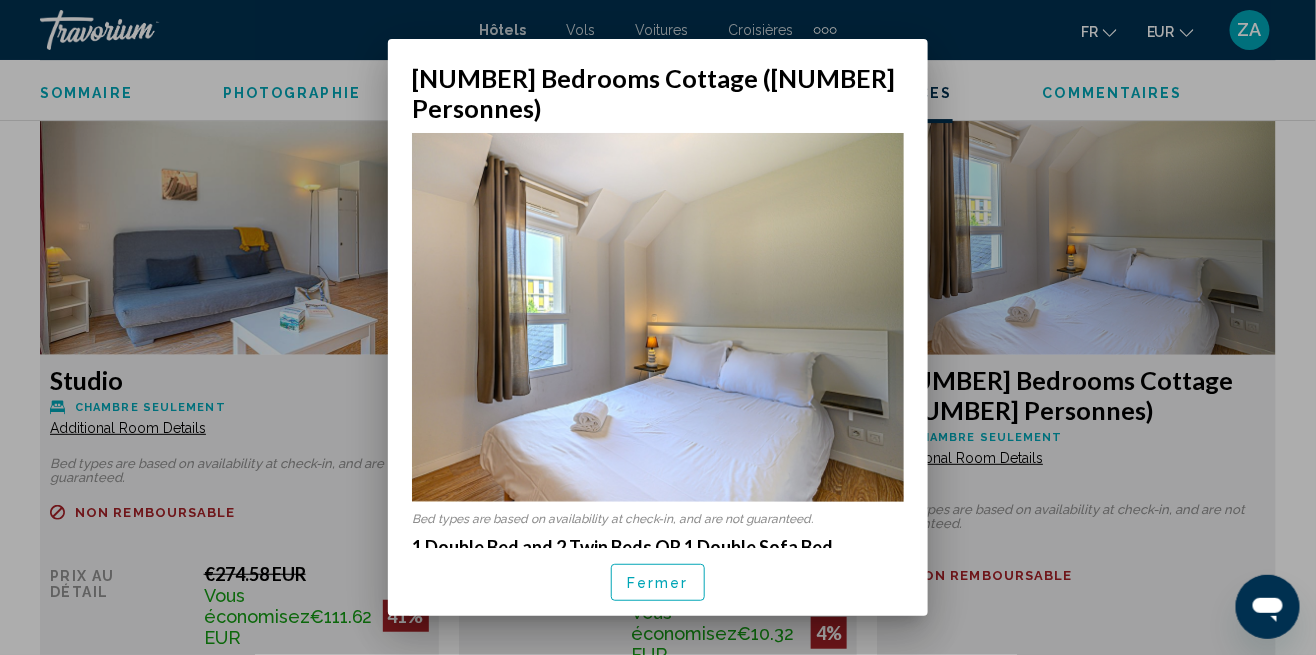 scroll, scrollTop: 0, scrollLeft: 0, axis: both 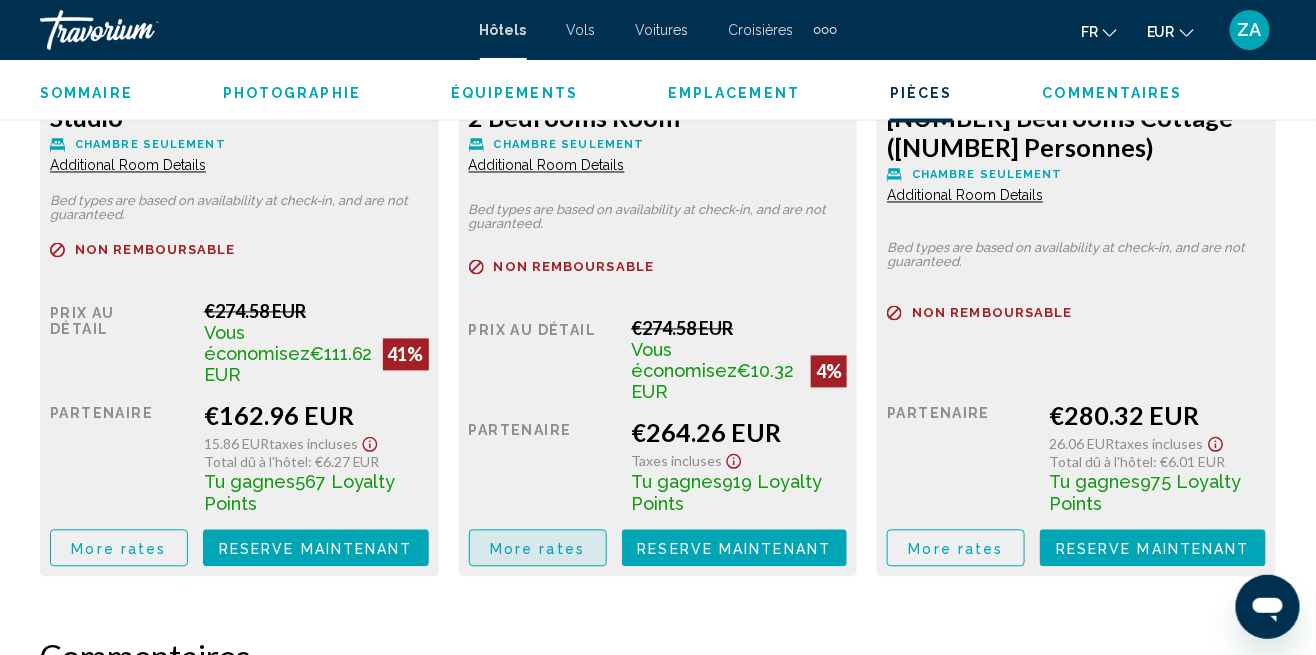 click on "More rates" at bounding box center [119, 548] 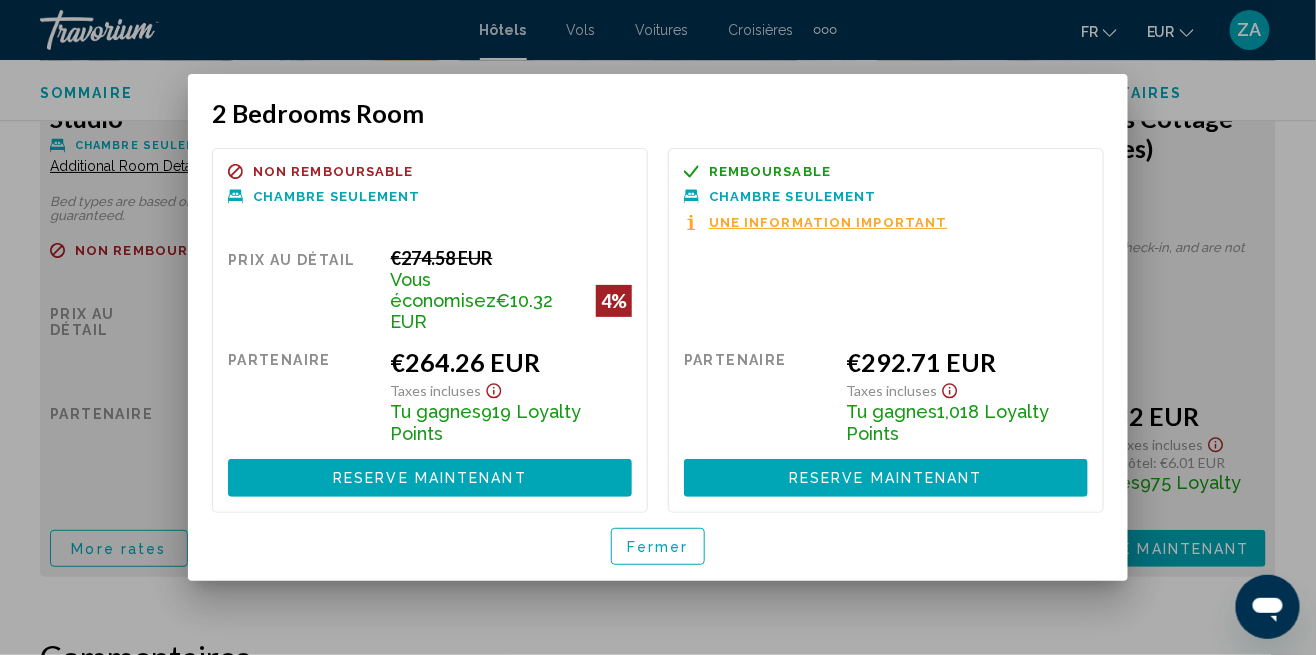 click at bounding box center [658, 327] 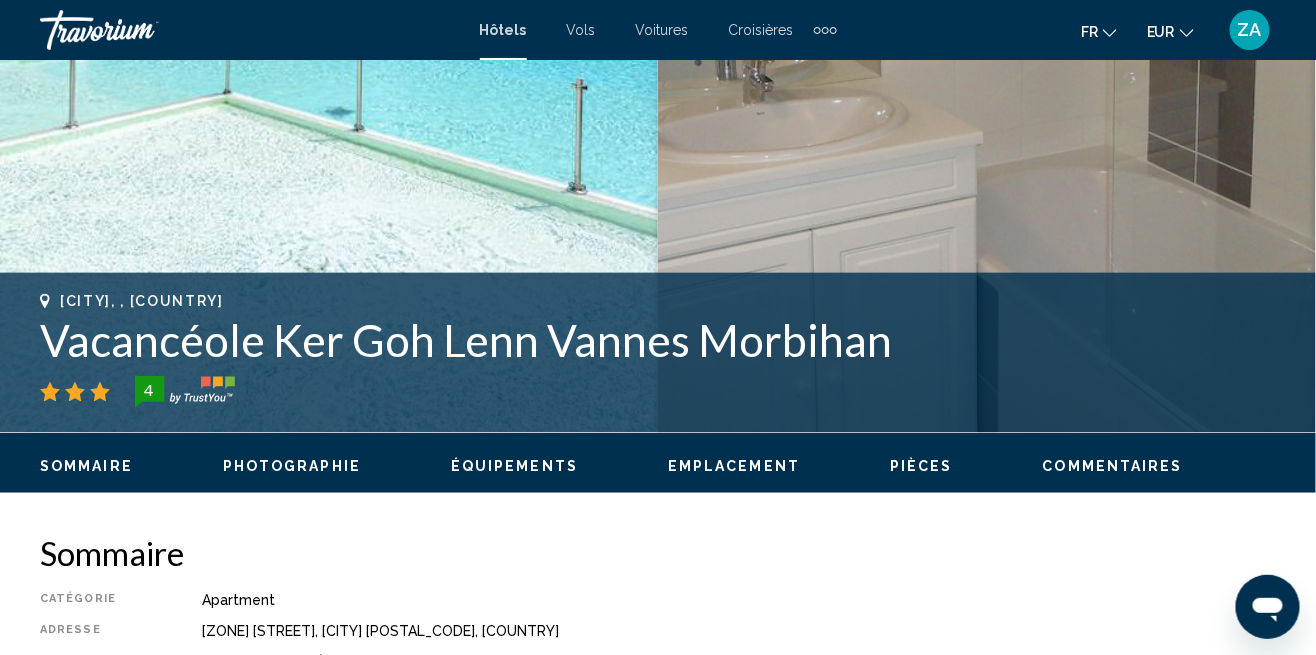 scroll, scrollTop: 580, scrollLeft: 0, axis: vertical 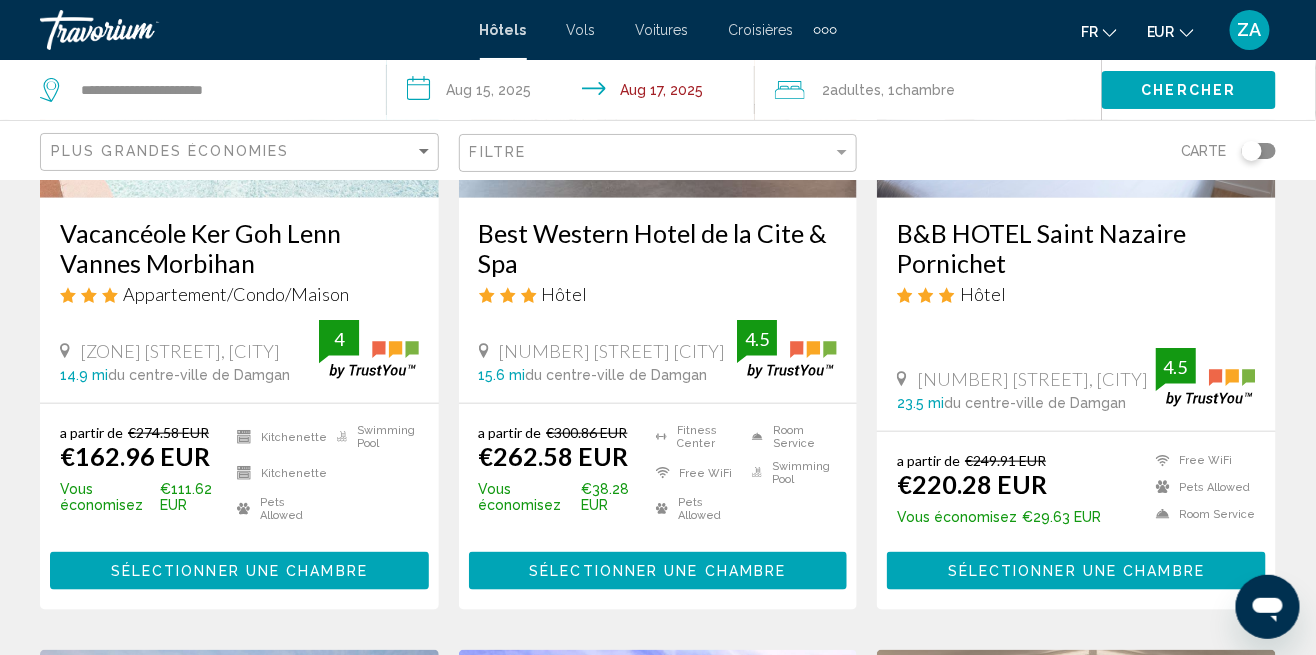 click on "Vacancéole Ker Goh Lenn Vannes Morbihan" at bounding box center [239, 248] 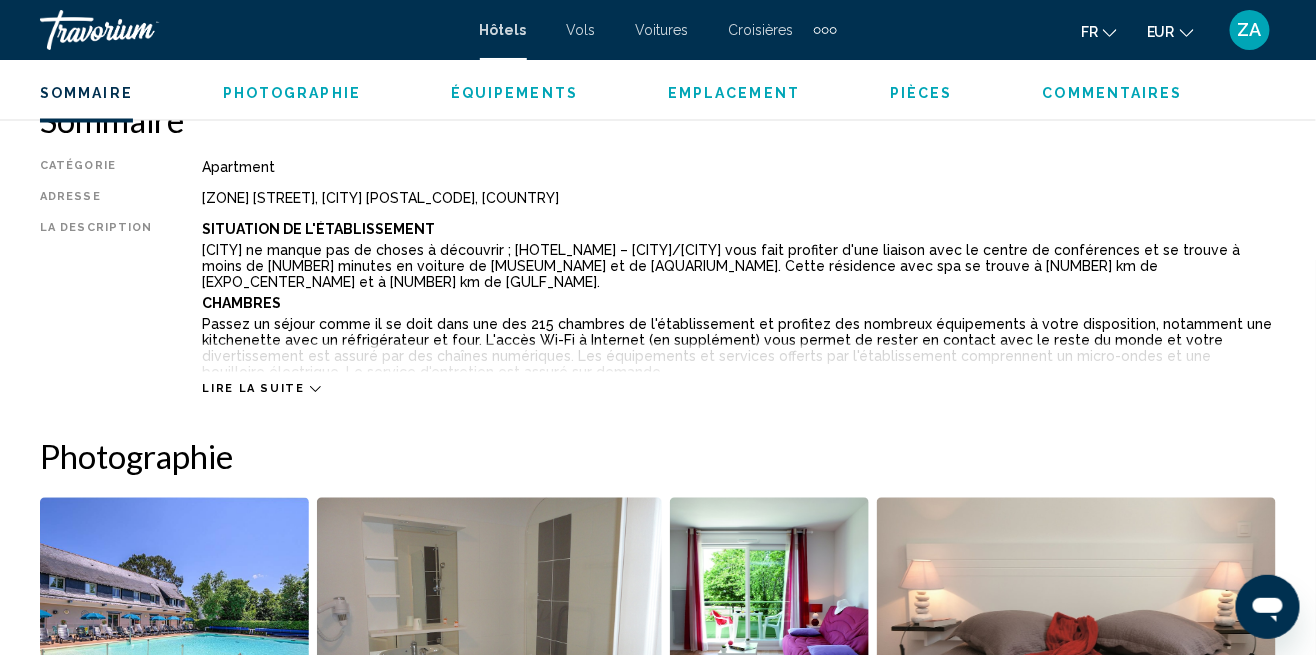 scroll, scrollTop: 1009, scrollLeft: 0, axis: vertical 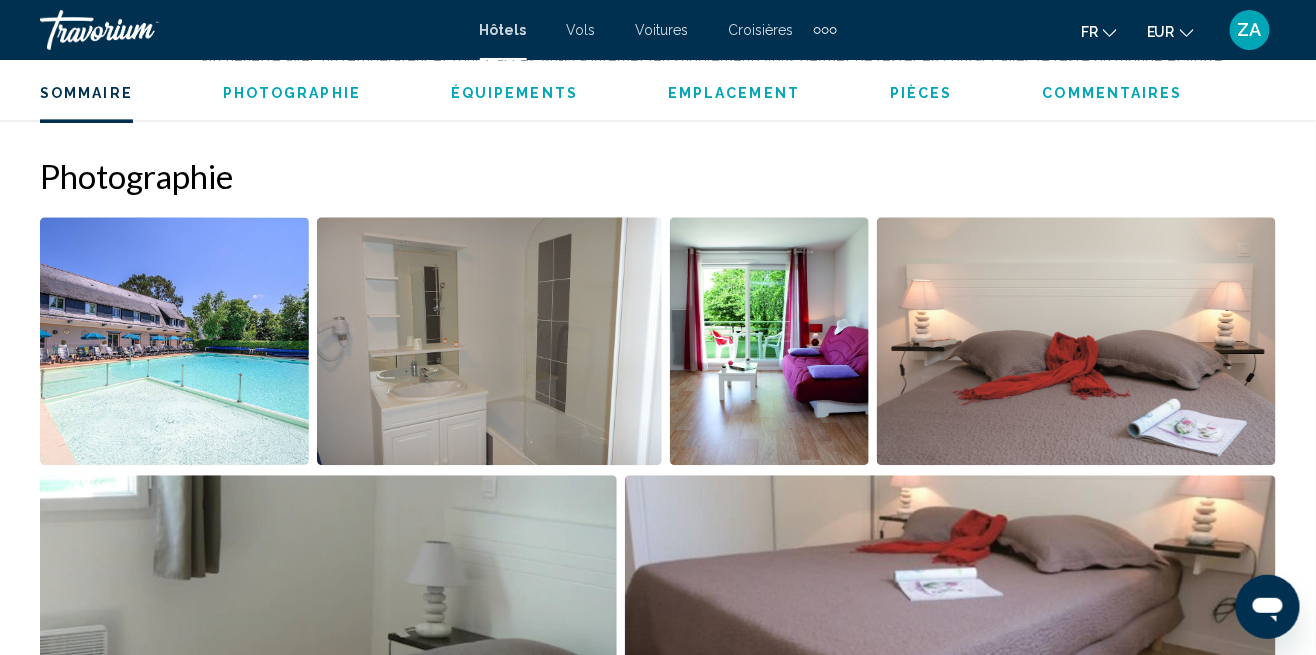 click at bounding box center [174, 341] 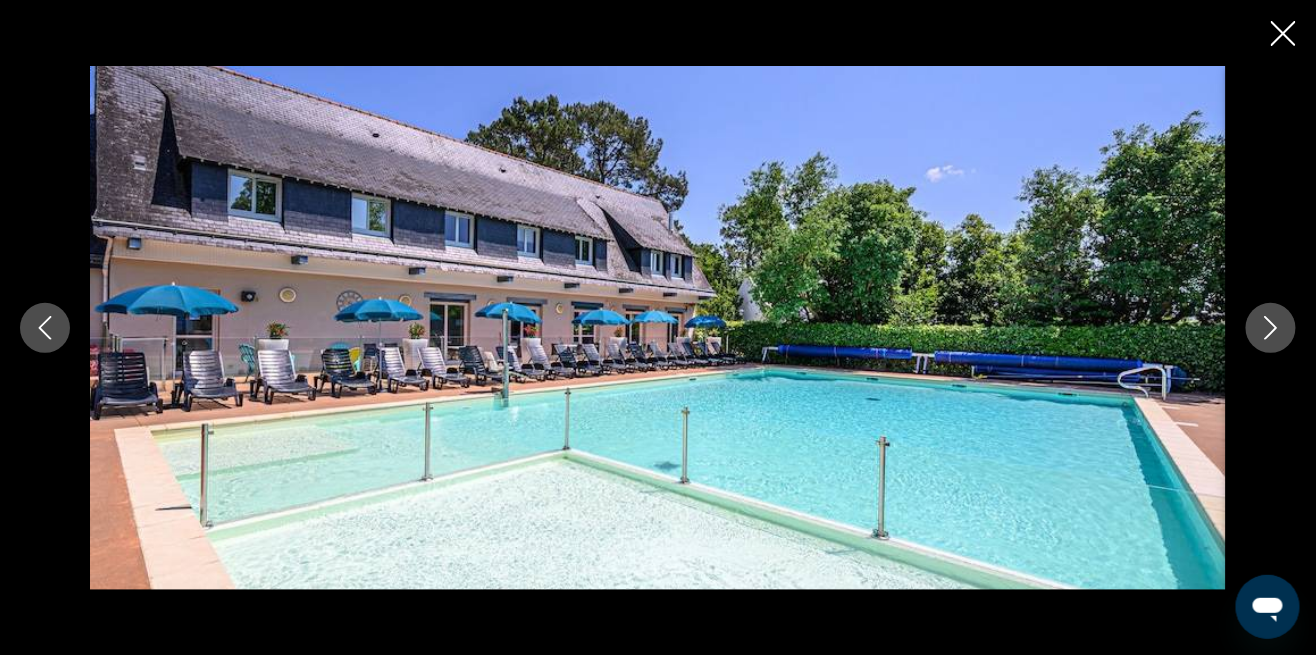 click 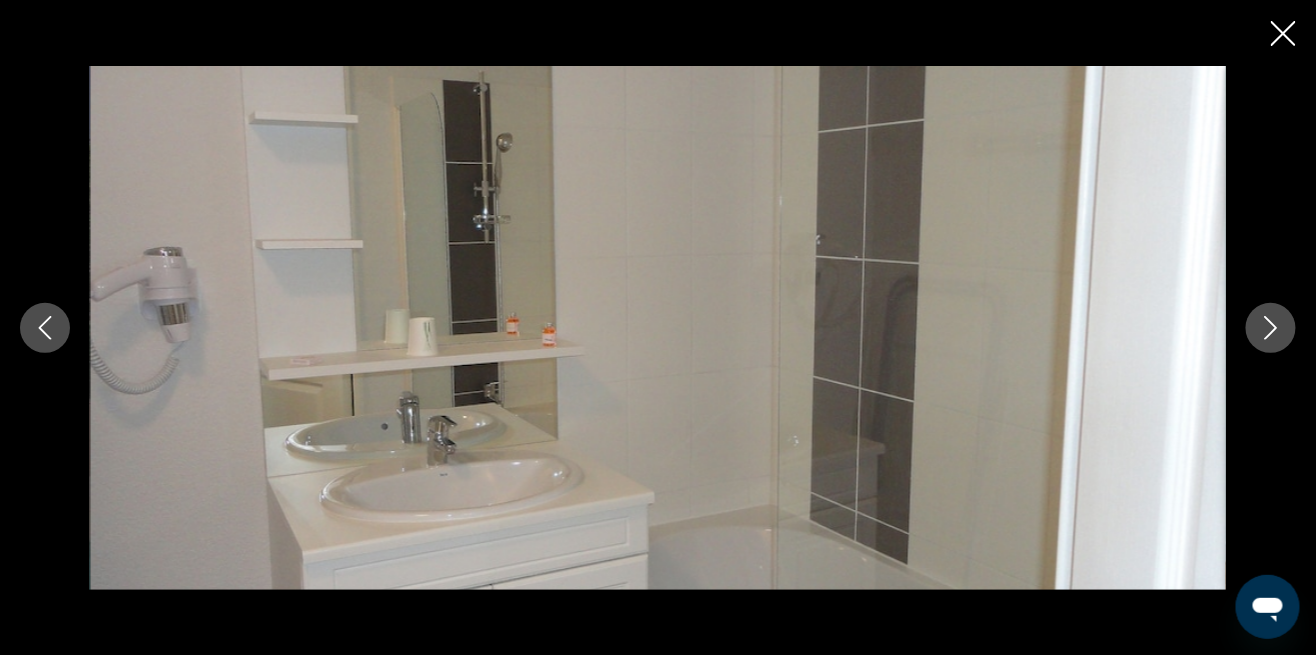 click 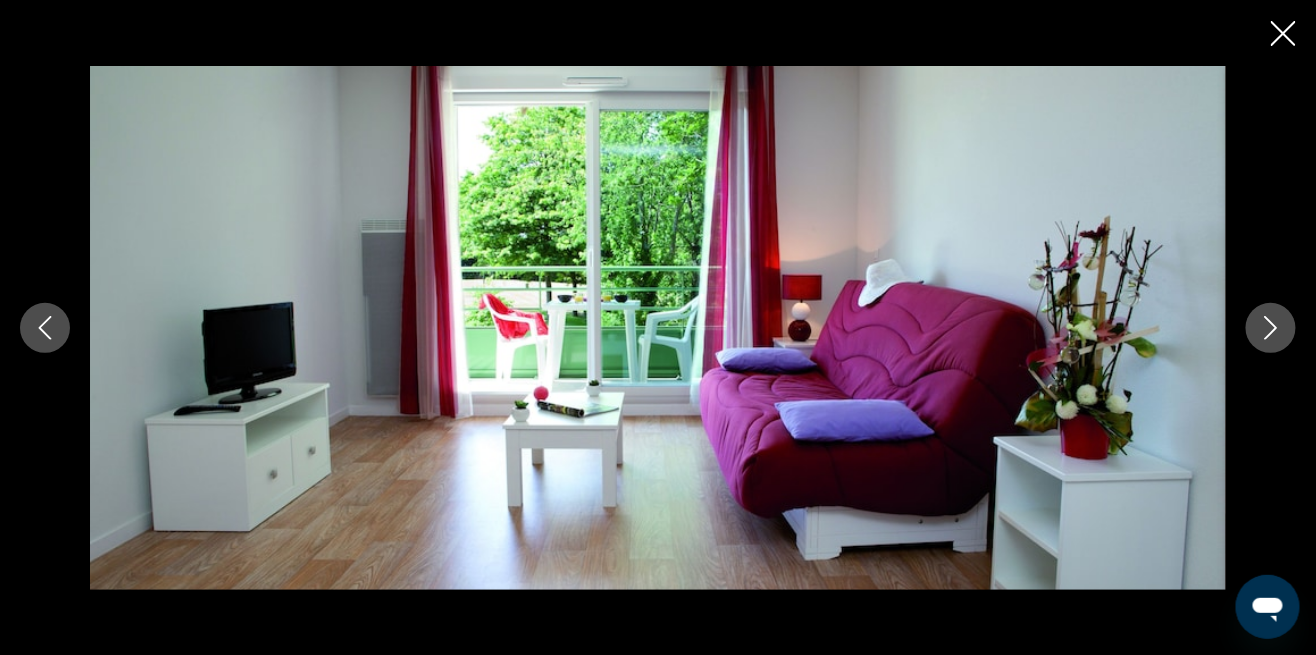 click 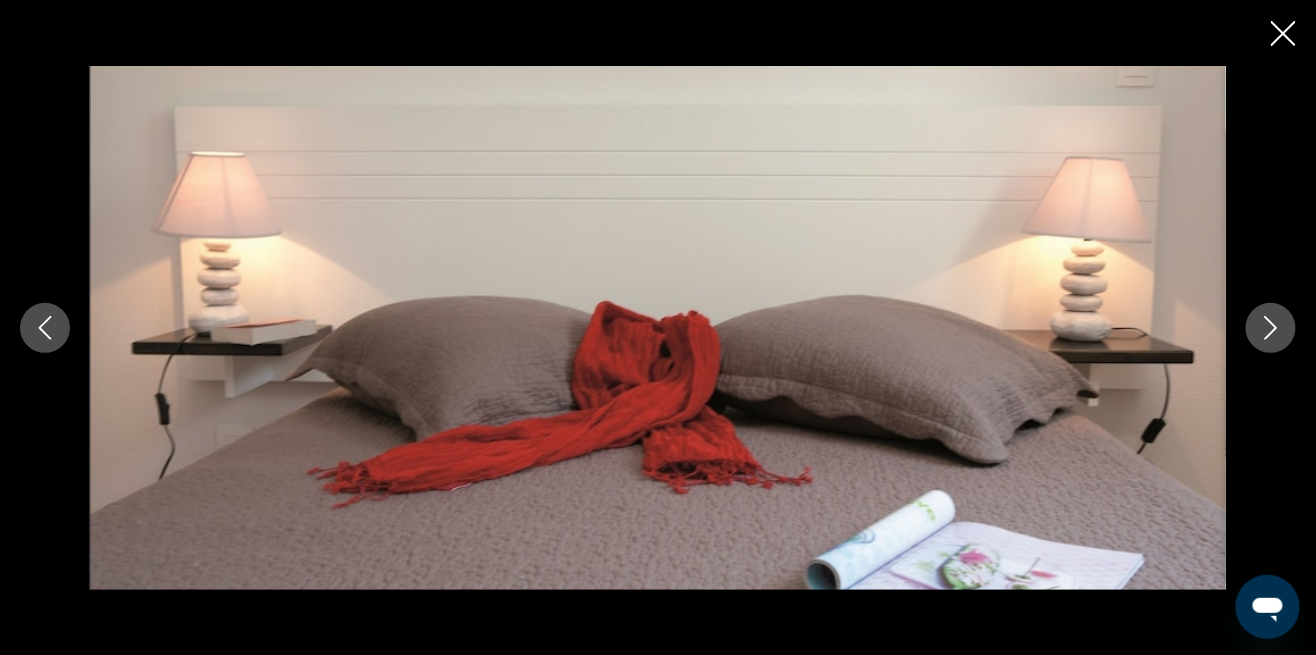 click 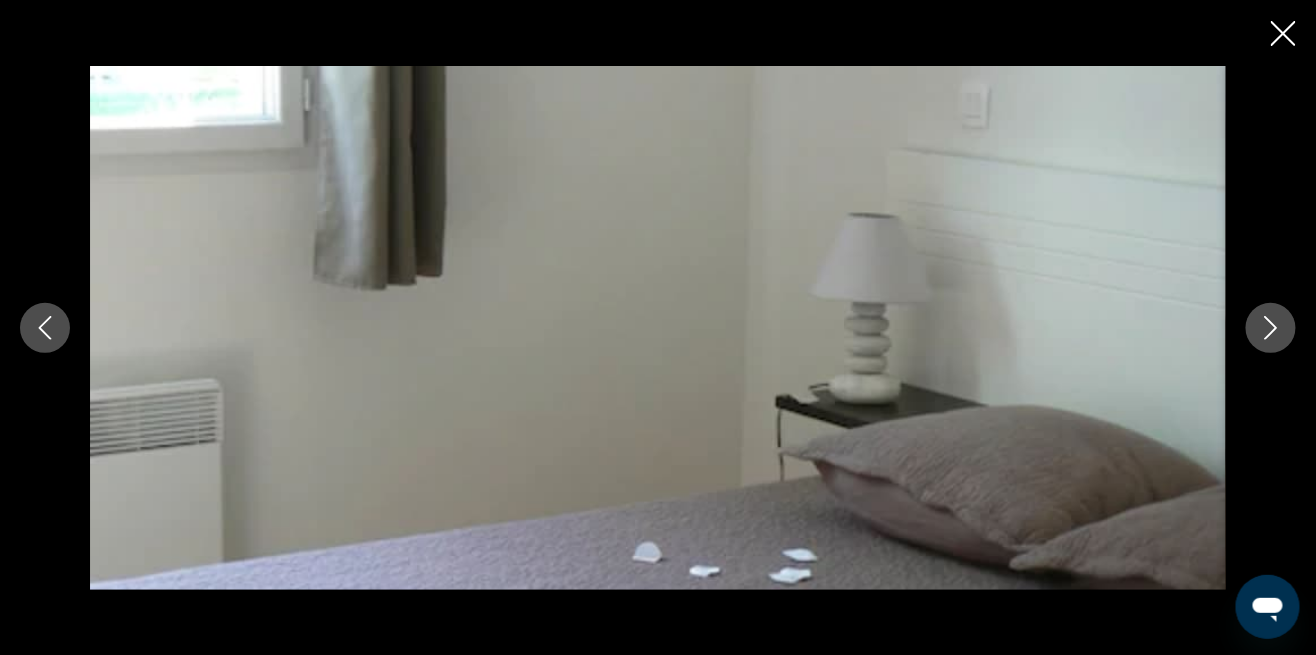 click 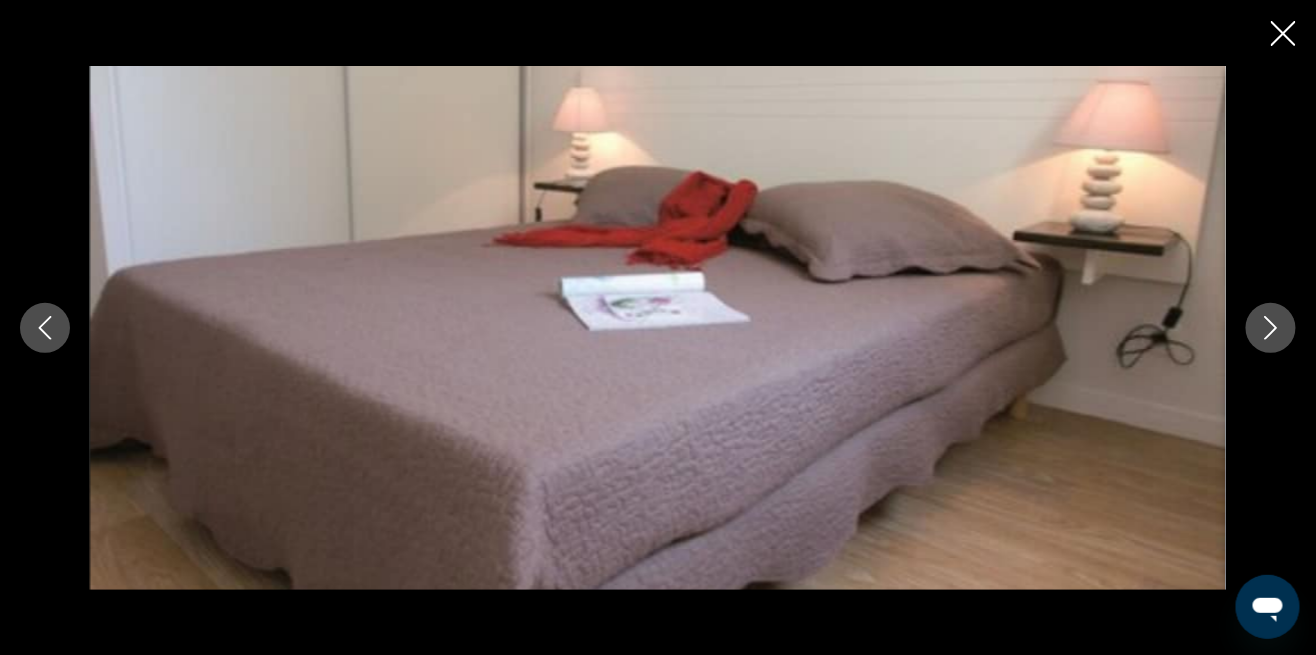 click 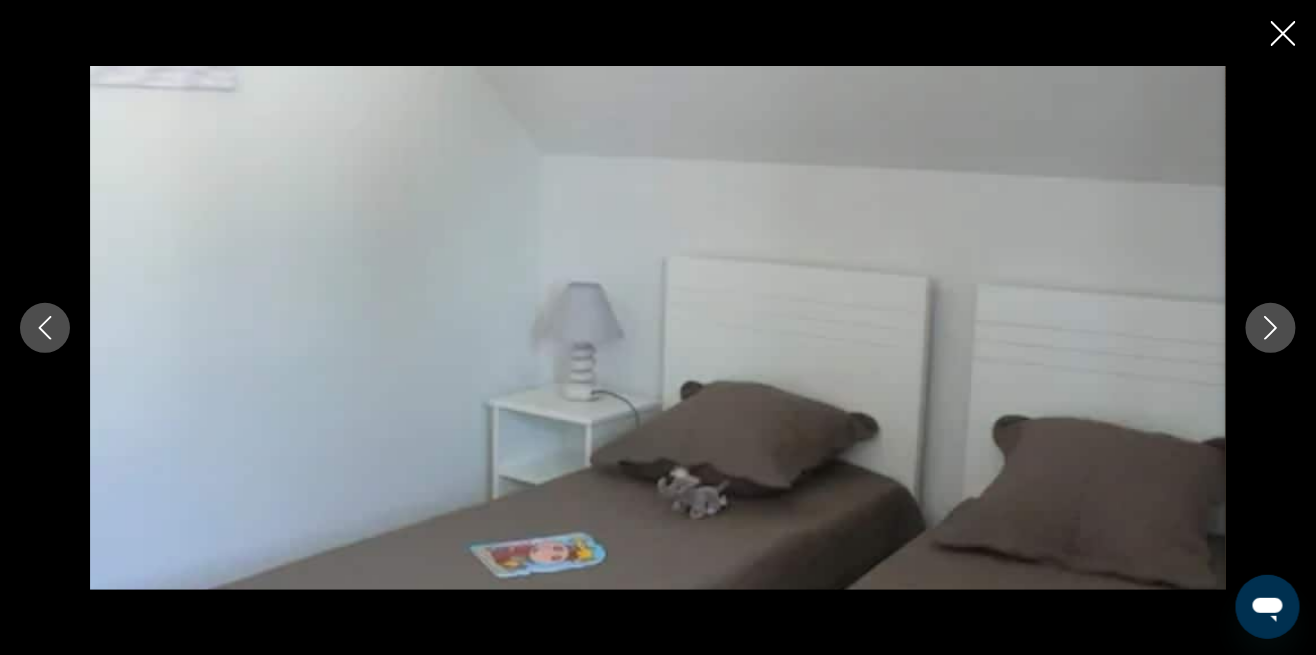 click 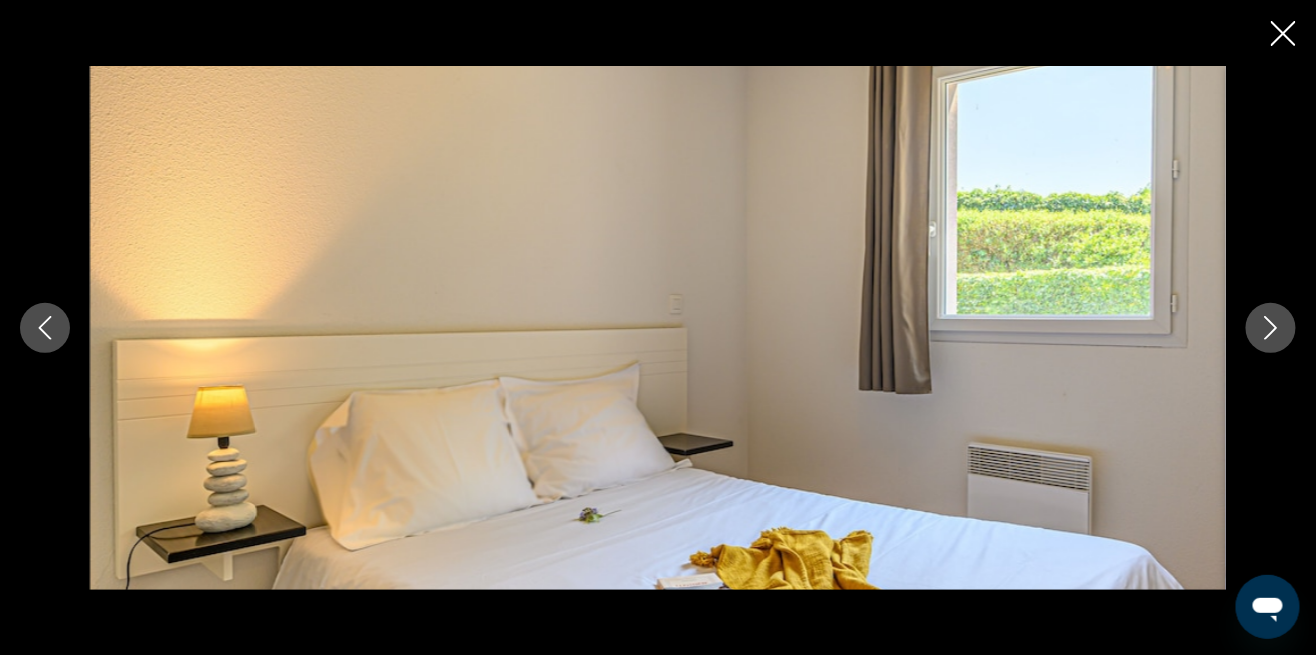click 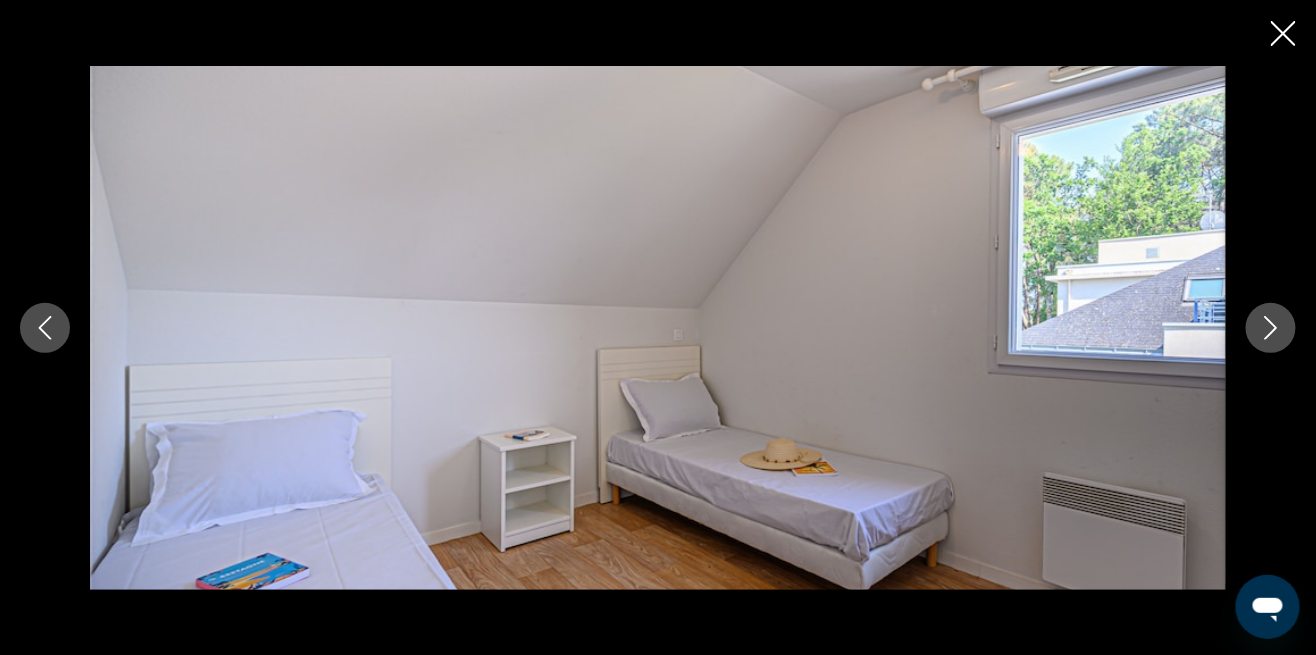 click 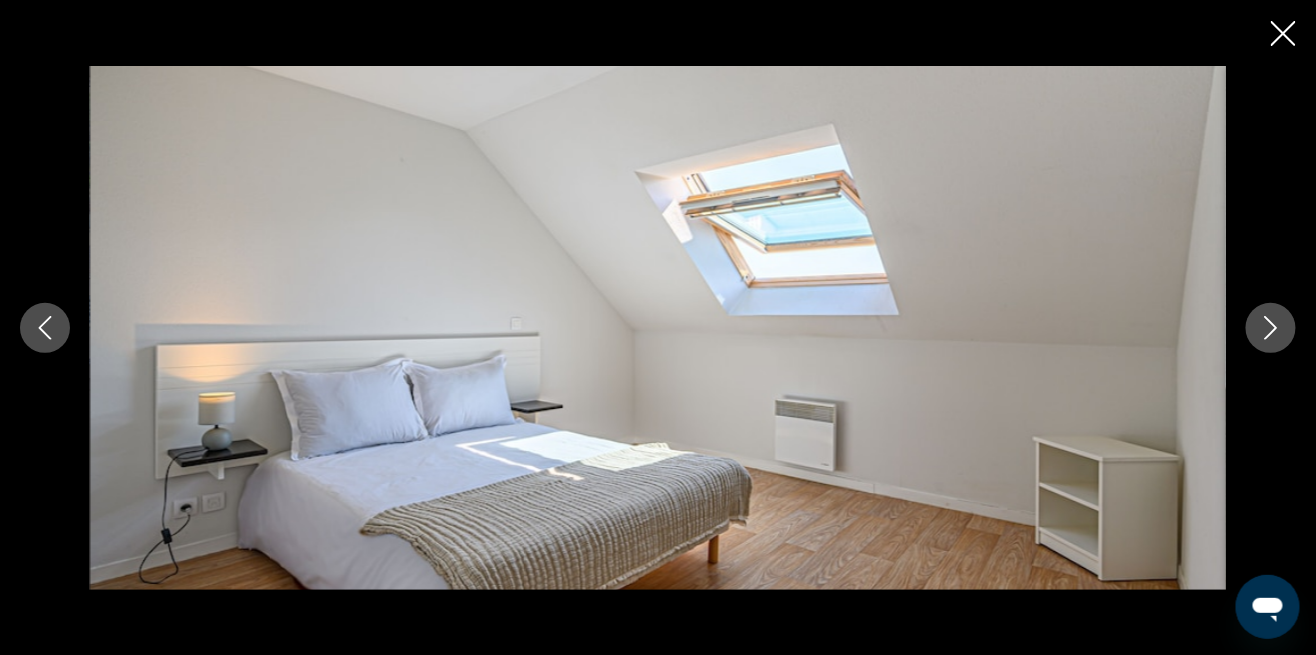 click 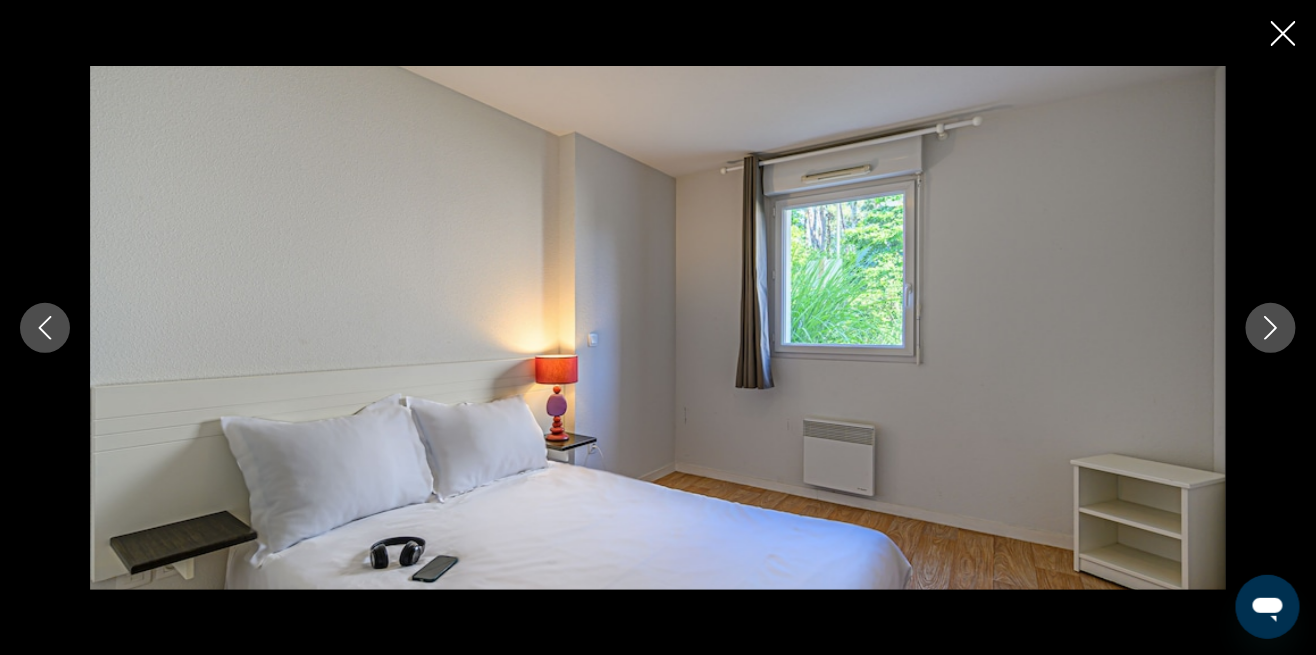 click 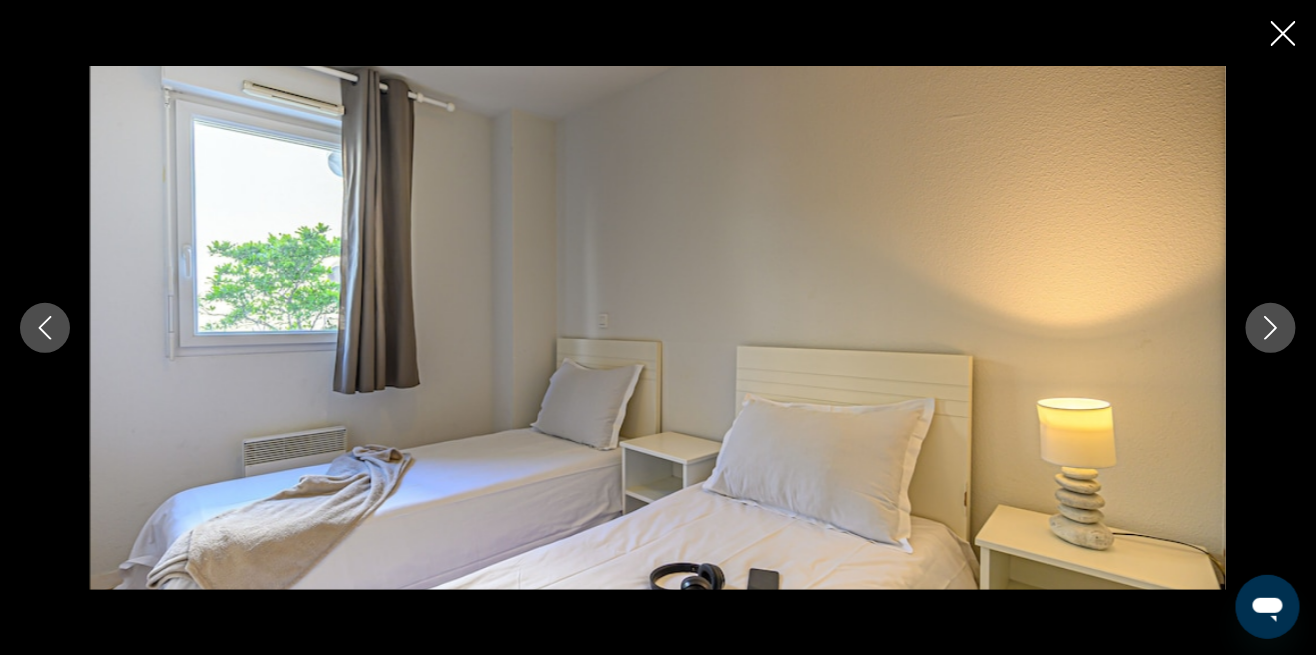 click 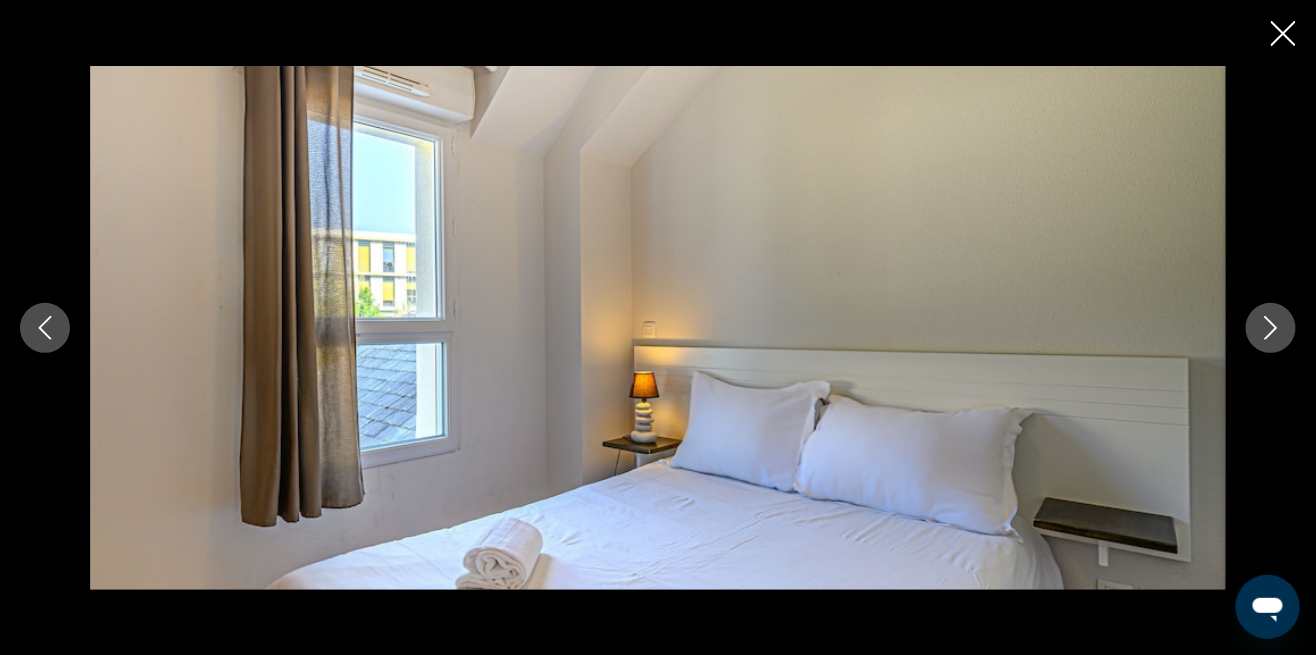 click 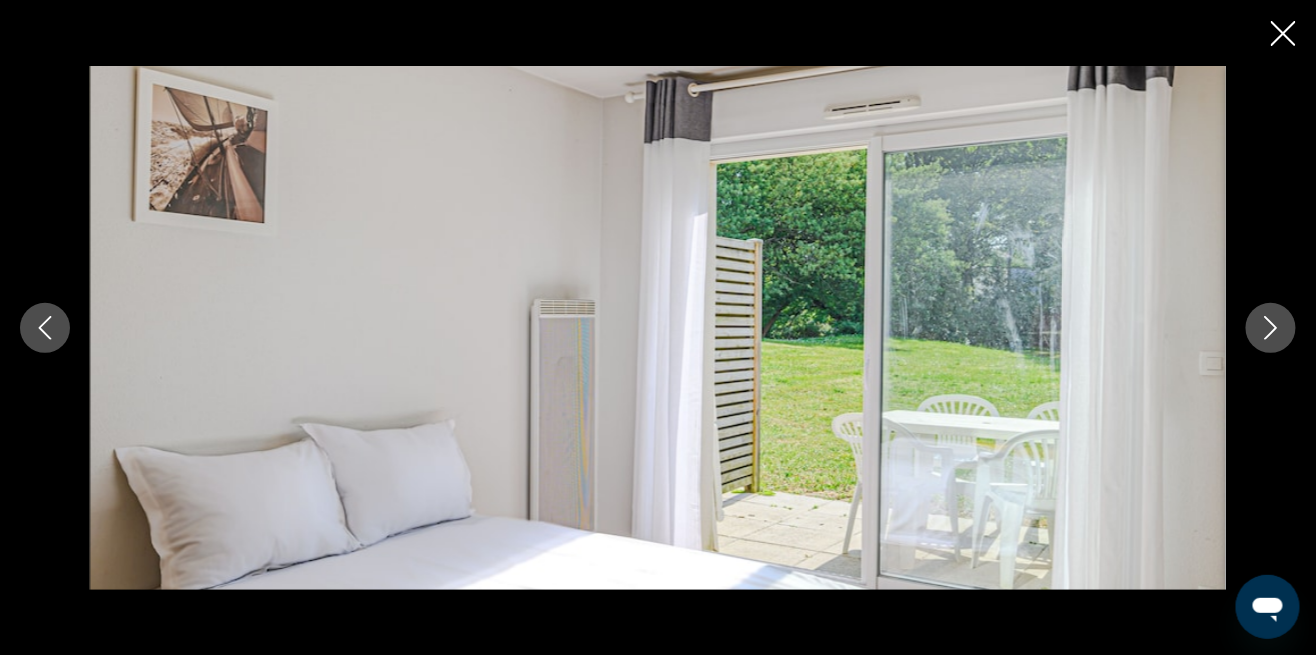 click at bounding box center (1271, 328) 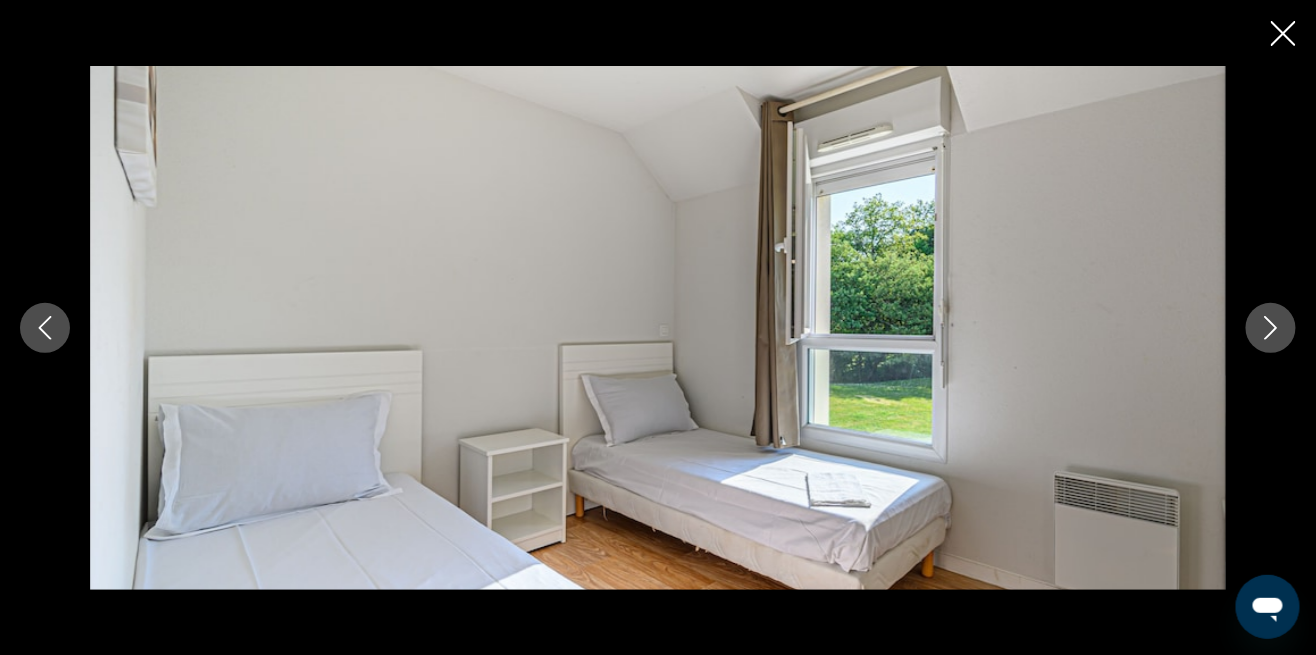 click at bounding box center [1271, 328] 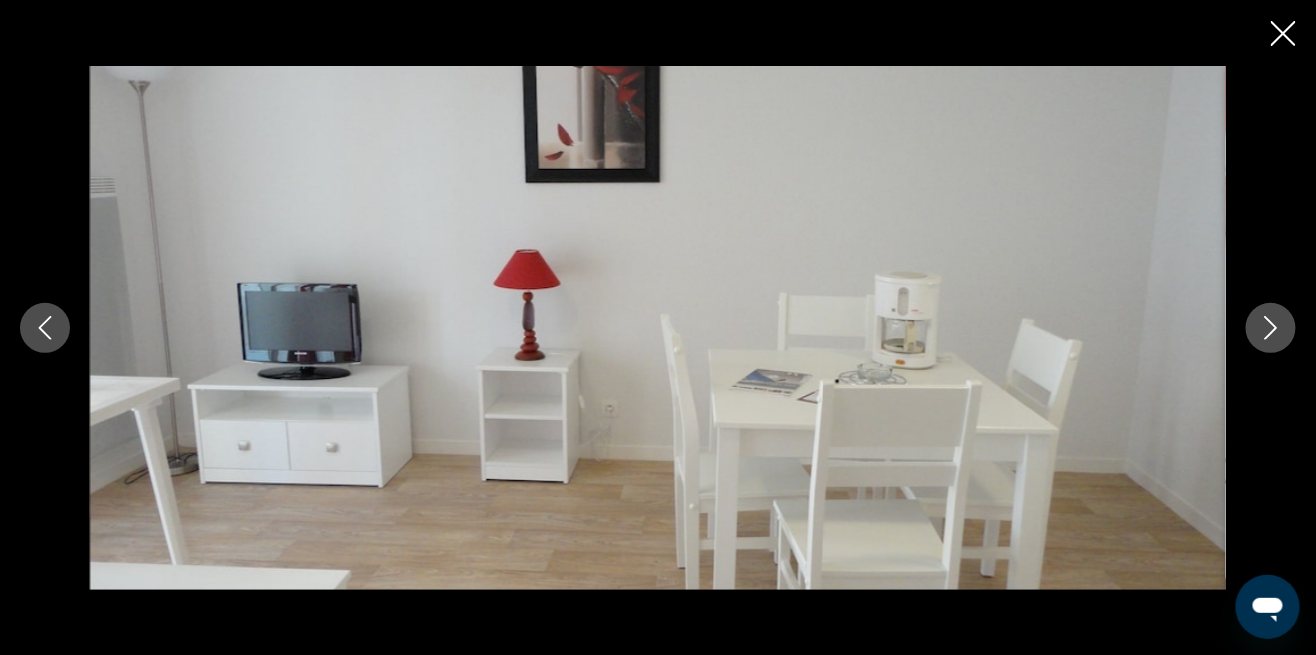 click 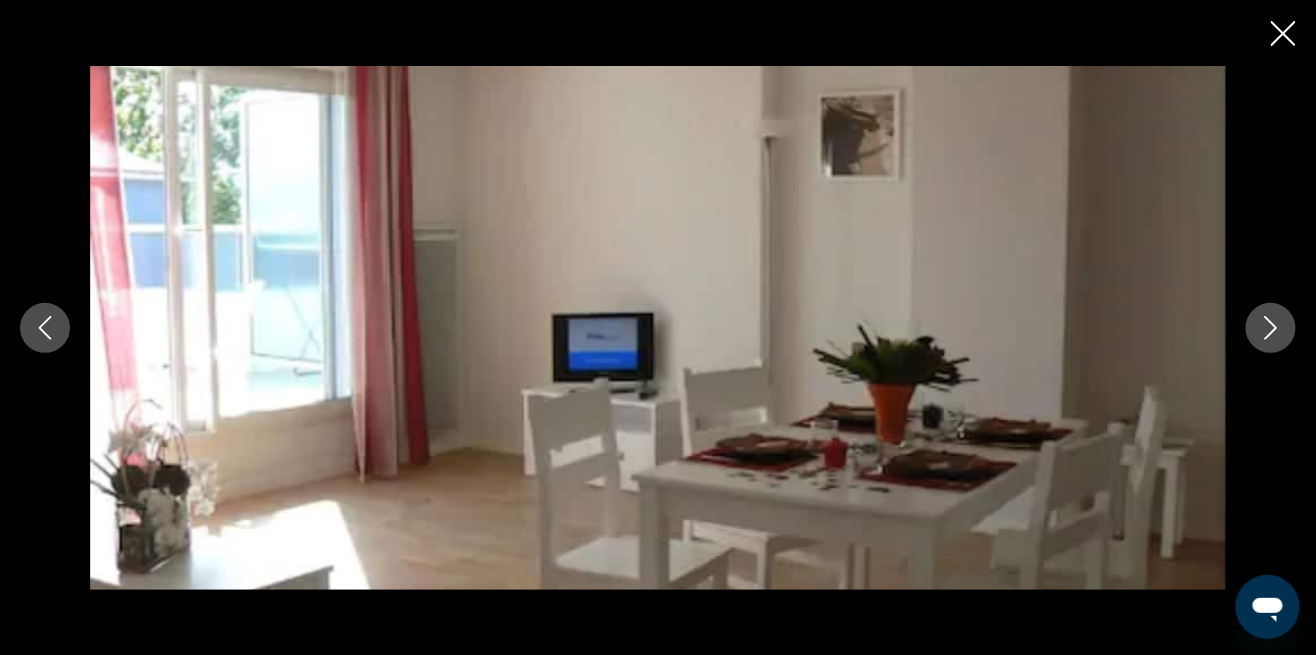 click 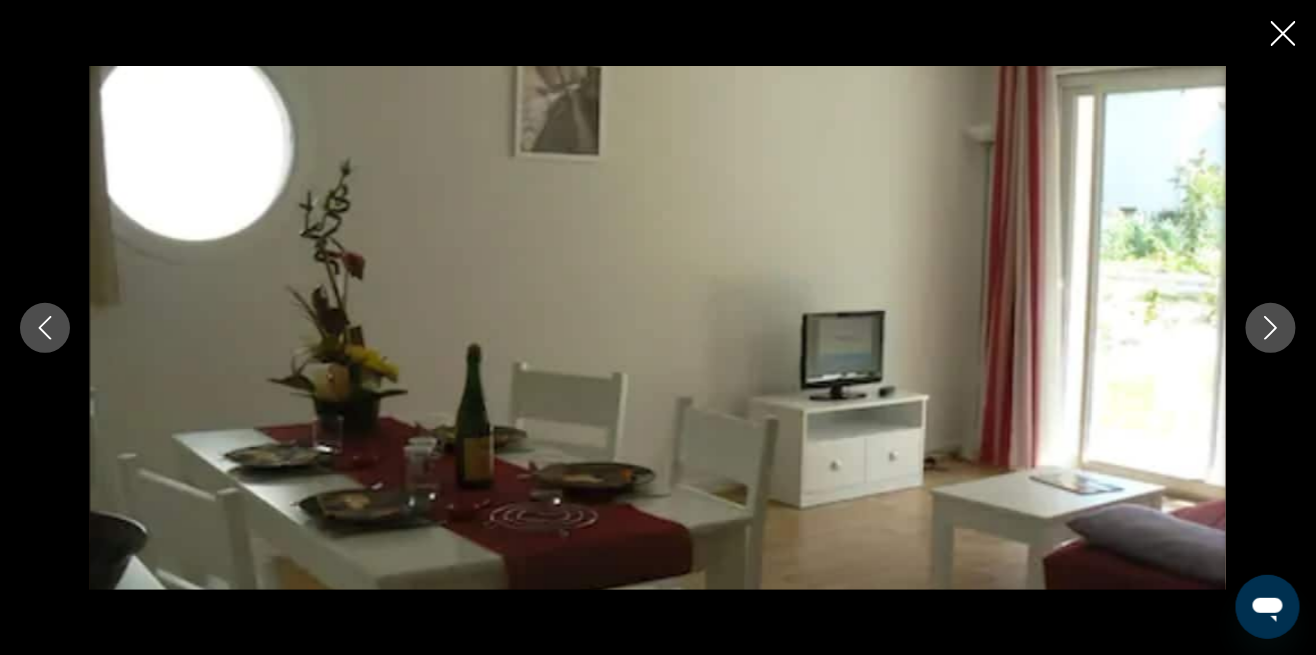 click at bounding box center (1271, 328) 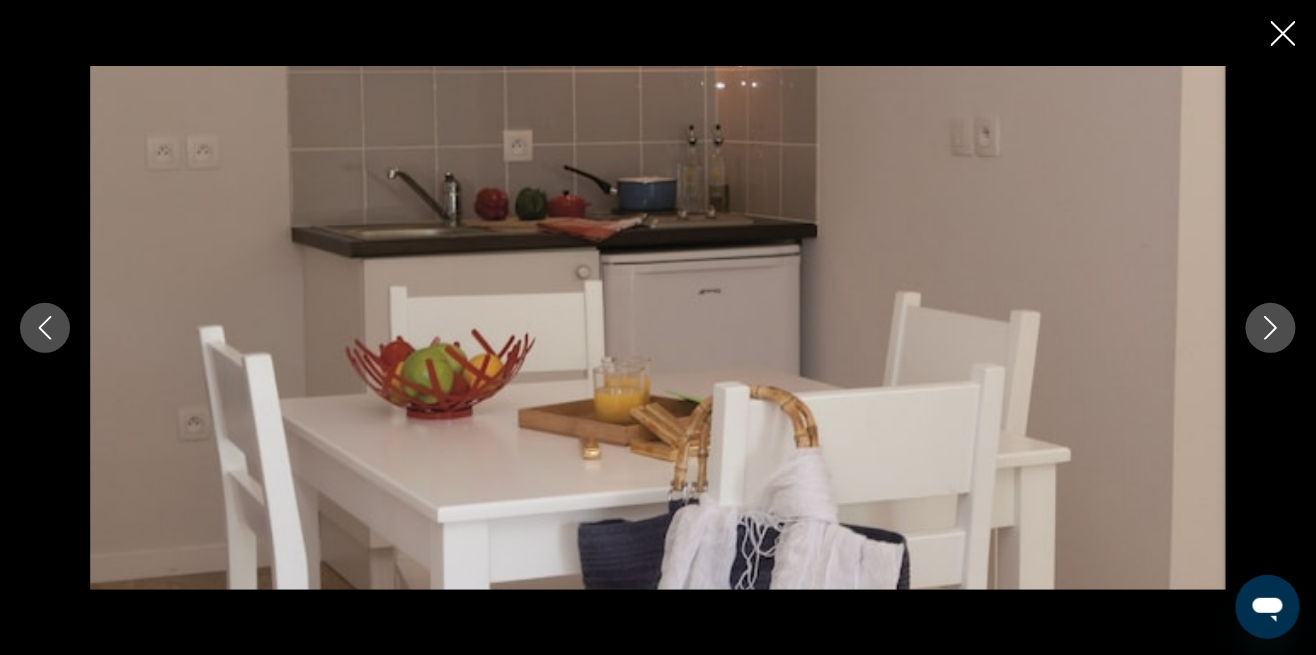 click at bounding box center [1271, 328] 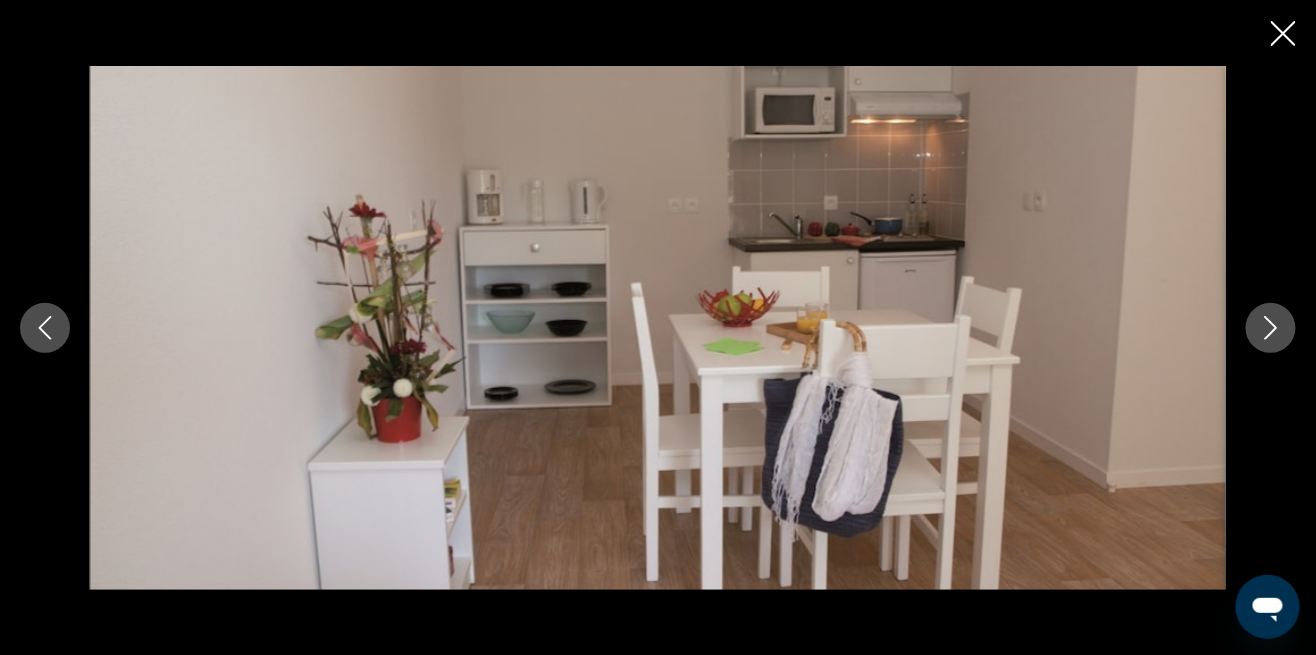 click 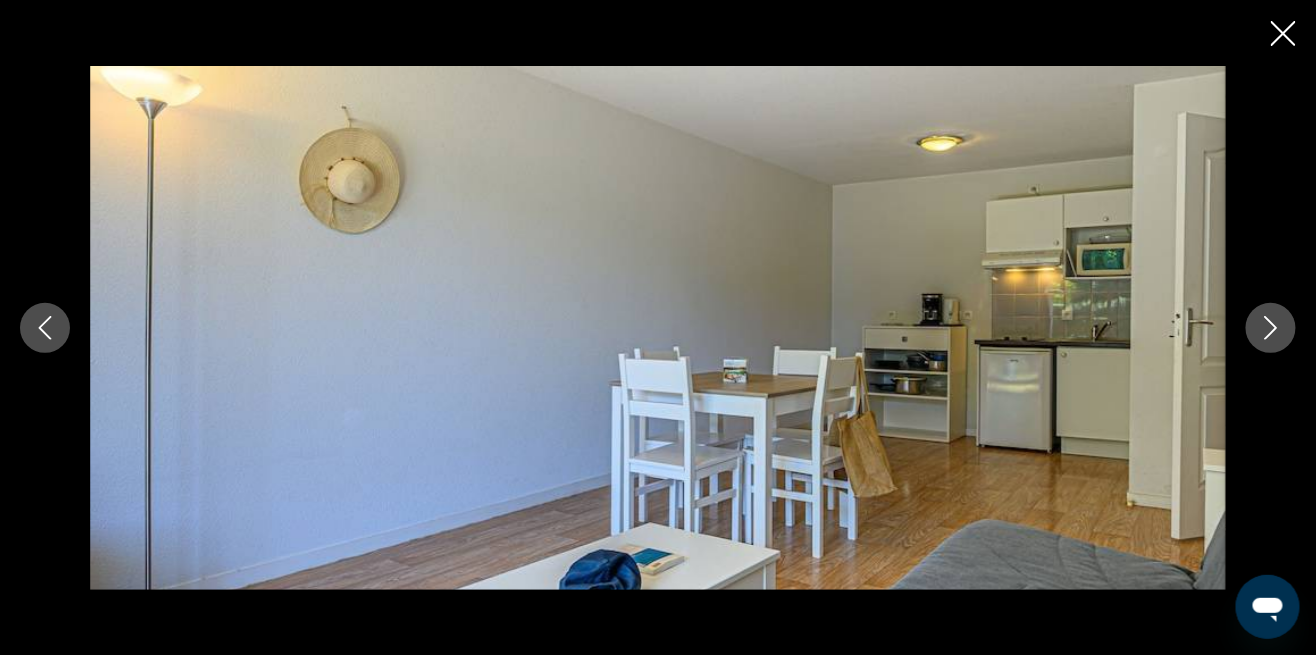 click 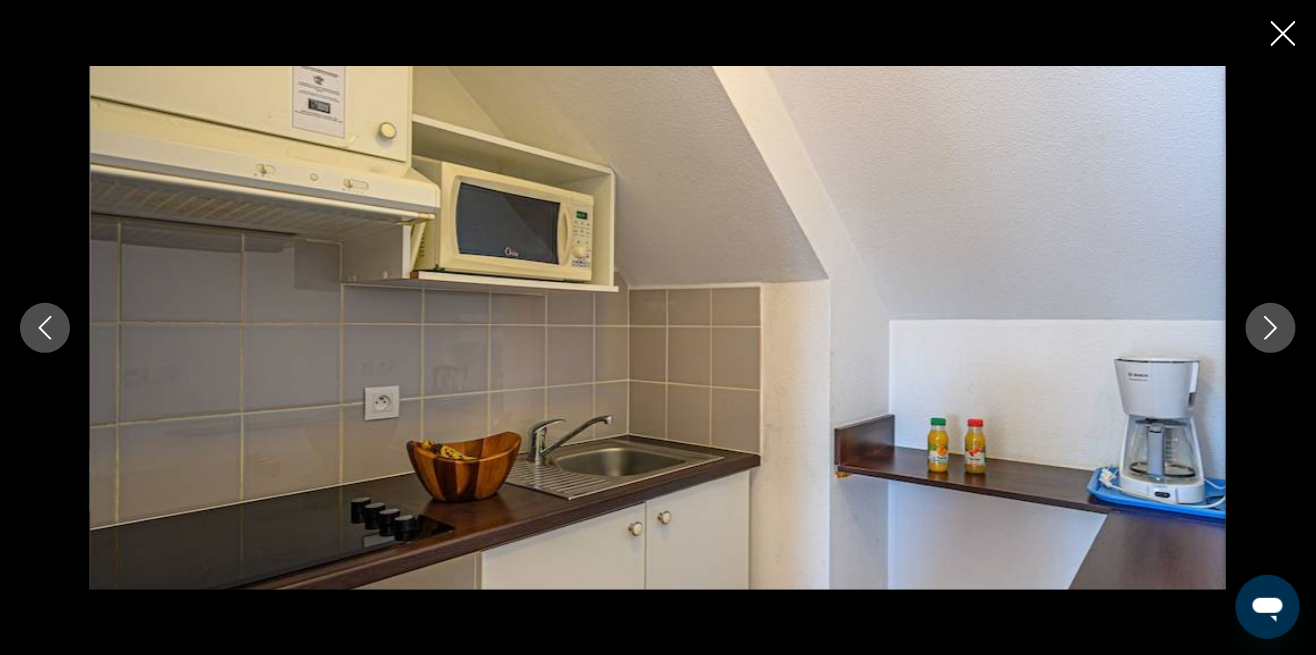 click at bounding box center (1271, 328) 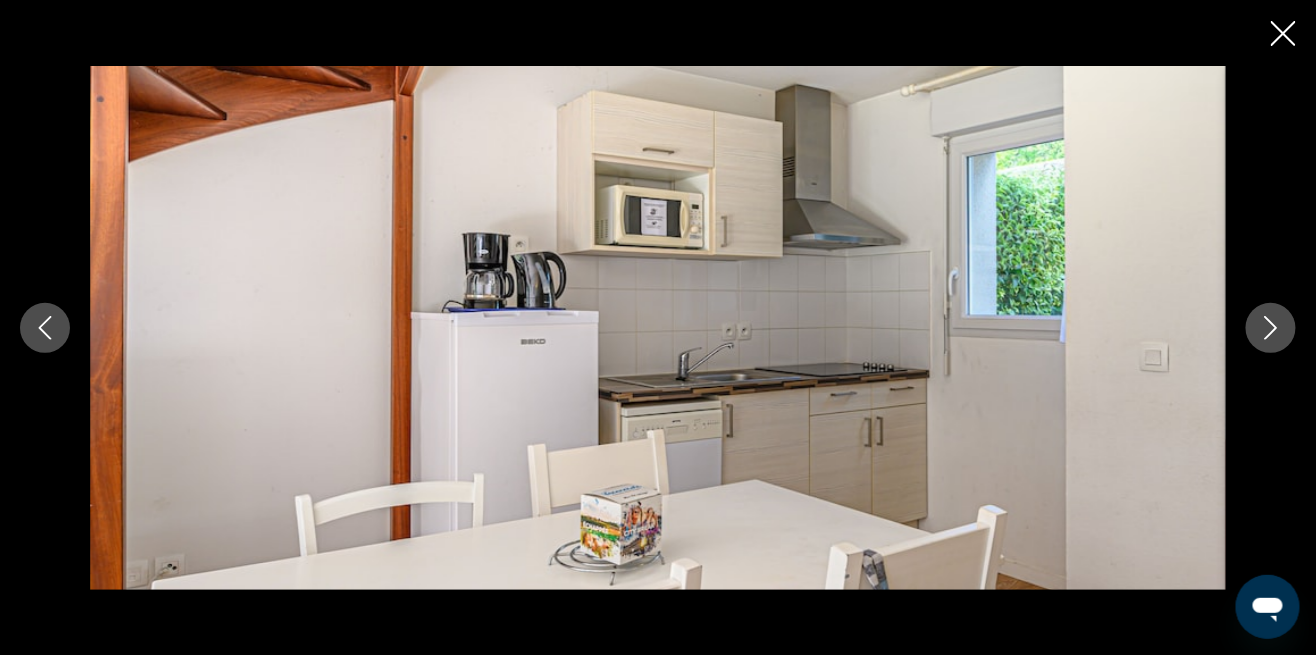click at bounding box center [1271, 328] 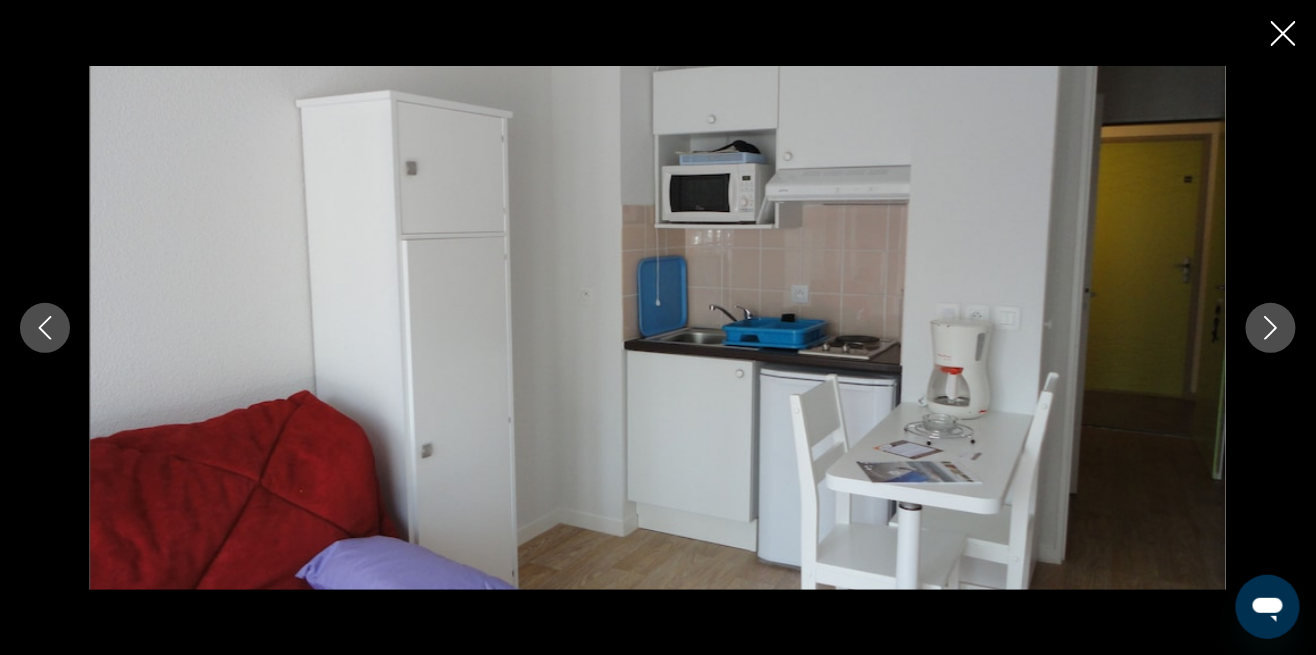 click 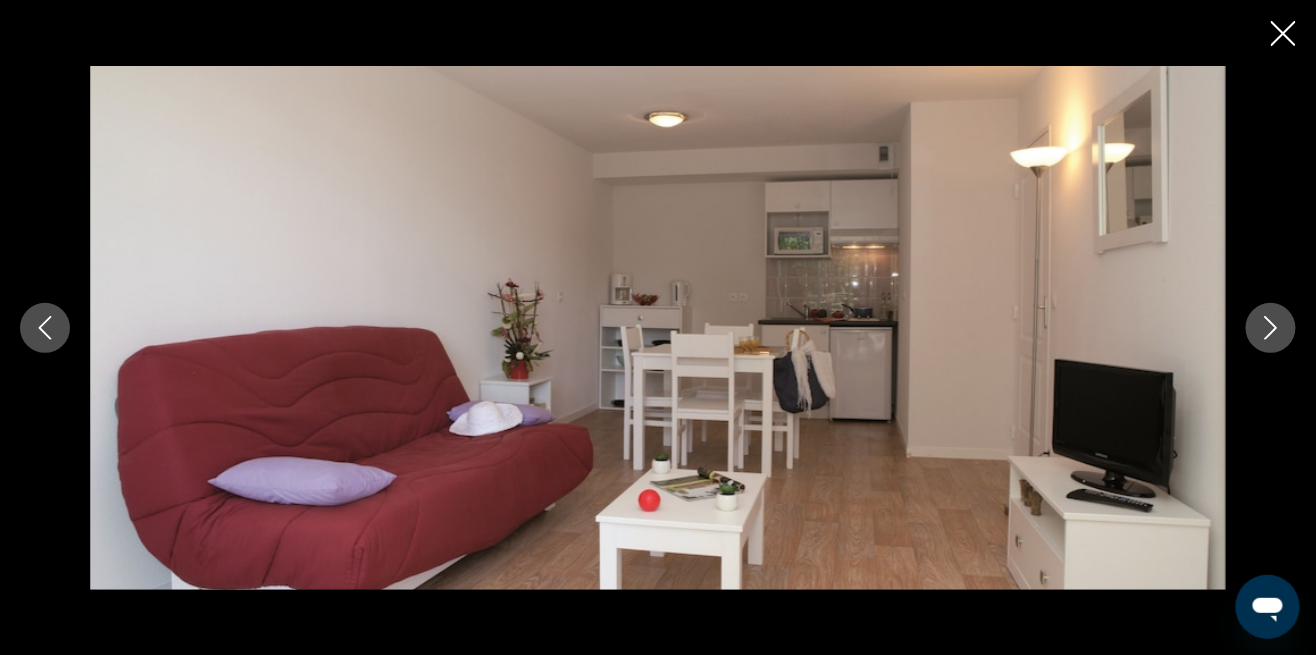 click 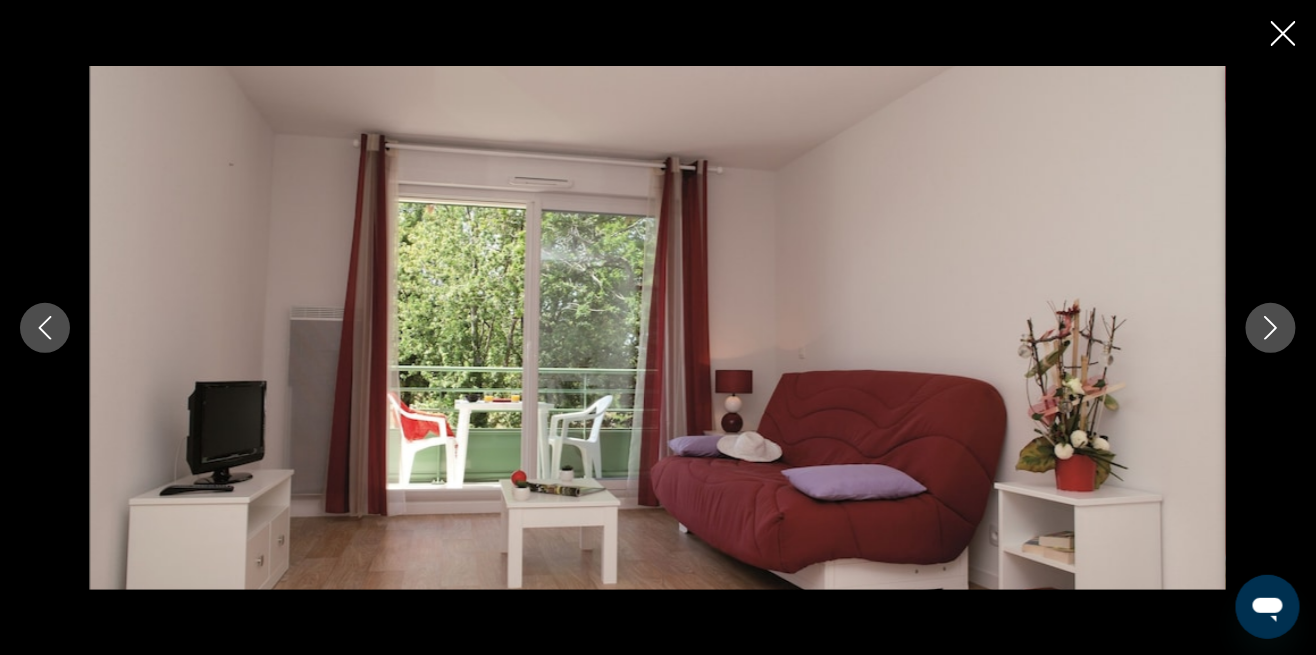 click 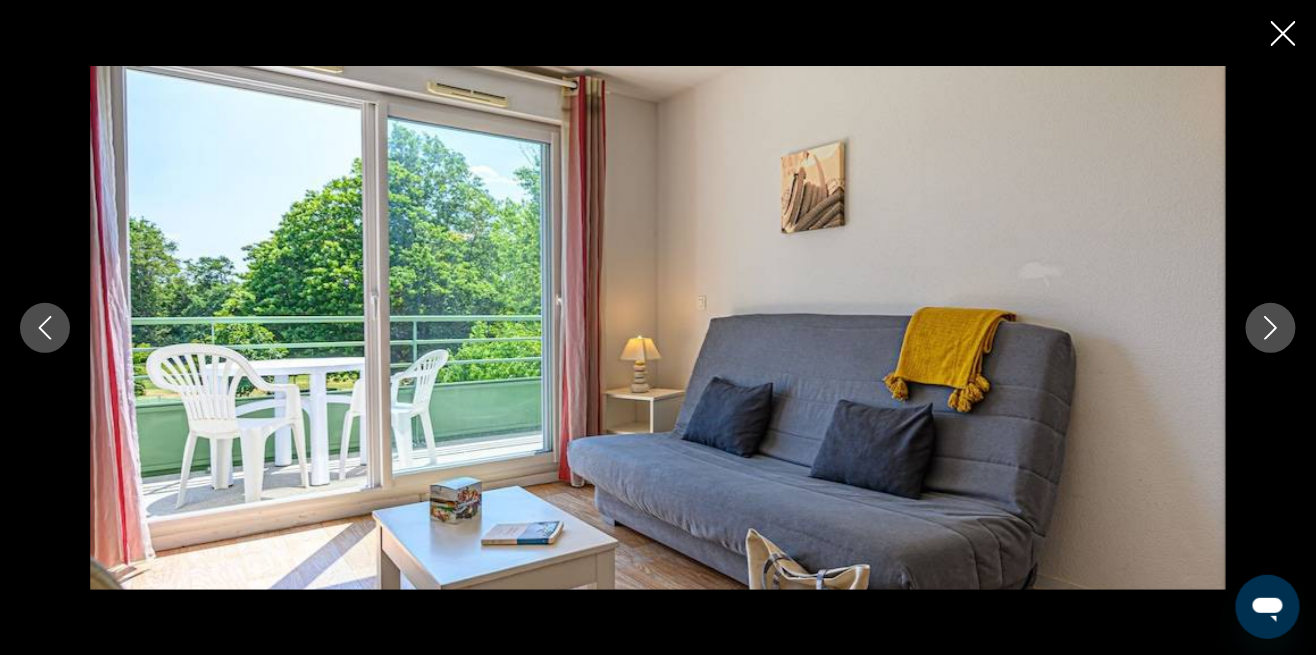 click at bounding box center [1271, 328] 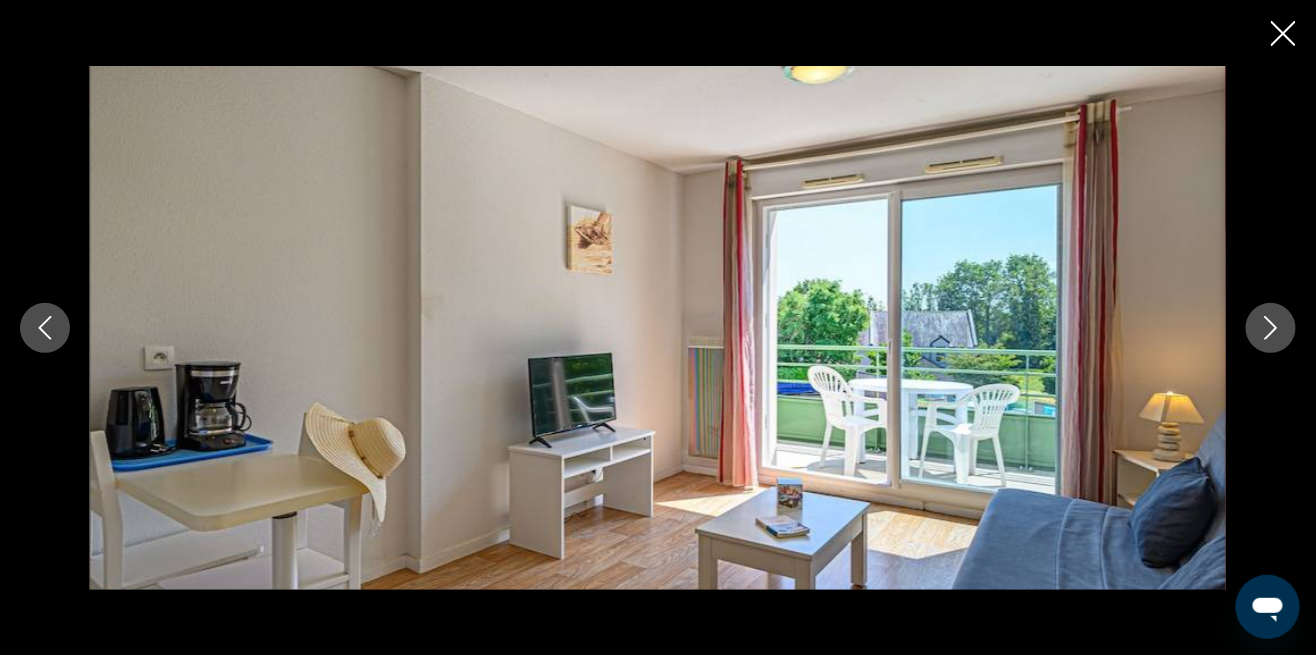 click 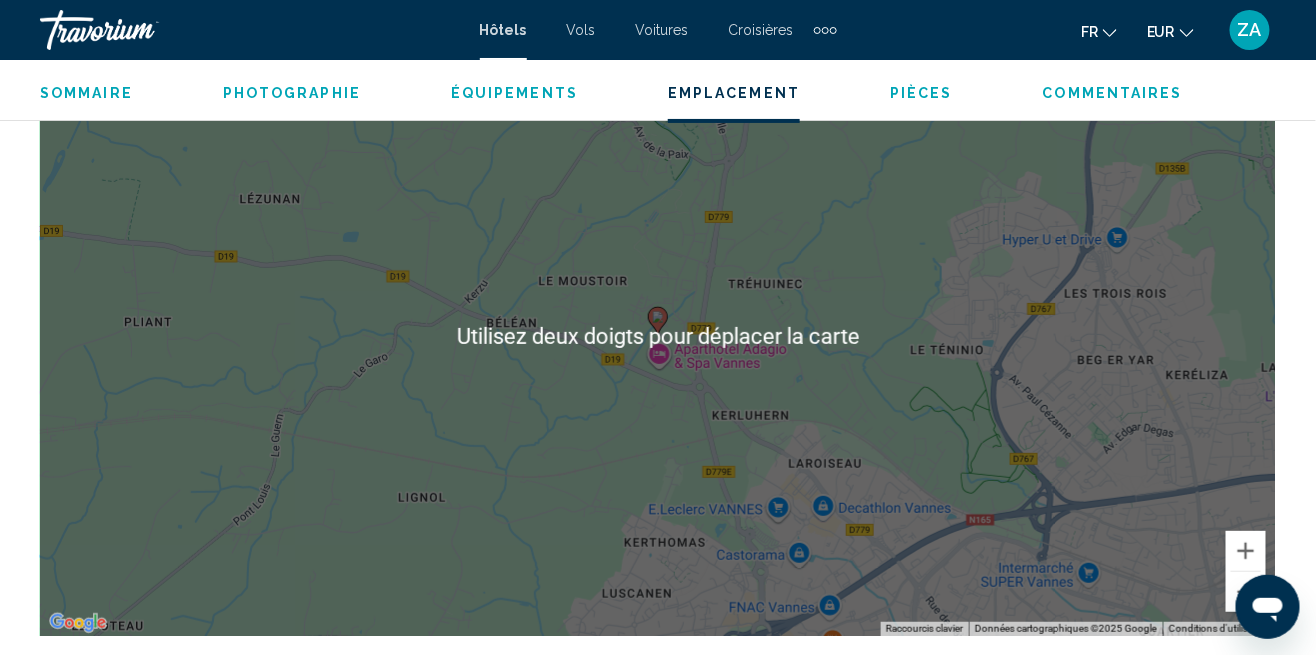 scroll, scrollTop: 2320, scrollLeft: 0, axis: vertical 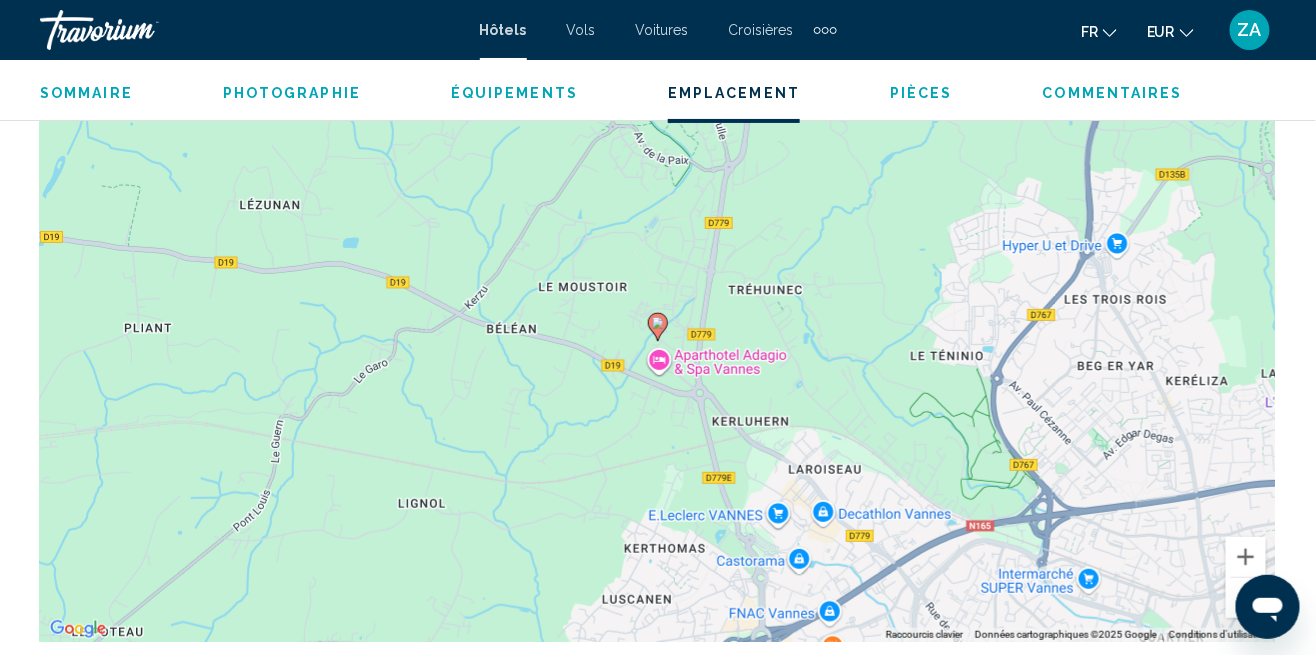 click on "Pour activer le glissement avec le clavier, appuyez sur Alt+Entrée. Une fois ce mode activé, utilisez les touches fléchées pour déplacer le repère. Pour valider le déplacement, appuyez sur Entrée. Pour annuler, appuyez sur Échap." at bounding box center [658, 342] 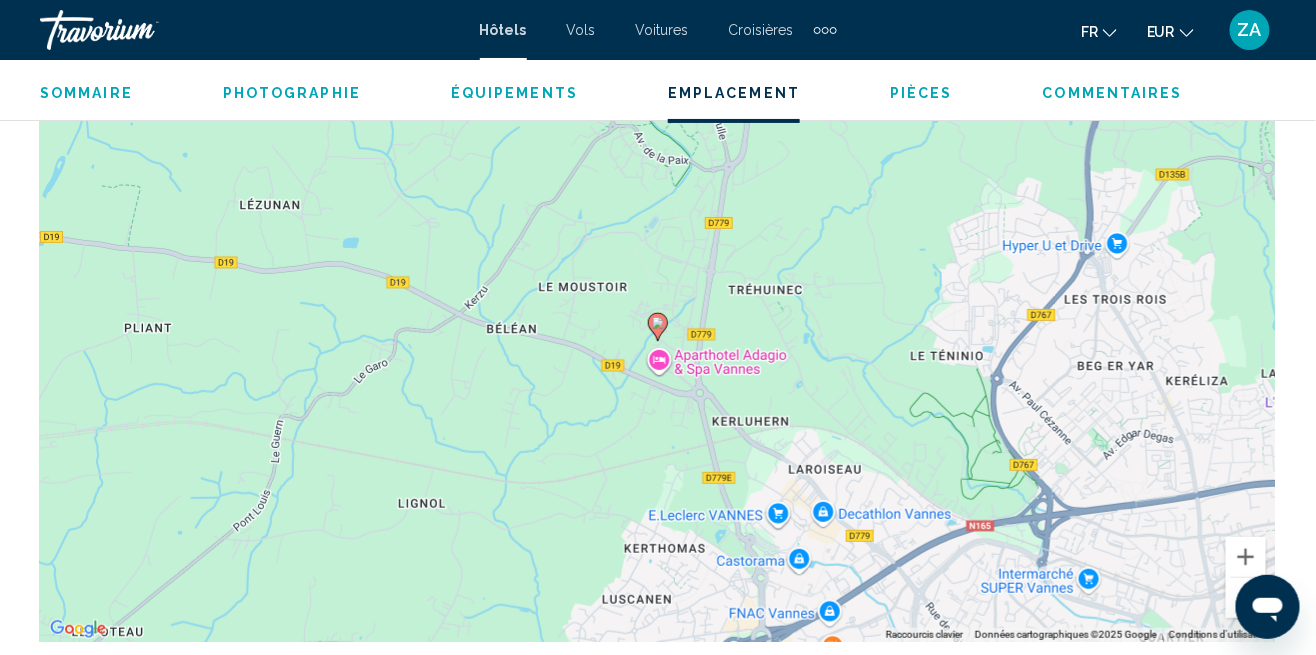 click on "Pour activer le glissement avec le clavier, appuyez sur Alt+Entrée. Une fois ce mode activé, utilisez les touches fléchées pour déplacer le repère. Pour valider le déplacement, appuyez sur Entrée. Pour annuler, appuyez sur Échap." at bounding box center (658, 342) 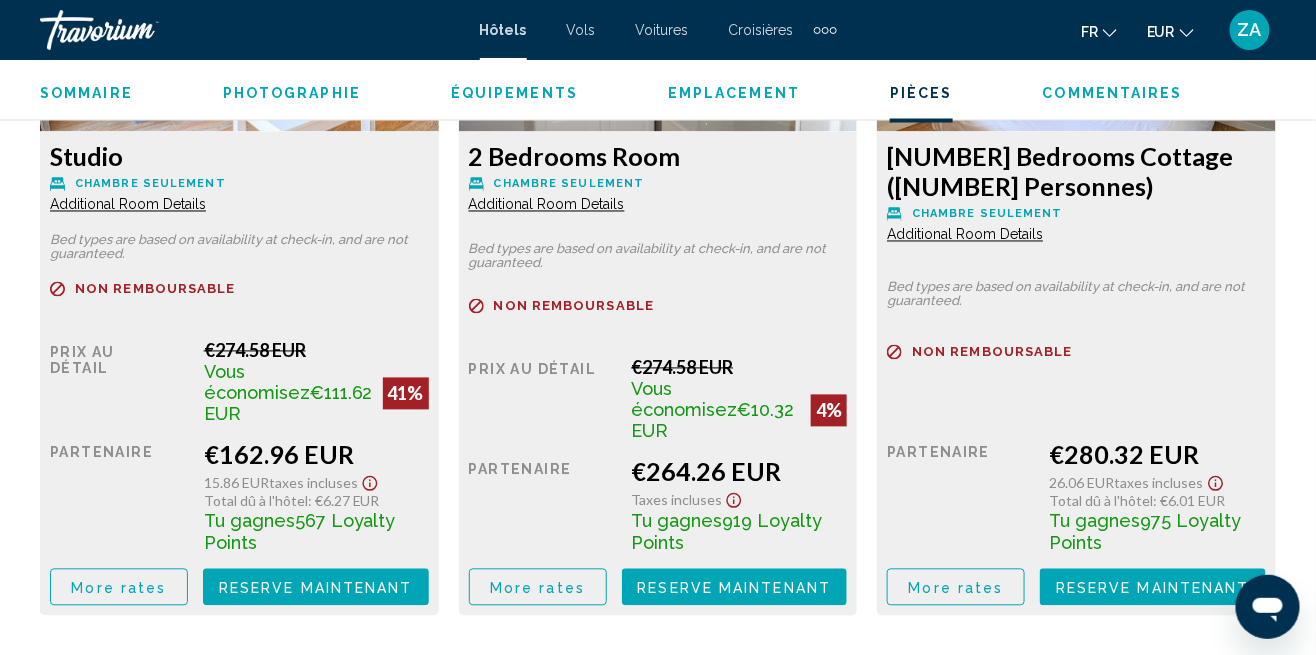 scroll, scrollTop: 3298, scrollLeft: 0, axis: vertical 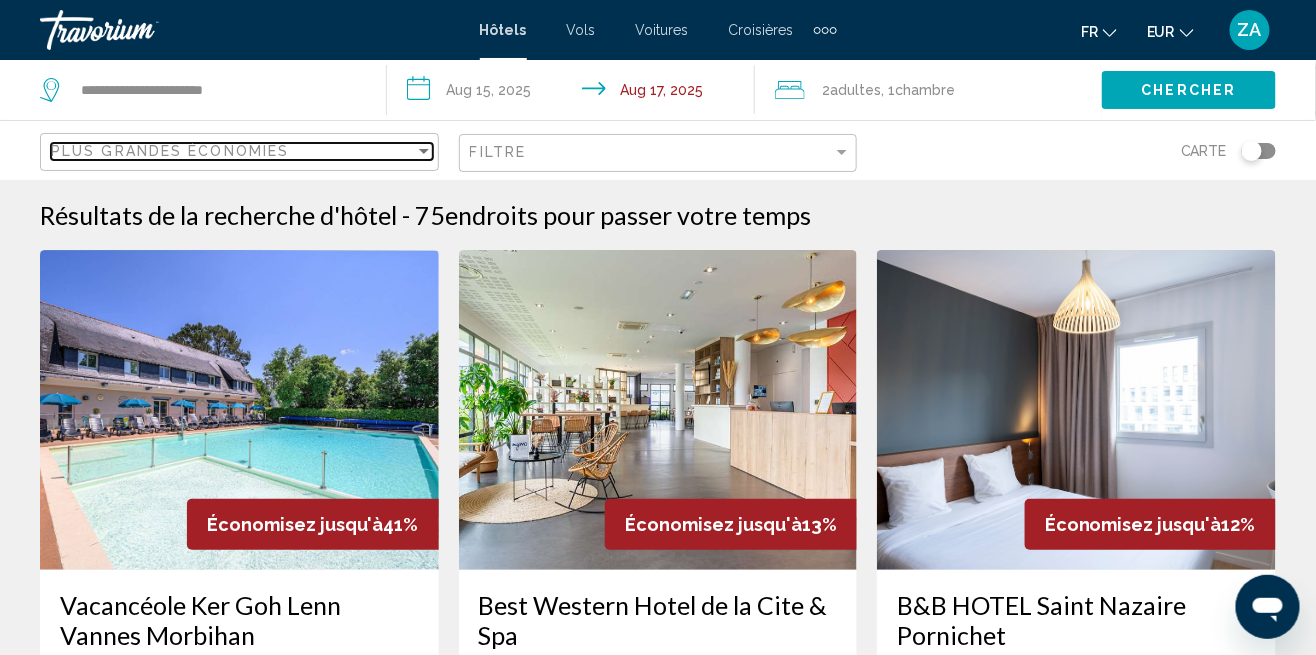 click on "Plus grandes économies" at bounding box center (233, 151) 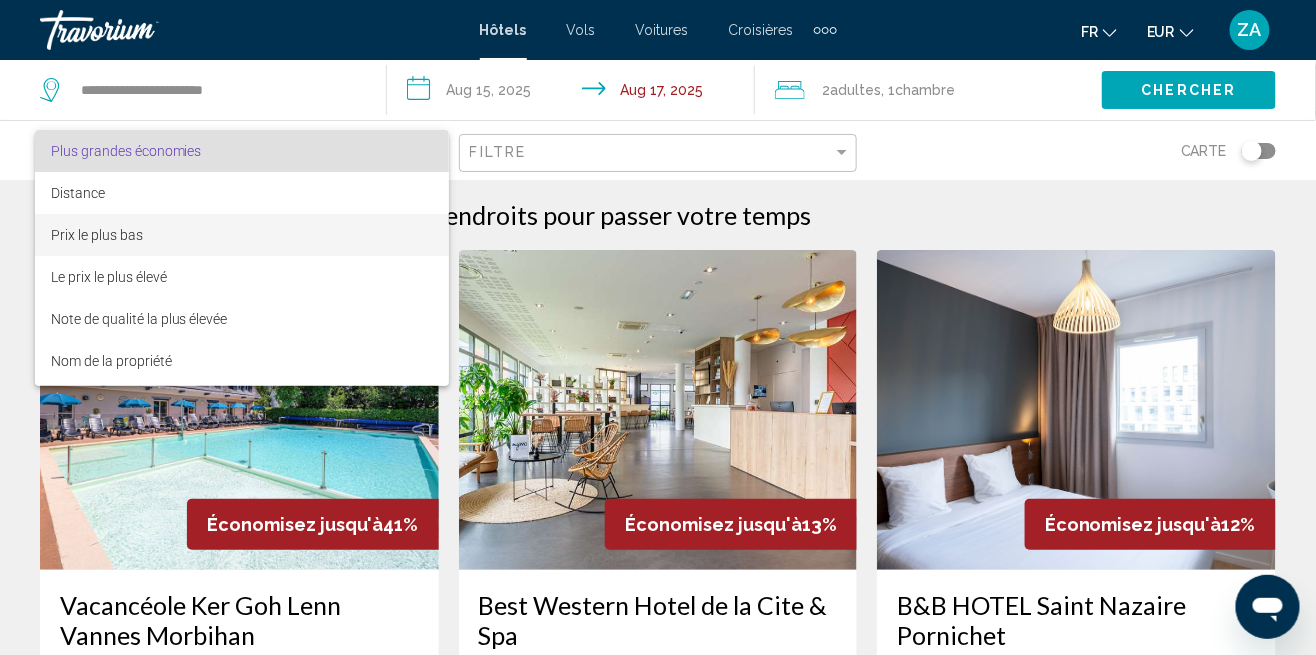 click on "Prix le plus bas" at bounding box center (242, 235) 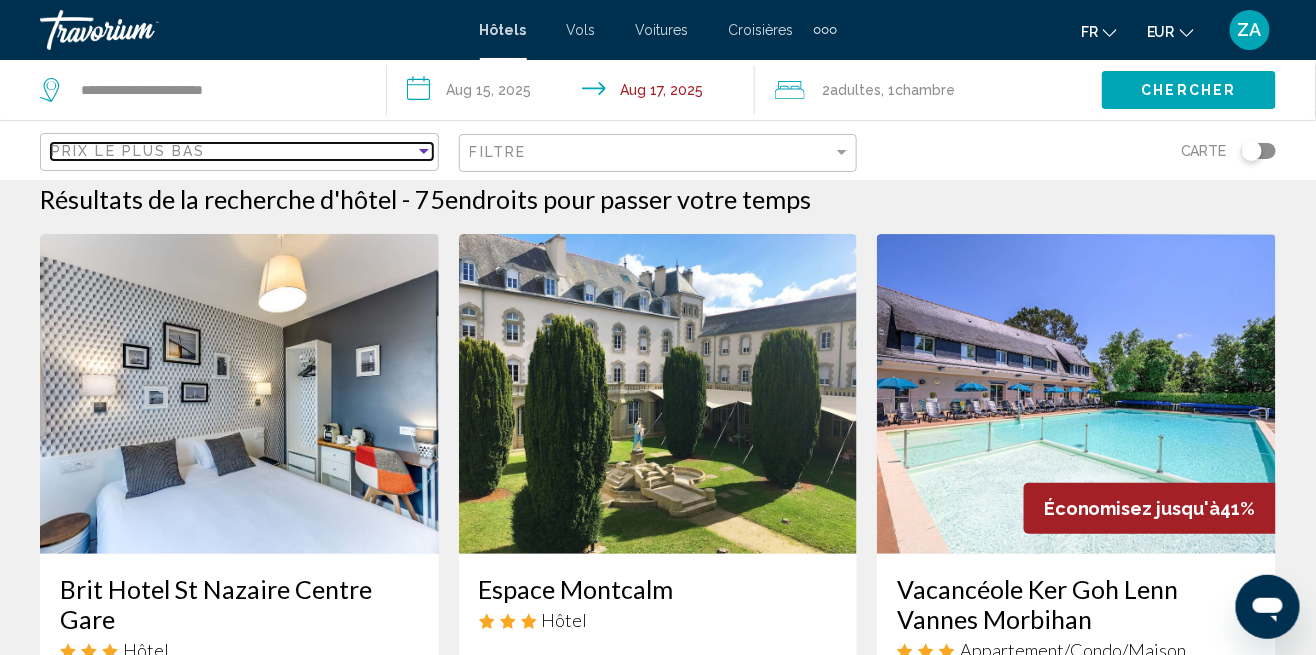 scroll, scrollTop: 15, scrollLeft: 0, axis: vertical 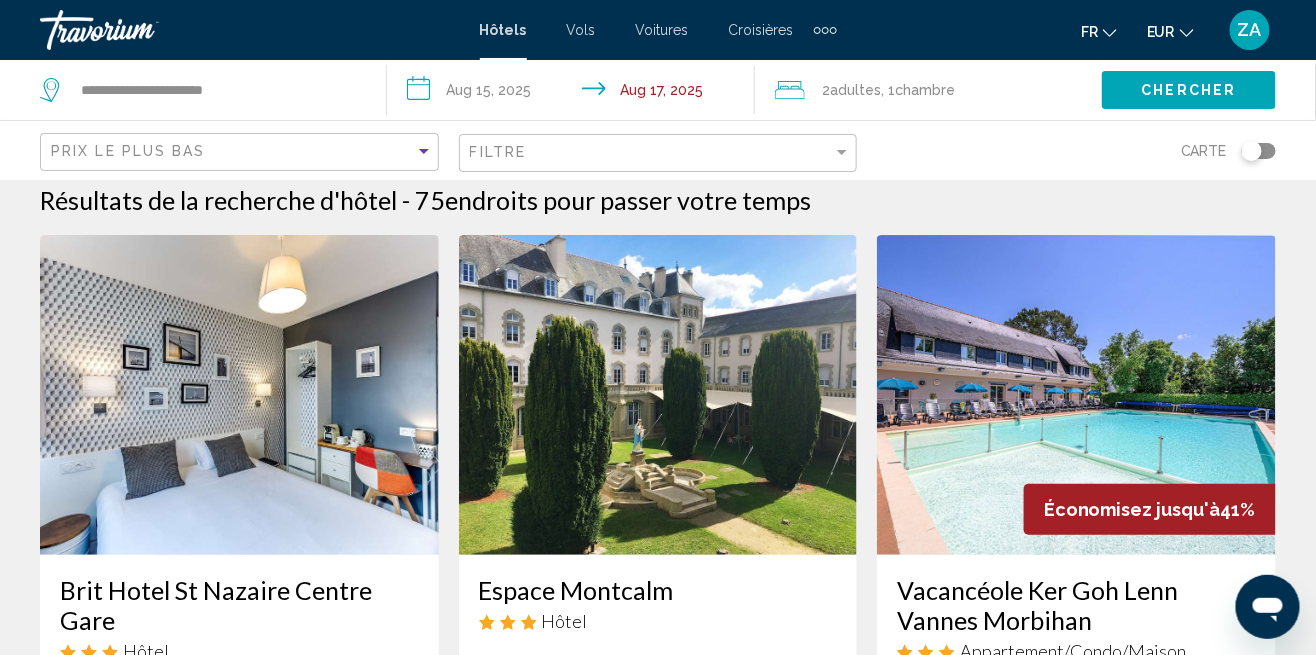 click at bounding box center [658, 395] 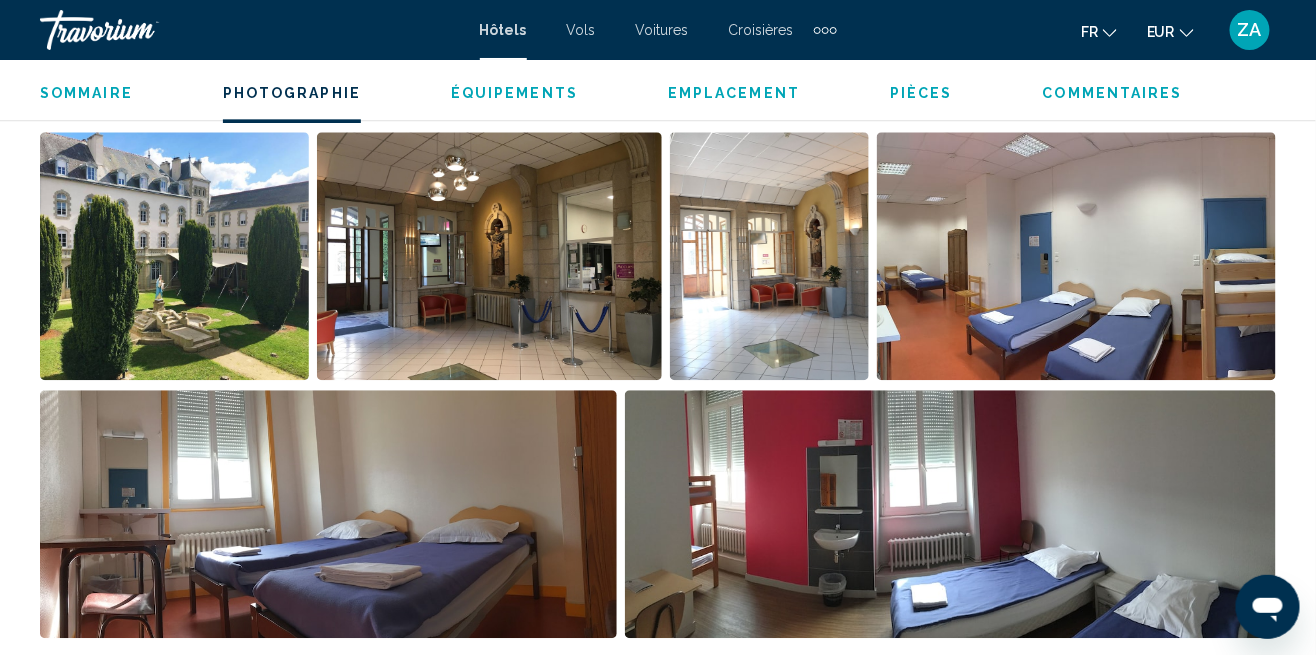scroll, scrollTop: 1373, scrollLeft: 0, axis: vertical 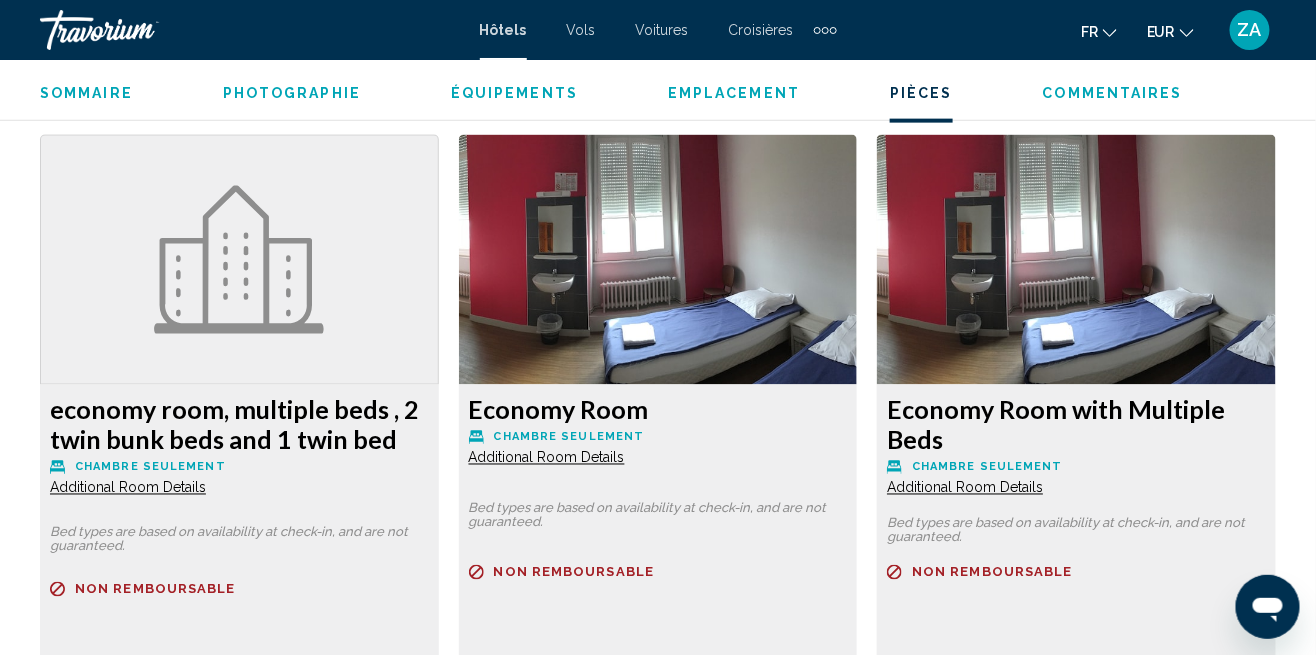 click on "Additional Room Details" at bounding box center (128, 488) 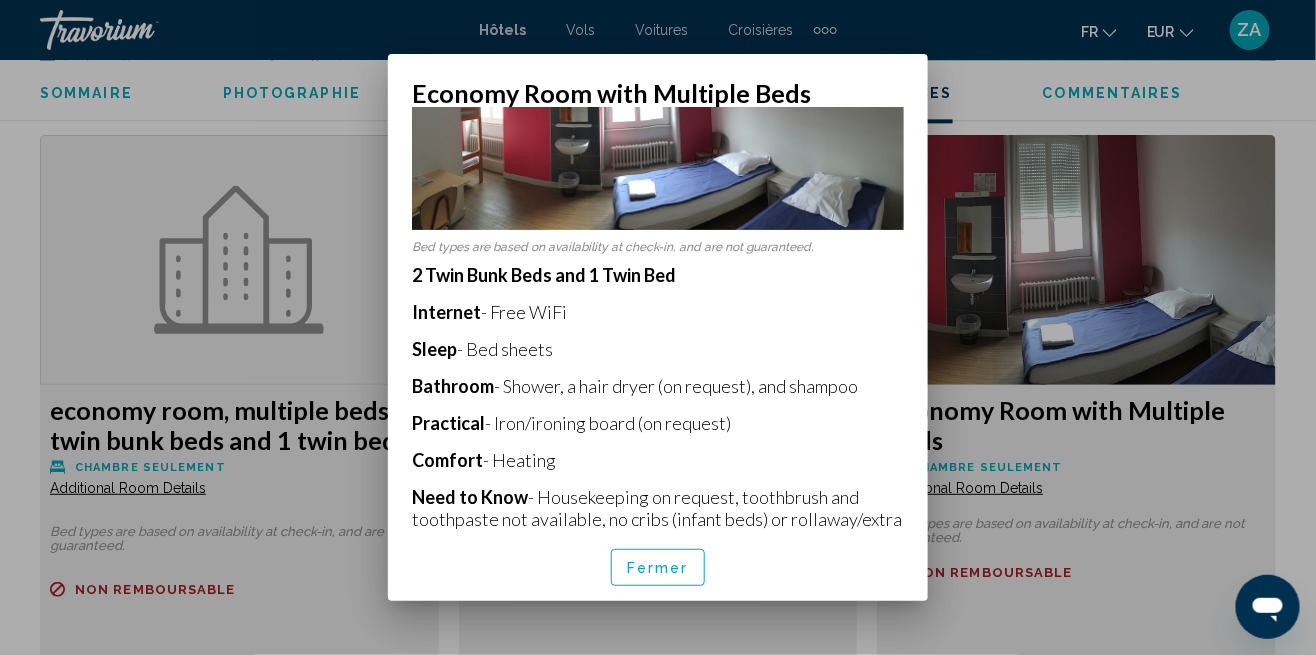 scroll, scrollTop: 101, scrollLeft: 0, axis: vertical 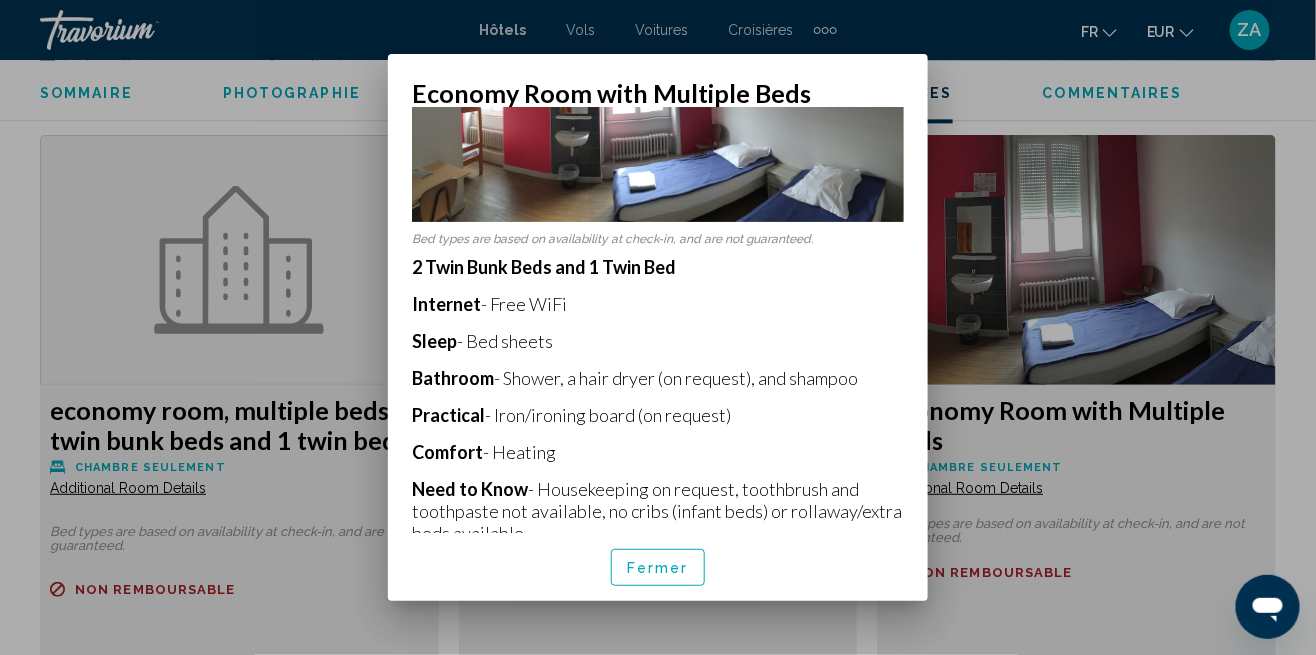 click at bounding box center (658, 327) 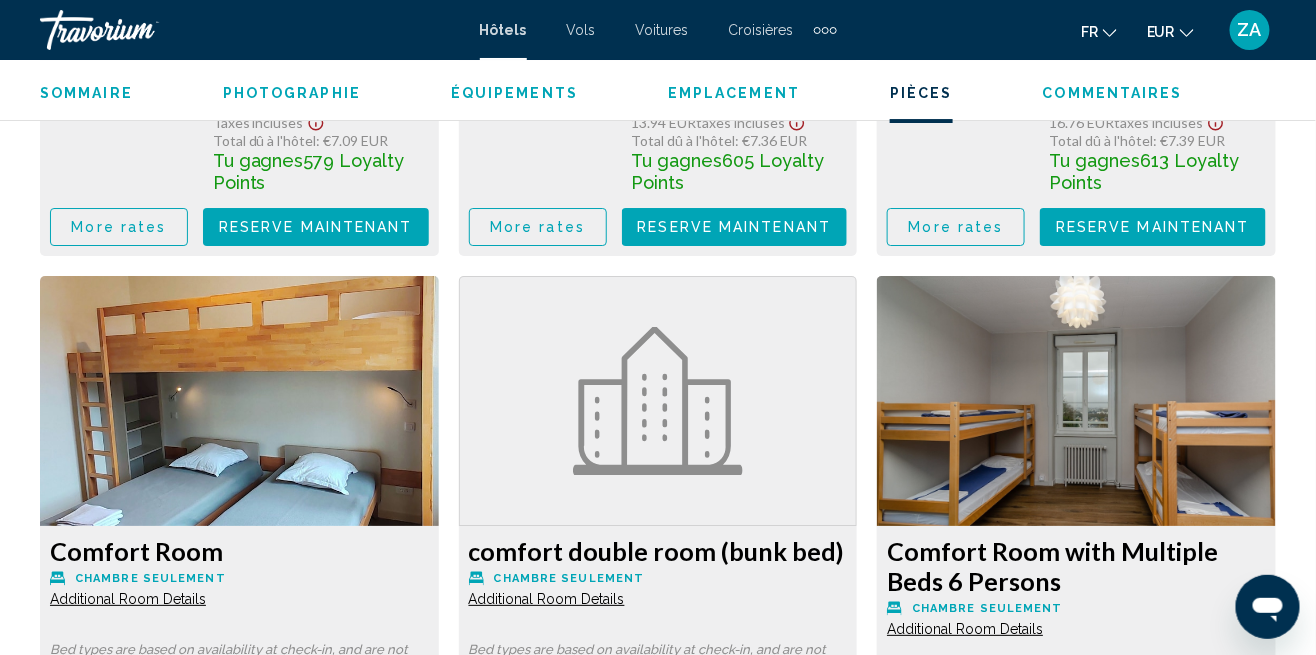 scroll, scrollTop: 4350, scrollLeft: 0, axis: vertical 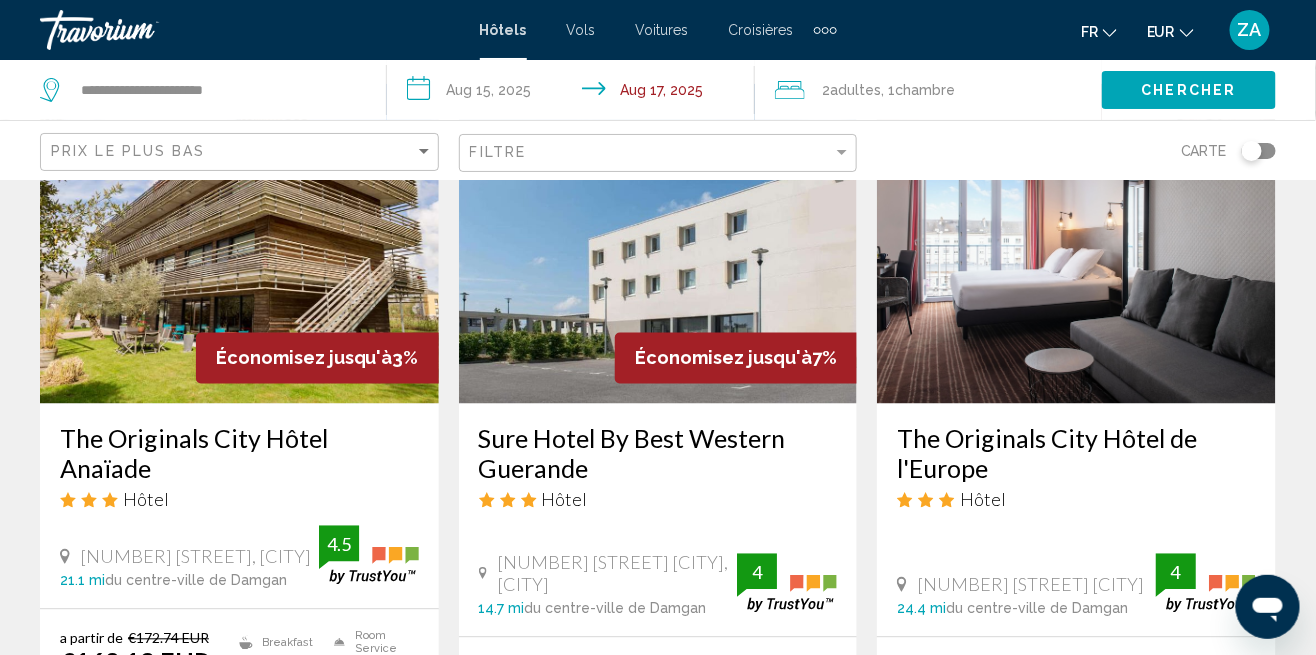 click at bounding box center [239, 244] 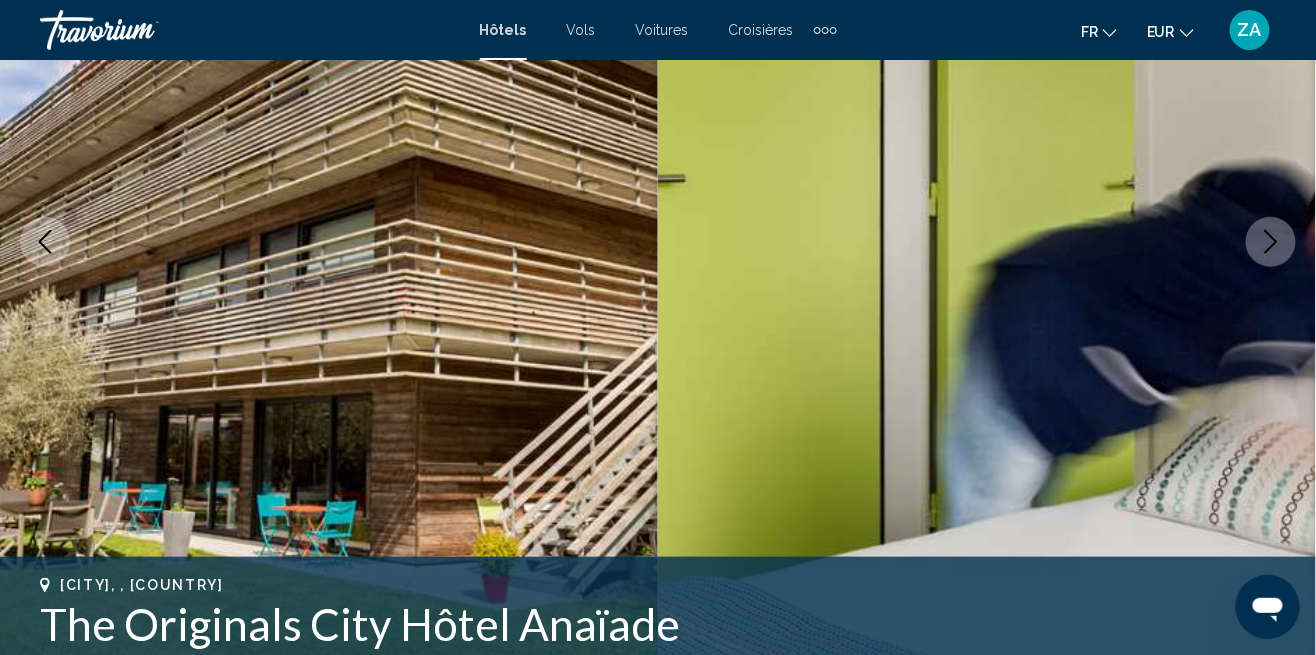 scroll, scrollTop: 298, scrollLeft: 0, axis: vertical 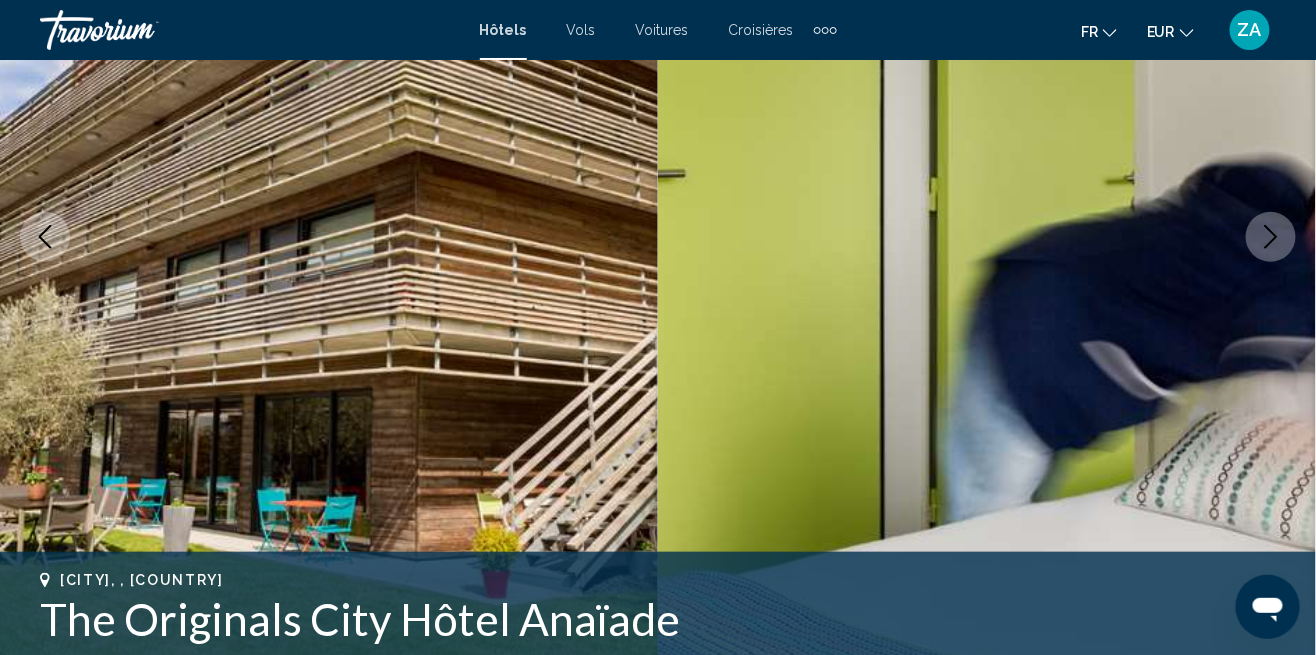 click at bounding box center [1271, 237] 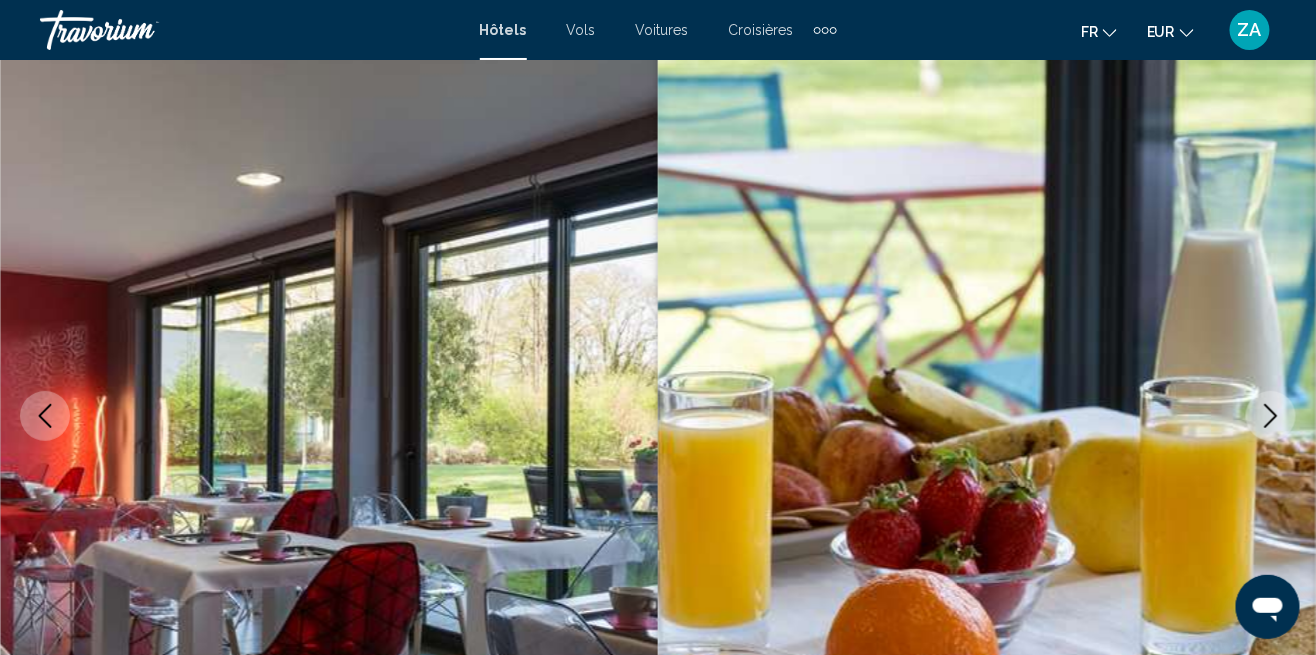 scroll, scrollTop: 164, scrollLeft: 0, axis: vertical 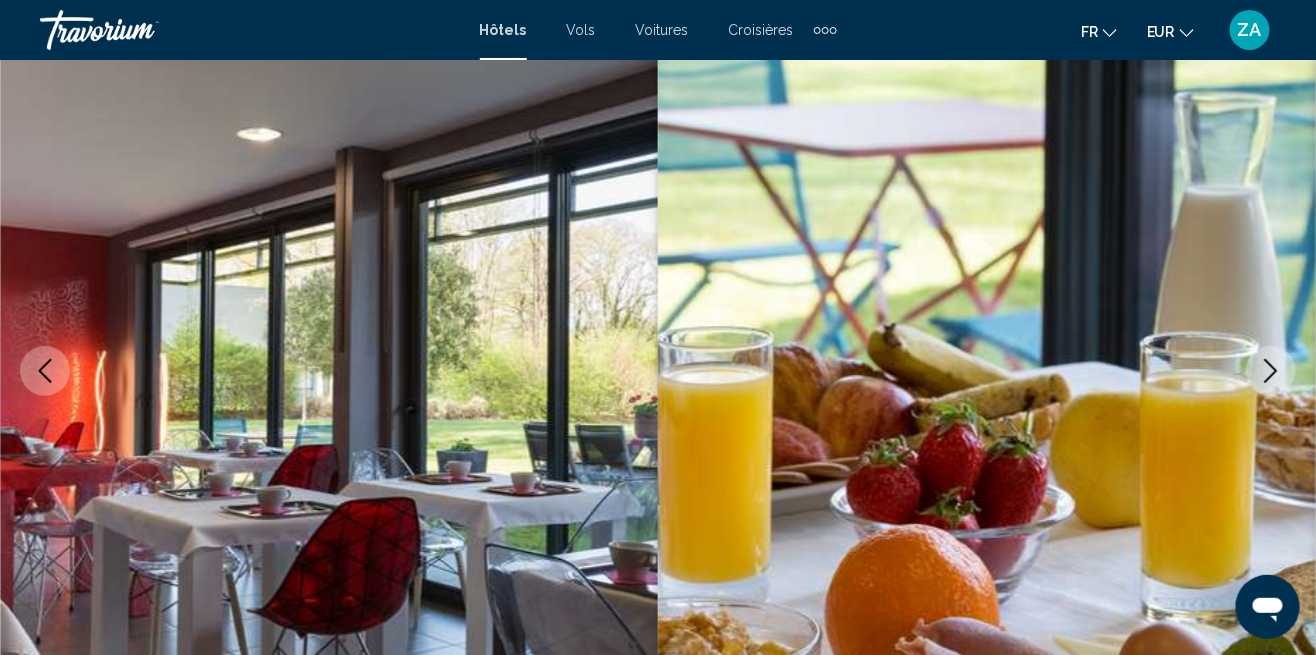 click at bounding box center (1271, 371) 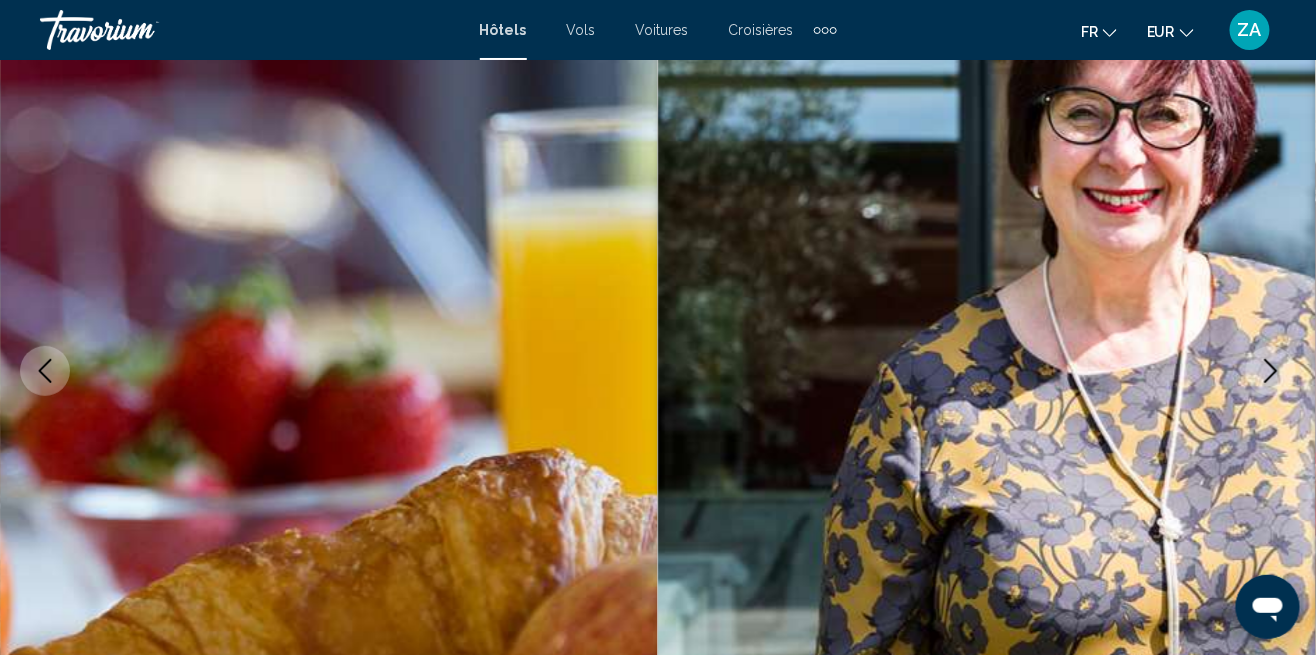 click 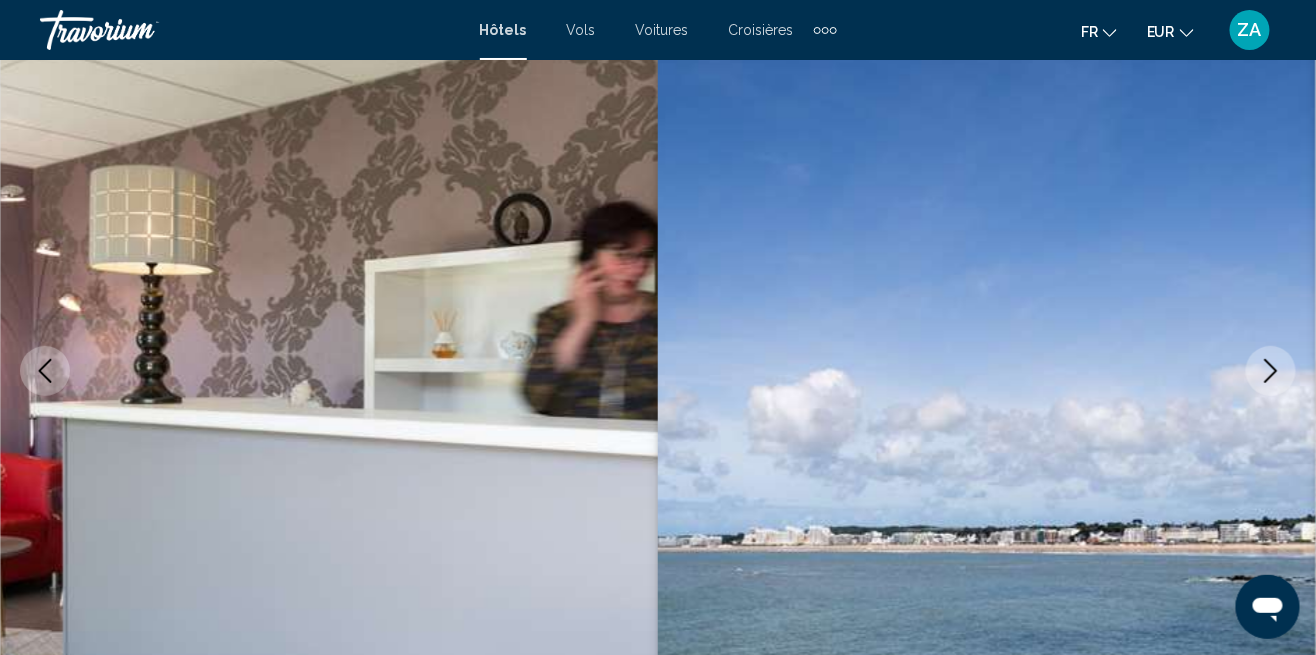 click 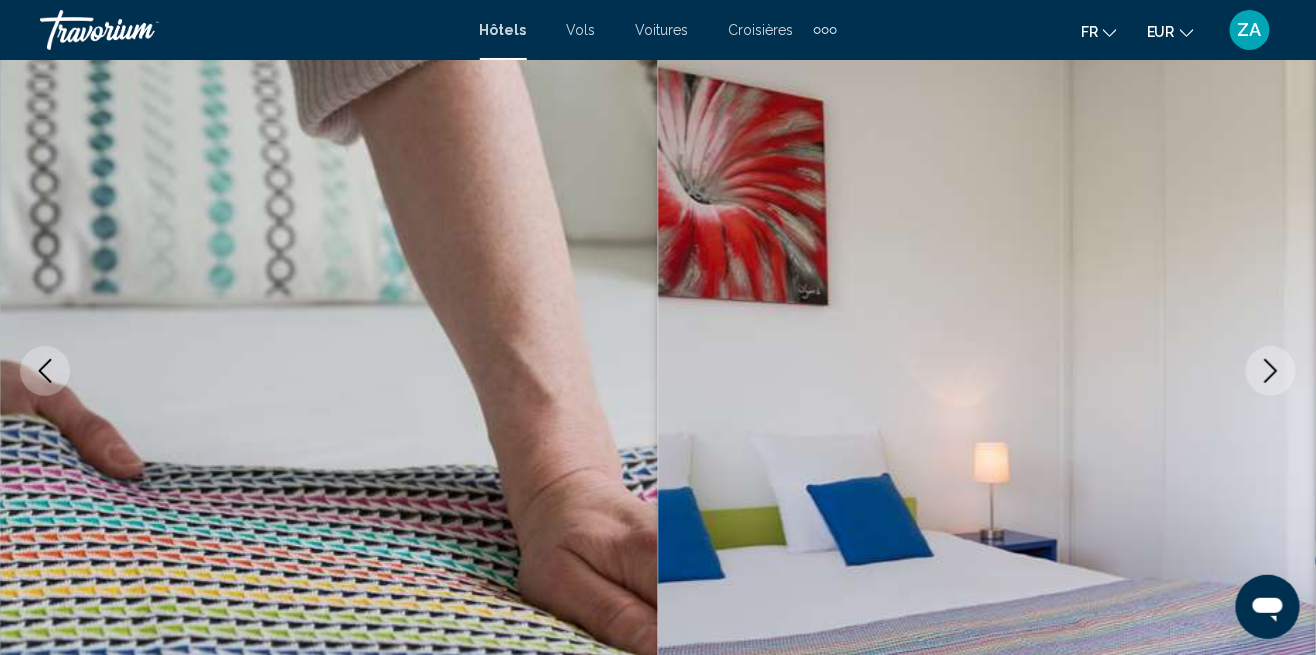 click at bounding box center [1271, 371] 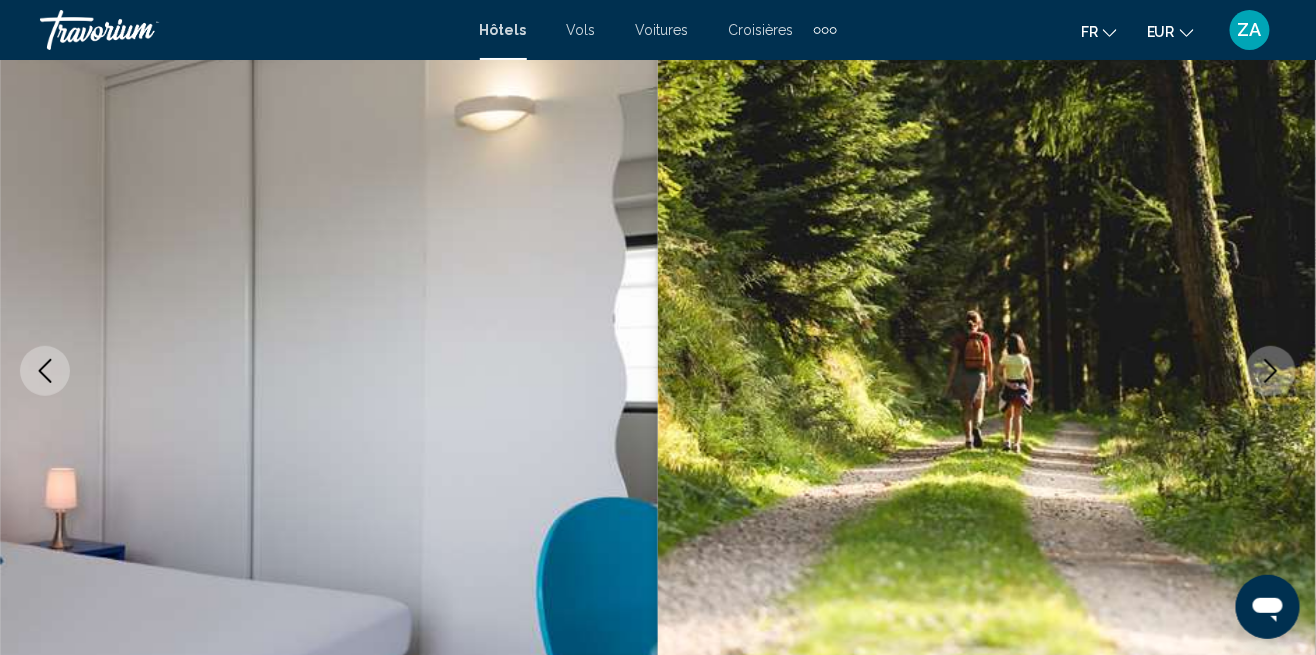 click at bounding box center (1271, 371) 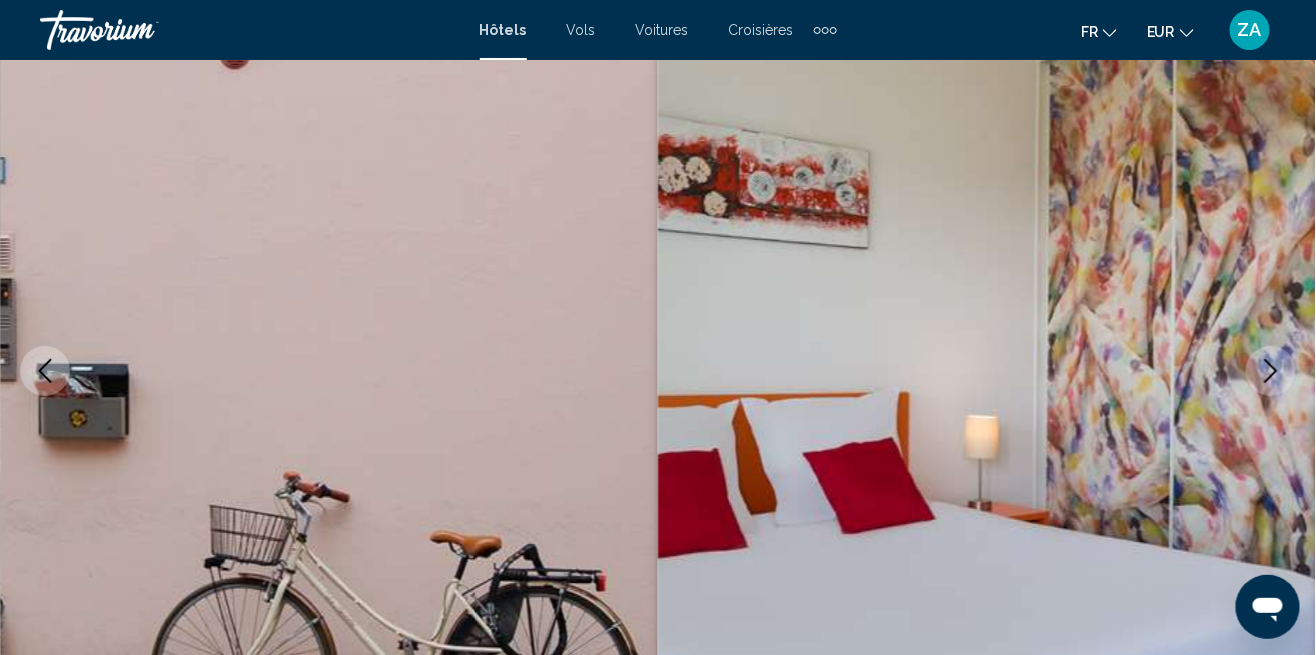 click at bounding box center (1271, 371) 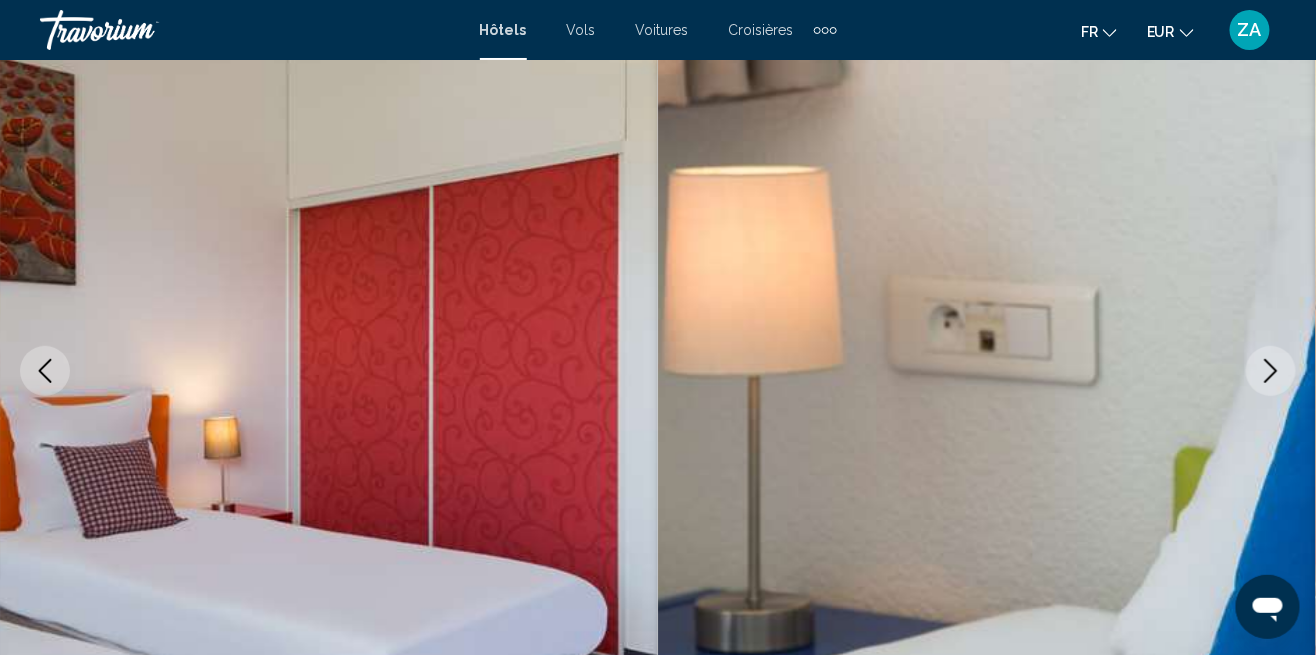 click 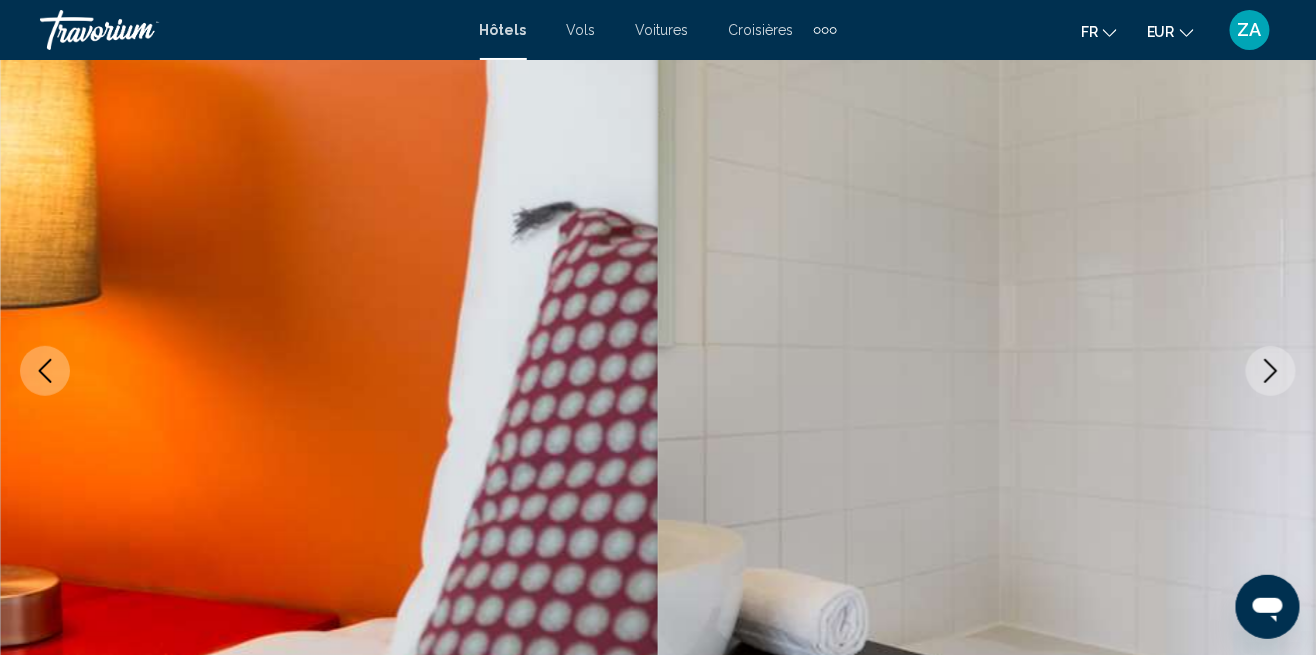click 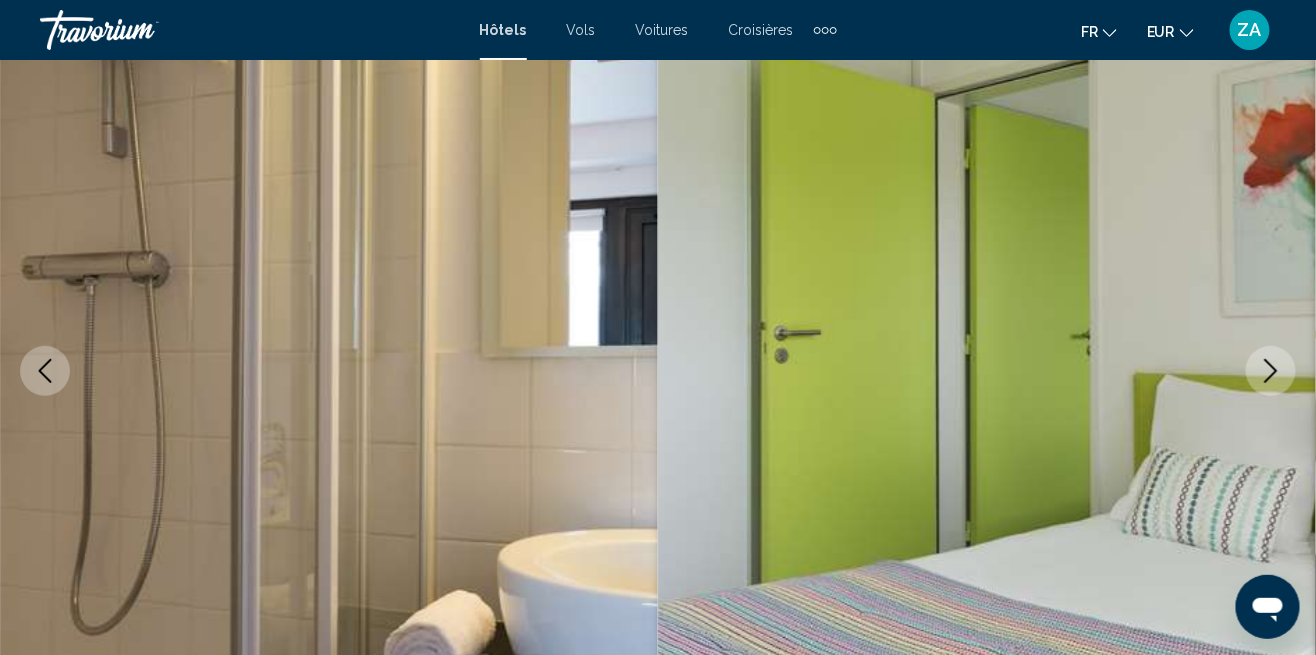 click 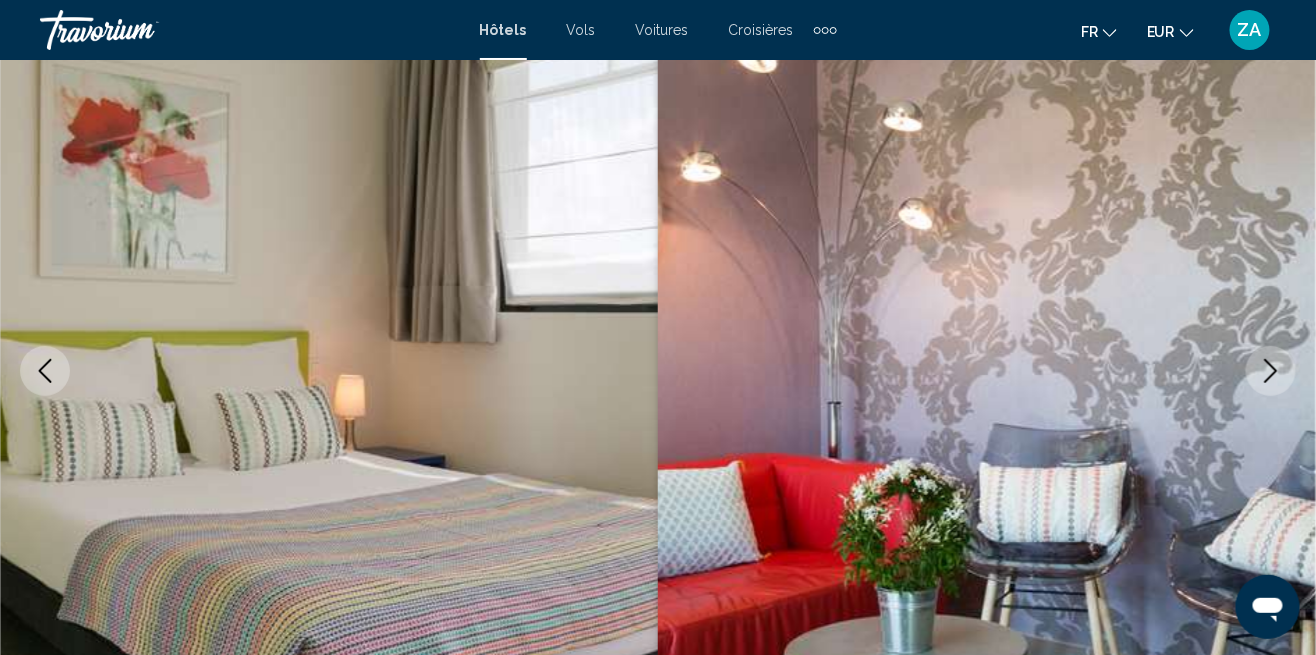 click at bounding box center (1271, 371) 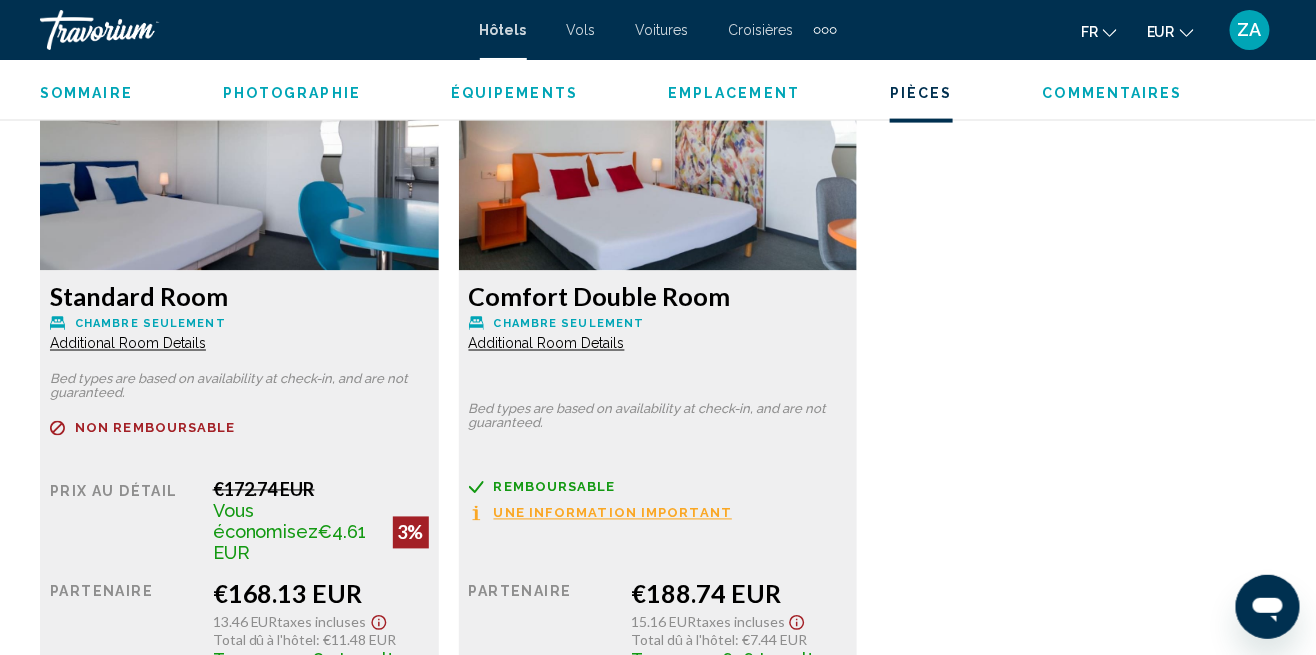 scroll, scrollTop: 3120, scrollLeft: 0, axis: vertical 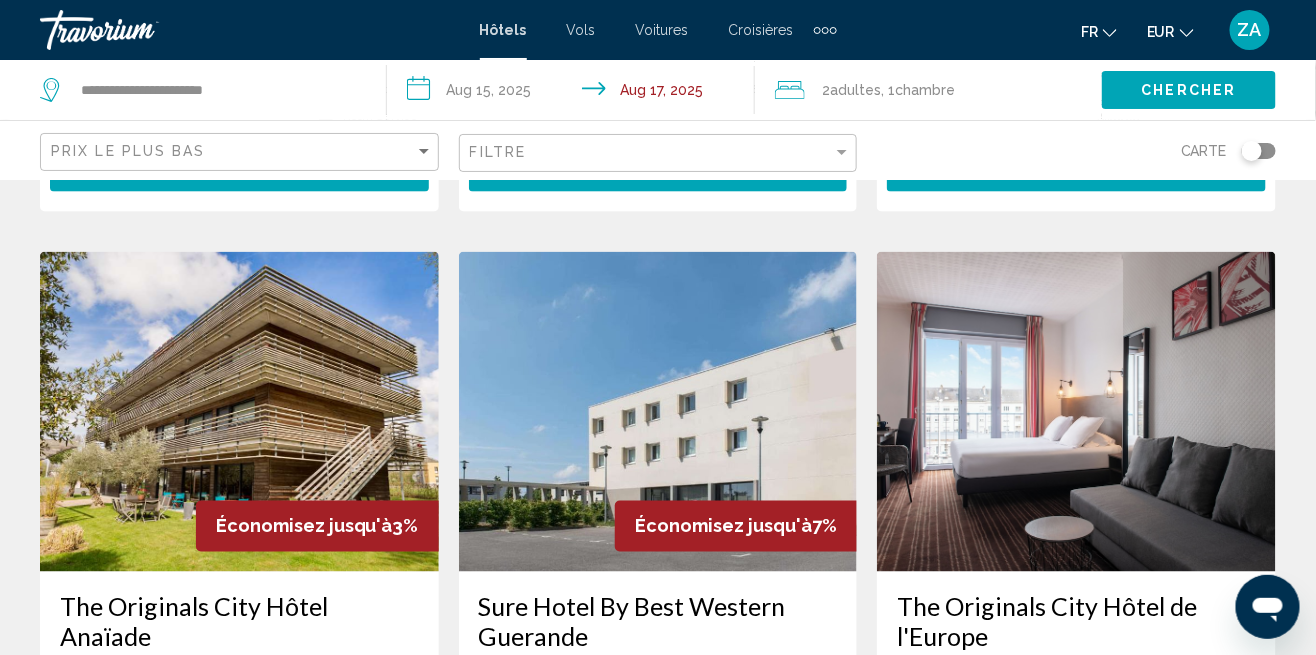 click at bounding box center (658, 412) 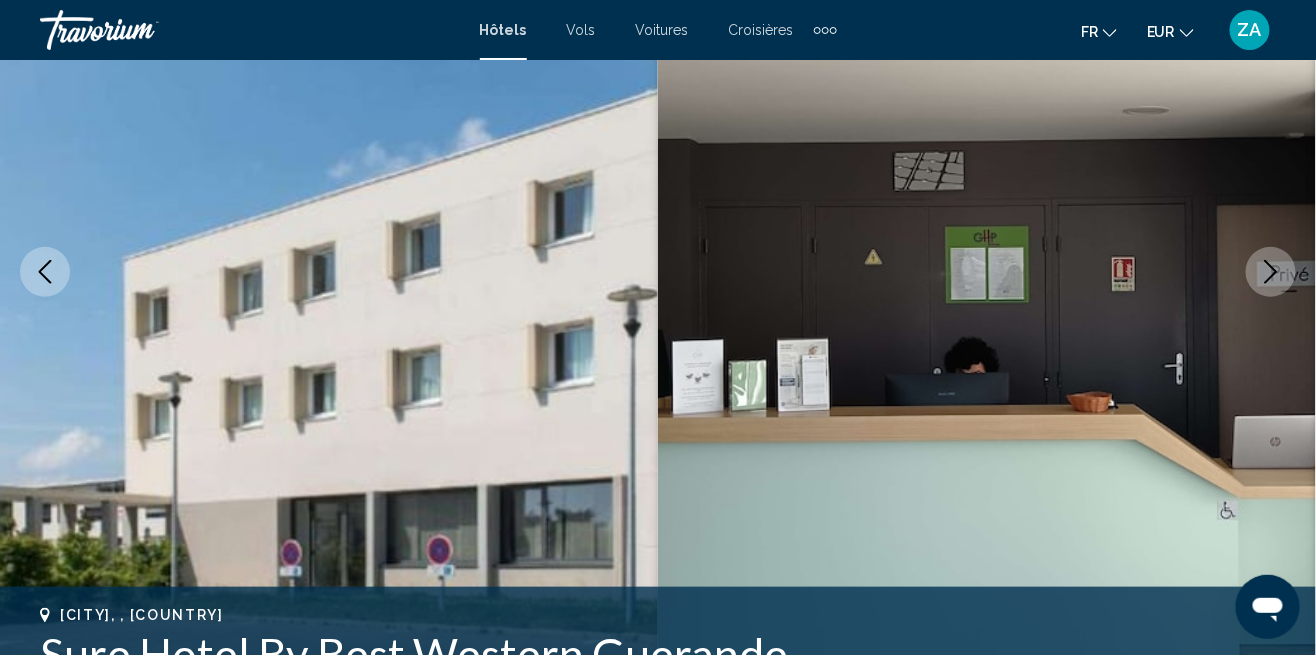 scroll, scrollTop: 262, scrollLeft: 0, axis: vertical 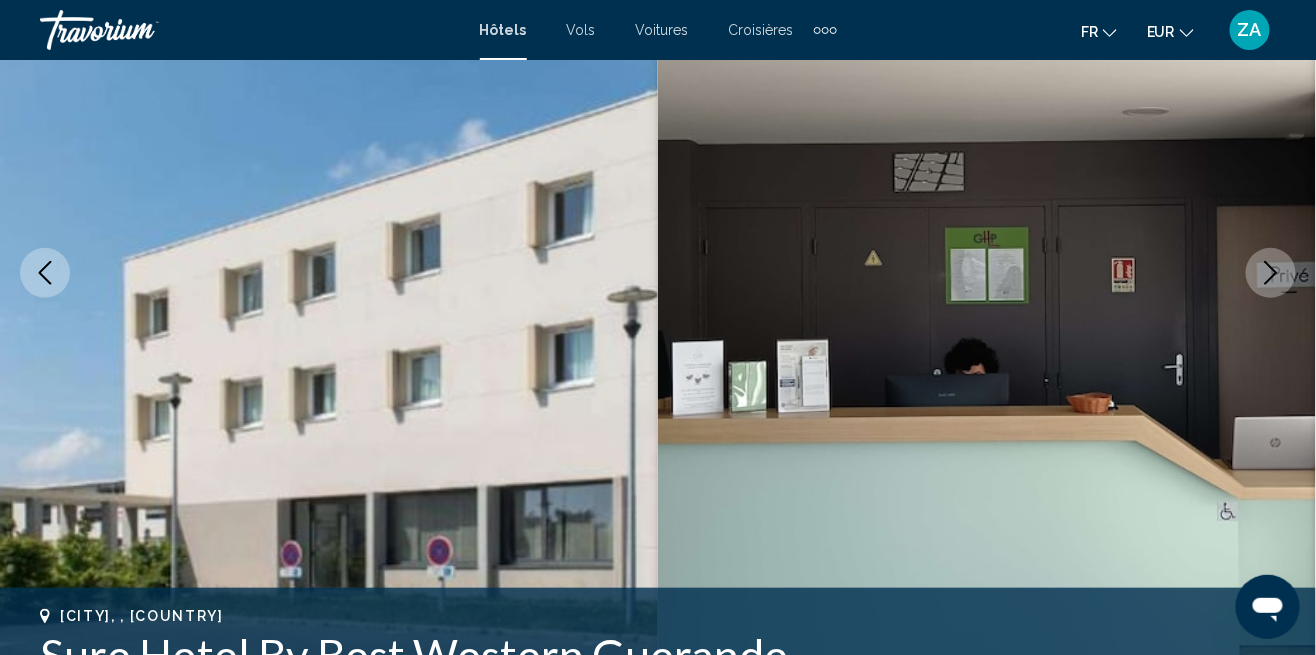 click at bounding box center [1271, 273] 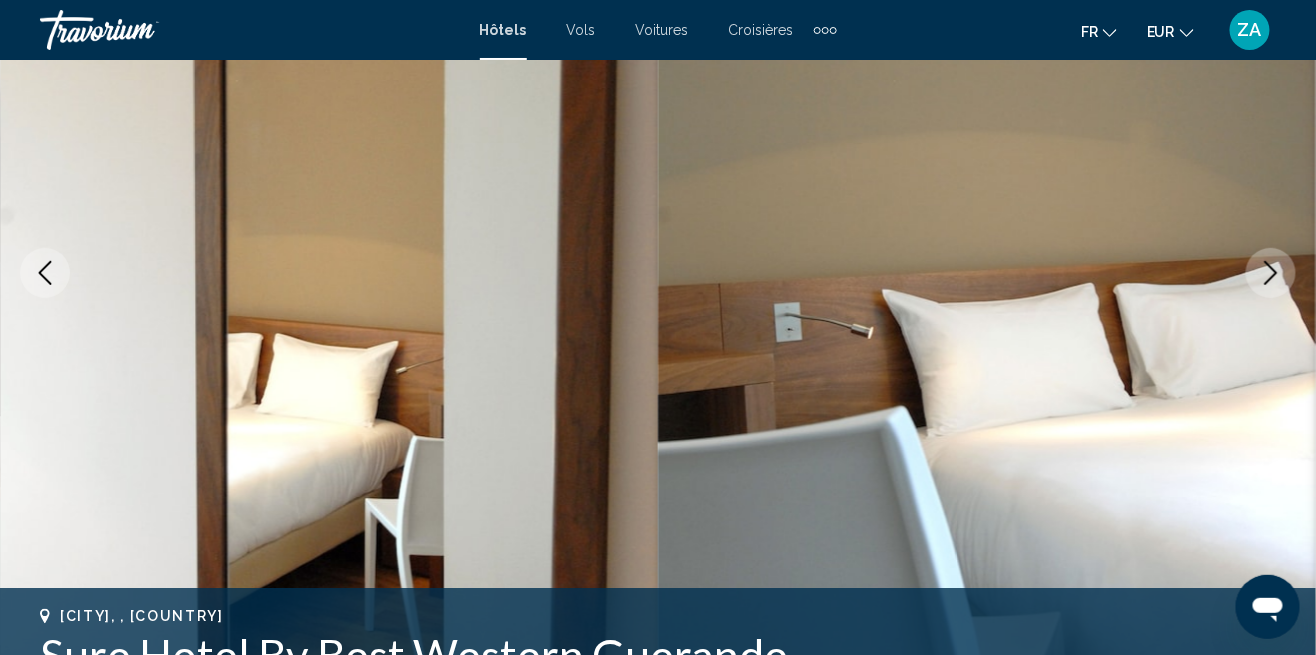 click at bounding box center (1271, 273) 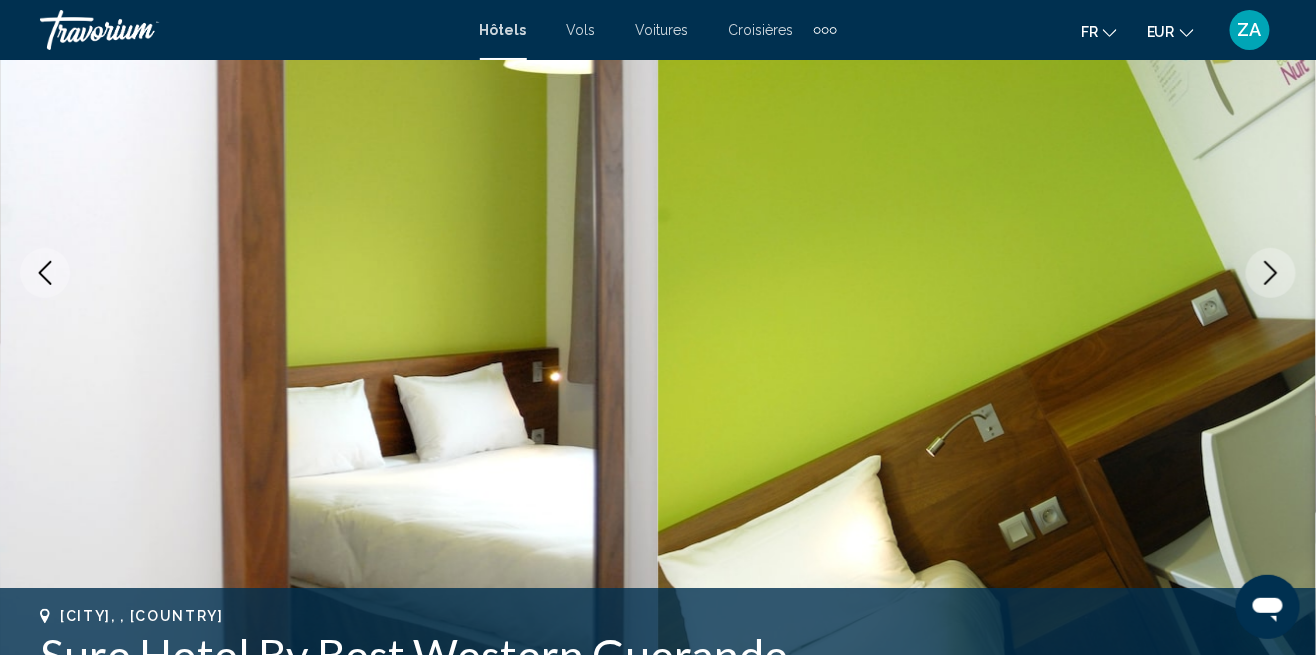 click at bounding box center [1271, 273] 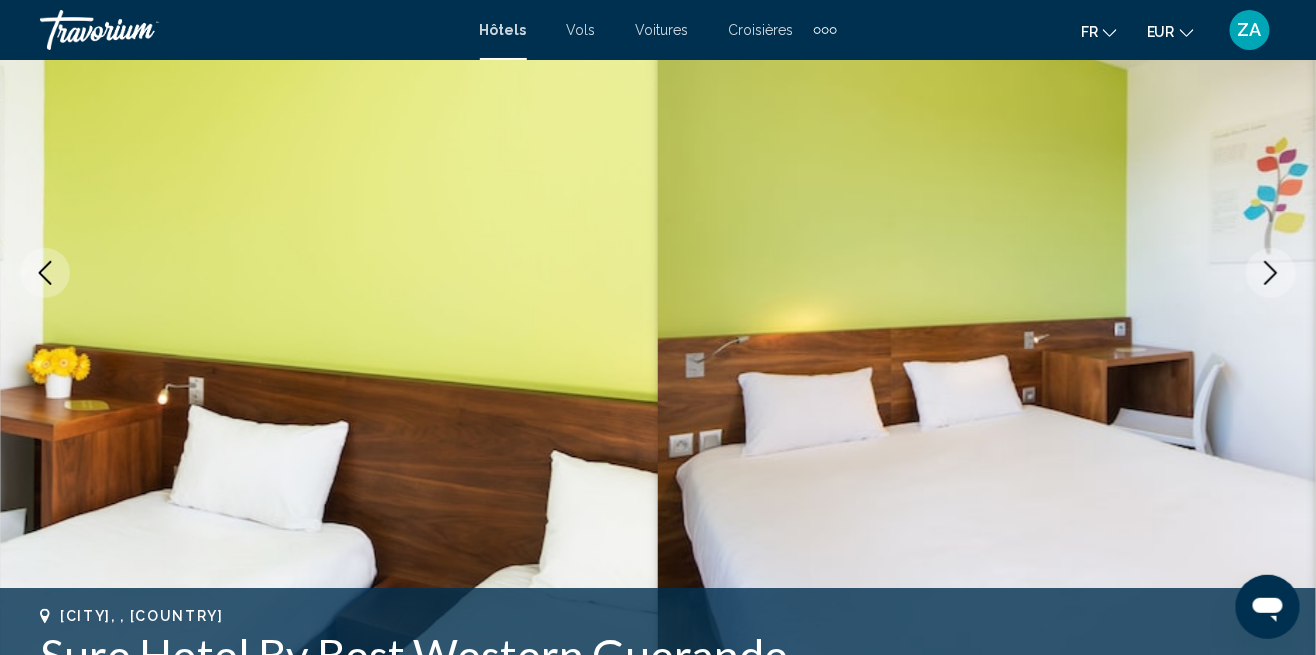 click at bounding box center [1271, 273] 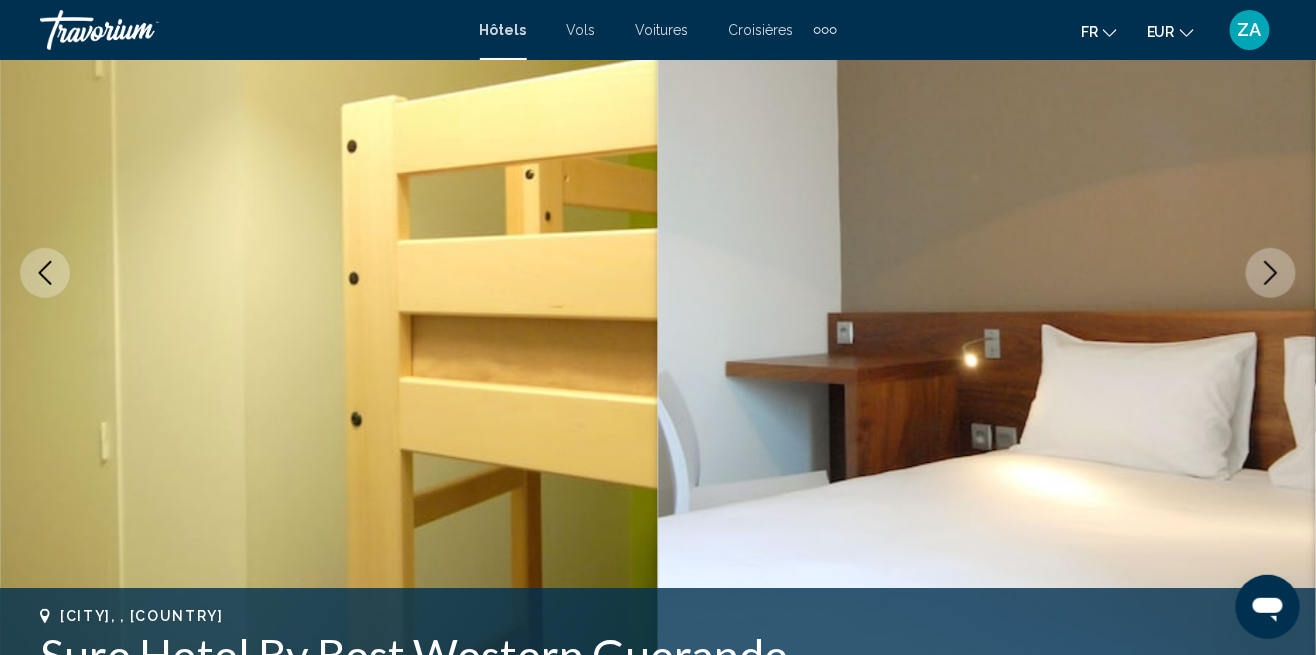 click at bounding box center (1271, 273) 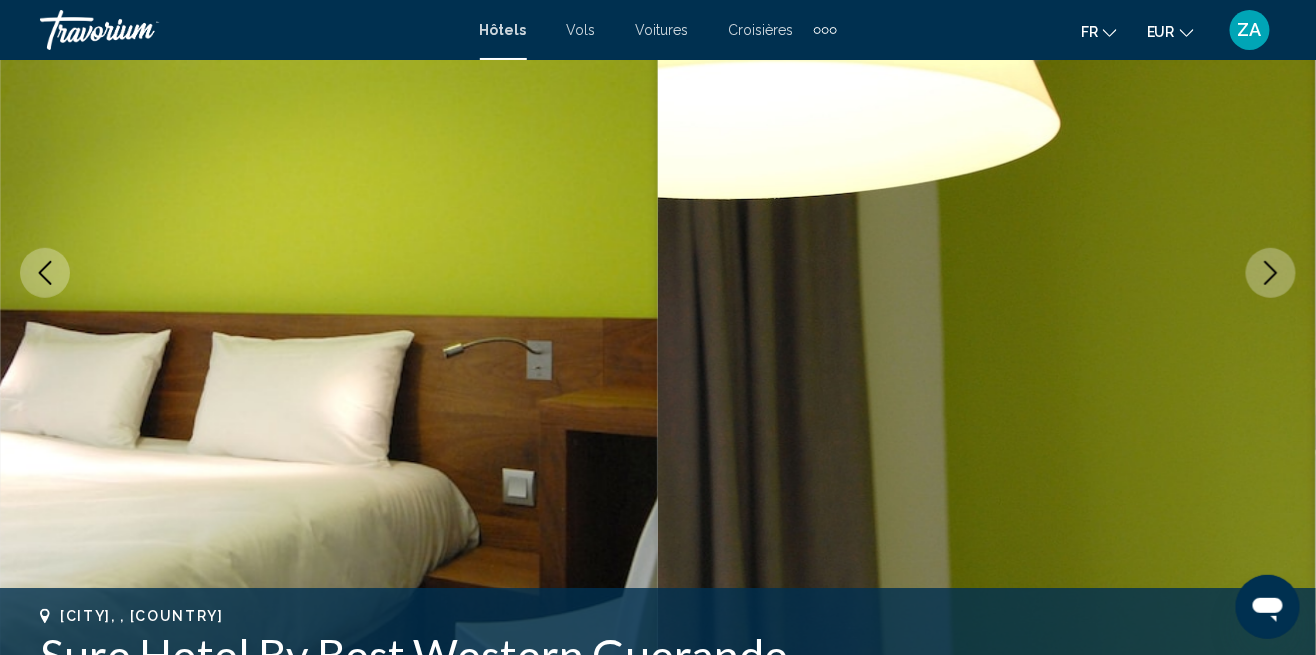 click at bounding box center (1271, 273) 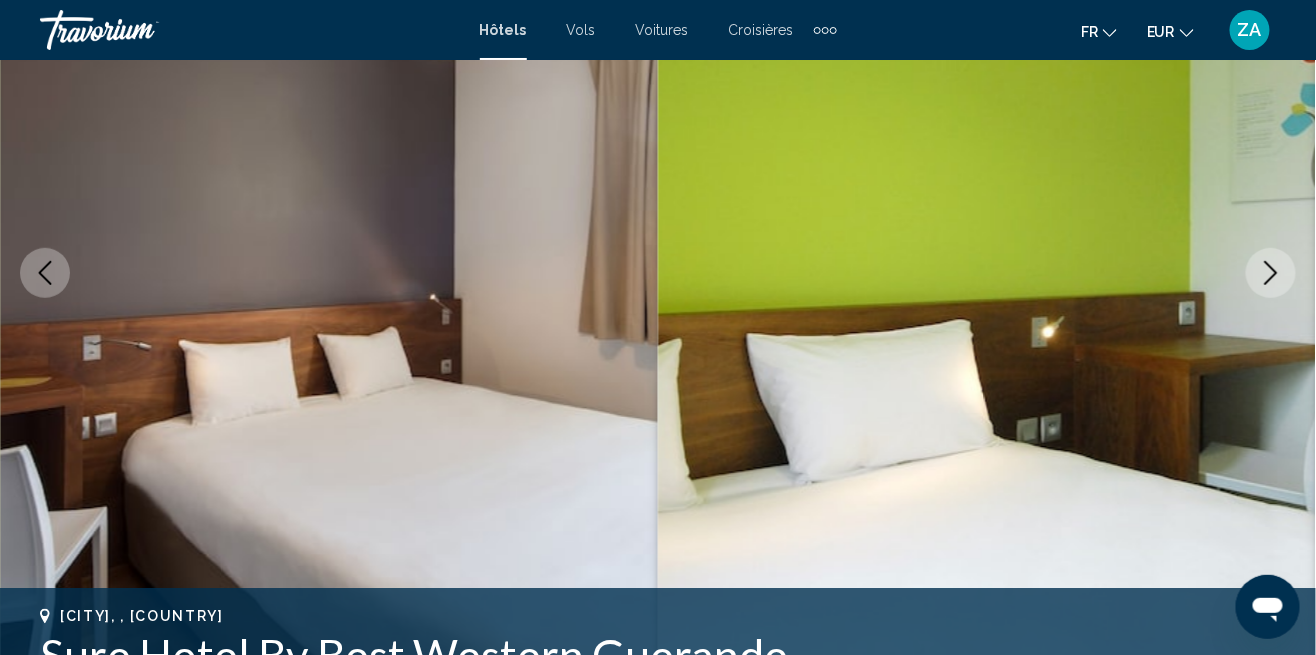 click at bounding box center [987, 273] 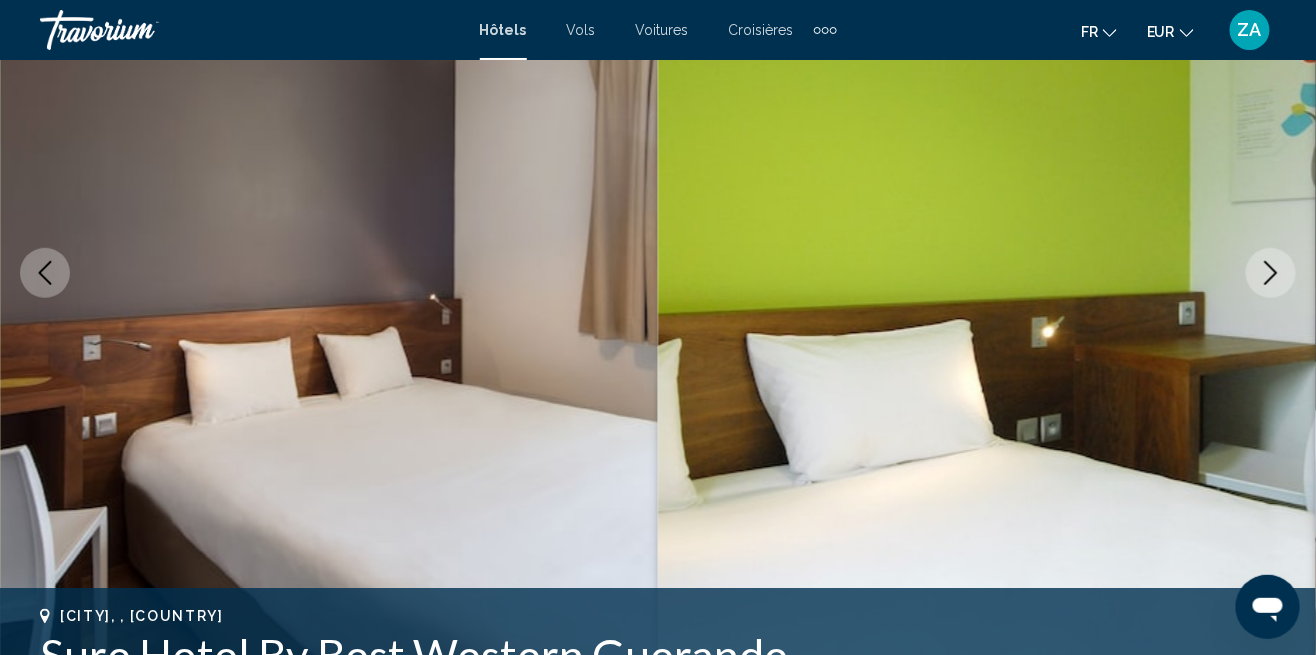 click 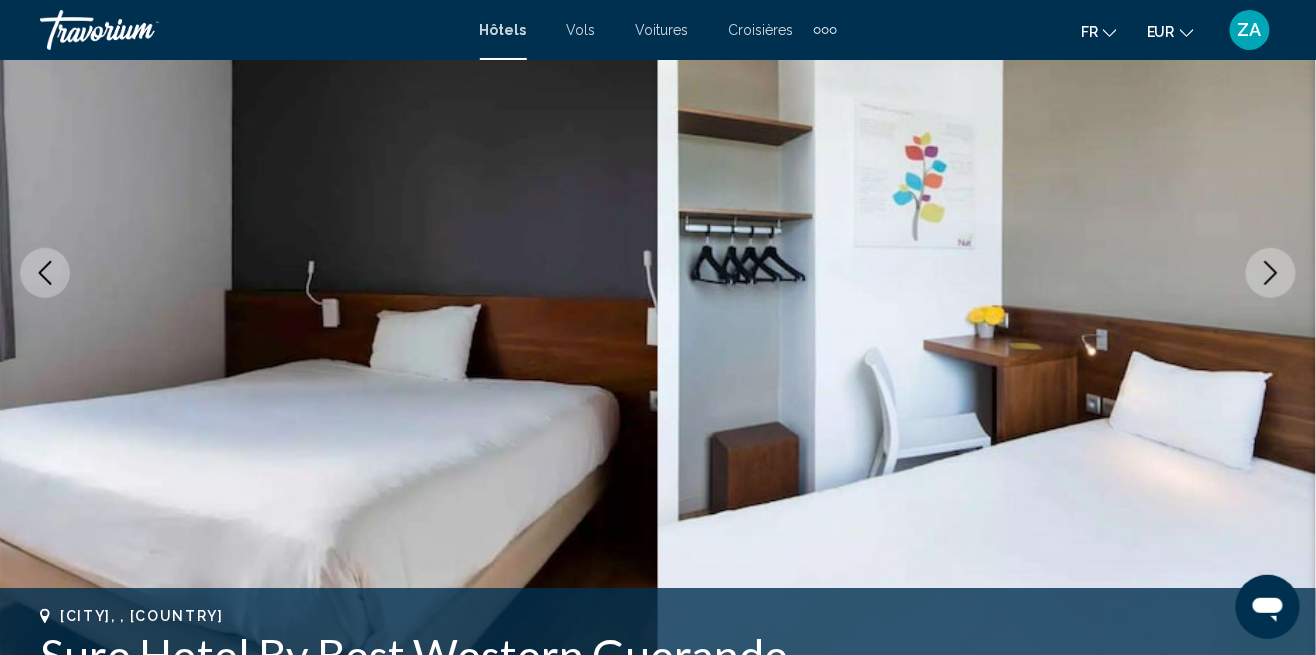 click at bounding box center (1271, 273) 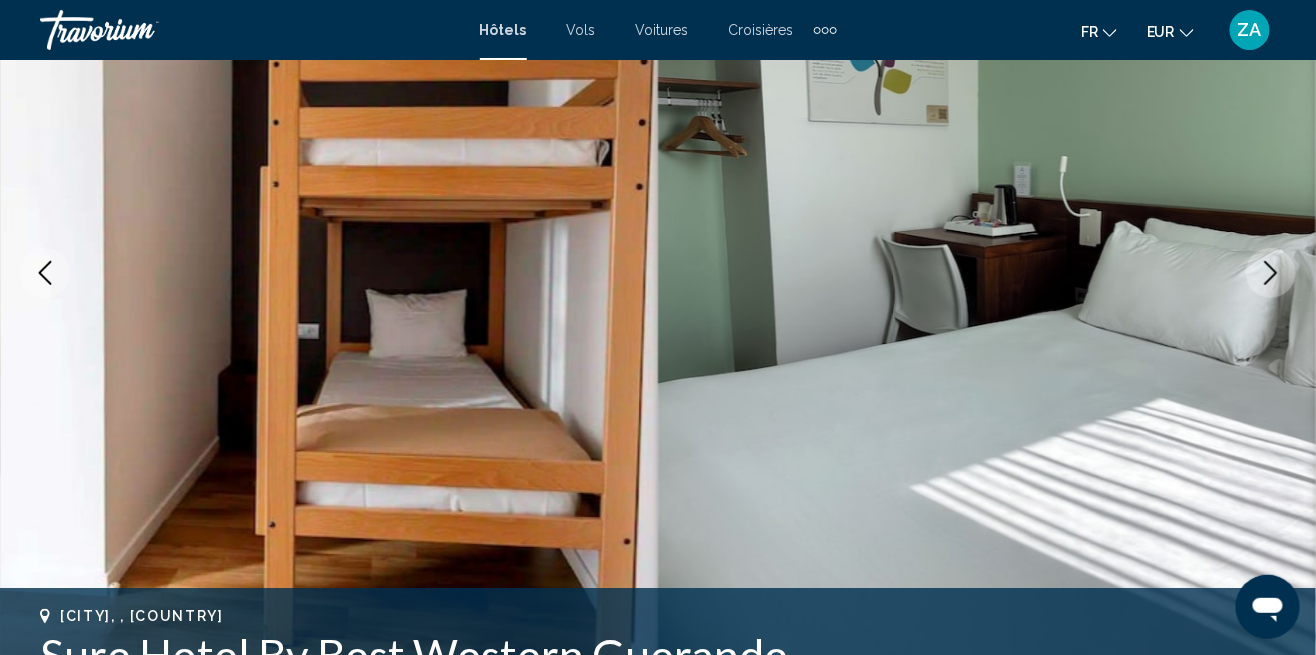 click at bounding box center (1271, 273) 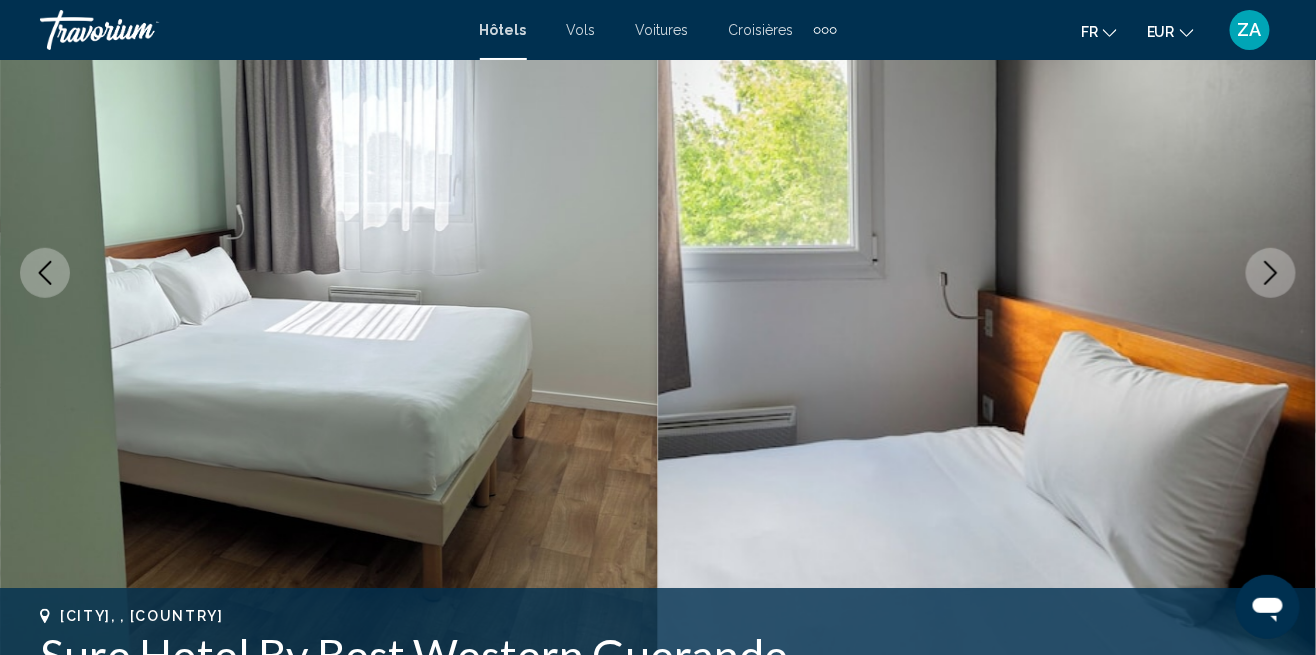 click at bounding box center (1271, 273) 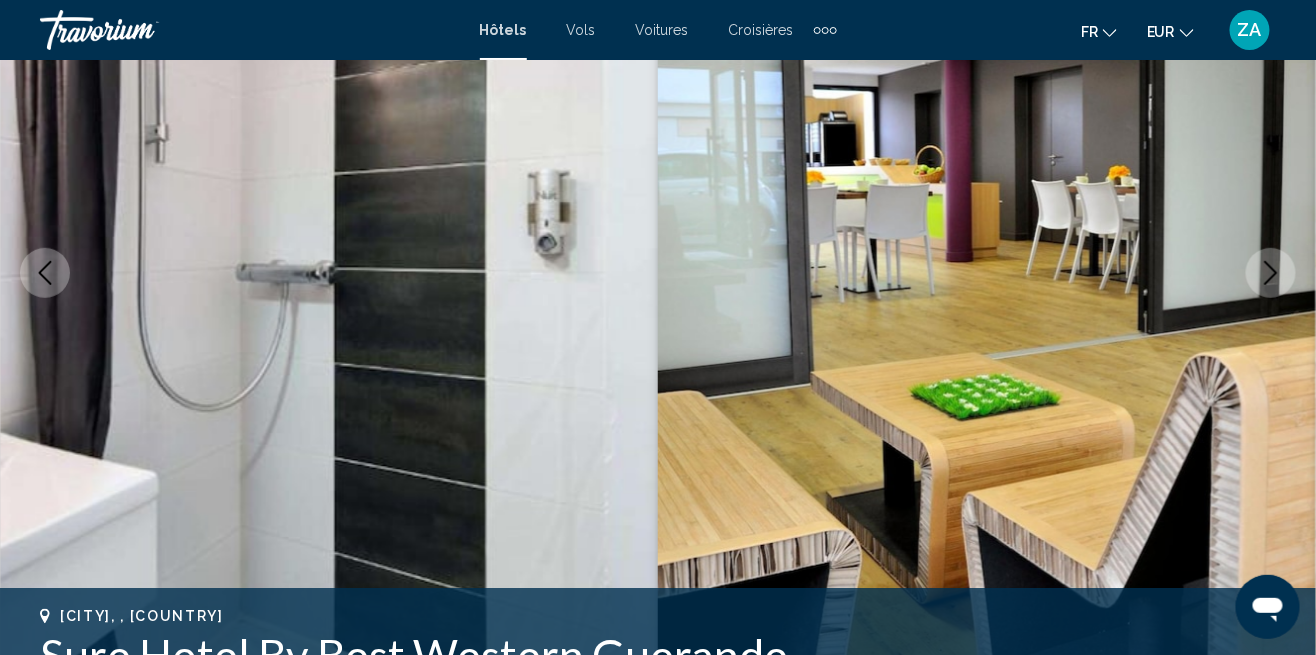 click at bounding box center (1271, 273) 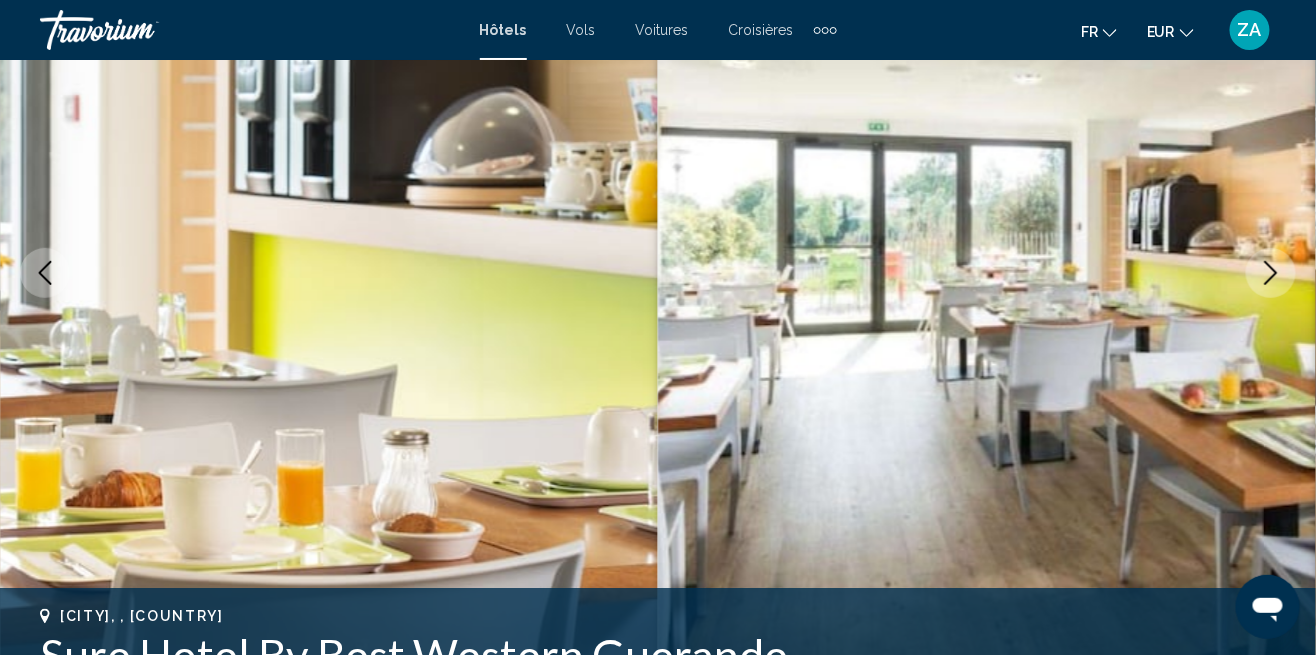 click at bounding box center [1271, 273] 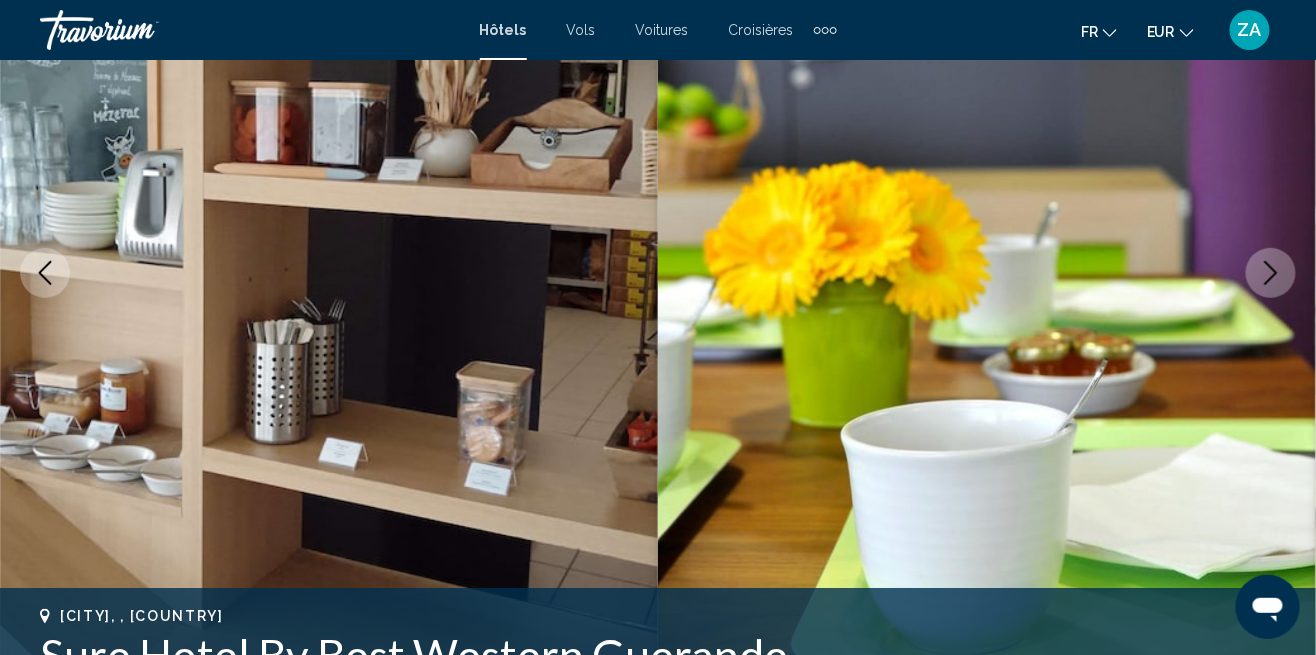 click at bounding box center (987, 273) 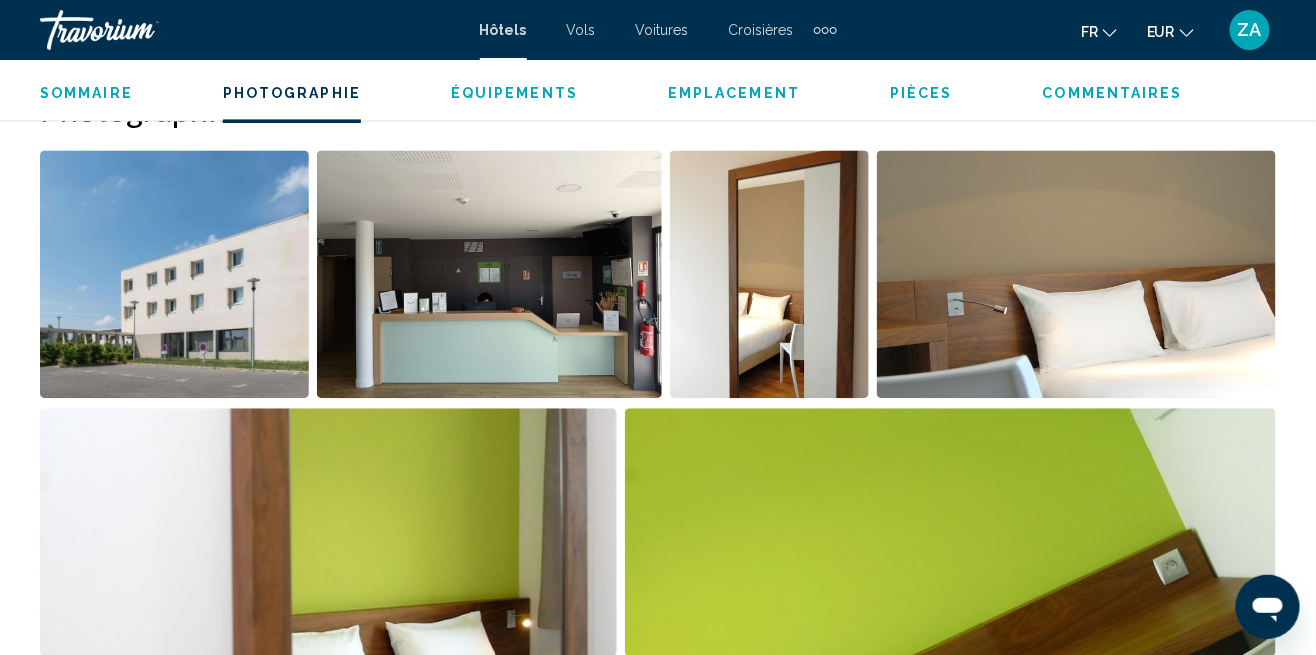 scroll, scrollTop: 1297, scrollLeft: 0, axis: vertical 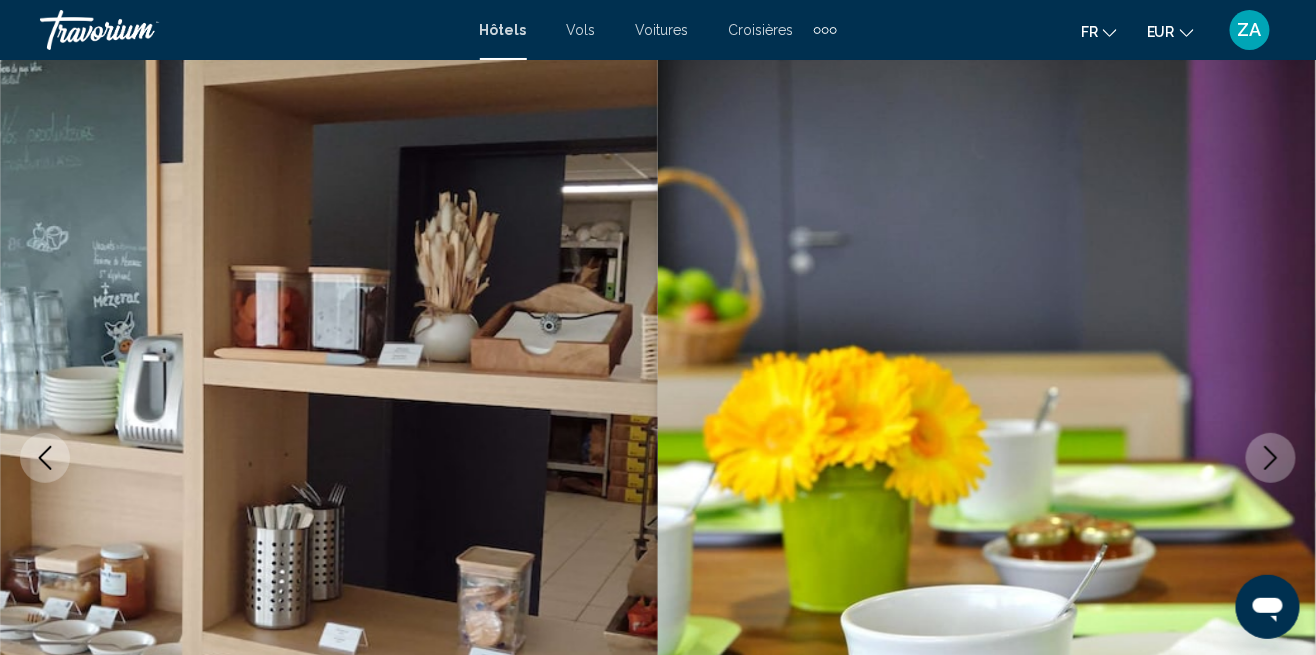 click at bounding box center (1271, 458) 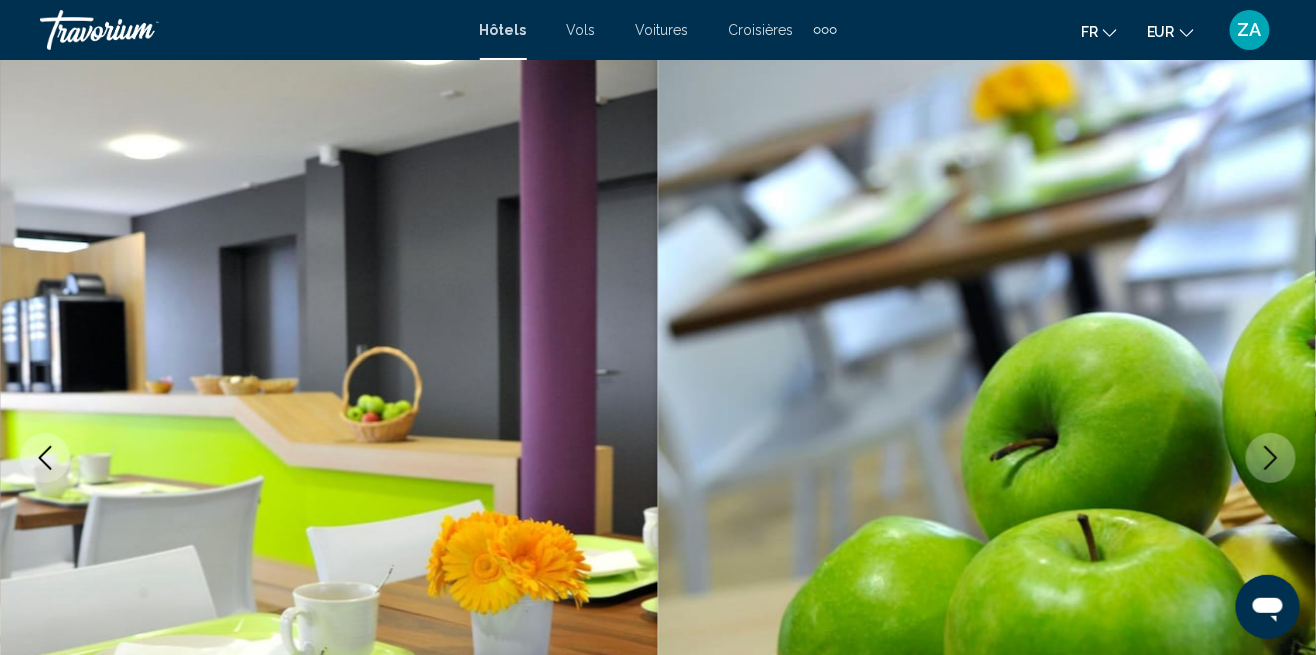 click at bounding box center [1271, 458] 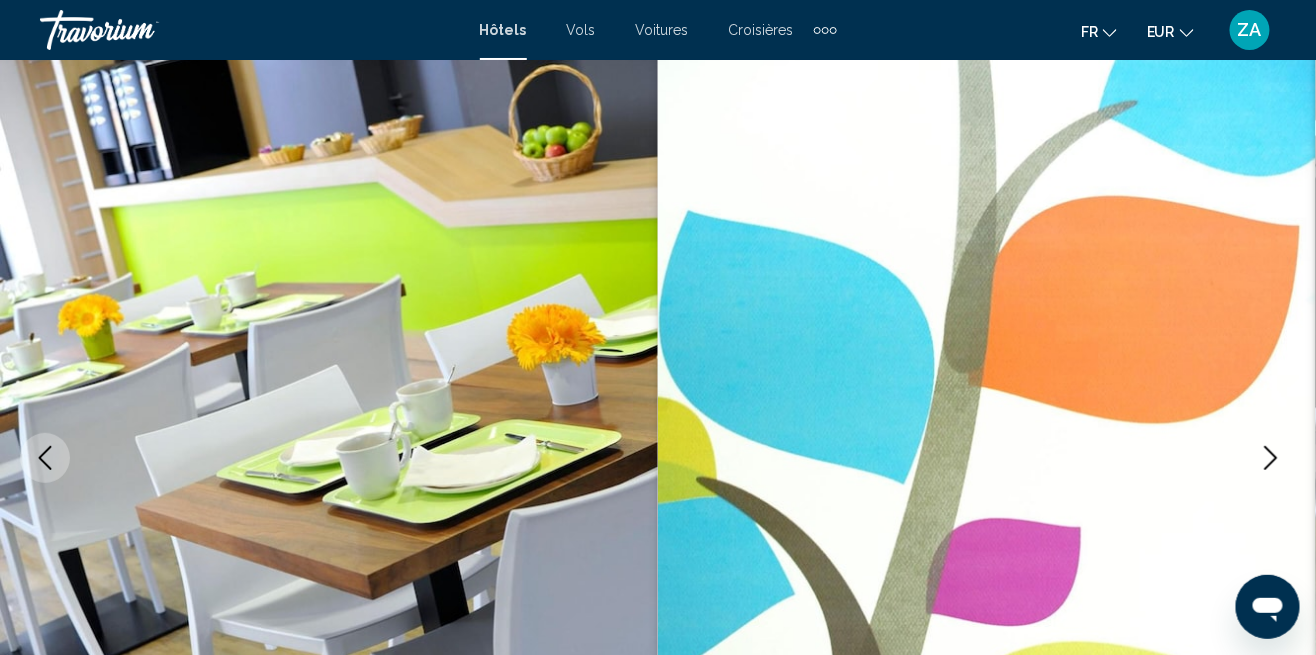 click at bounding box center (1271, 458) 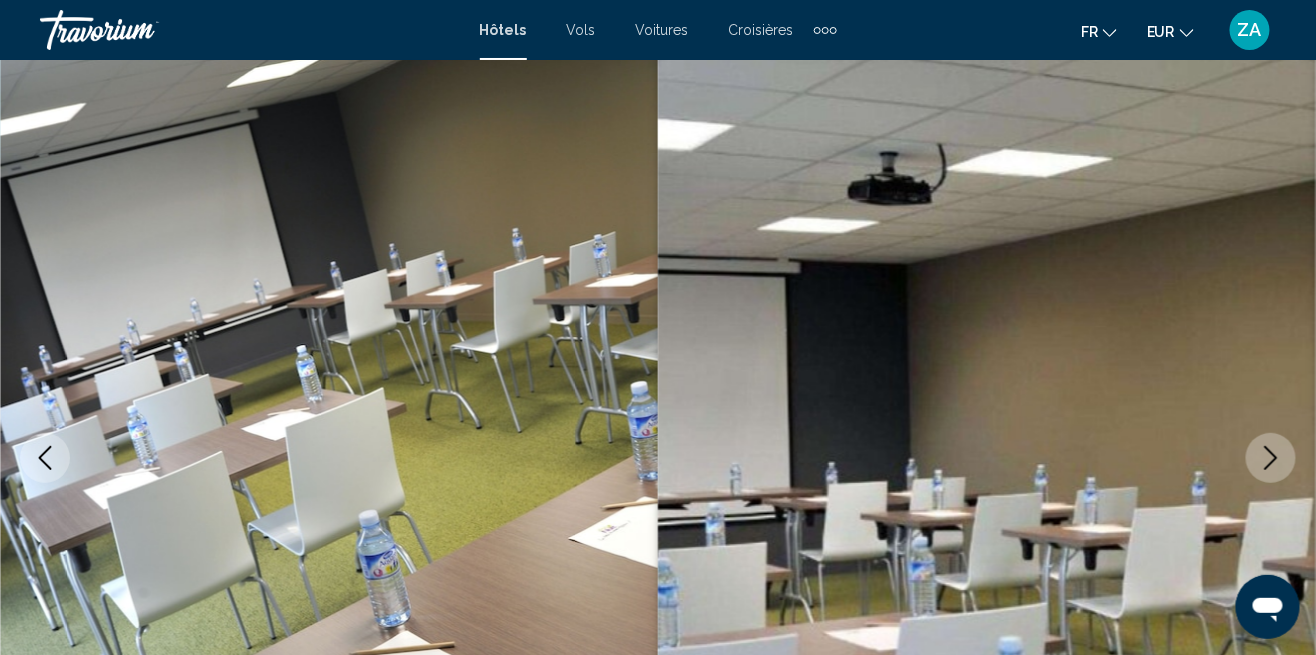 click at bounding box center [987, 458] 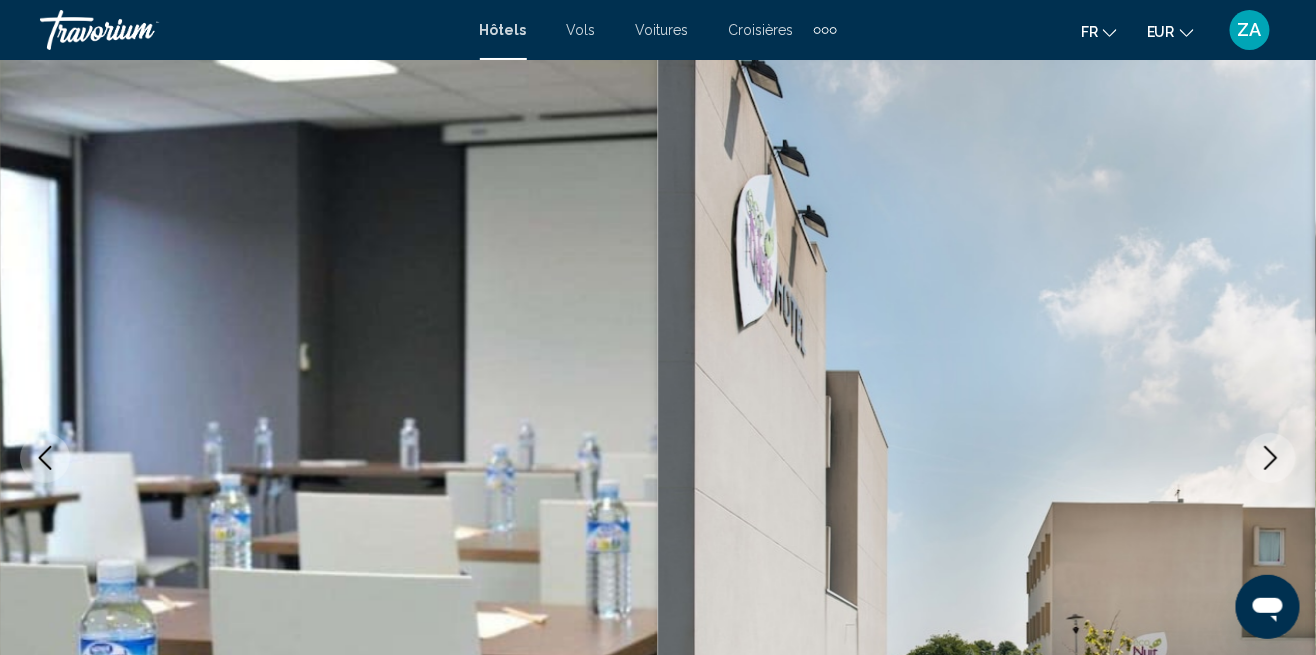 click 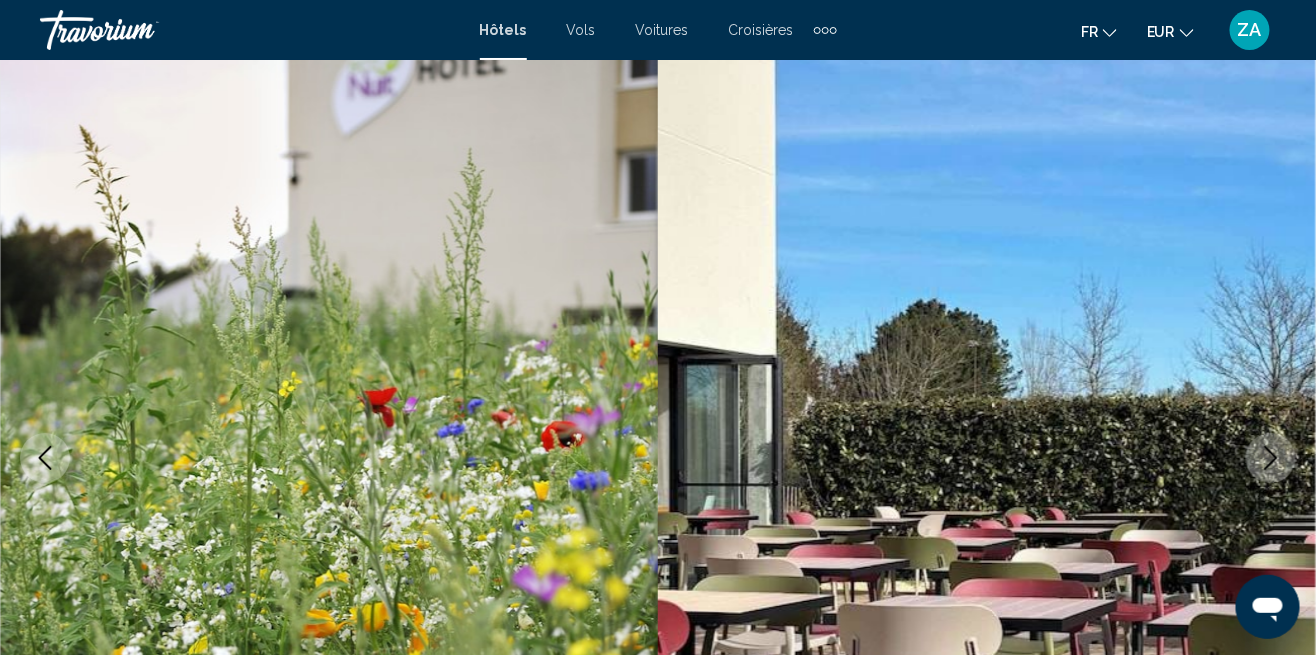 click 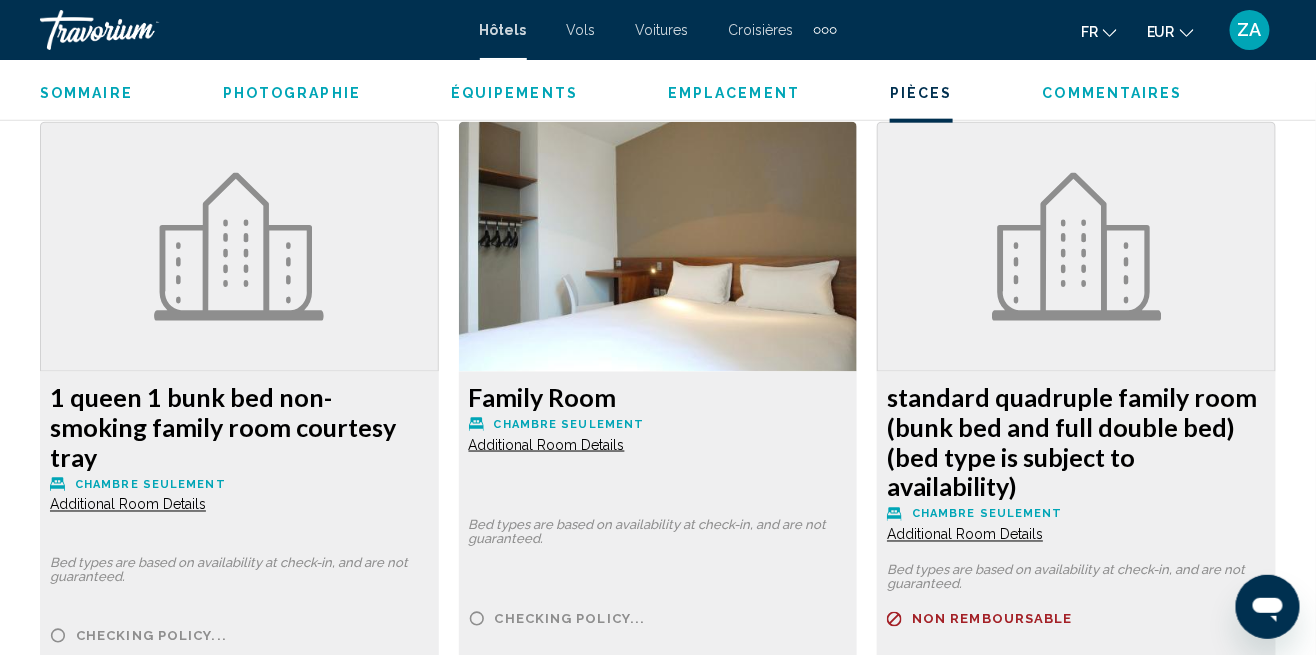 scroll, scrollTop: 2969, scrollLeft: 0, axis: vertical 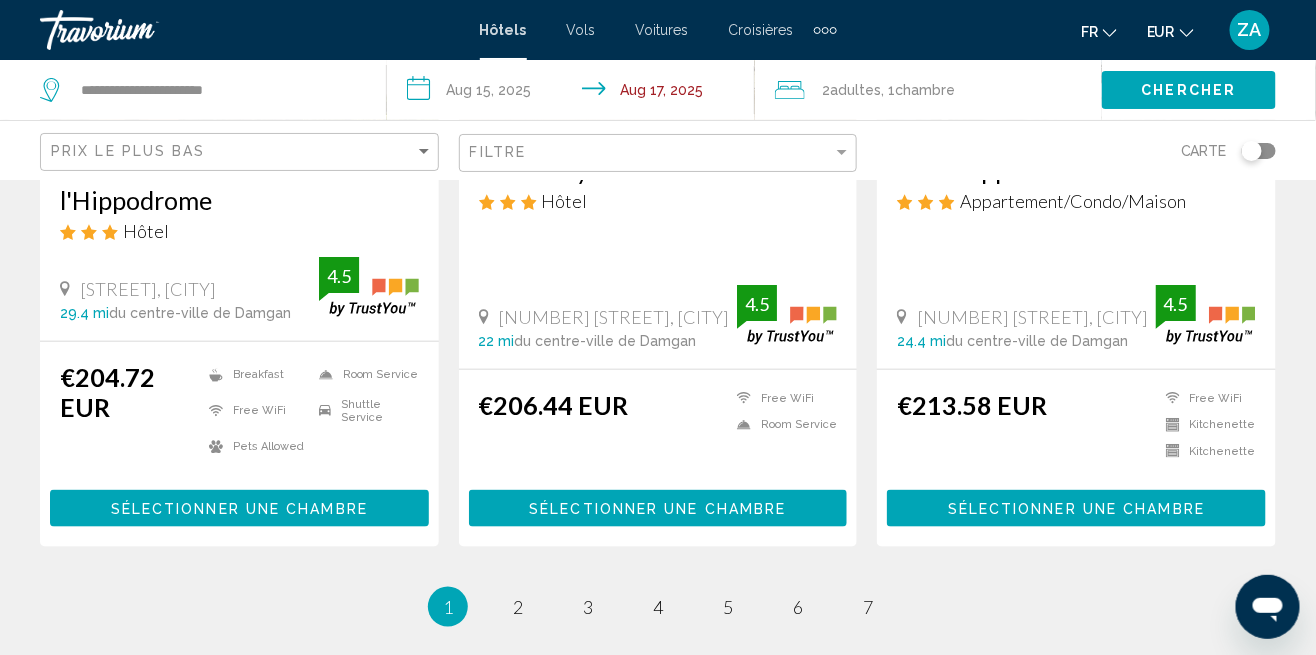 click on "2  Adulte Adultes , 1  Chambre pièces" 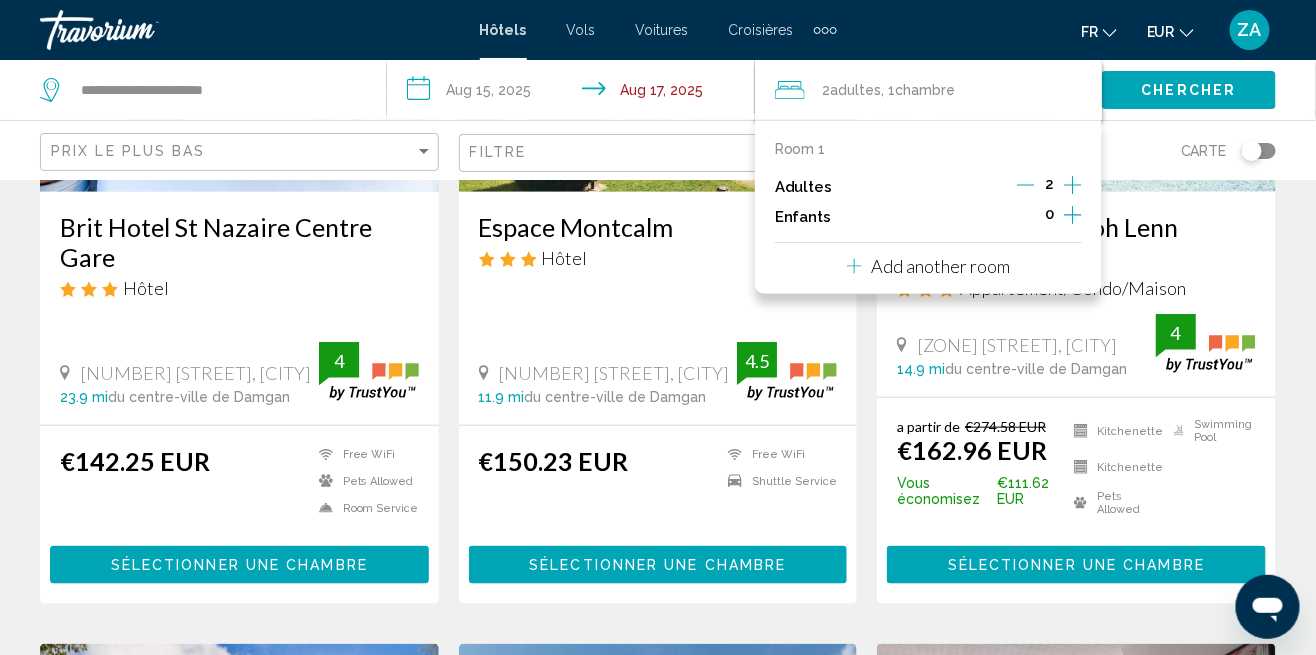 scroll, scrollTop: 0, scrollLeft: 0, axis: both 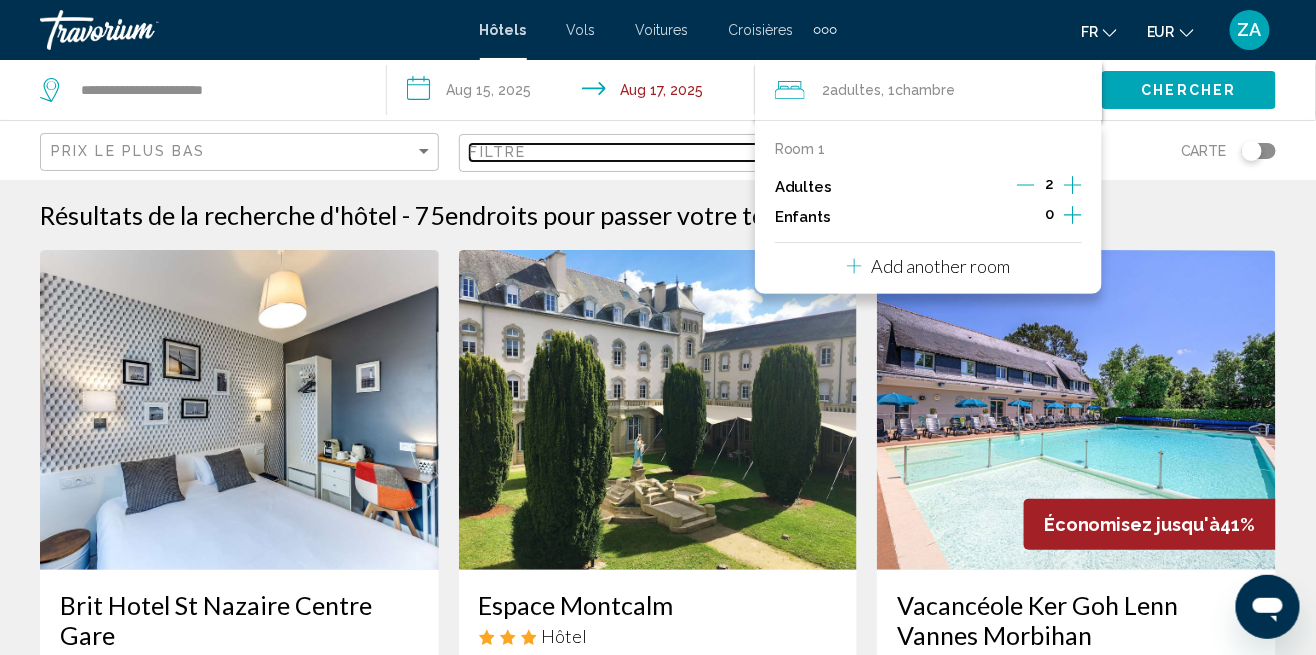 click on "Filtre" at bounding box center (652, 152) 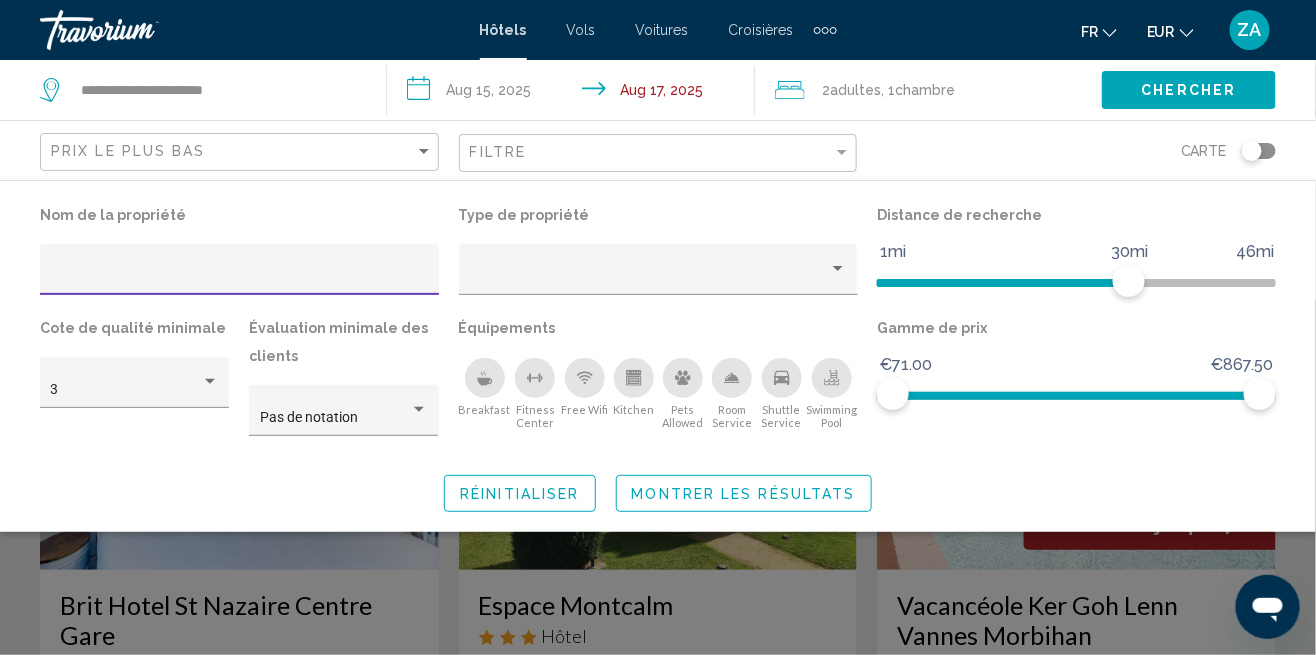 click 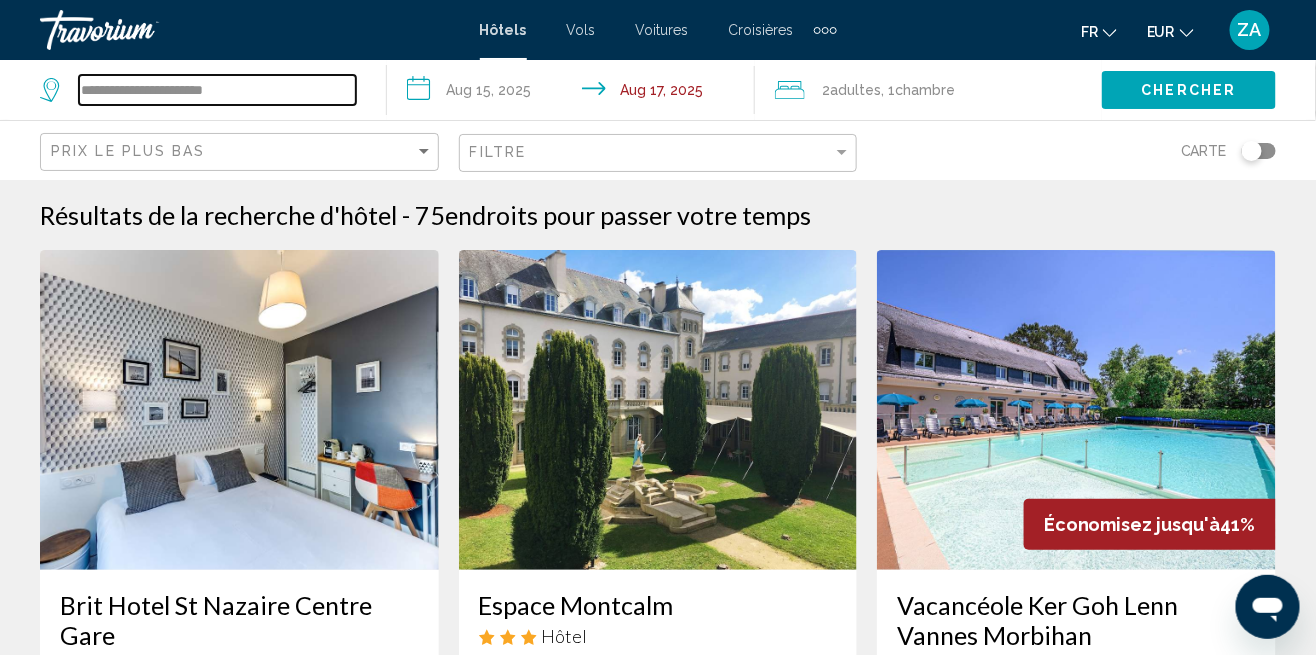 click on "**********" at bounding box center (217, 90) 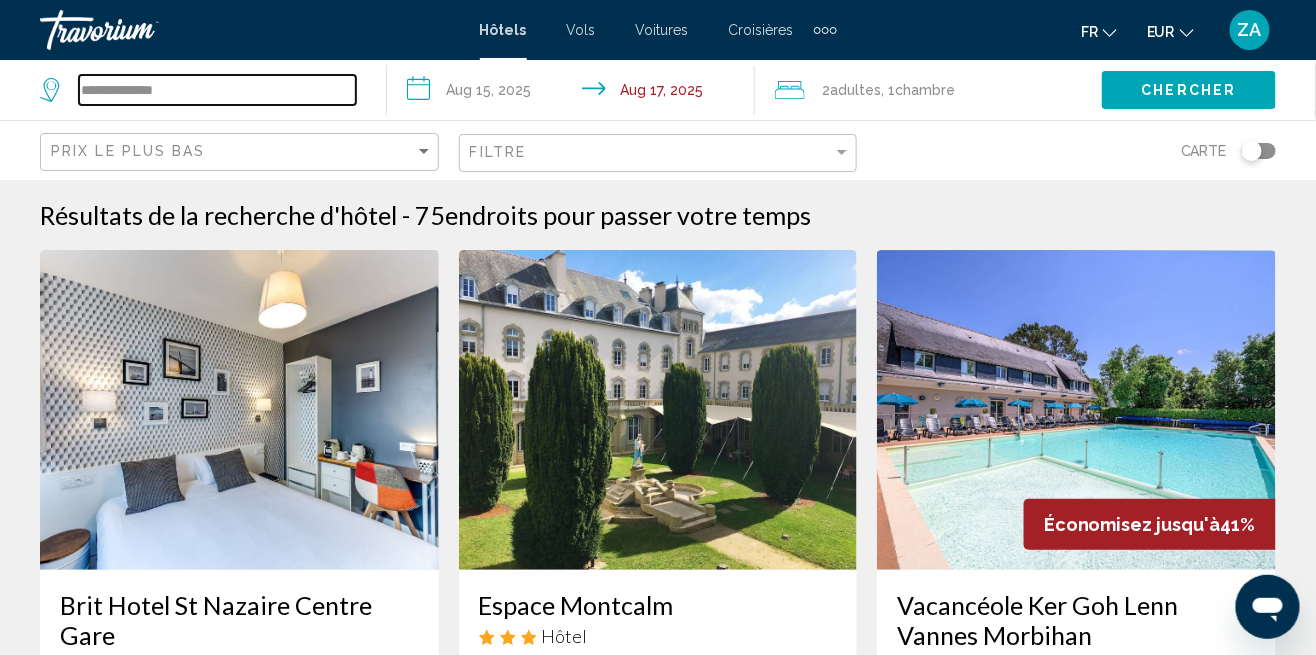 type on "*******" 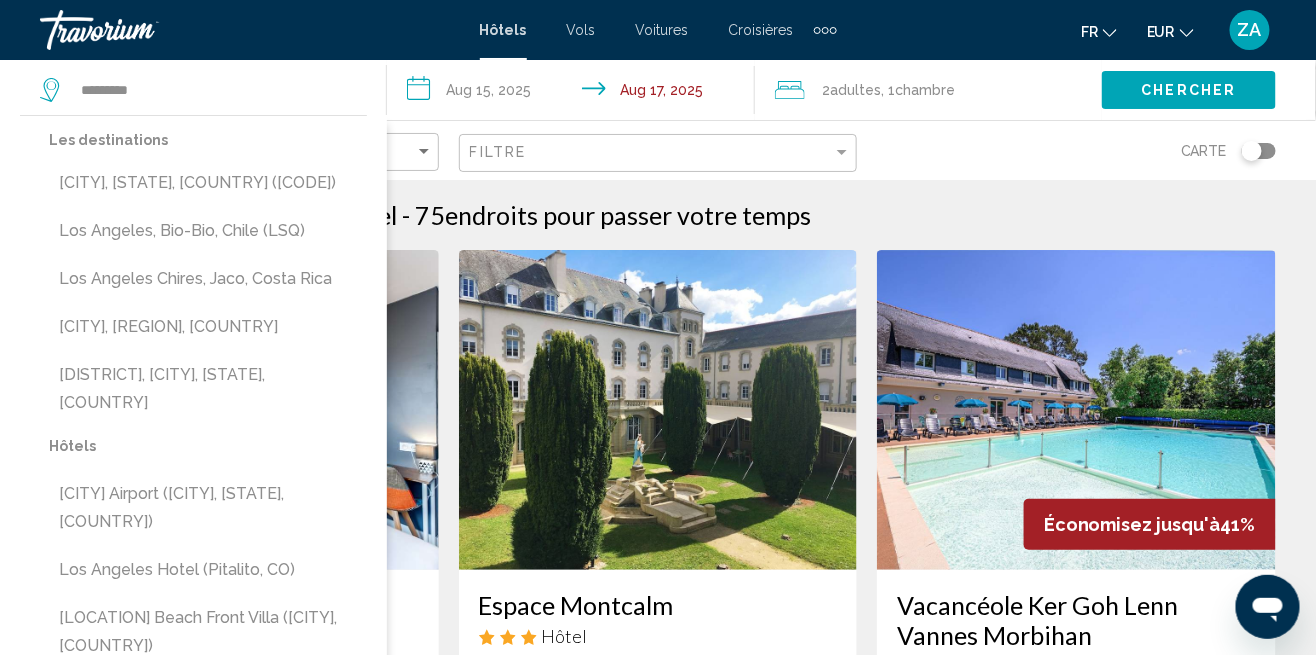 click on "[CITY], [STATE], [COUNTRY] ([CODE])" at bounding box center (208, 183) 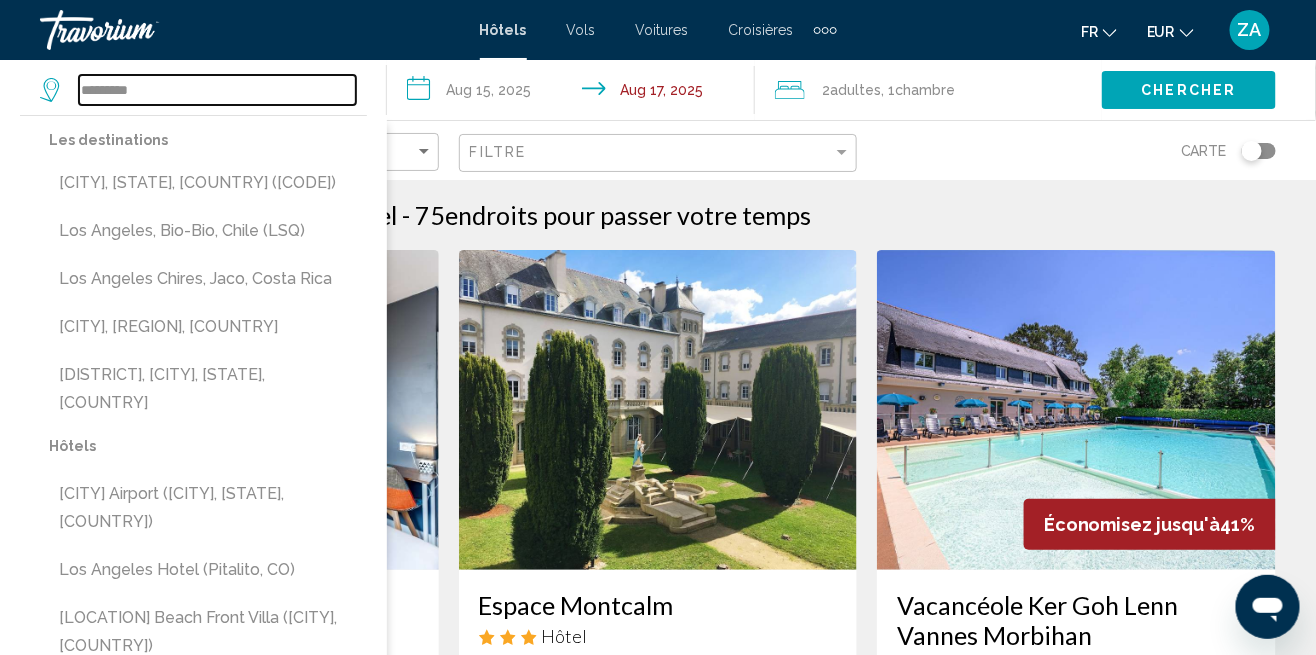type on "**********" 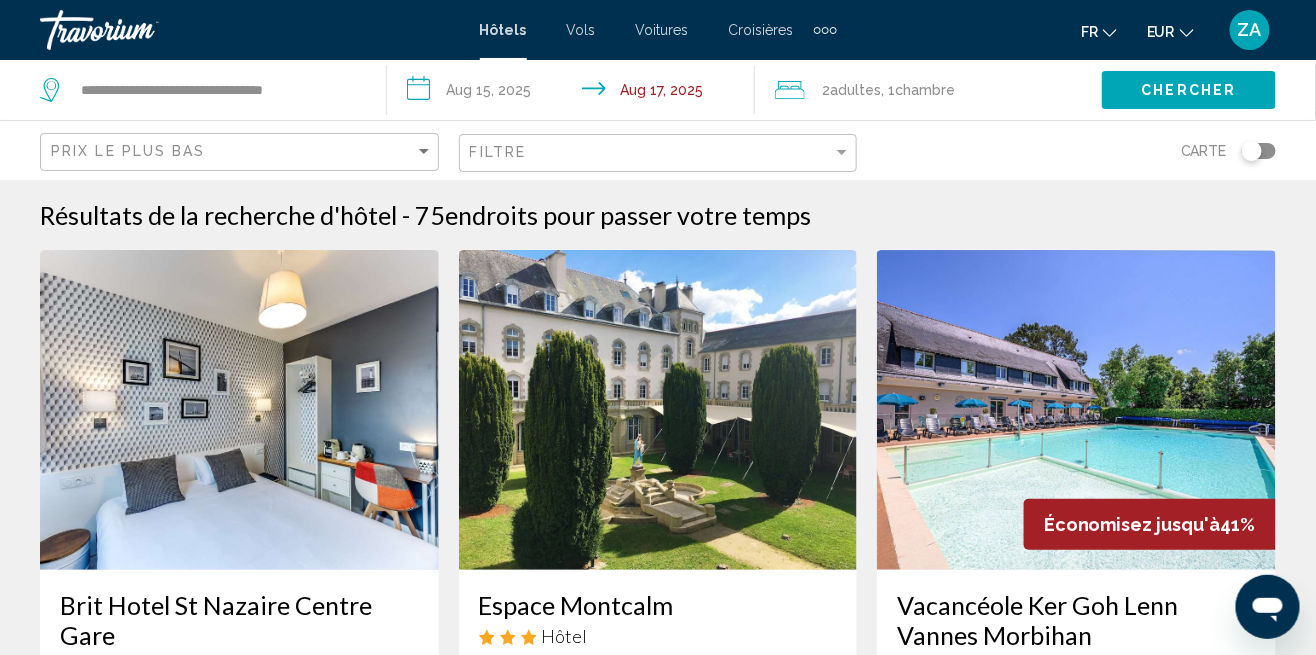 click on "Carte" 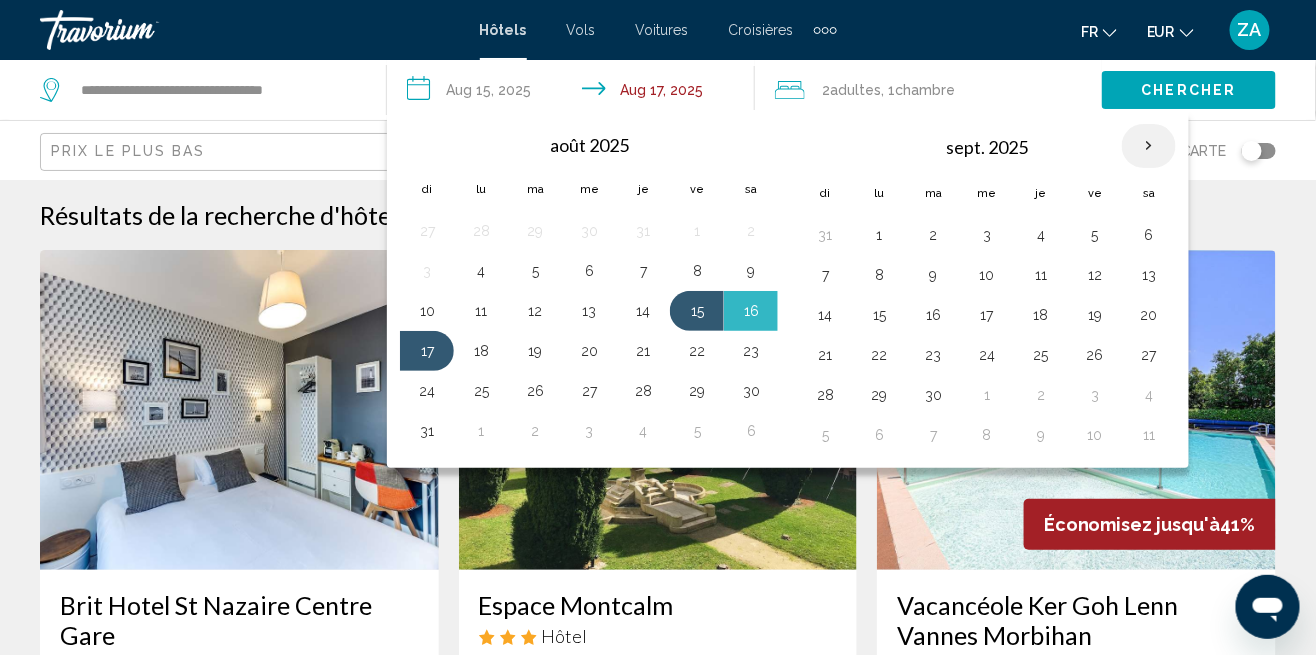 click at bounding box center (1149, 146) 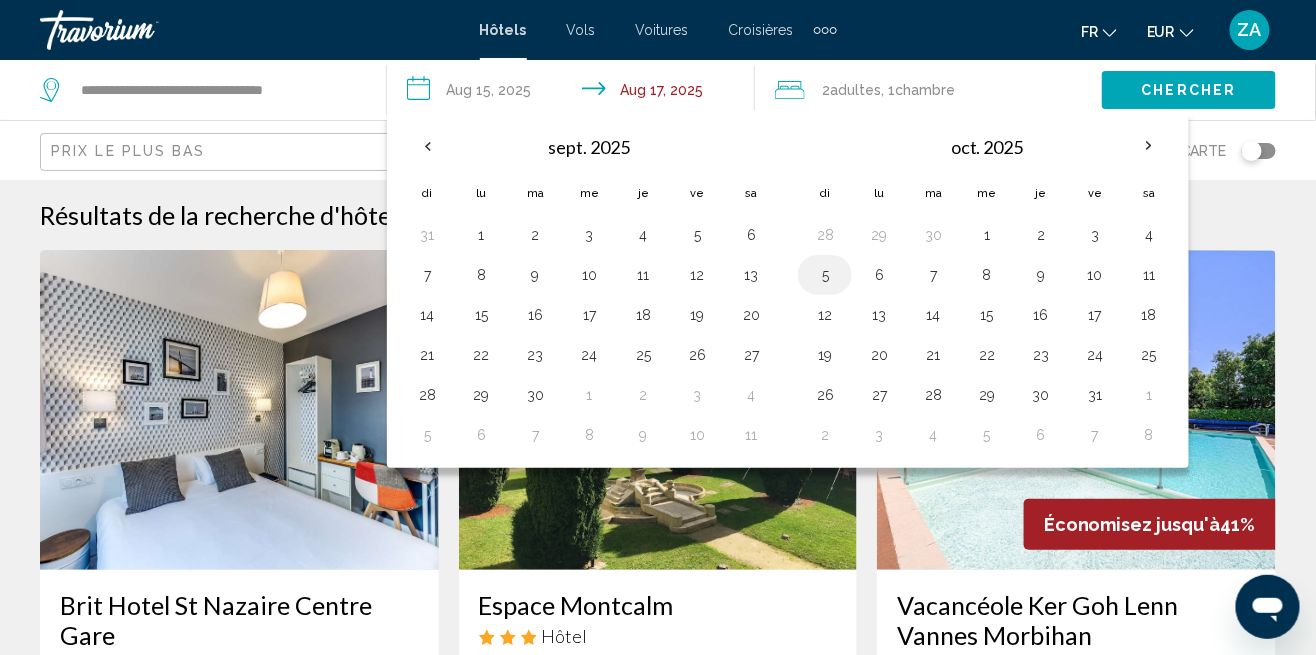 click on "5" at bounding box center [825, 275] 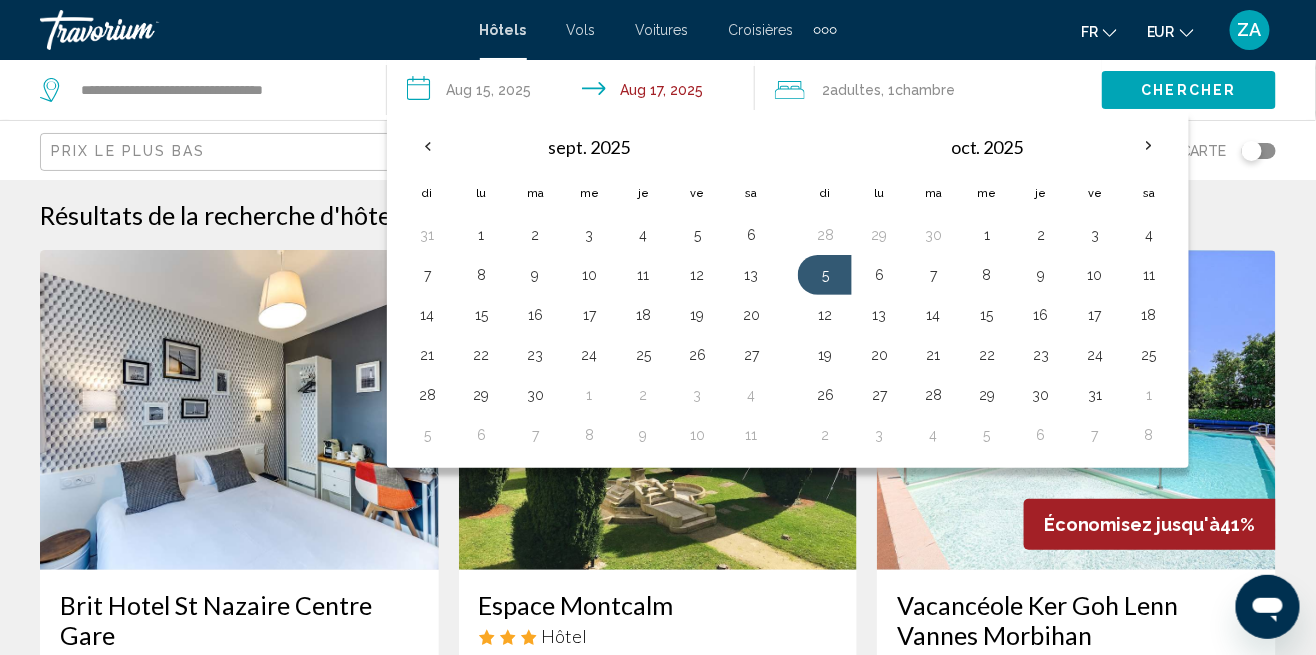 click on "11" at bounding box center (1149, 275) 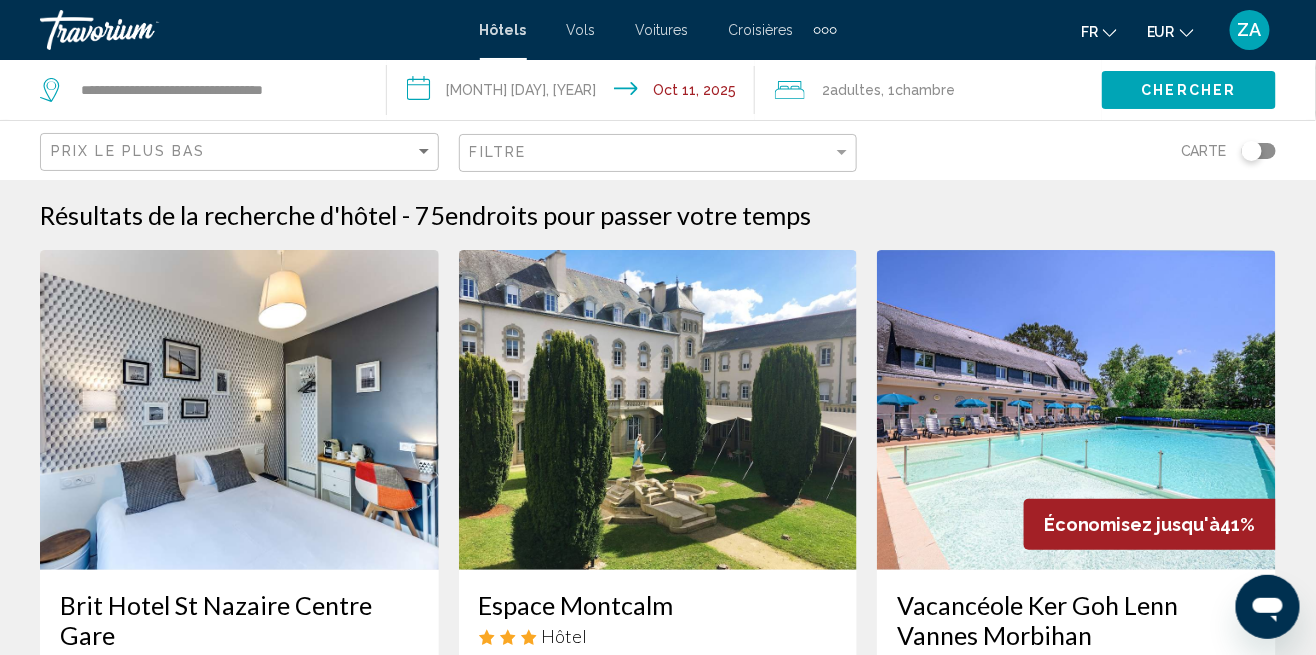click on "Chercher" 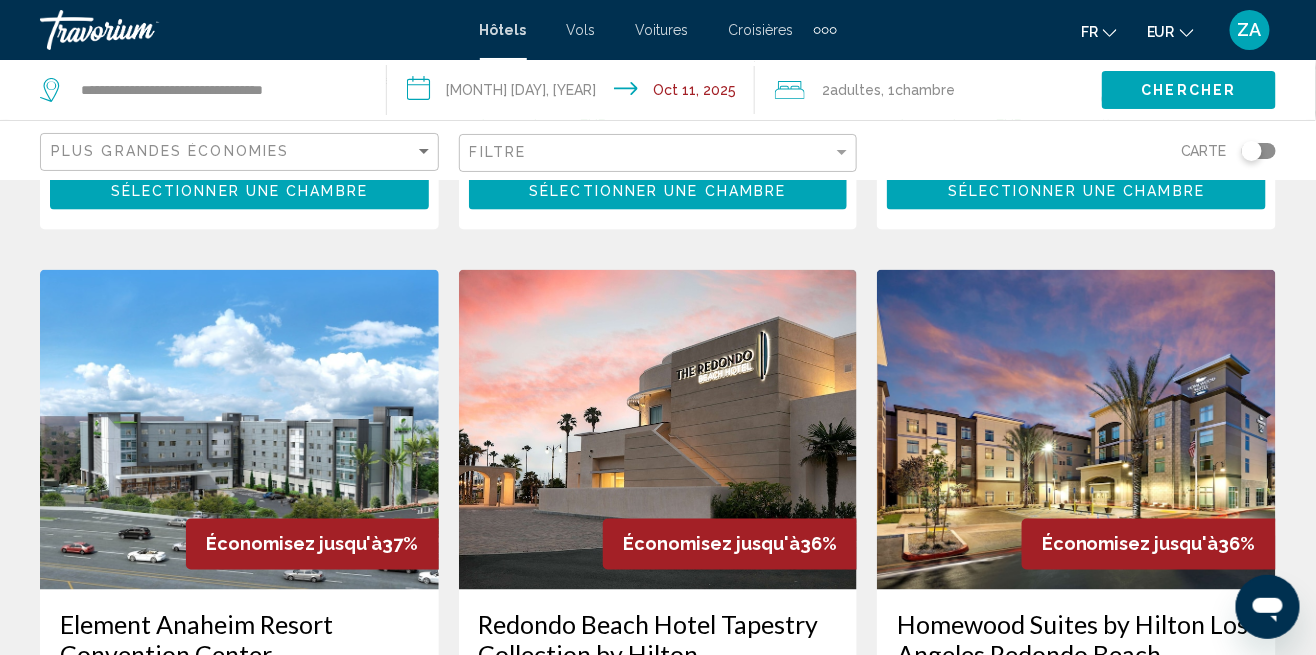 scroll, scrollTop: 754, scrollLeft: 0, axis: vertical 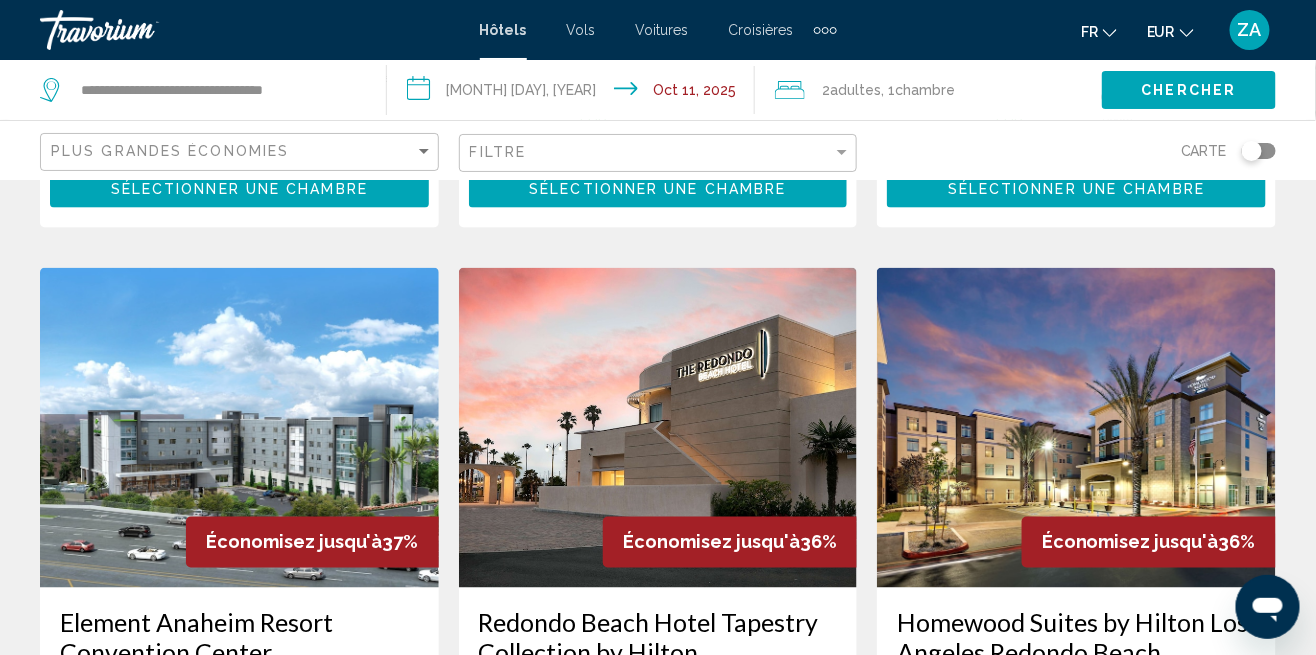 click at bounding box center (1076, 428) 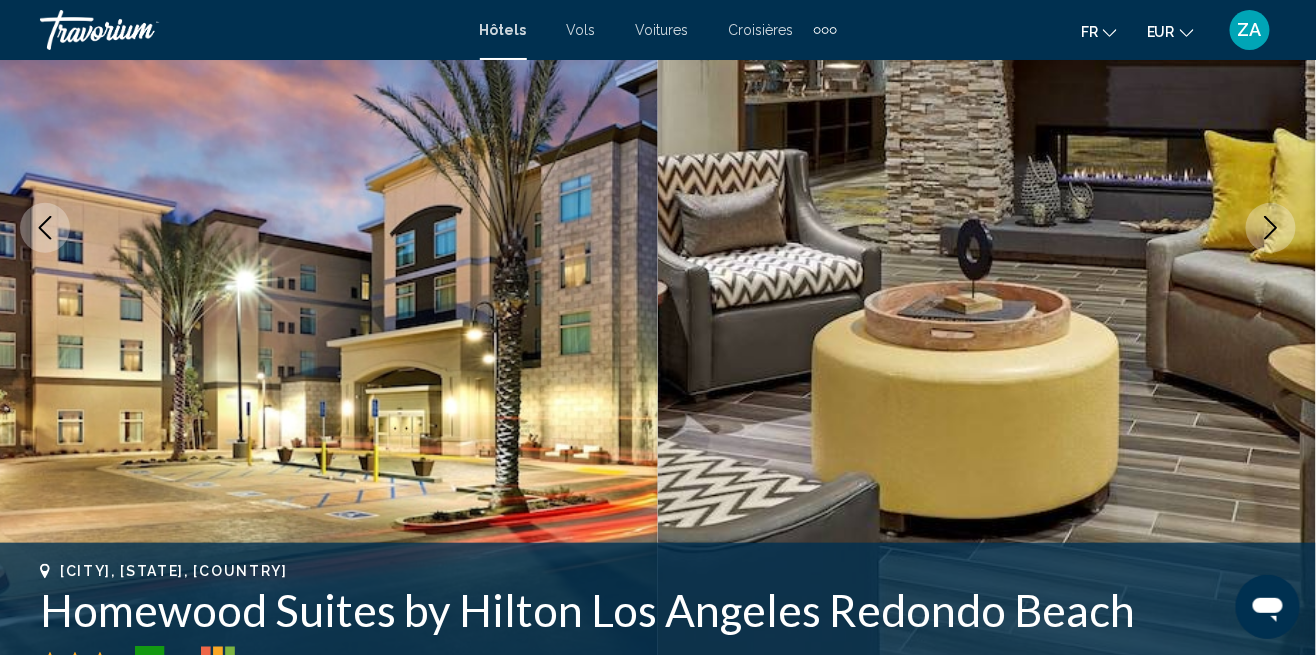 scroll, scrollTop: 276, scrollLeft: 0, axis: vertical 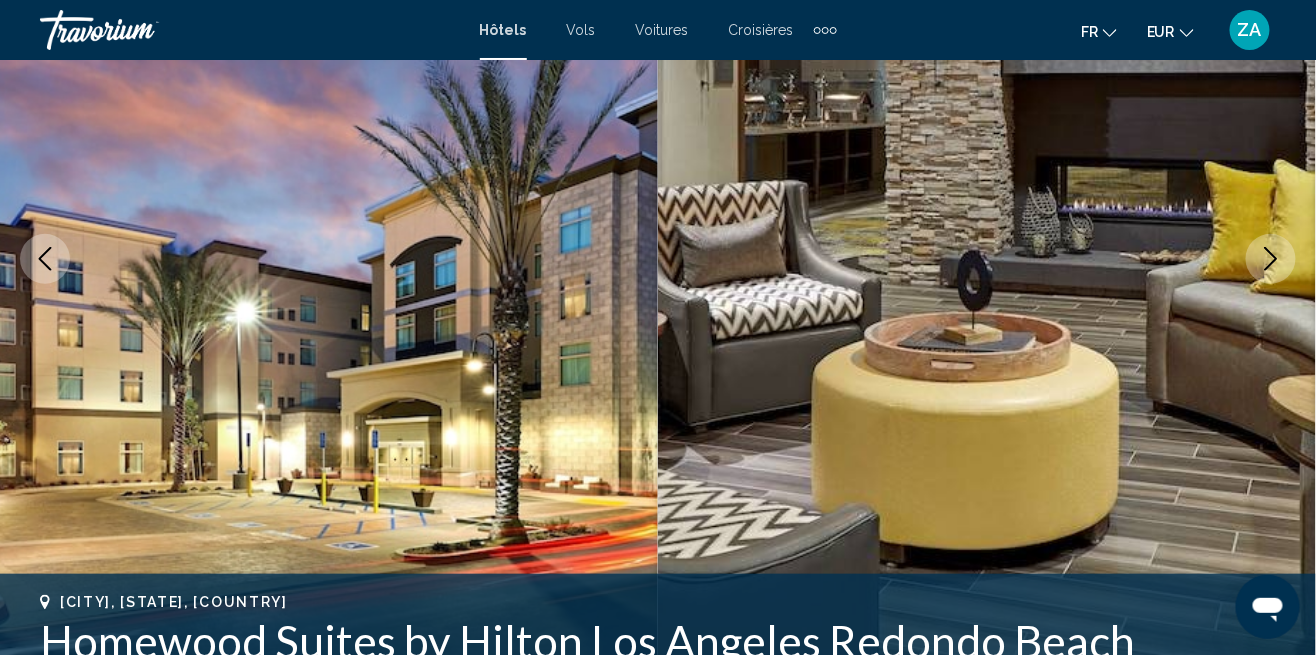 click at bounding box center (1271, 259) 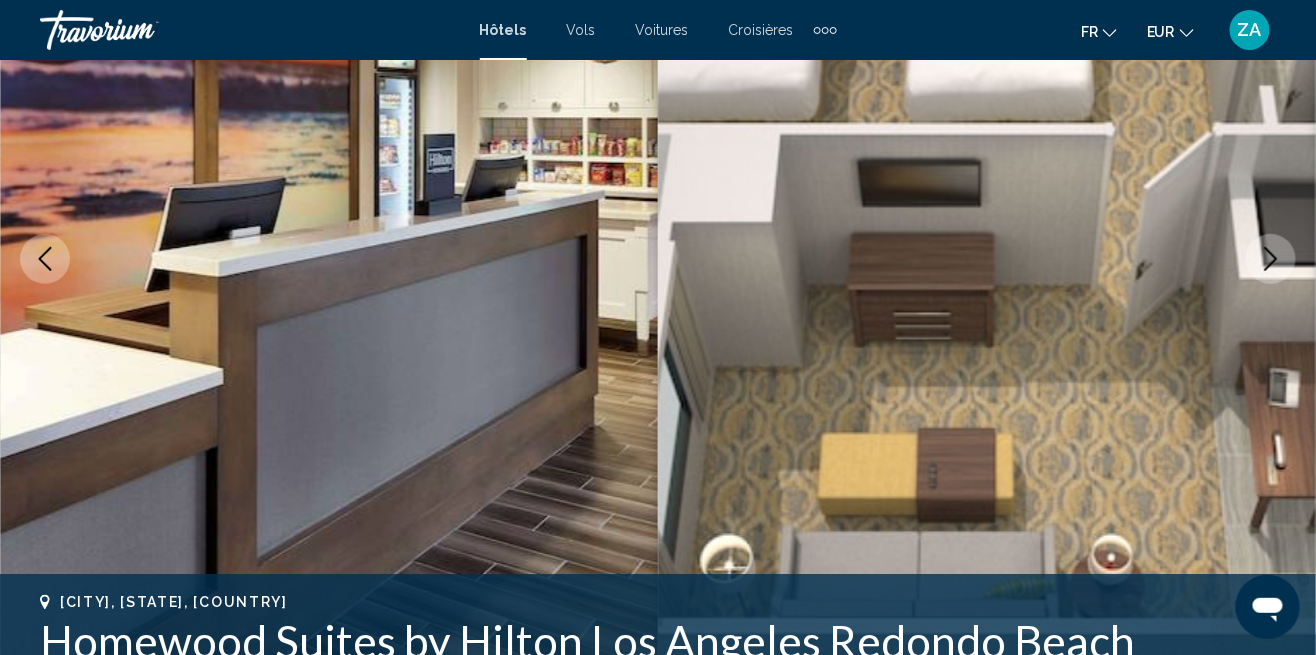 click at bounding box center (1271, 259) 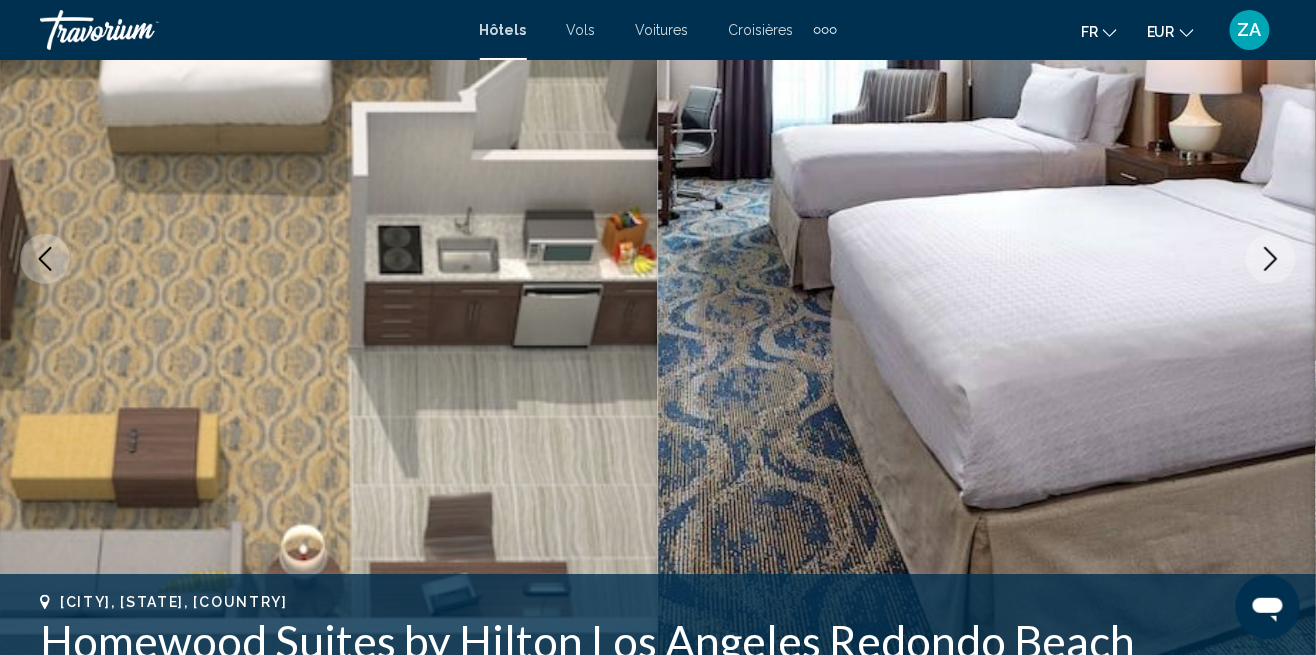 click at bounding box center [987, 259] 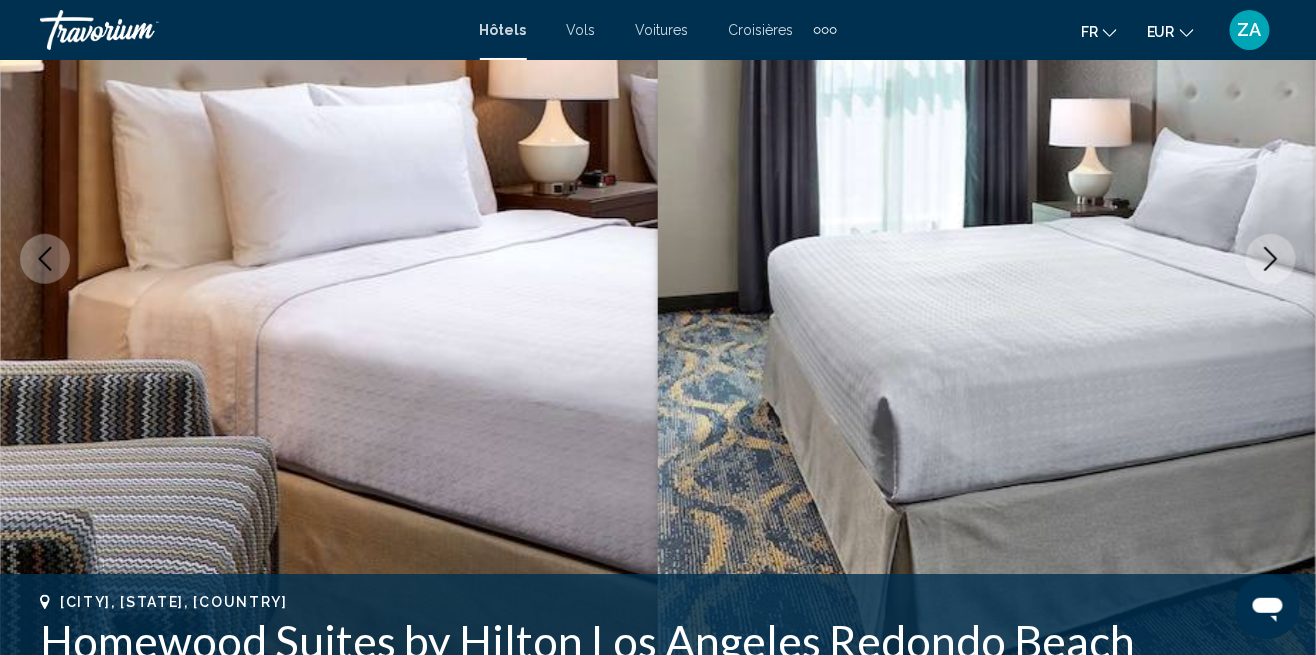 click 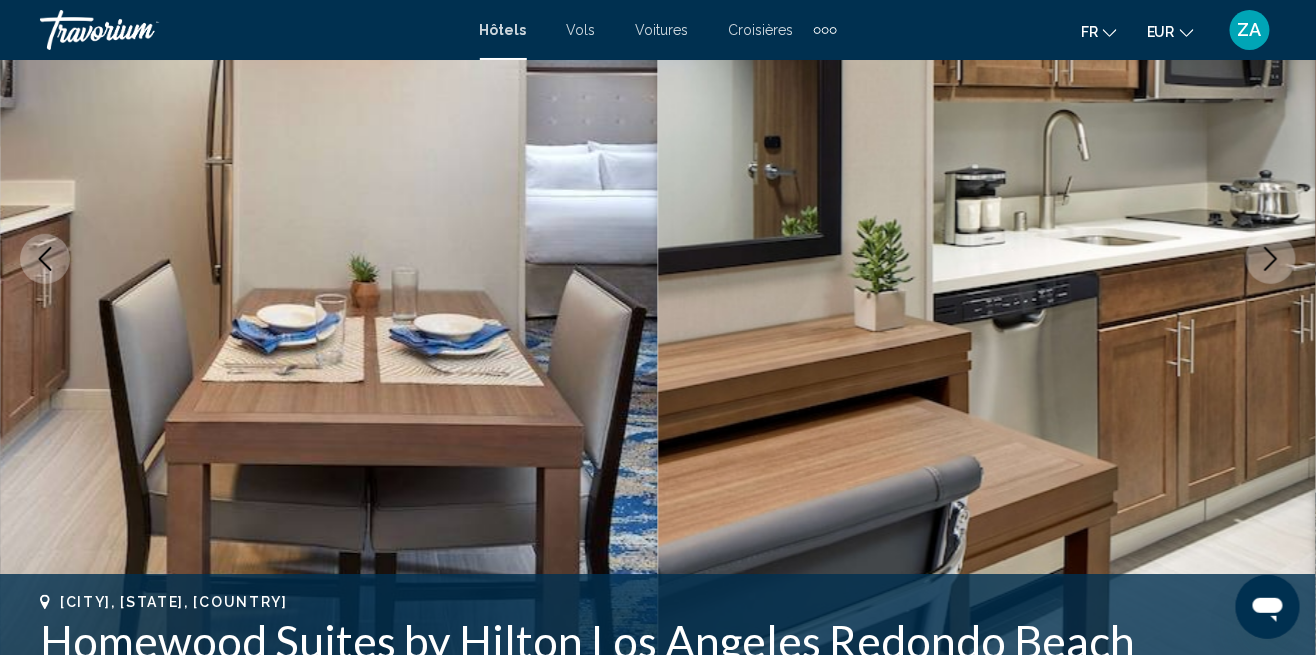 click at bounding box center (1271, 259) 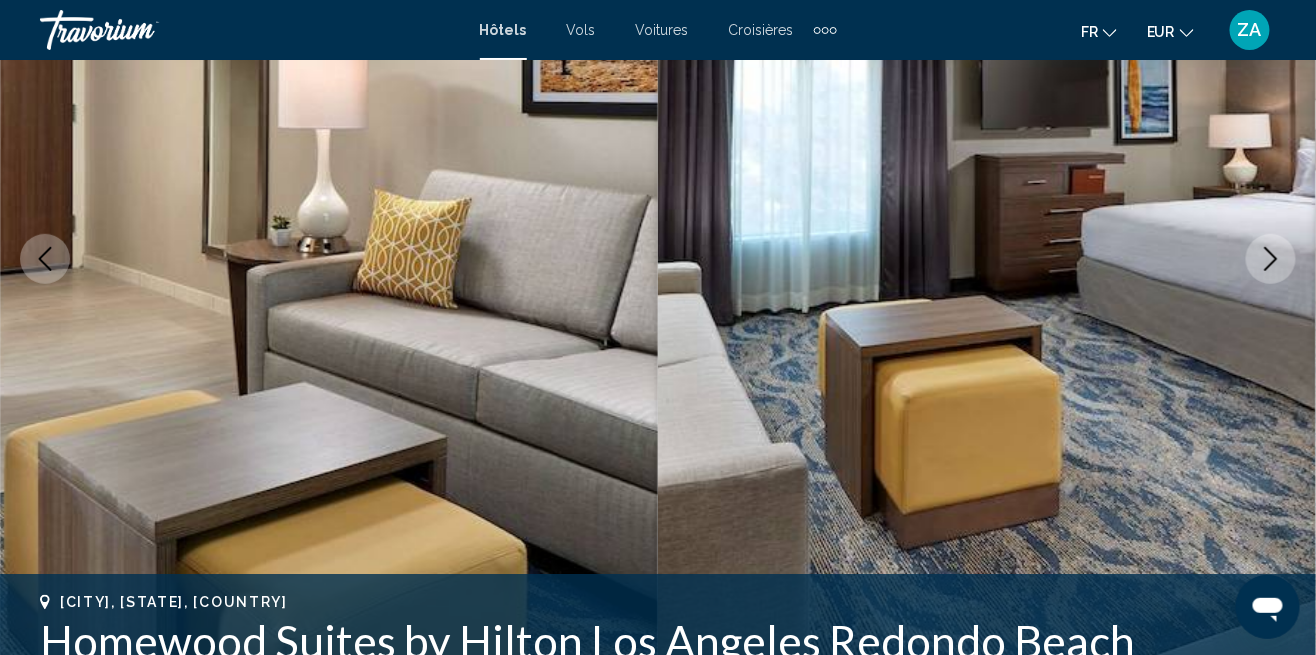 click at bounding box center (1271, 259) 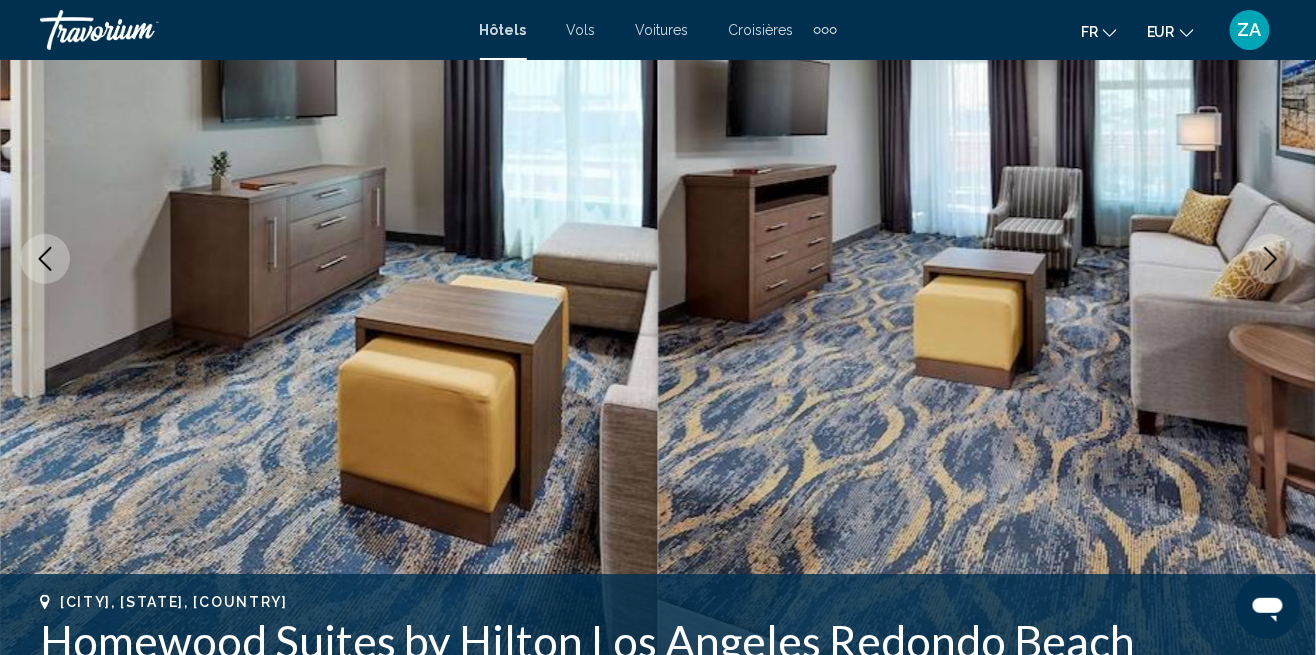 click at bounding box center [1271, 259] 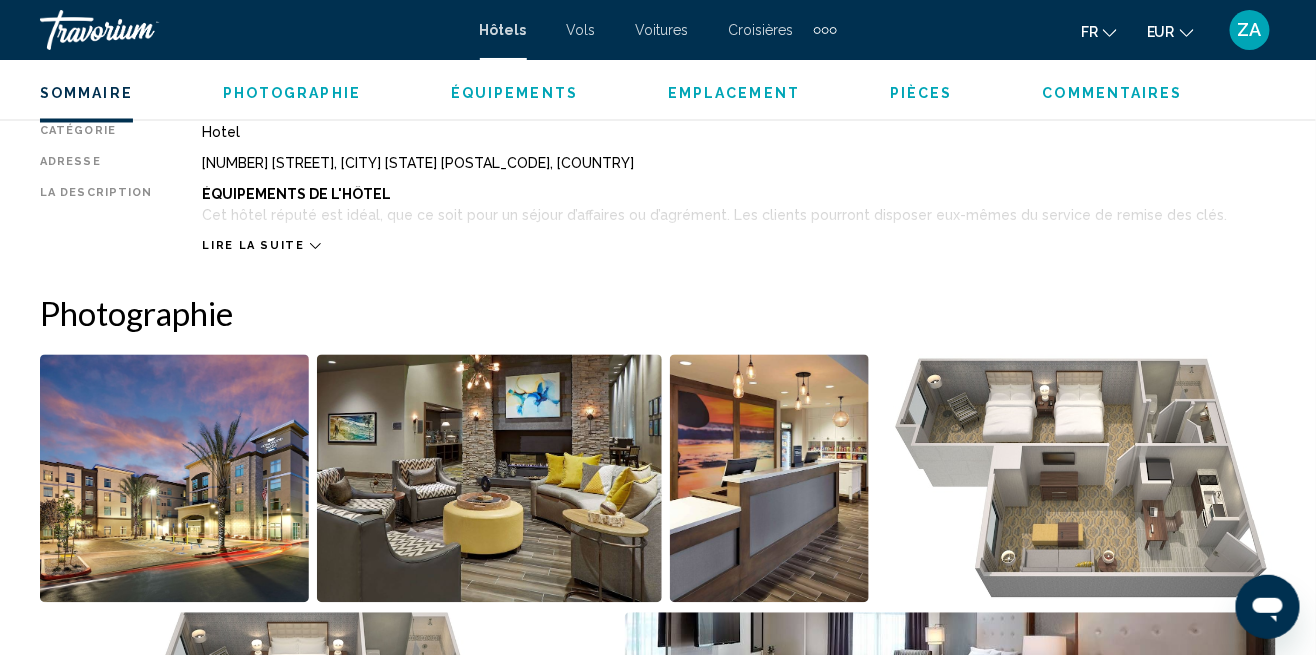 scroll, scrollTop: 0, scrollLeft: 0, axis: both 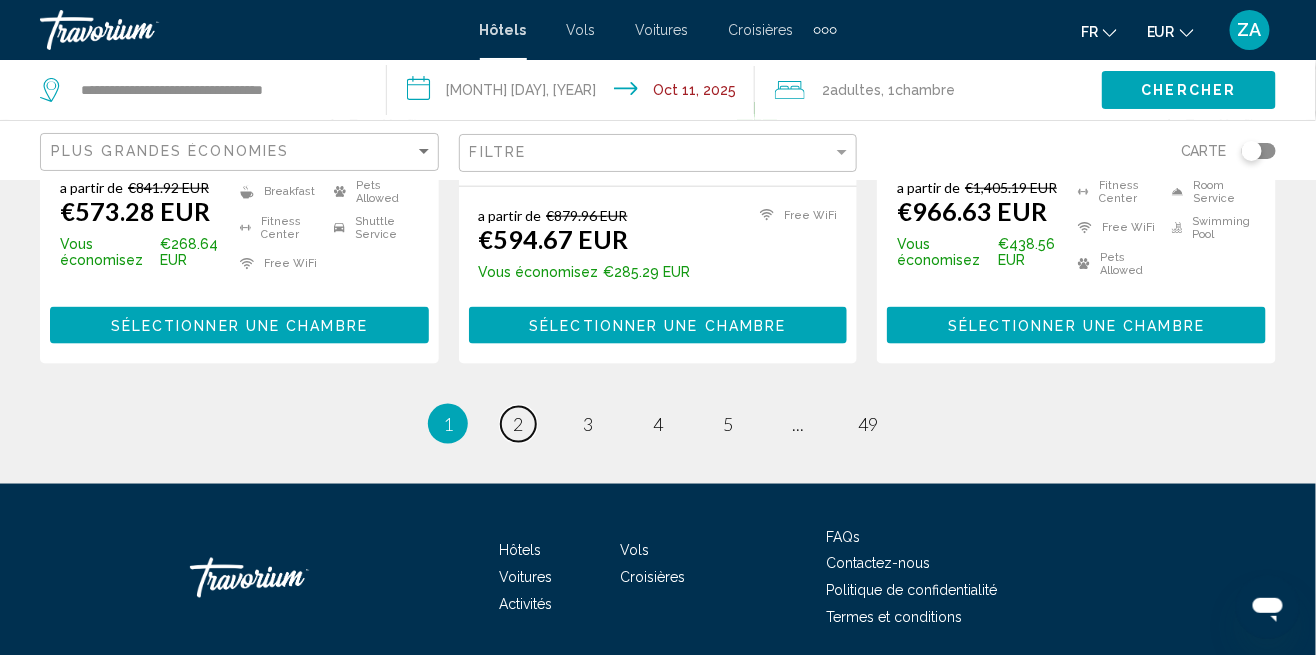 click on "page  2" at bounding box center [518, 424] 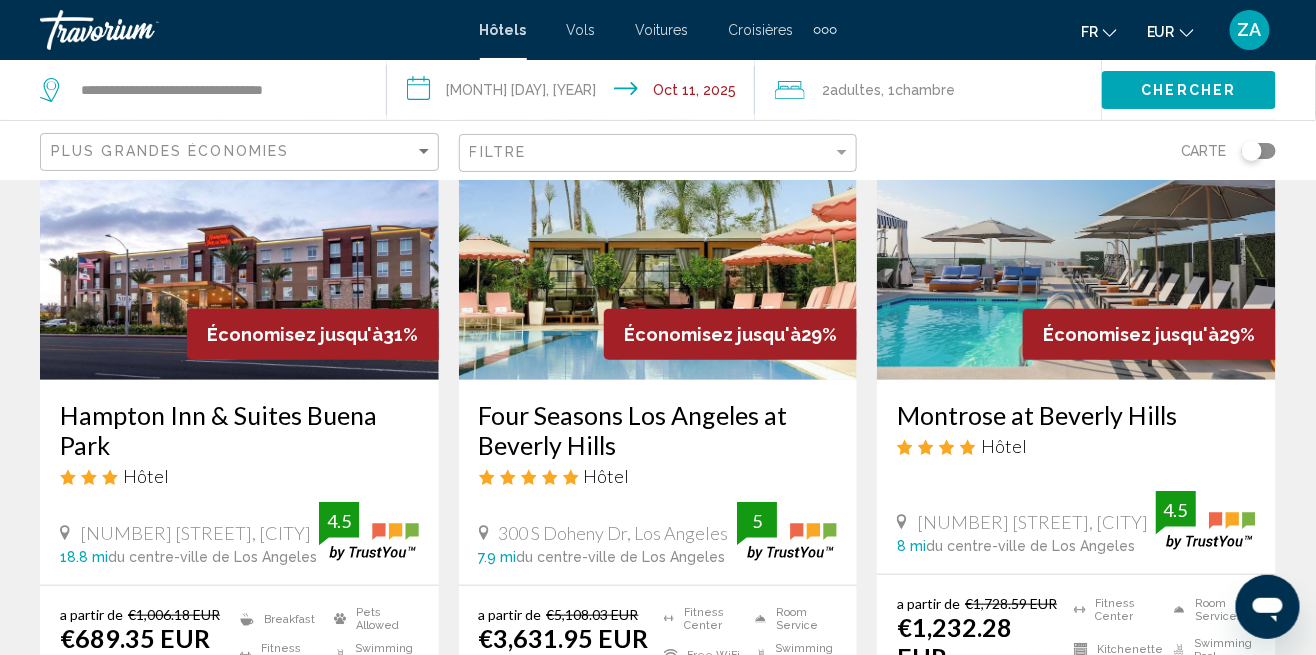 scroll, scrollTop: 189, scrollLeft: 0, axis: vertical 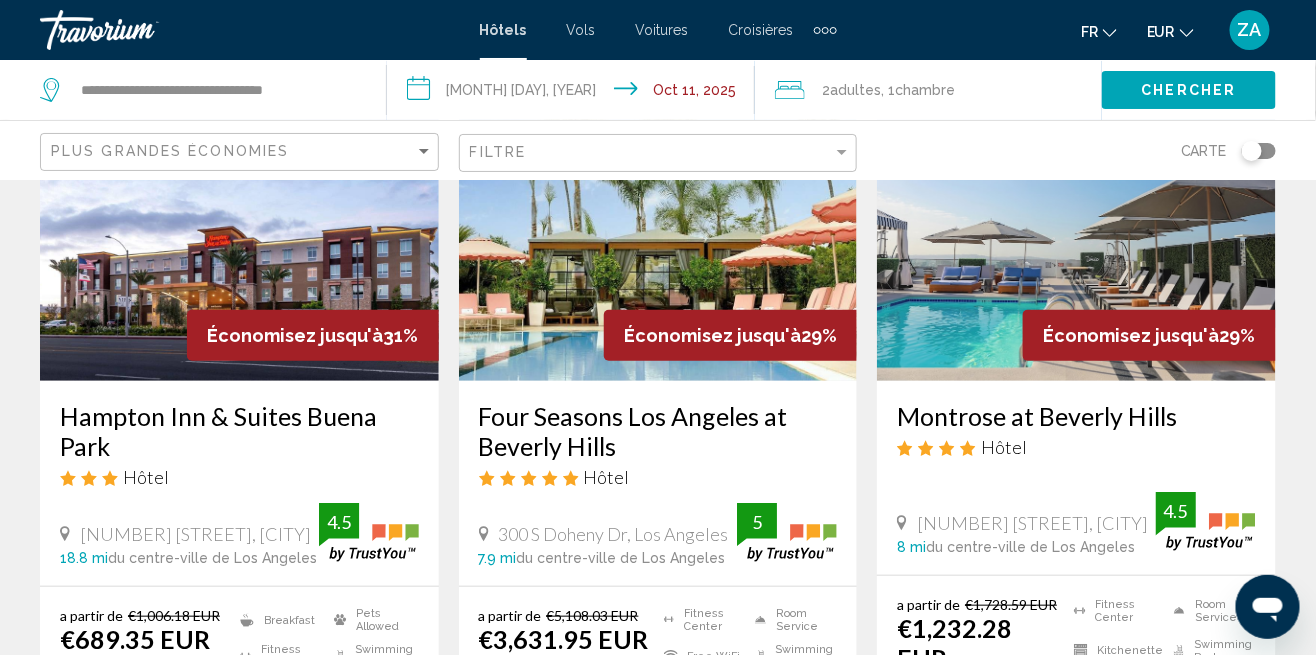 click at bounding box center [658, 221] 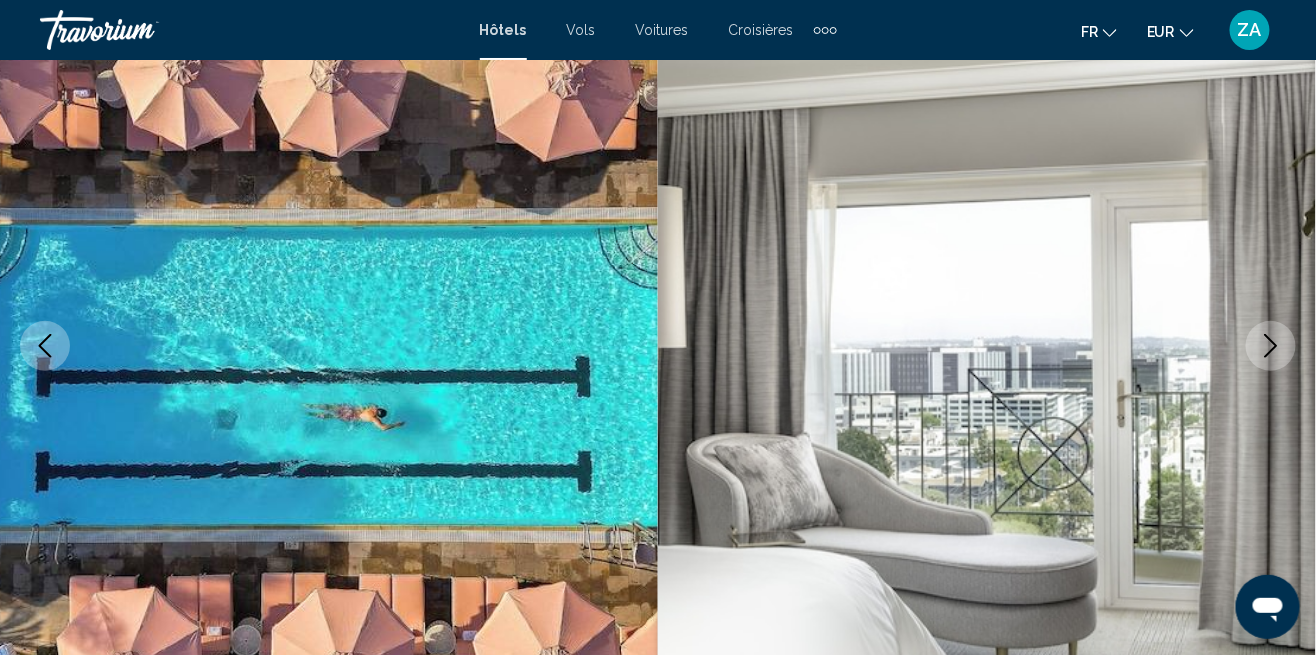 scroll, scrollTop: 160, scrollLeft: 0, axis: vertical 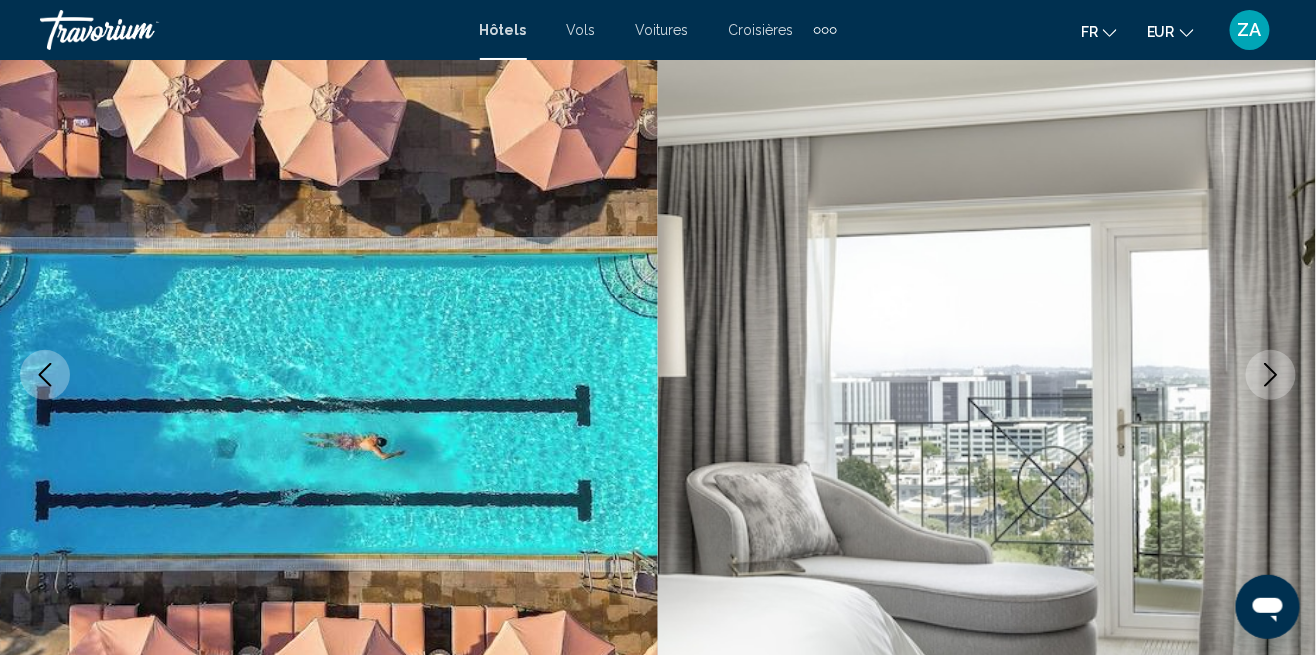 click at bounding box center (1271, 375) 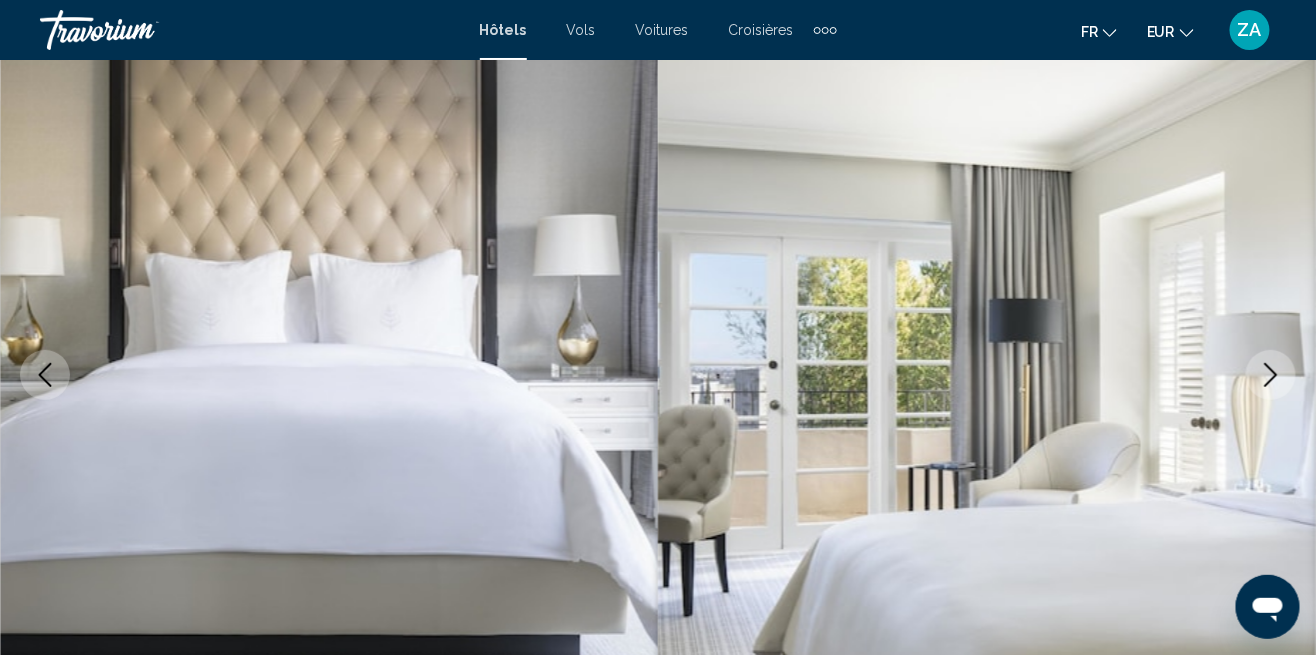 click at bounding box center (1271, 375) 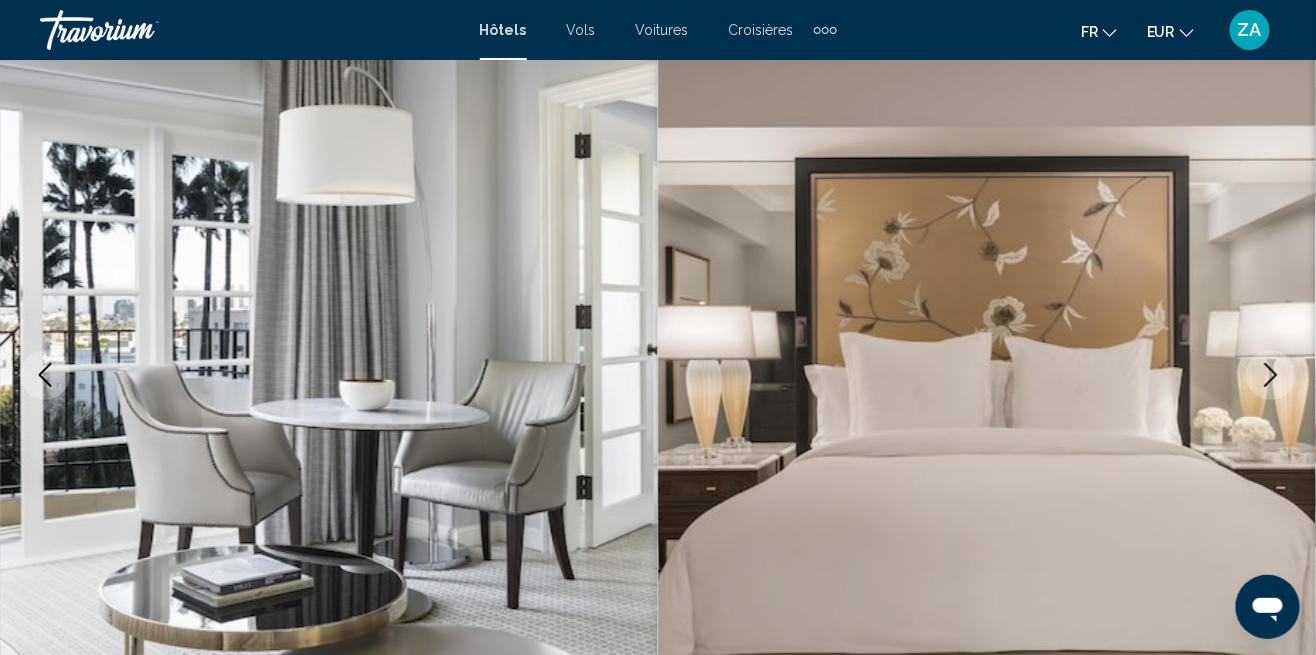 click at bounding box center [1271, 375] 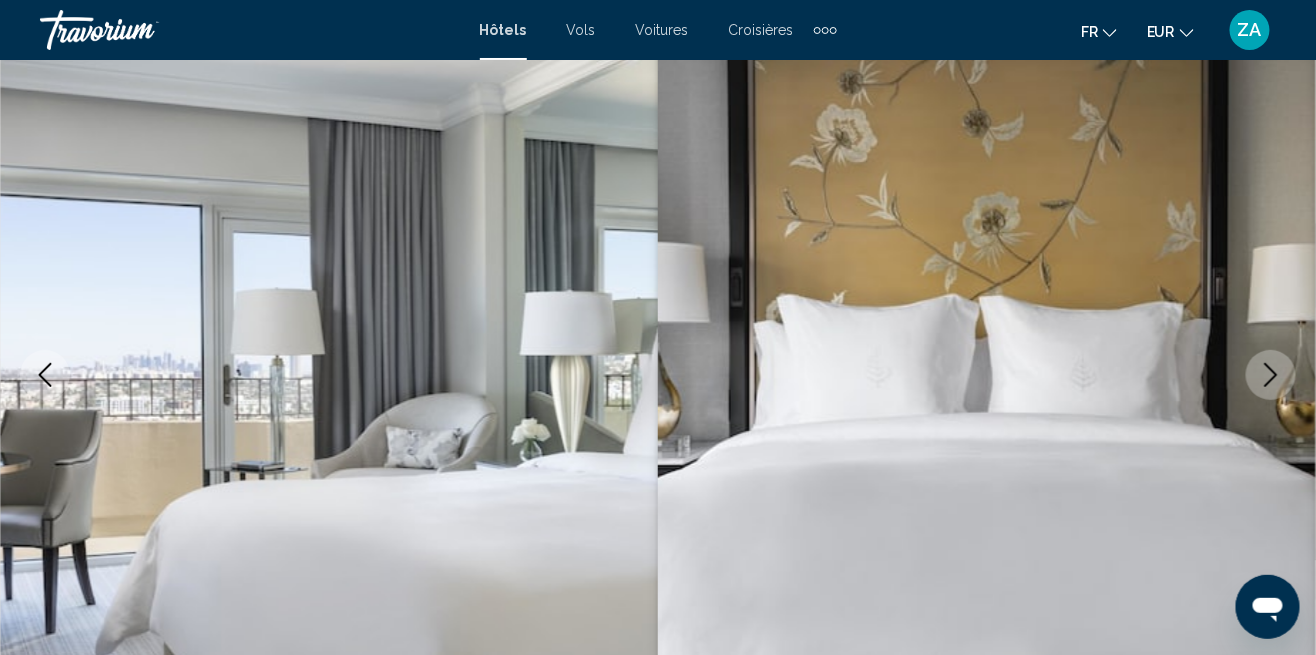 click at bounding box center [1271, 375] 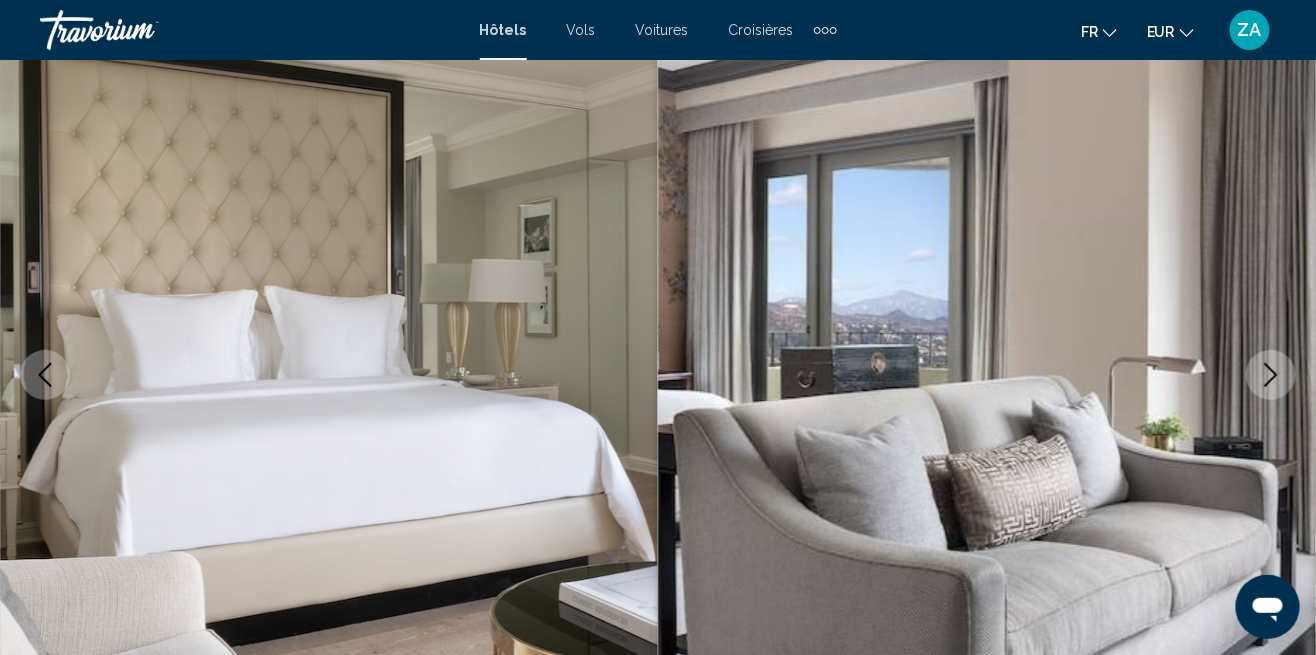 click at bounding box center (1271, 375) 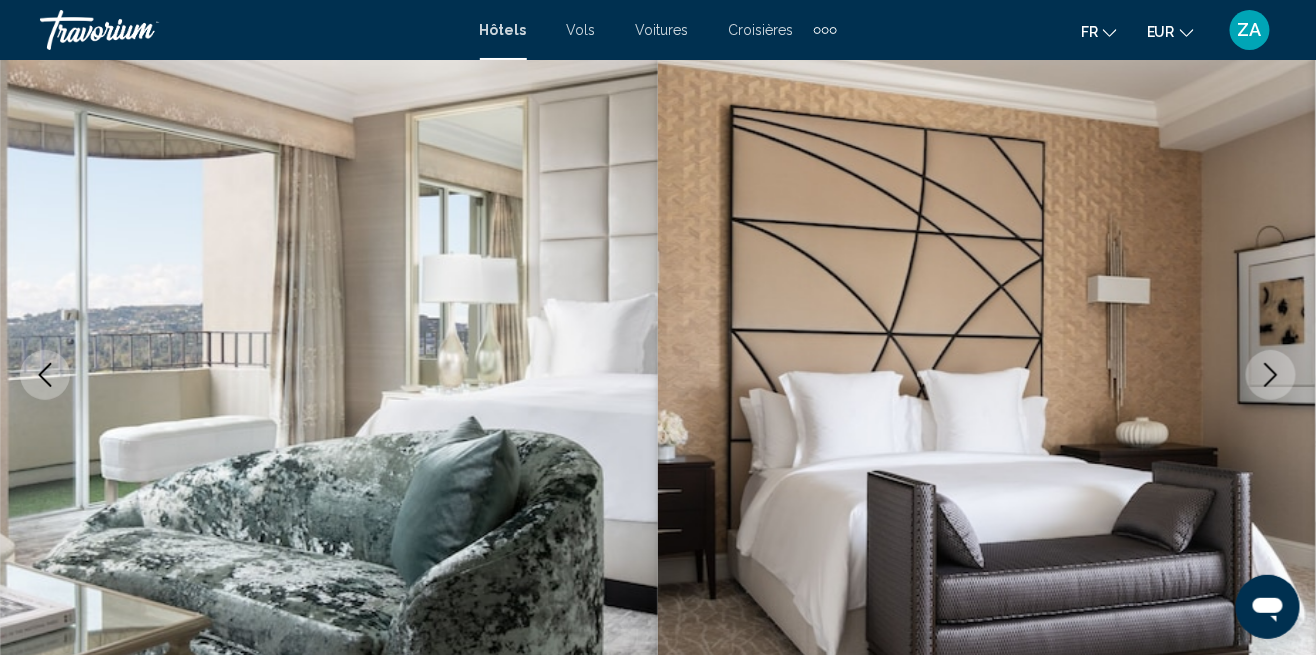 click at bounding box center [987, 375] 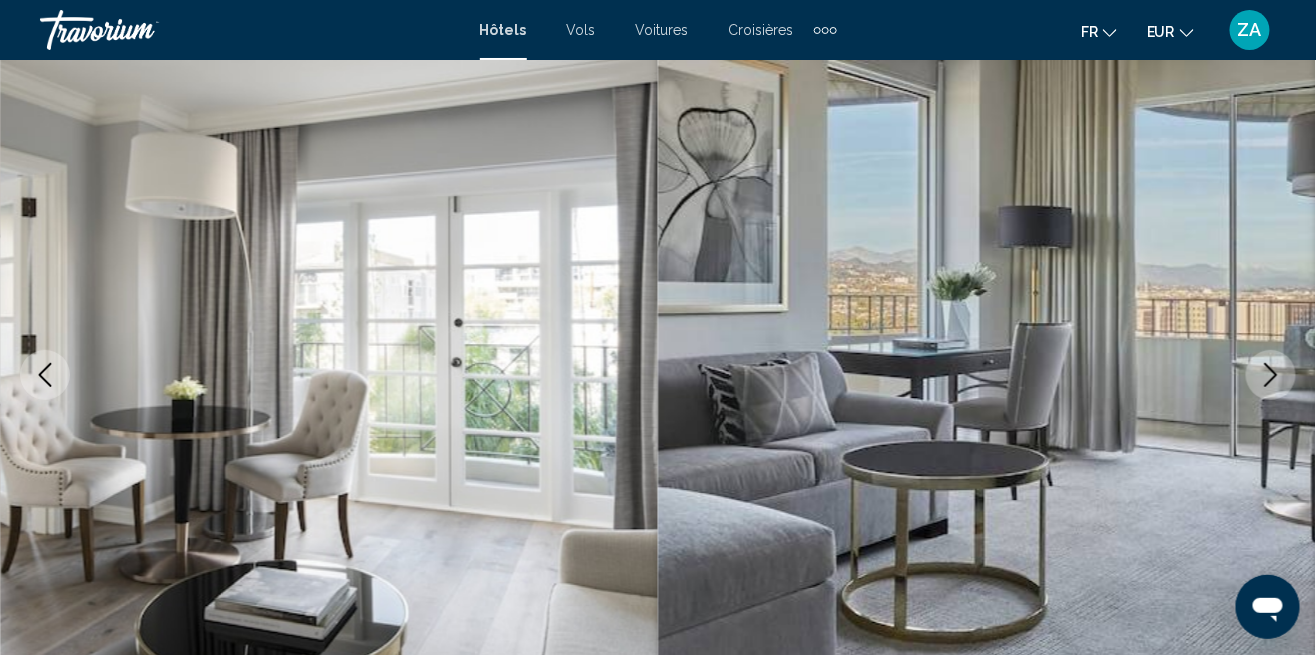 click 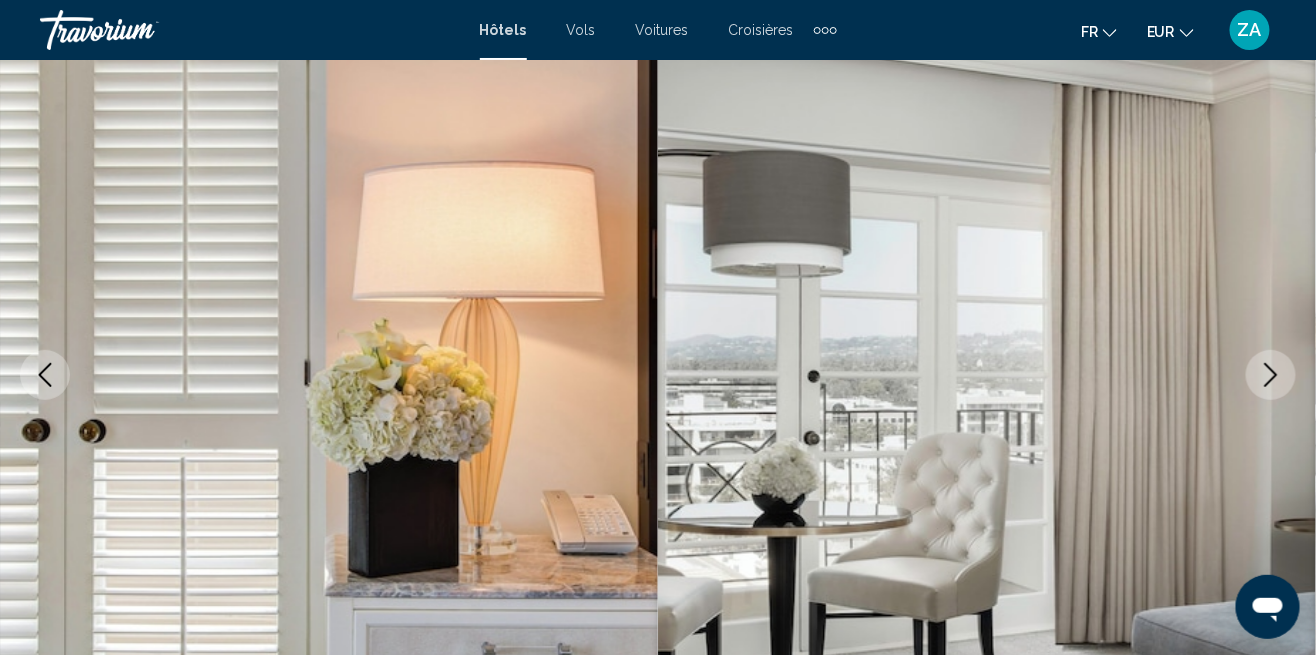 click at bounding box center [1271, 375] 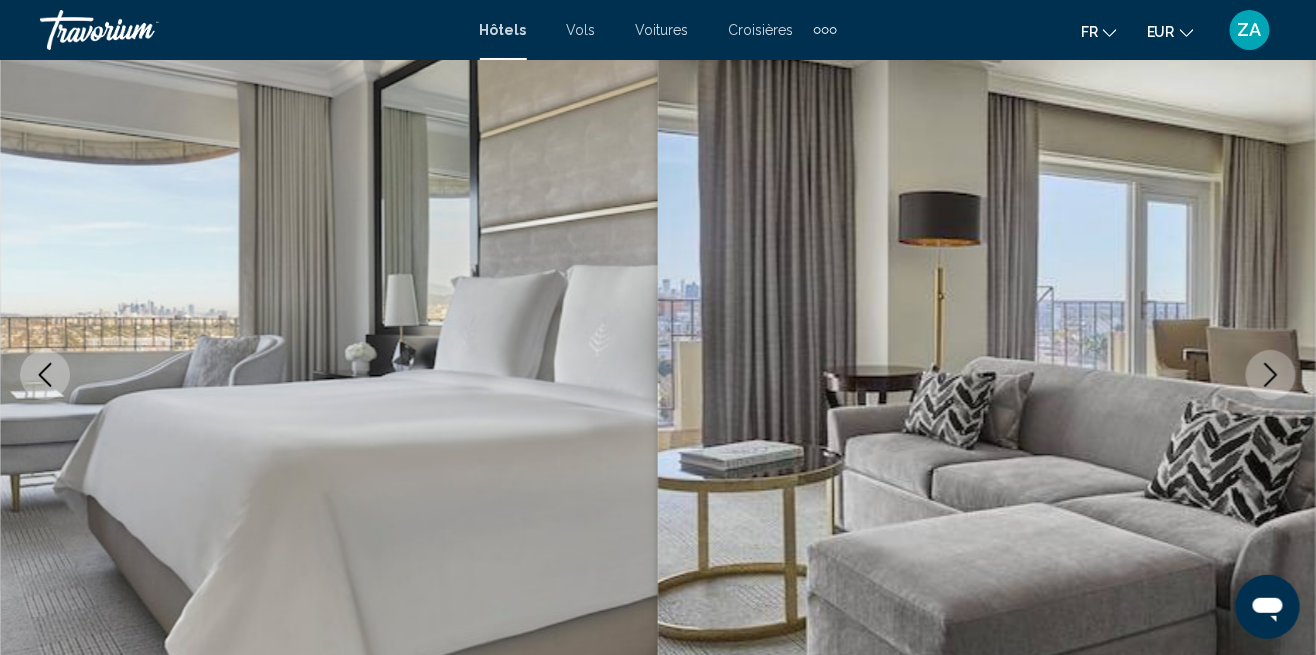 click at bounding box center (1271, 375) 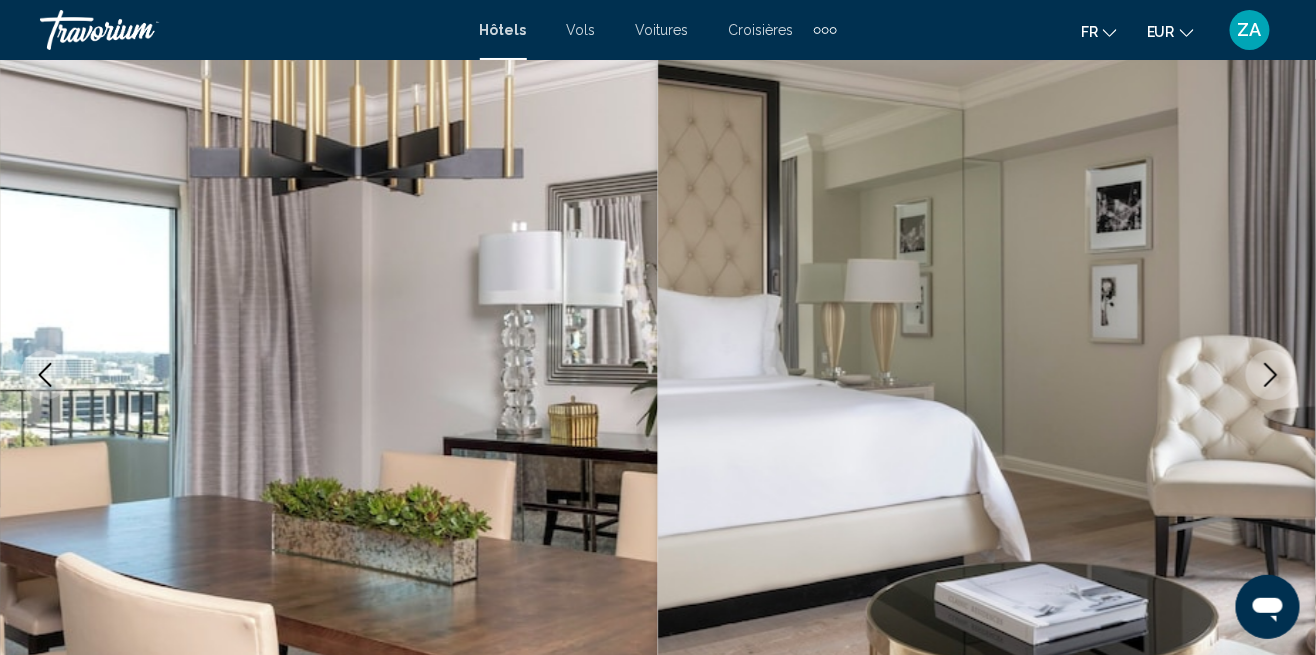 click 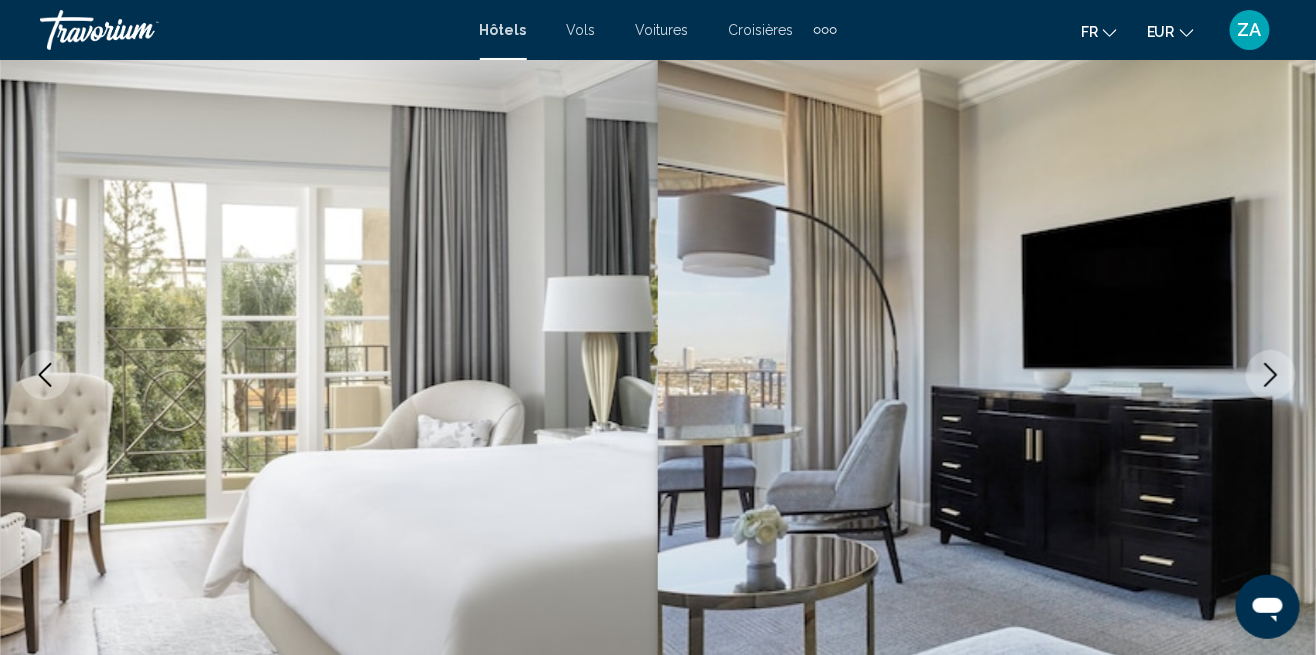 click at bounding box center (1271, 375) 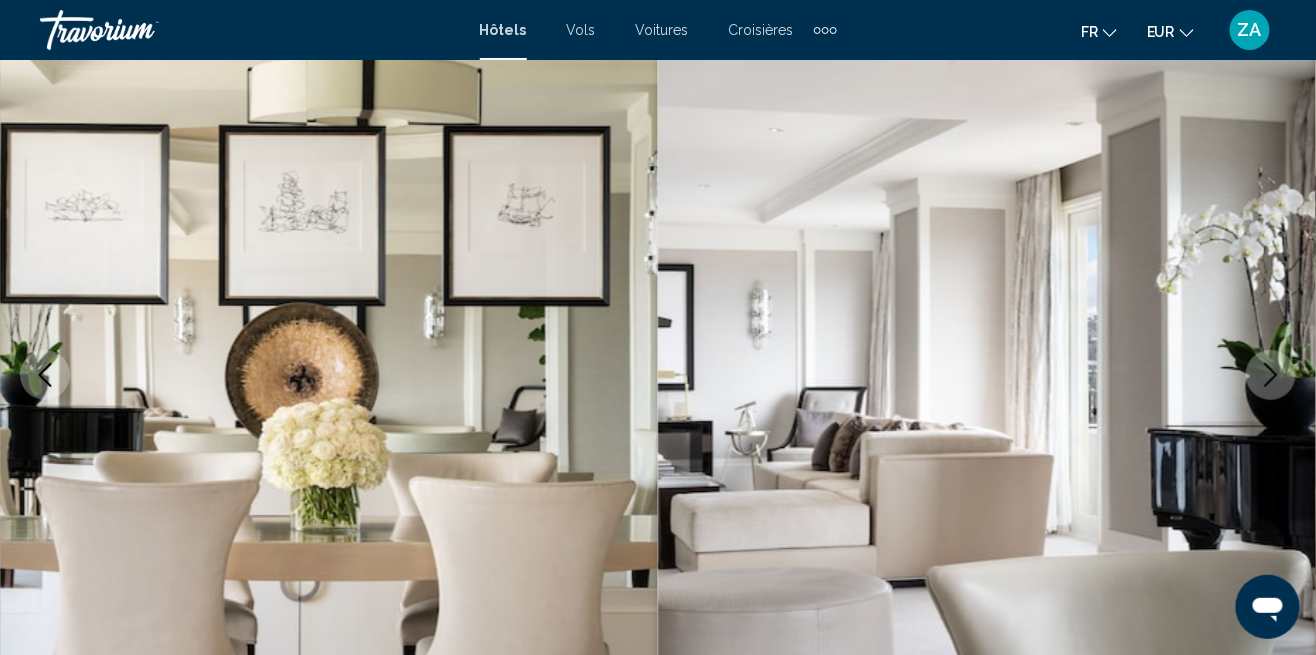 click at bounding box center (1271, 375) 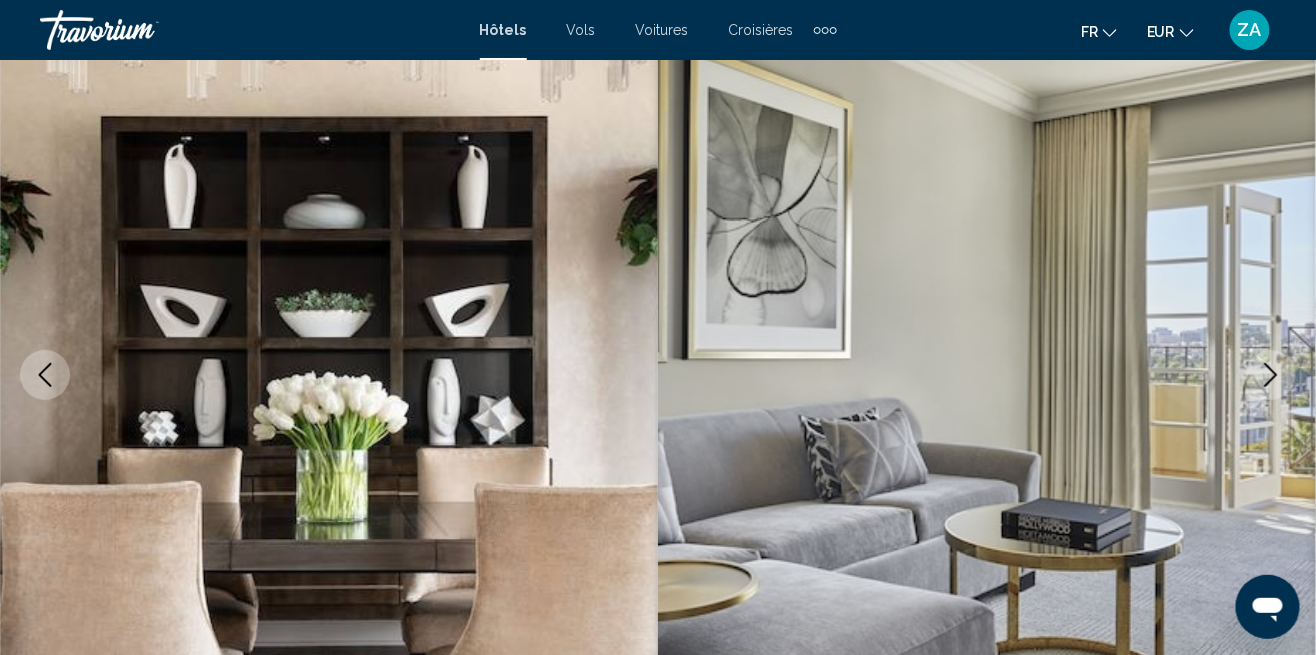 click 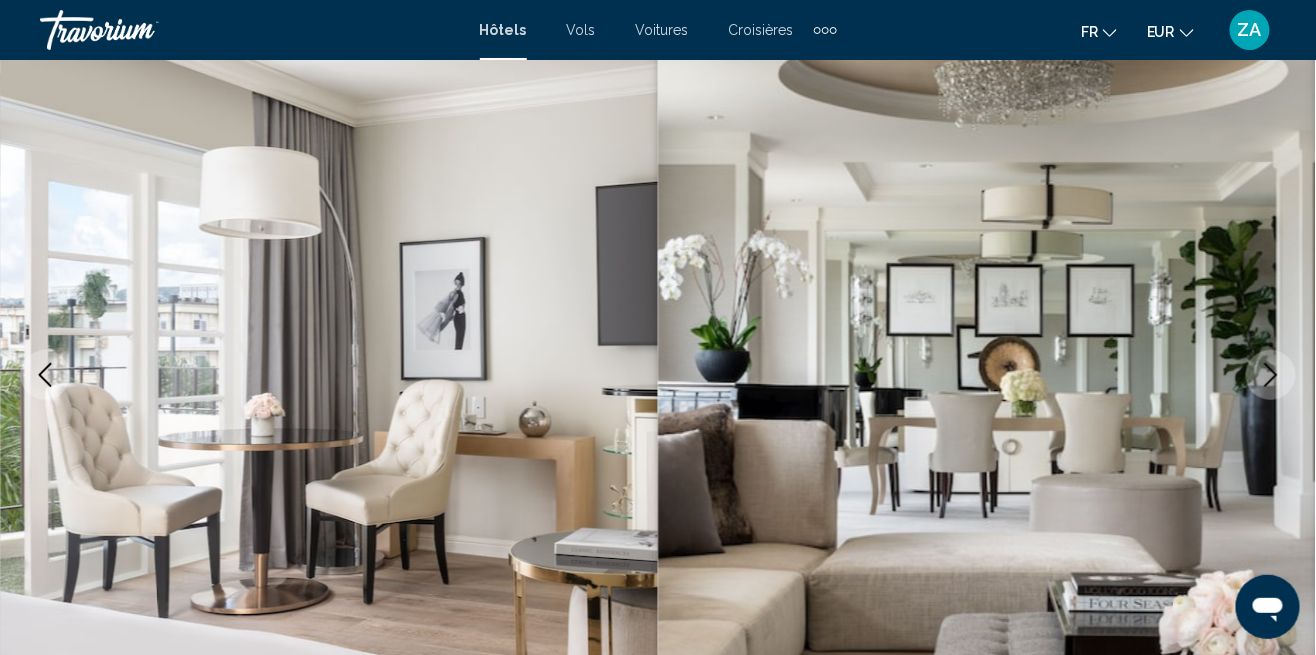 click 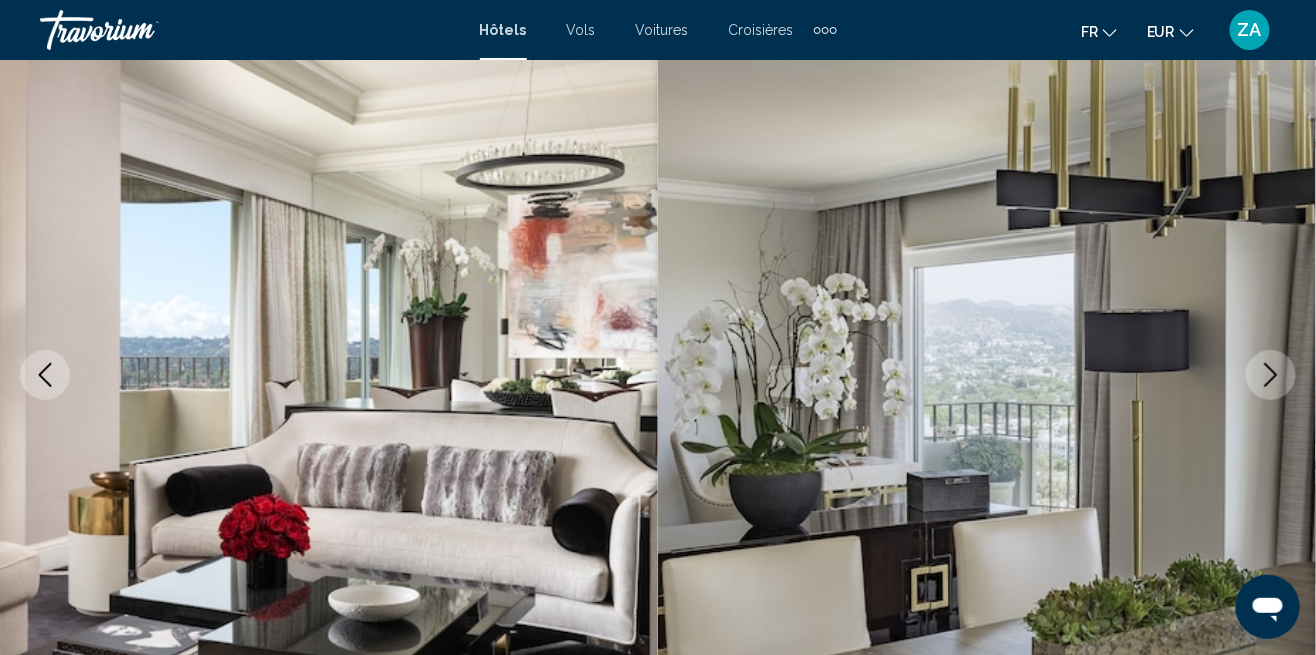 click at bounding box center [1271, 375] 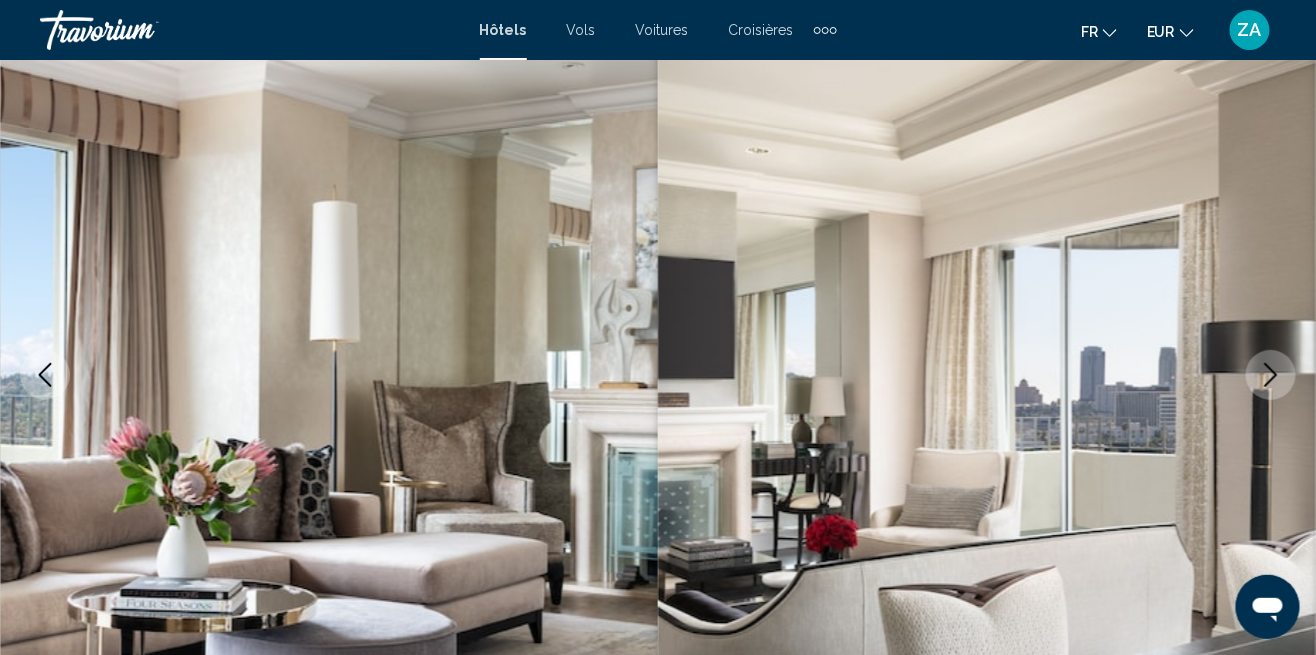 click 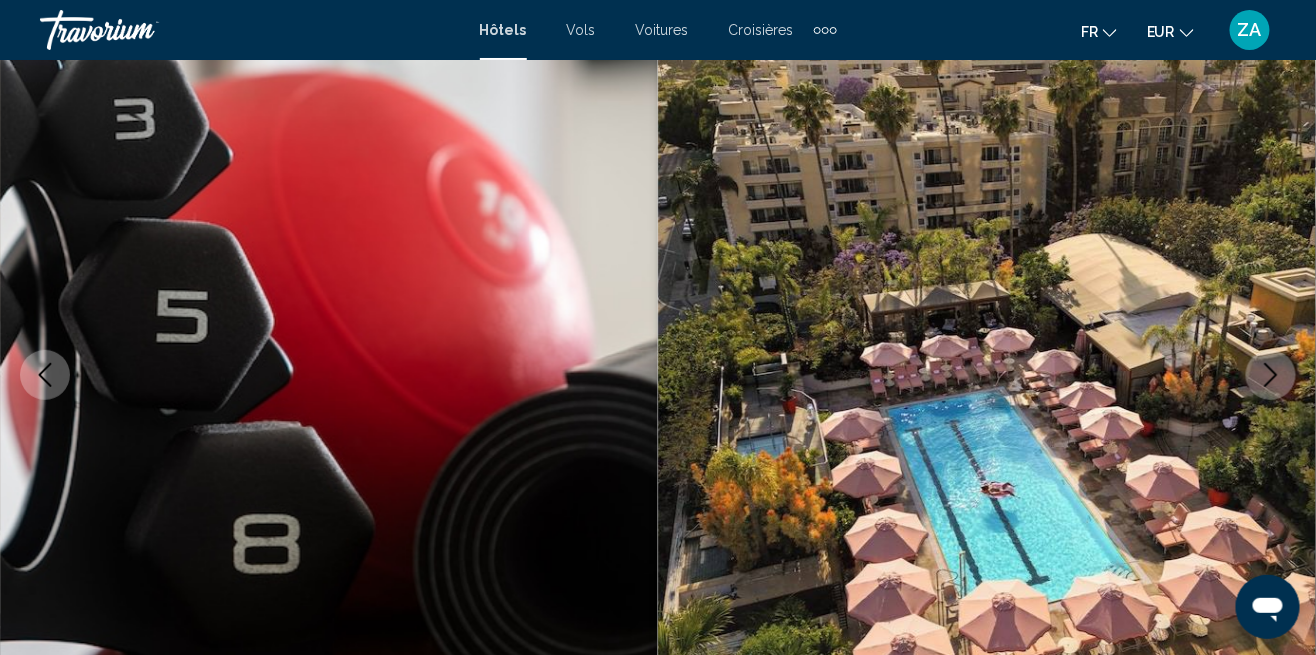 click 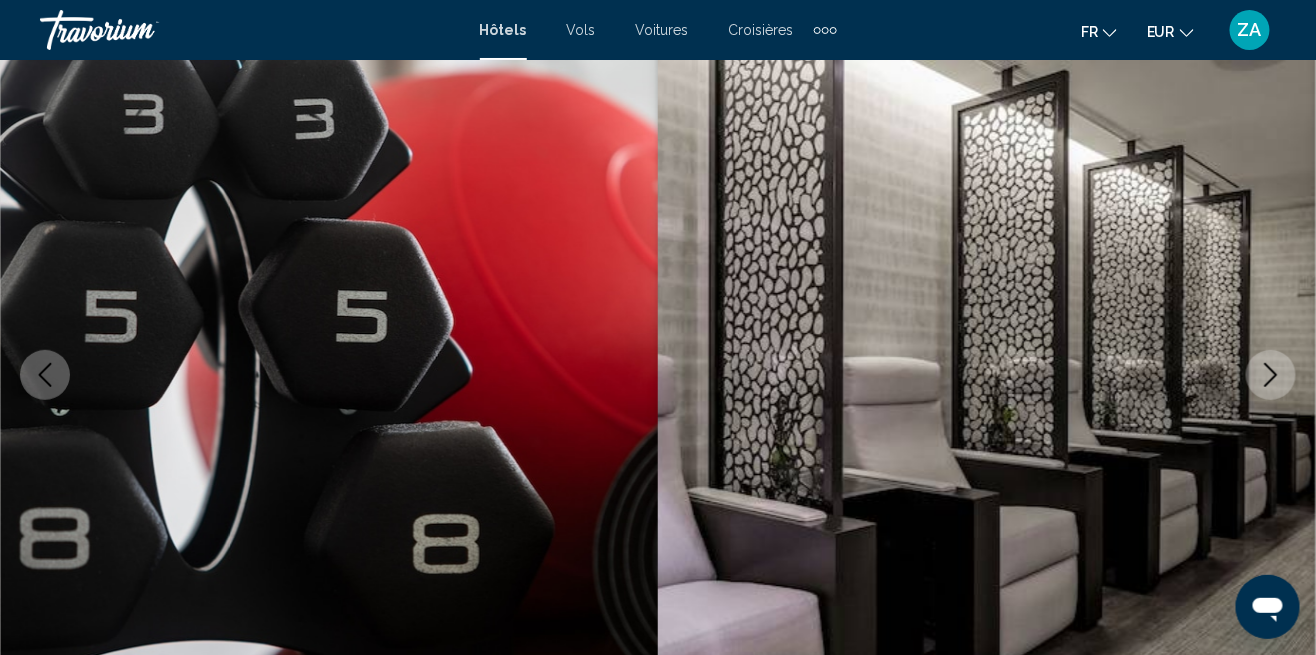 click 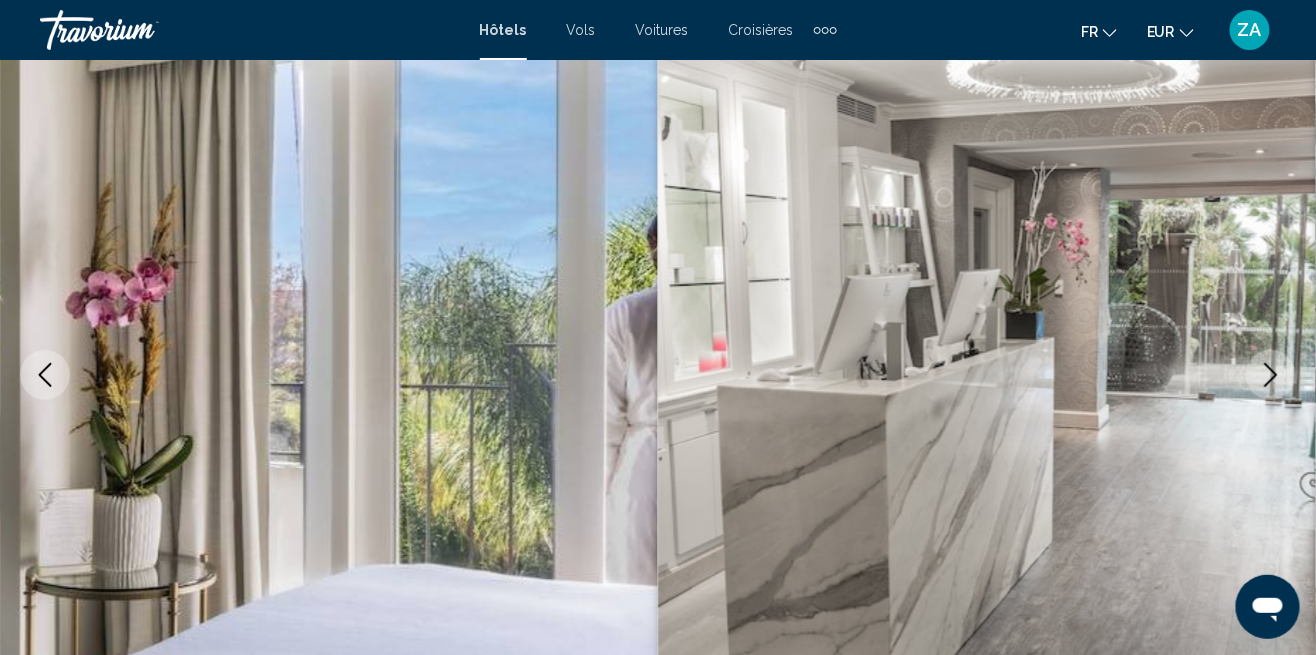 click at bounding box center [987, 375] 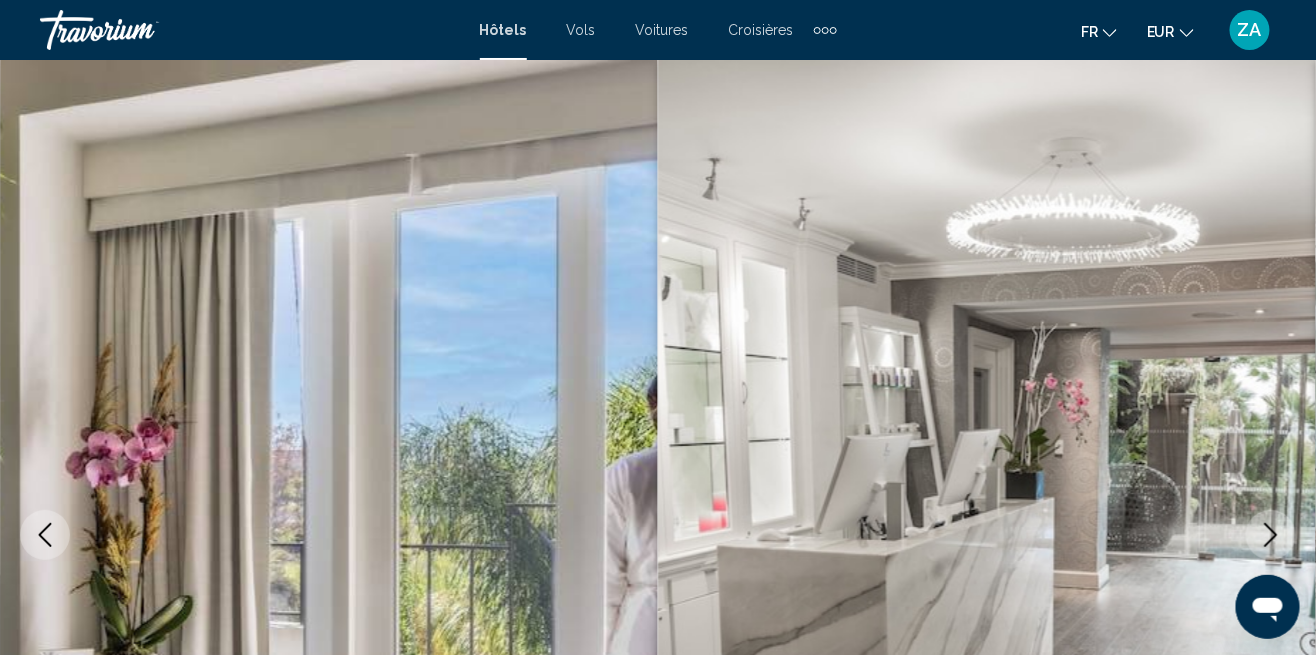 scroll, scrollTop: 0, scrollLeft: 0, axis: both 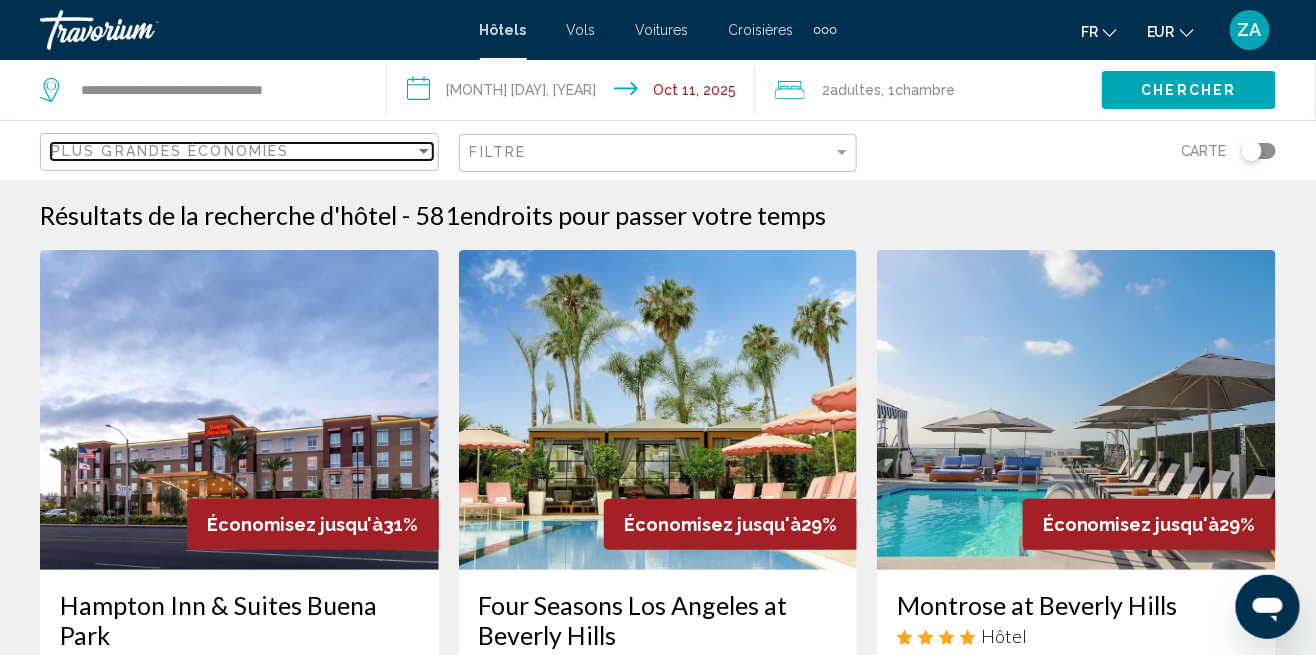 click on "Plus grandes économies" at bounding box center [233, 151] 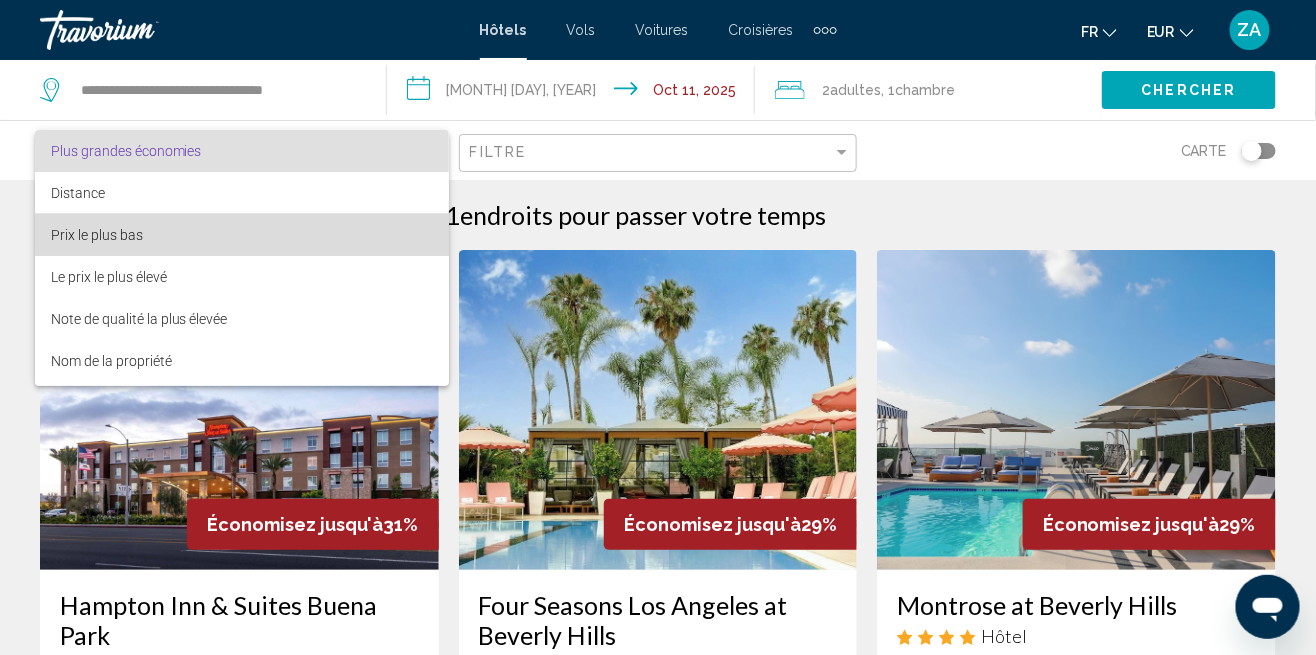 click on "Prix le plus bas" at bounding box center [242, 235] 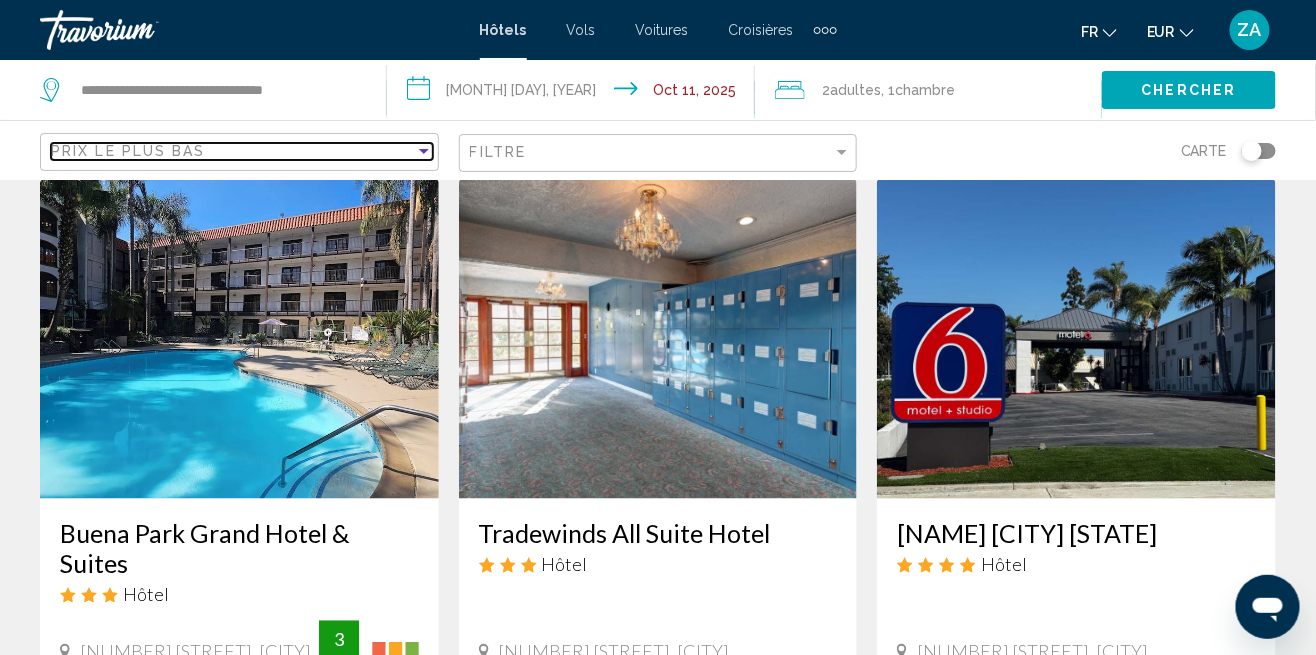 scroll, scrollTop: 849, scrollLeft: 0, axis: vertical 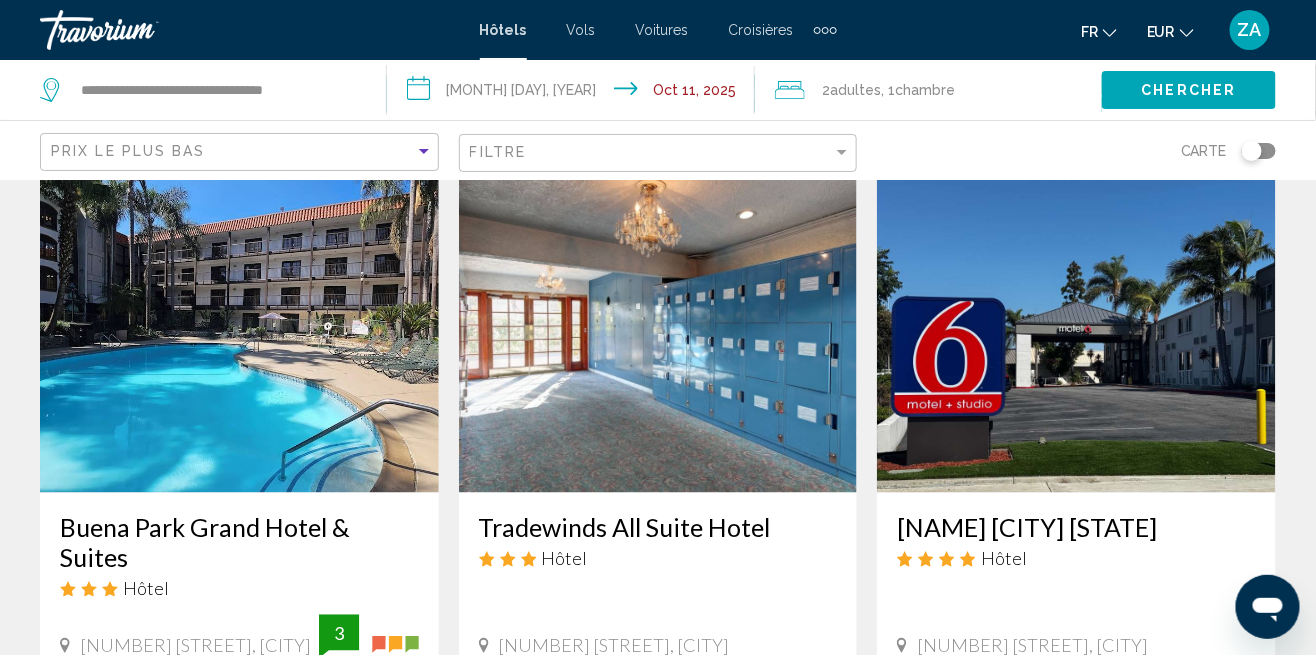 click at bounding box center (239, 333) 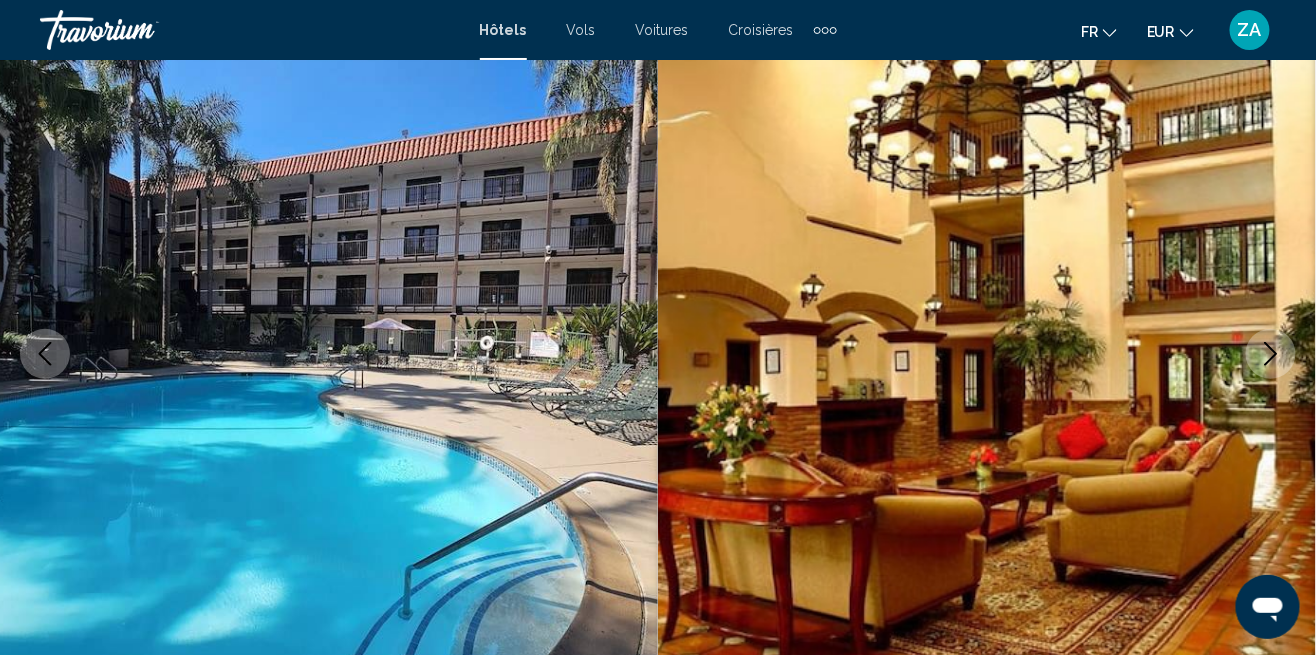 scroll, scrollTop: 142, scrollLeft: 0, axis: vertical 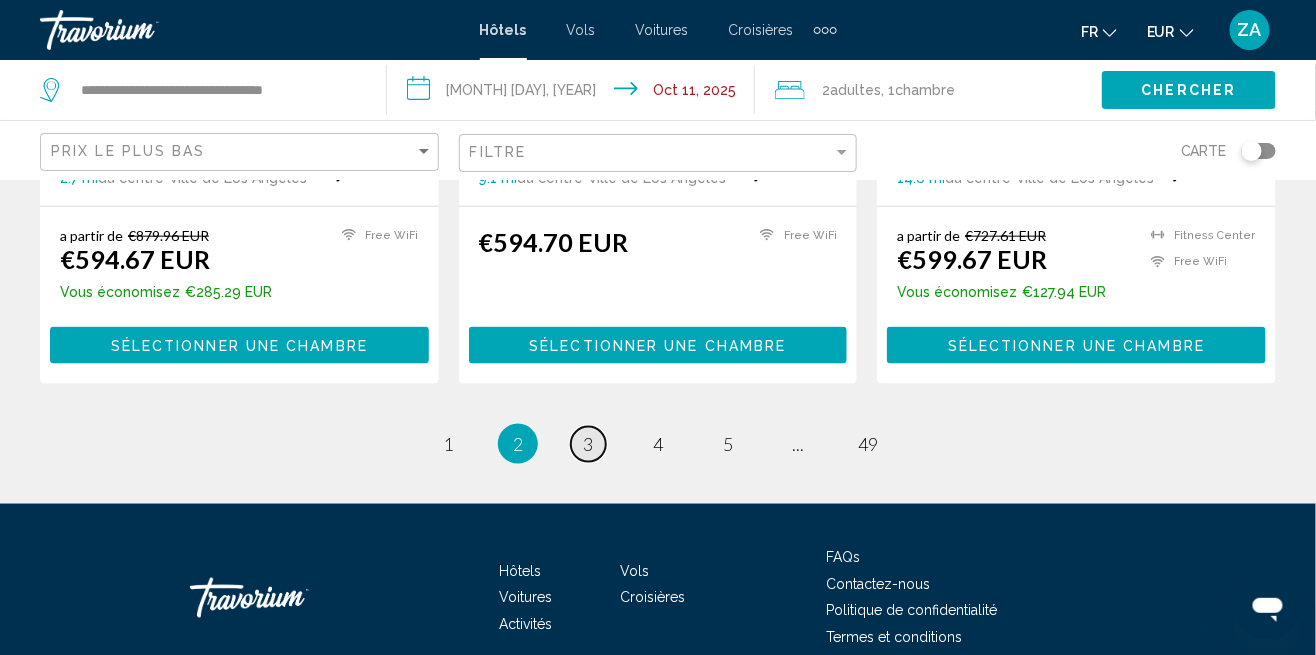 click on "3" at bounding box center (588, 444) 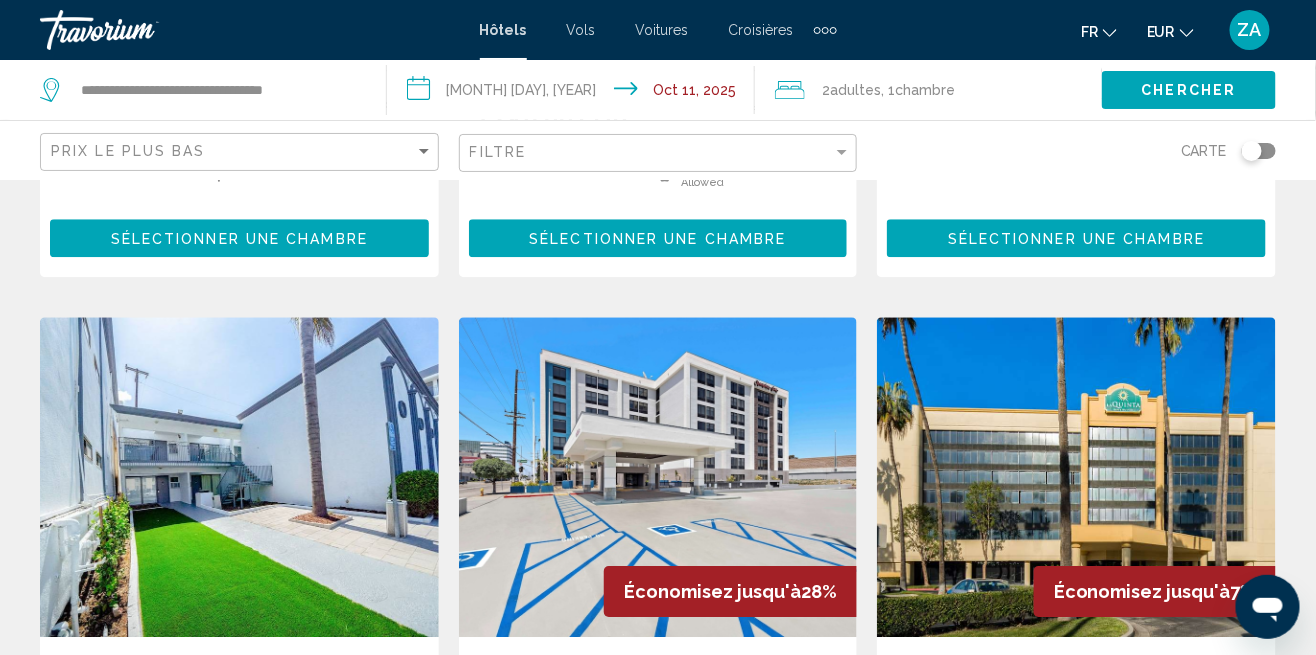 scroll, scrollTop: 1509, scrollLeft: 0, axis: vertical 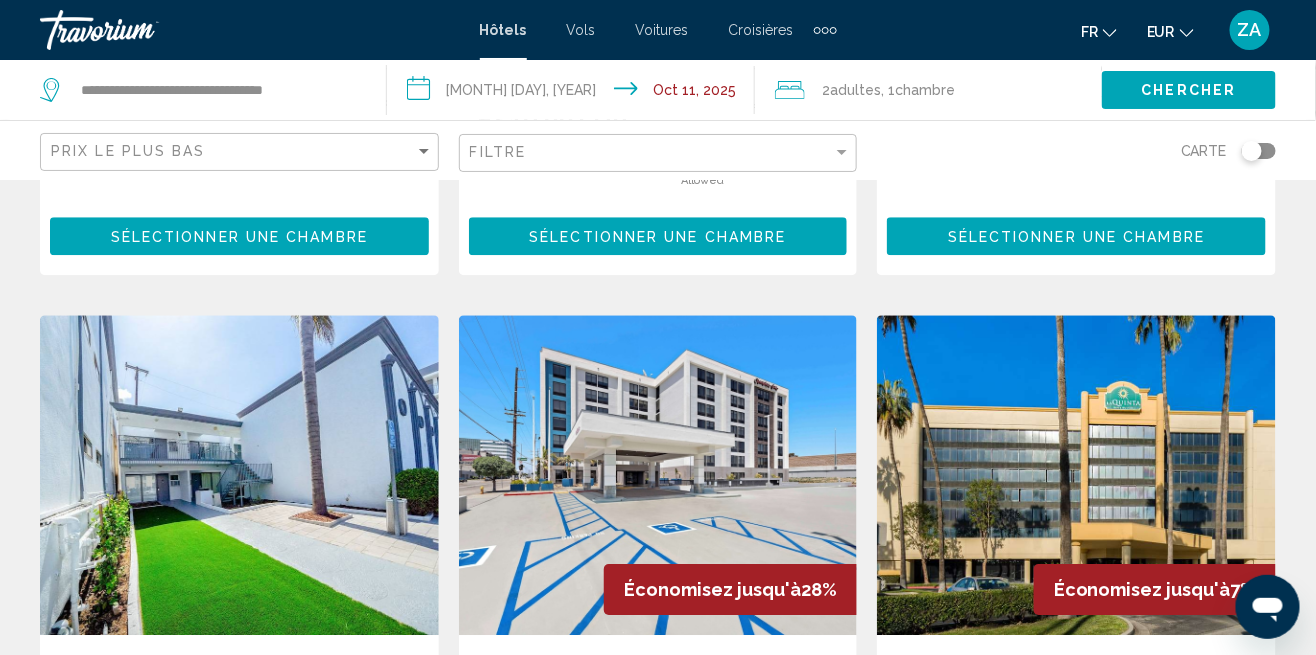 click at bounding box center (239, 475) 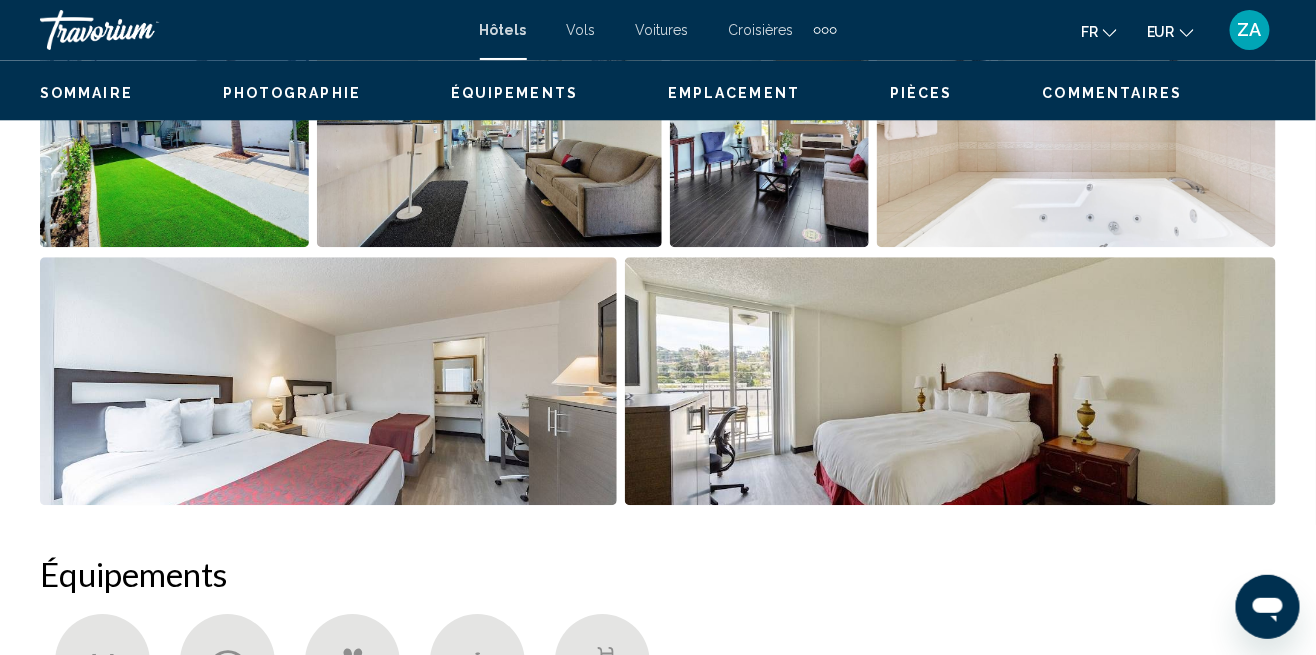scroll, scrollTop: 160, scrollLeft: 0, axis: vertical 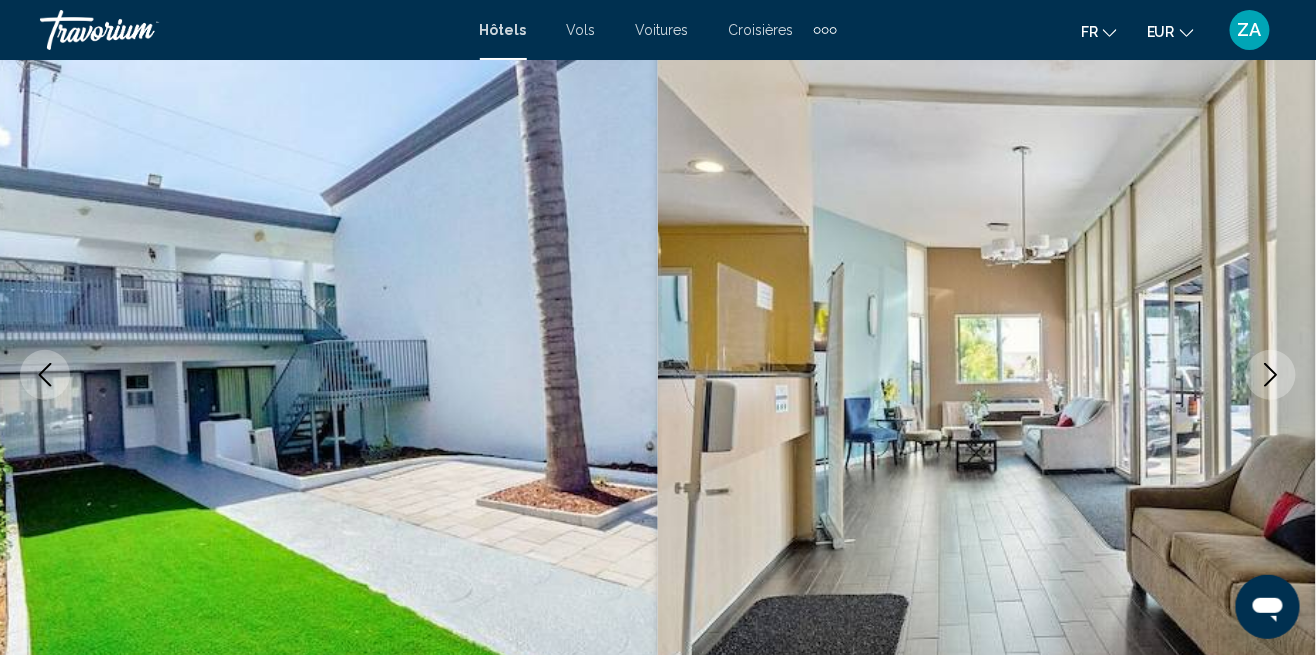 click 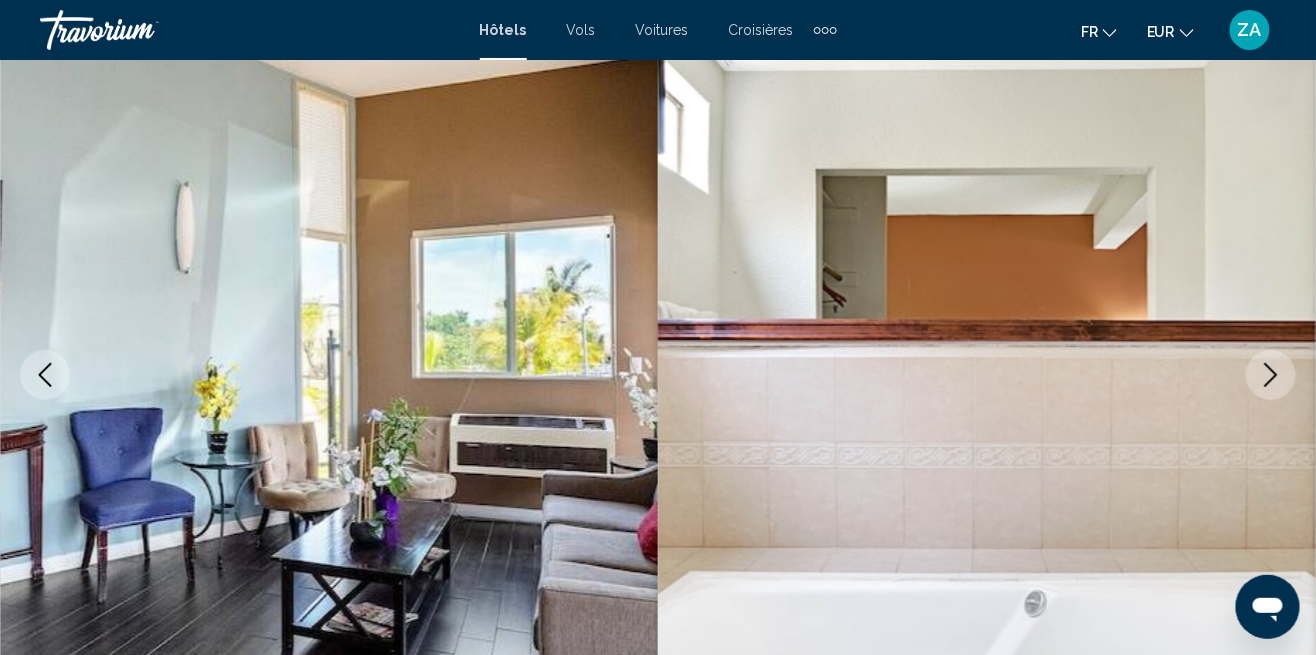 click 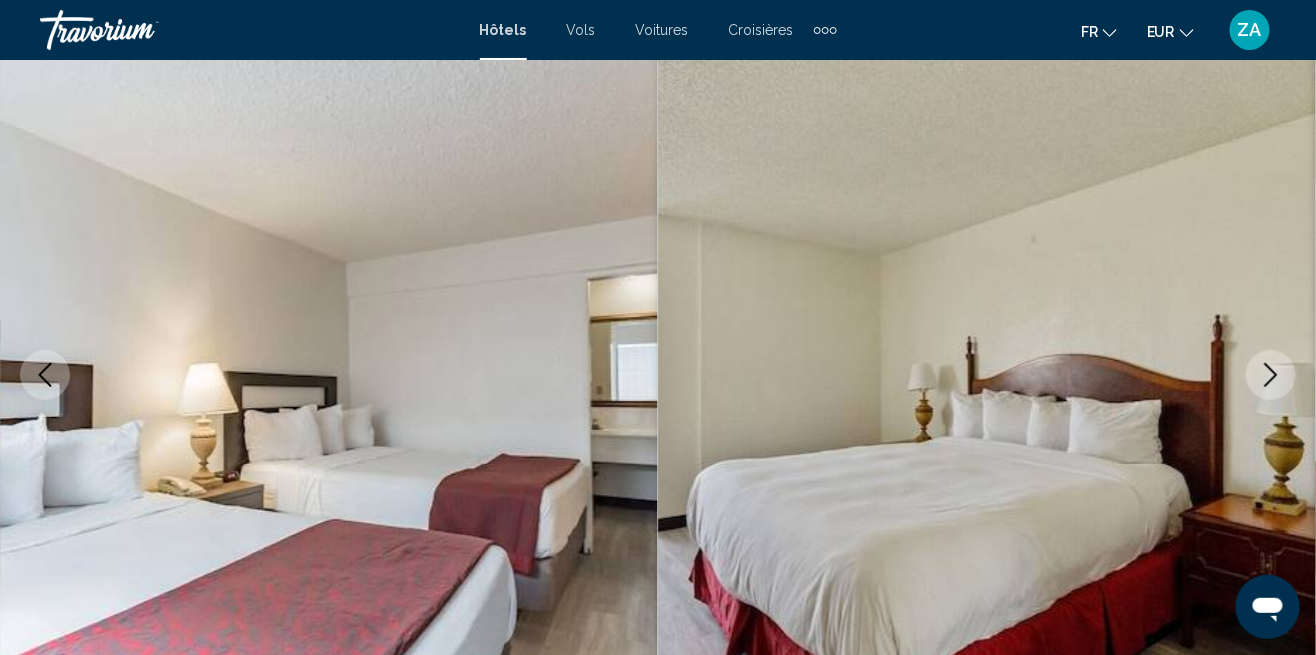 click 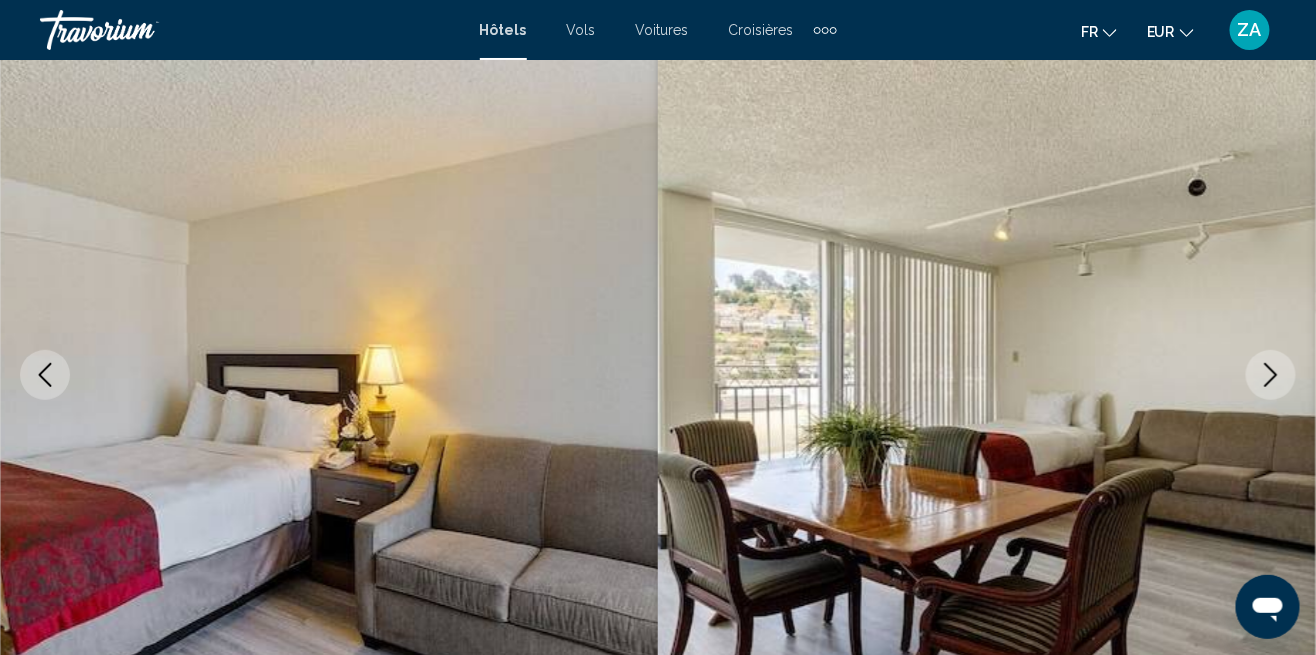click 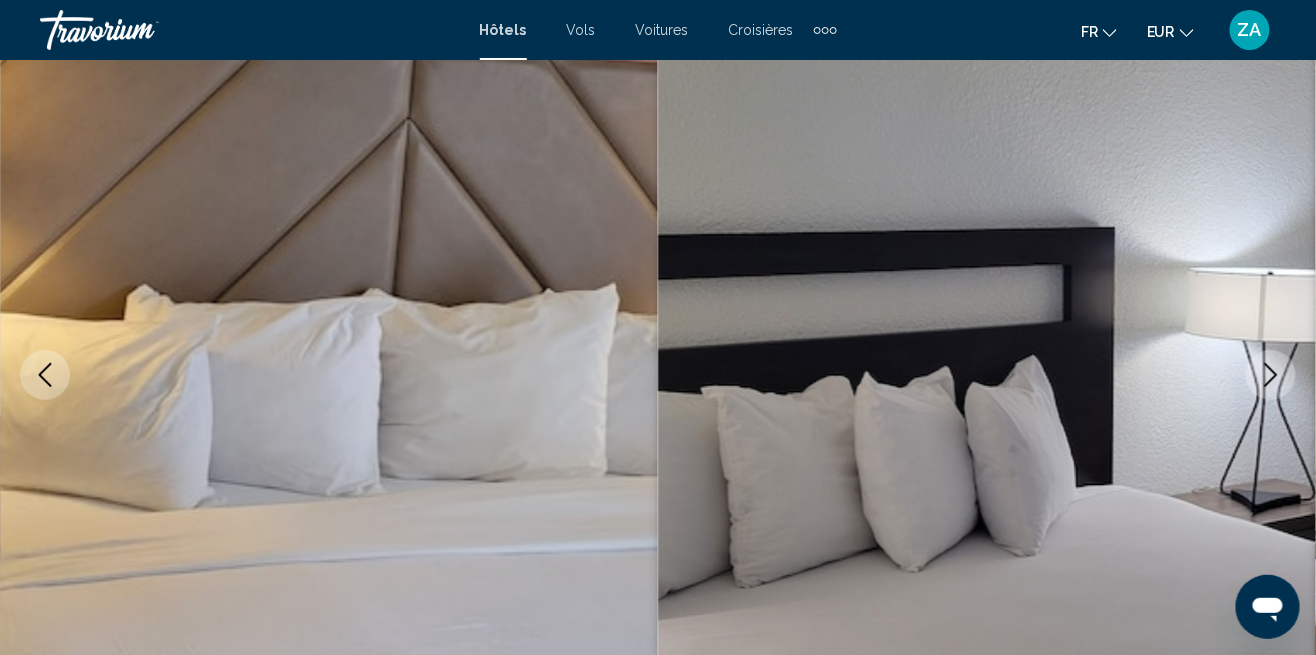 click 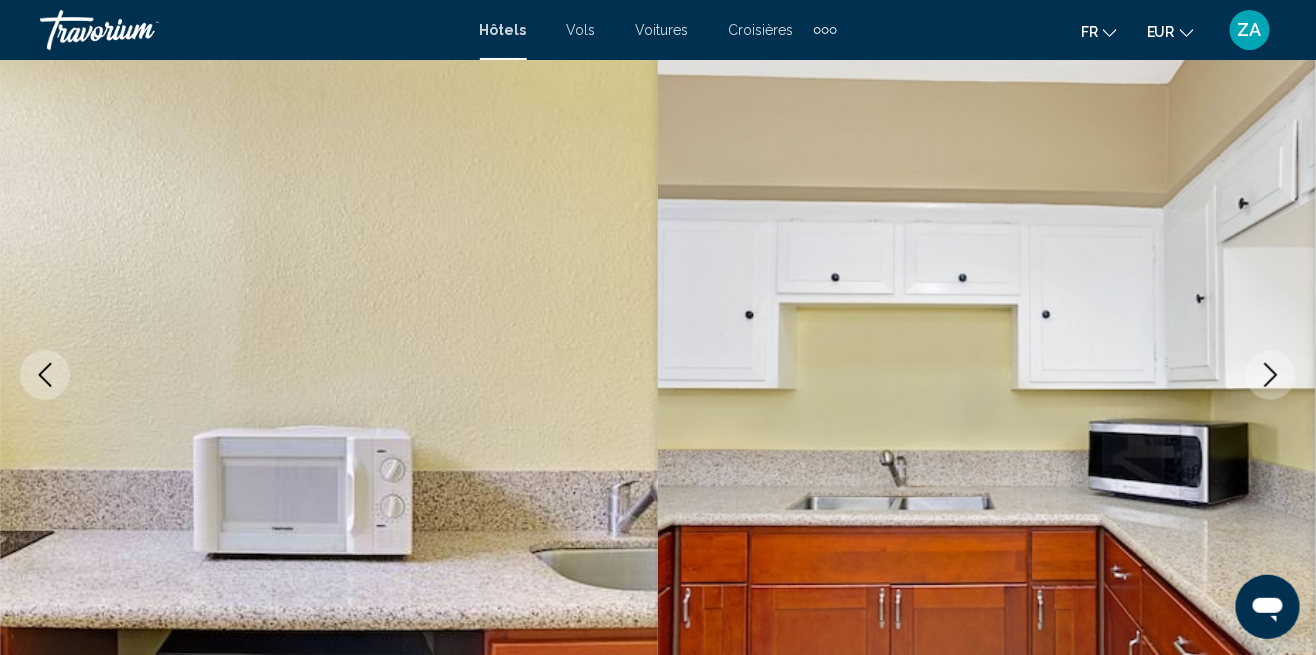 click 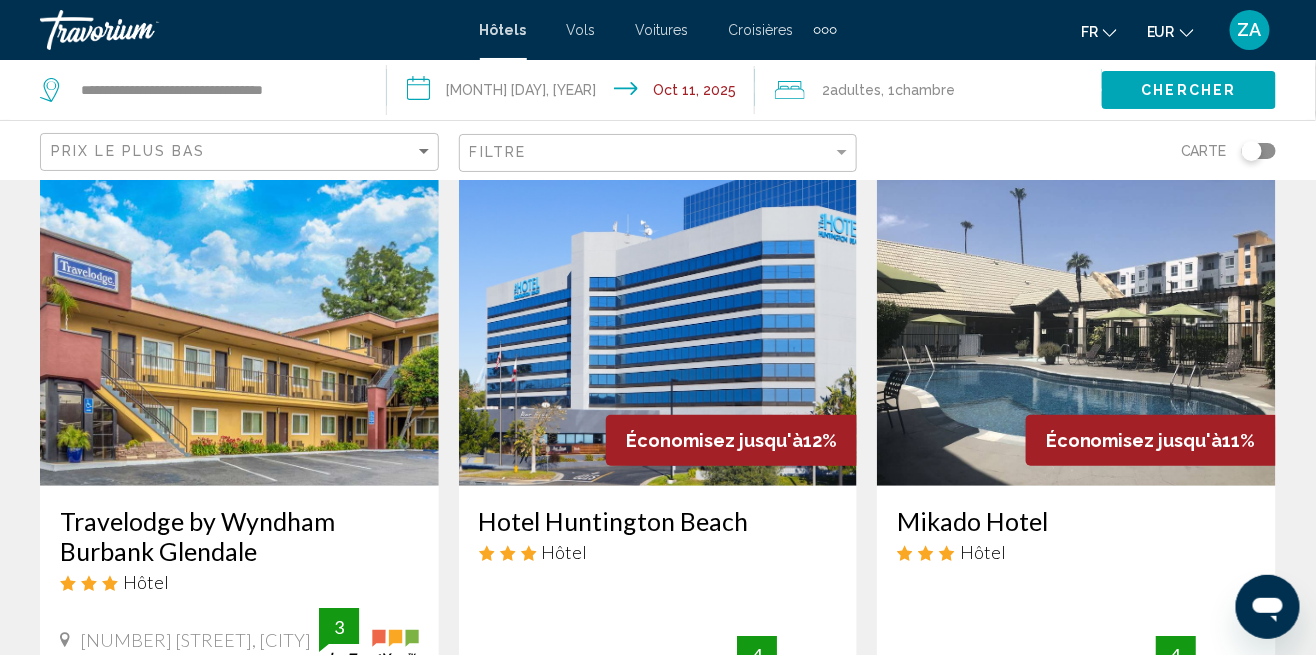 scroll, scrollTop: 2428, scrollLeft: 0, axis: vertical 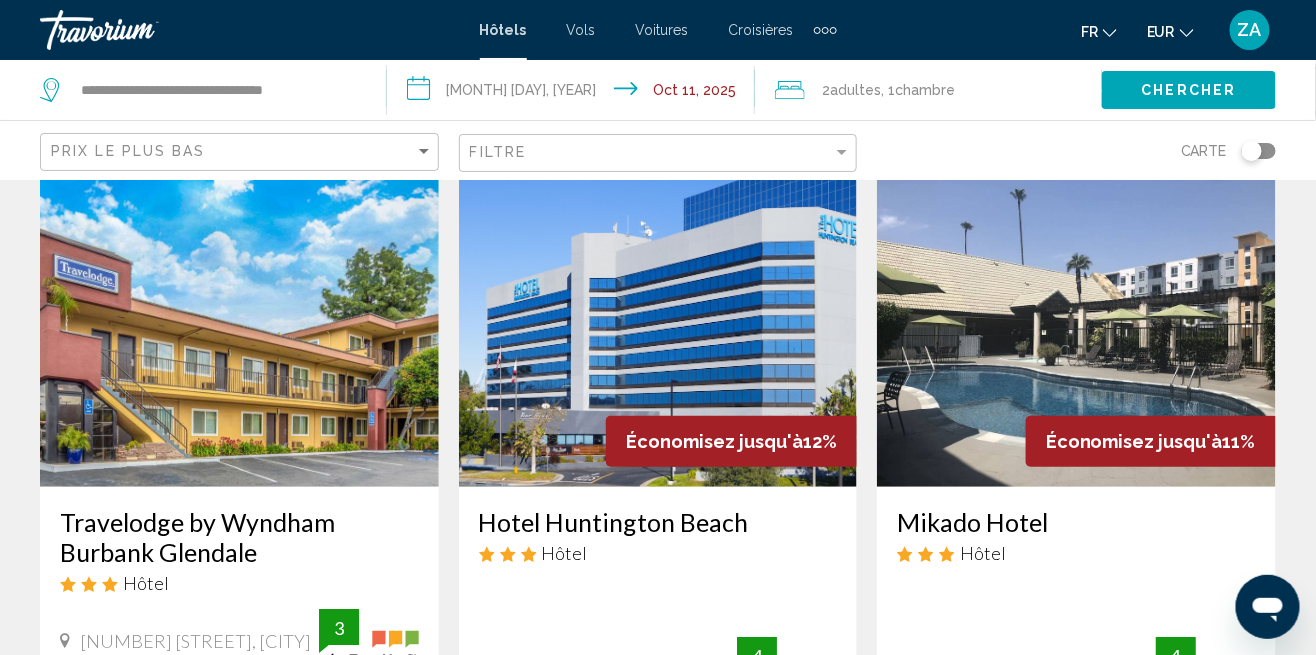 click at bounding box center (1076, 327) 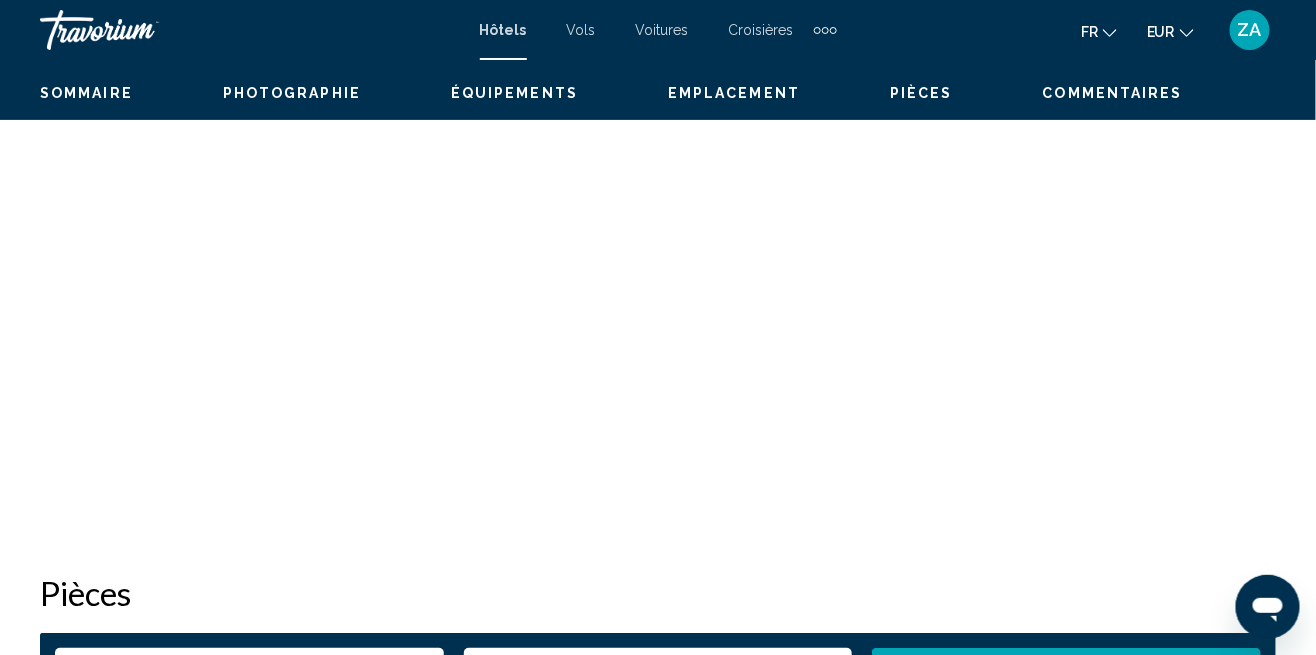 scroll, scrollTop: 160, scrollLeft: 0, axis: vertical 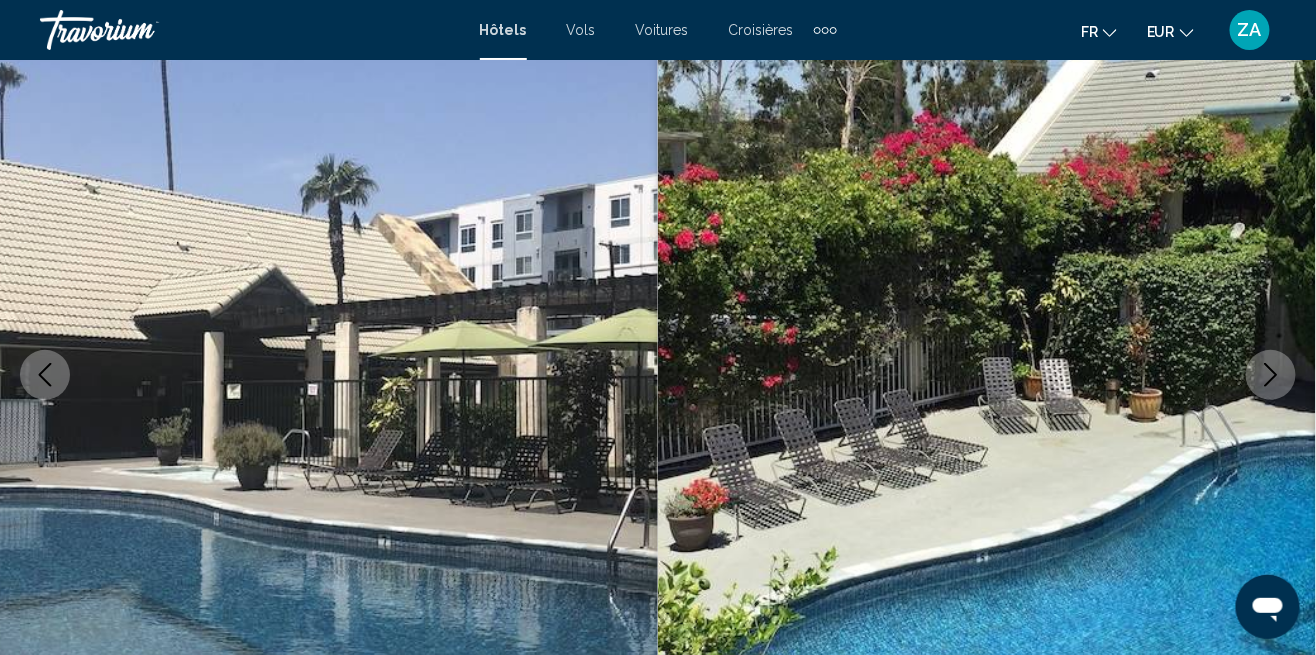 click 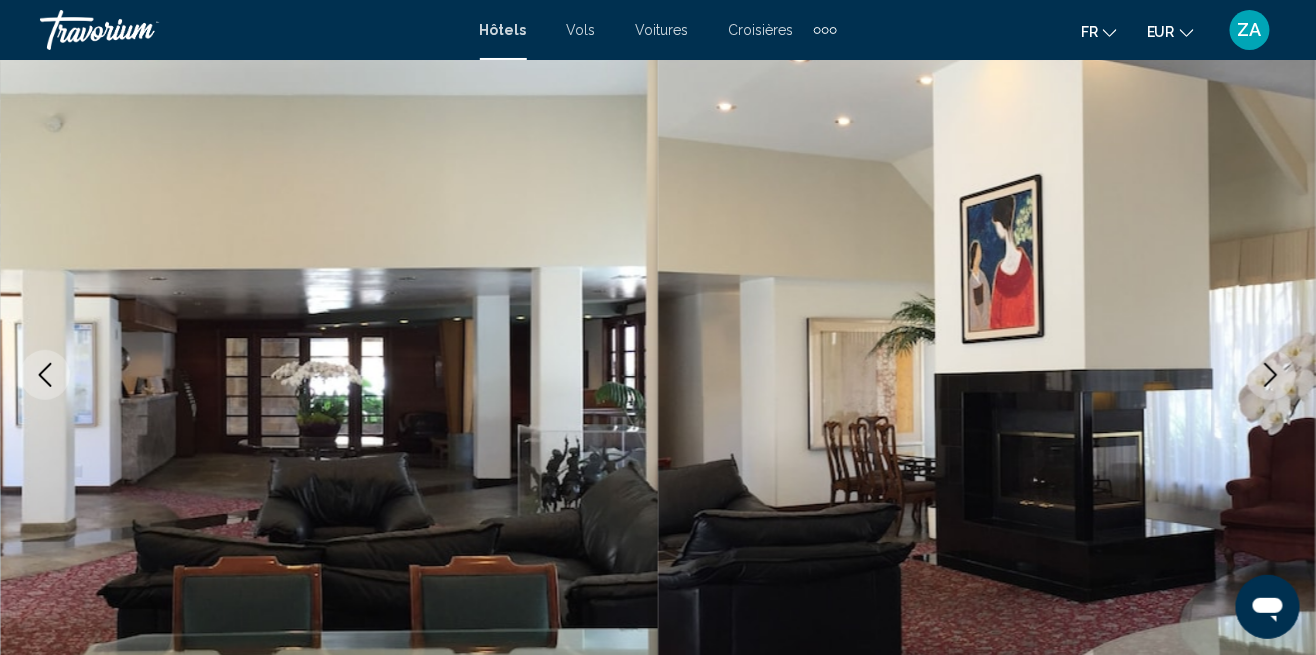 click 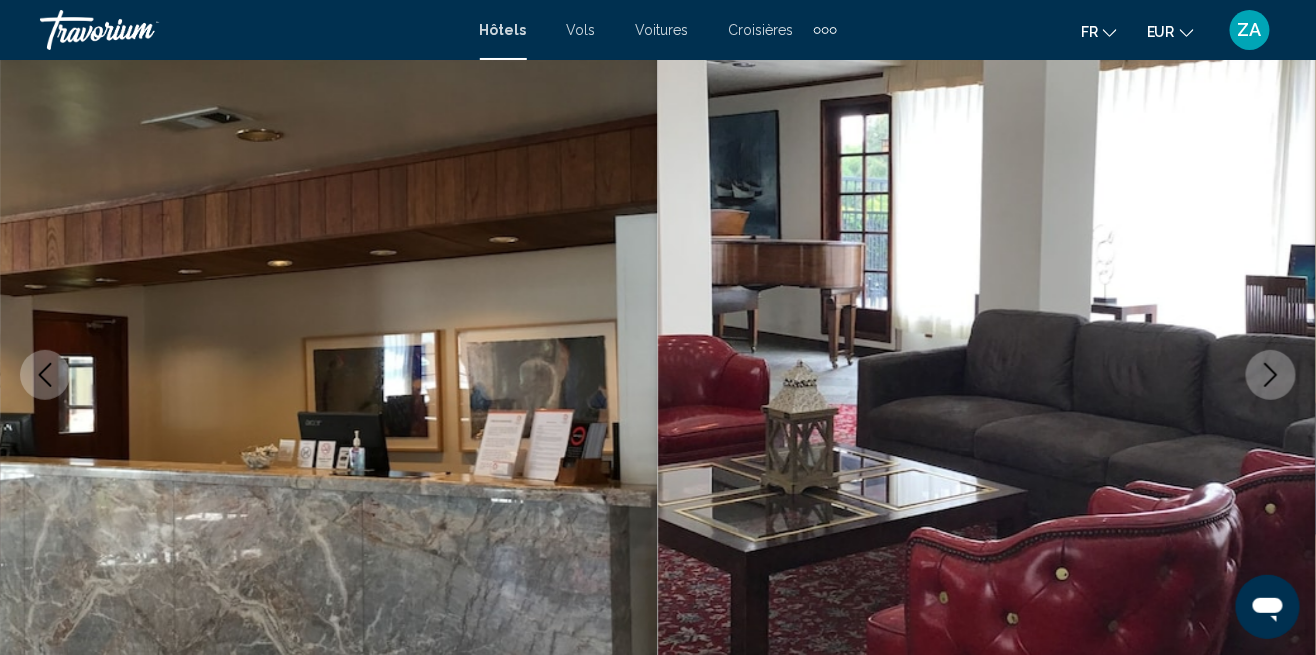 click at bounding box center [1271, 375] 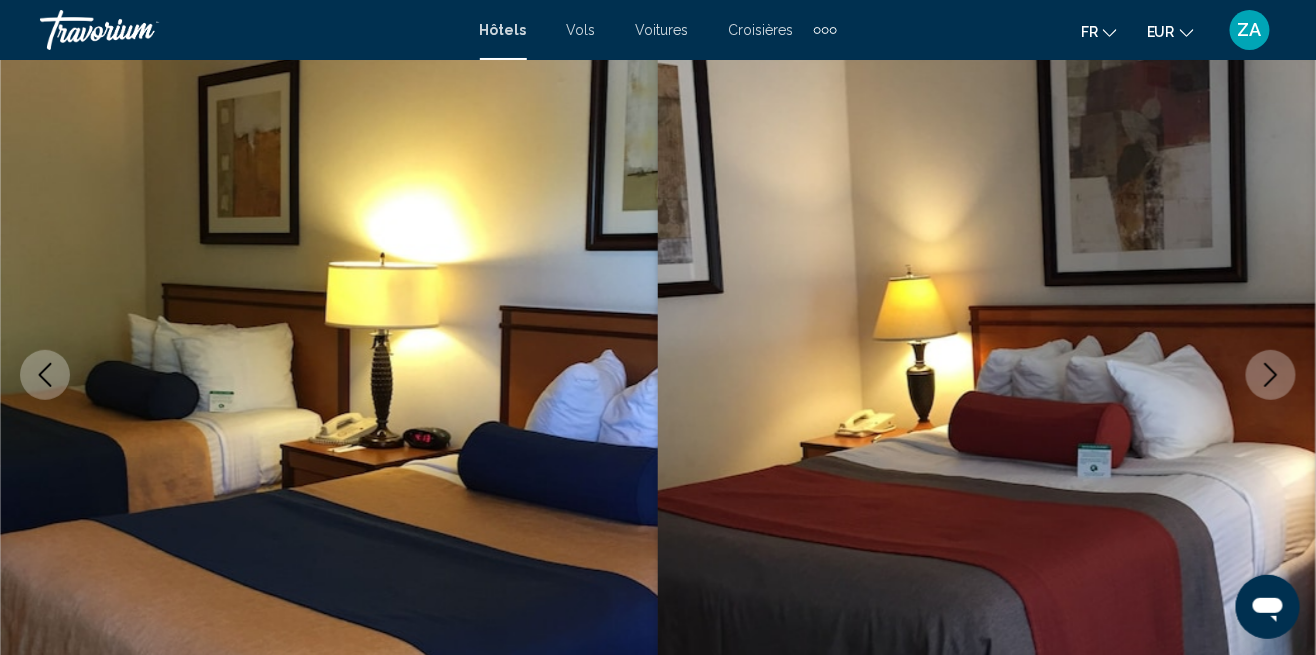 click at bounding box center [1271, 375] 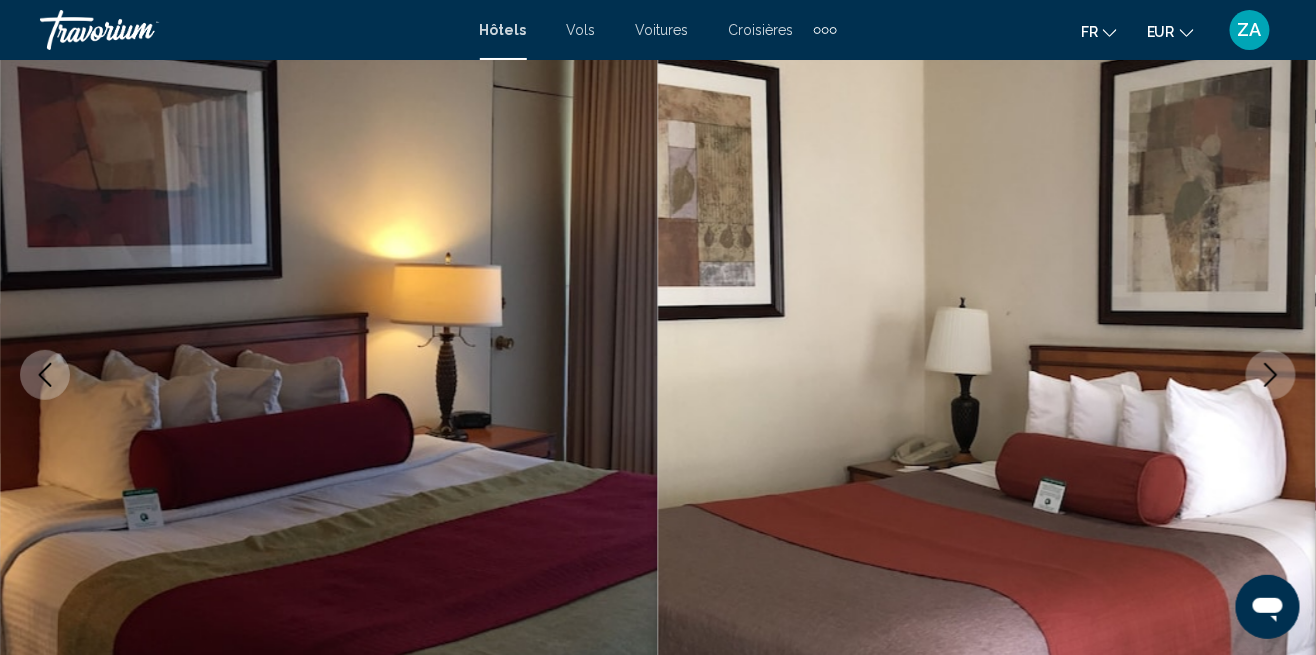 click at bounding box center [1271, 375] 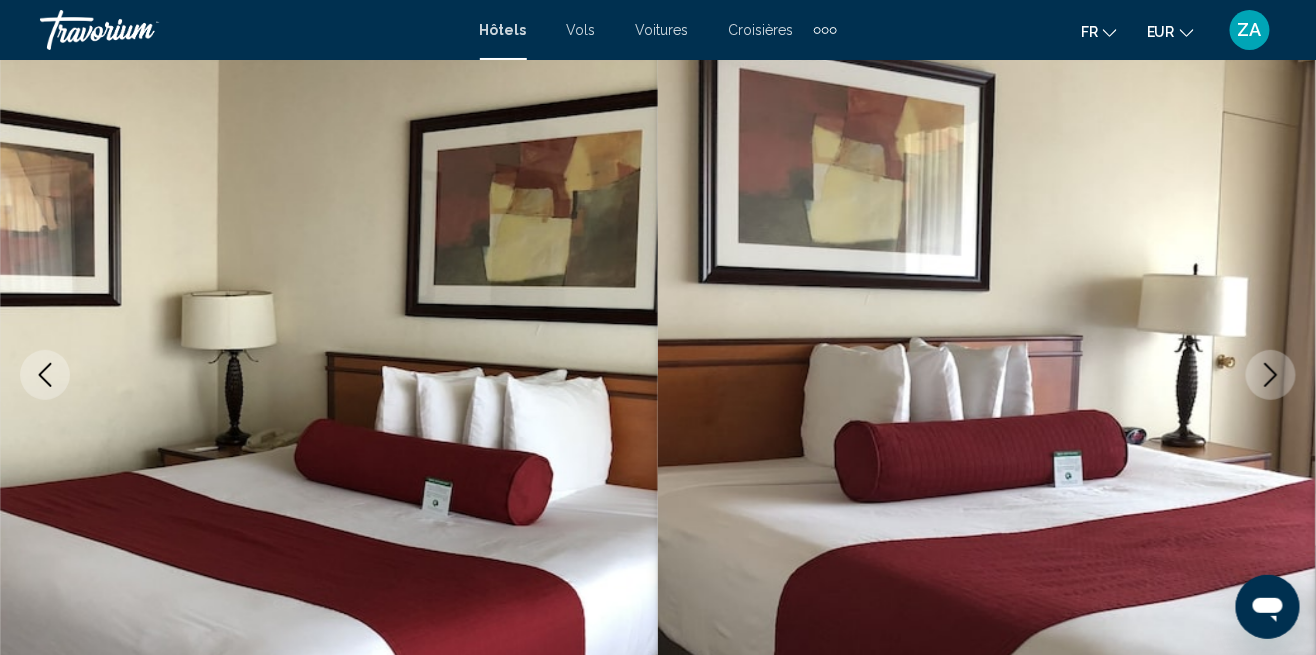 click at bounding box center (1271, 375) 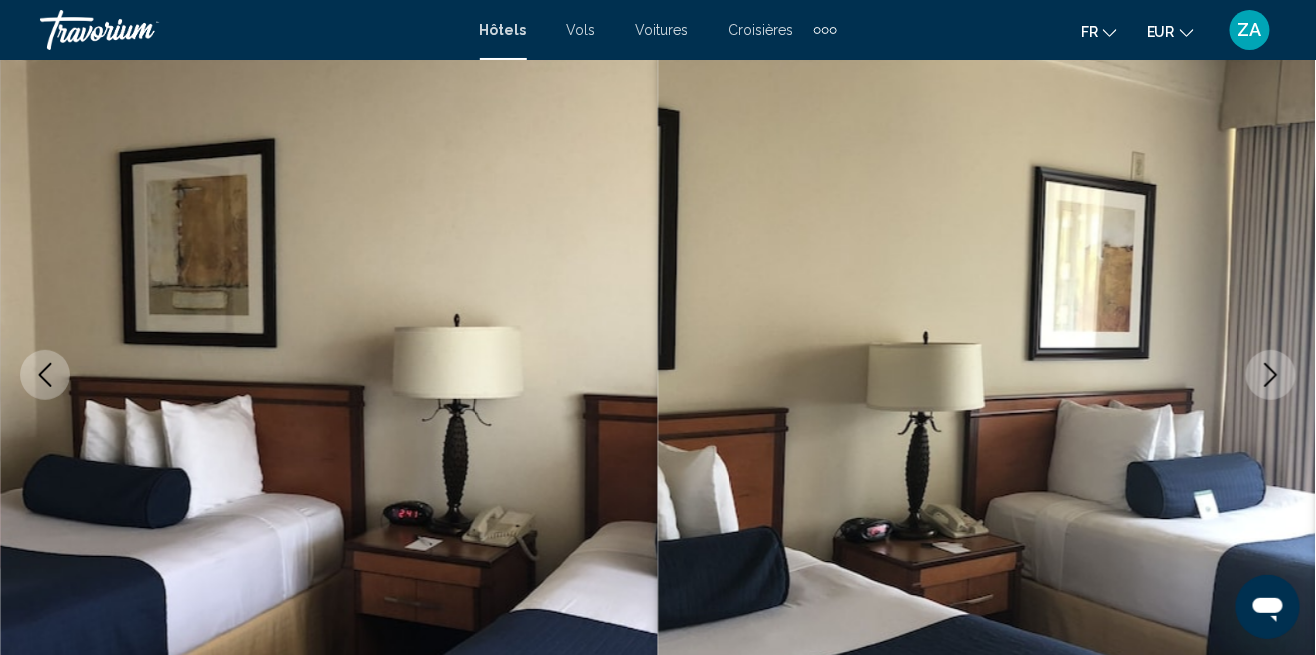 click at bounding box center (1271, 375) 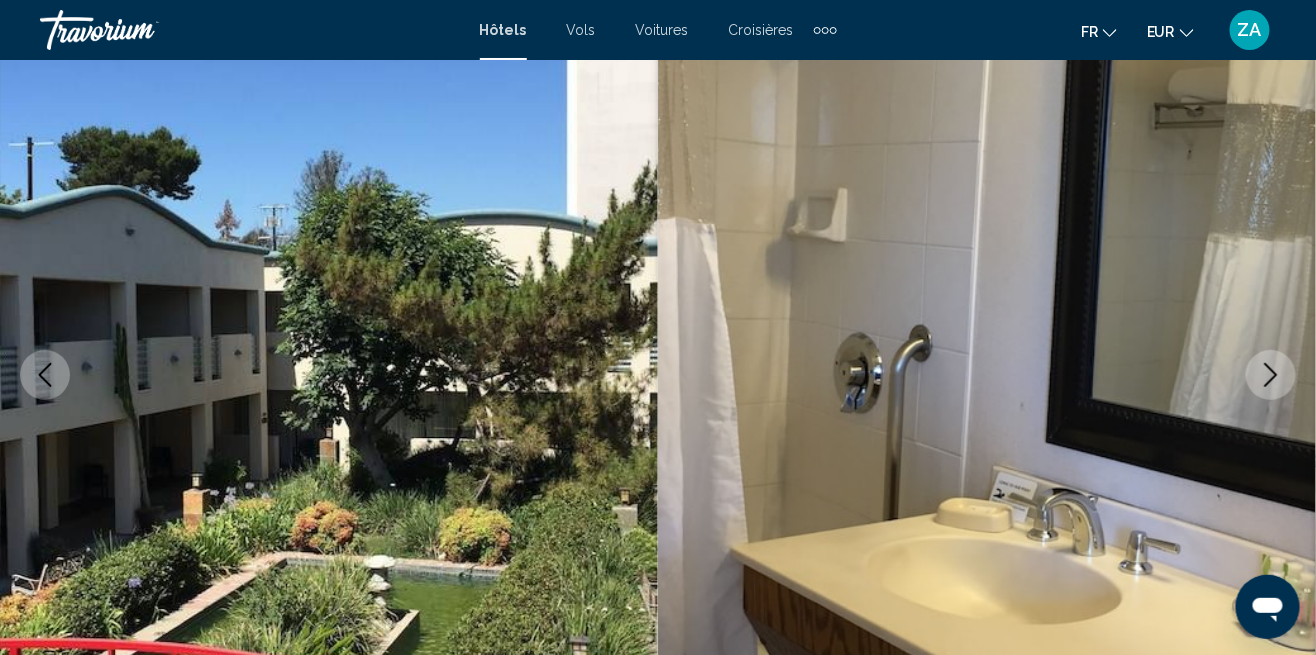 click at bounding box center [1271, 375] 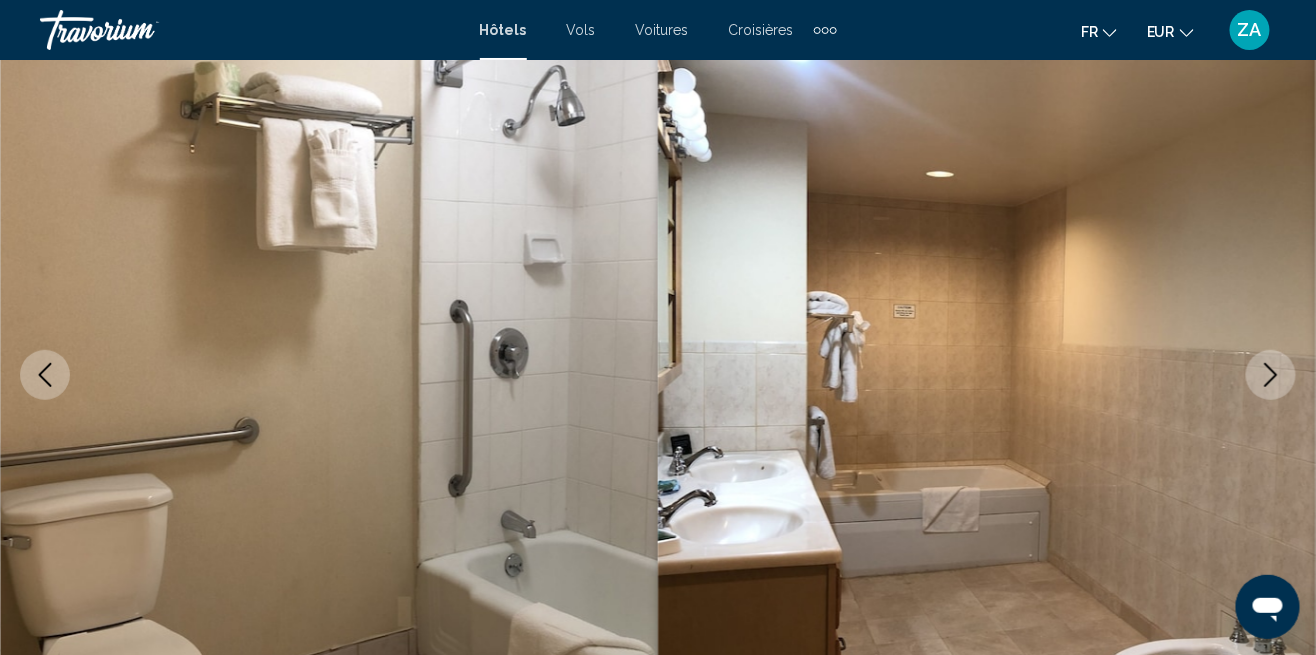 click at bounding box center [1271, 375] 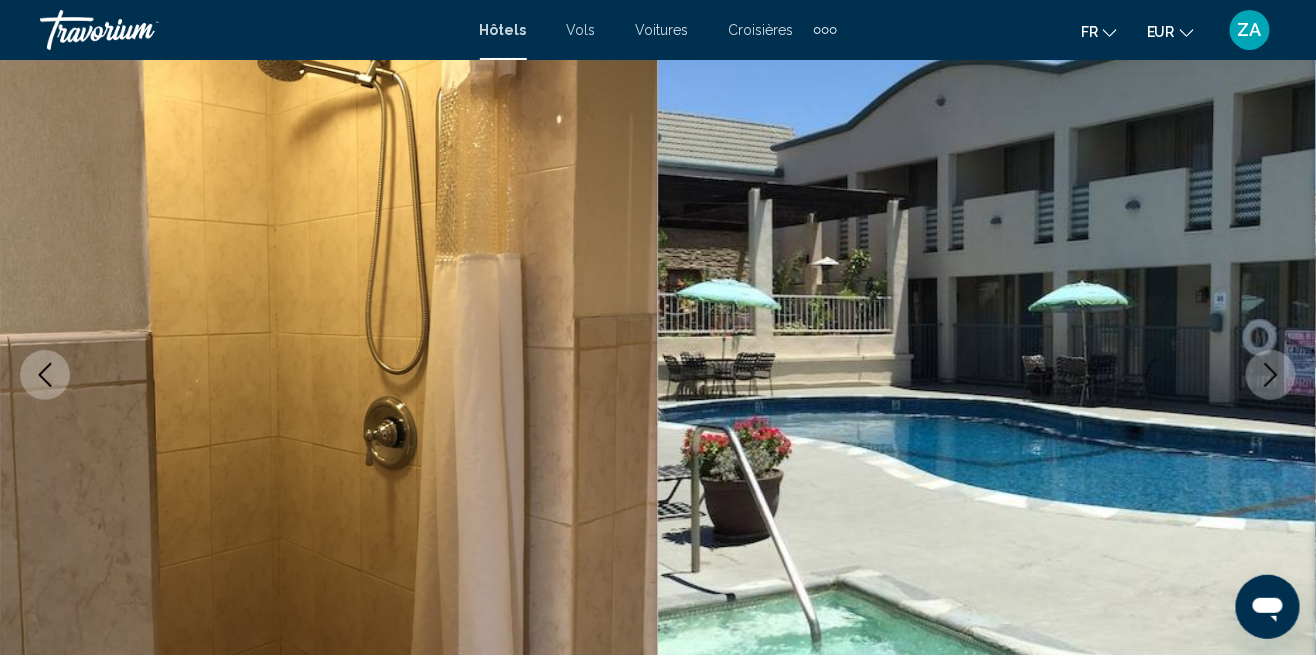 click 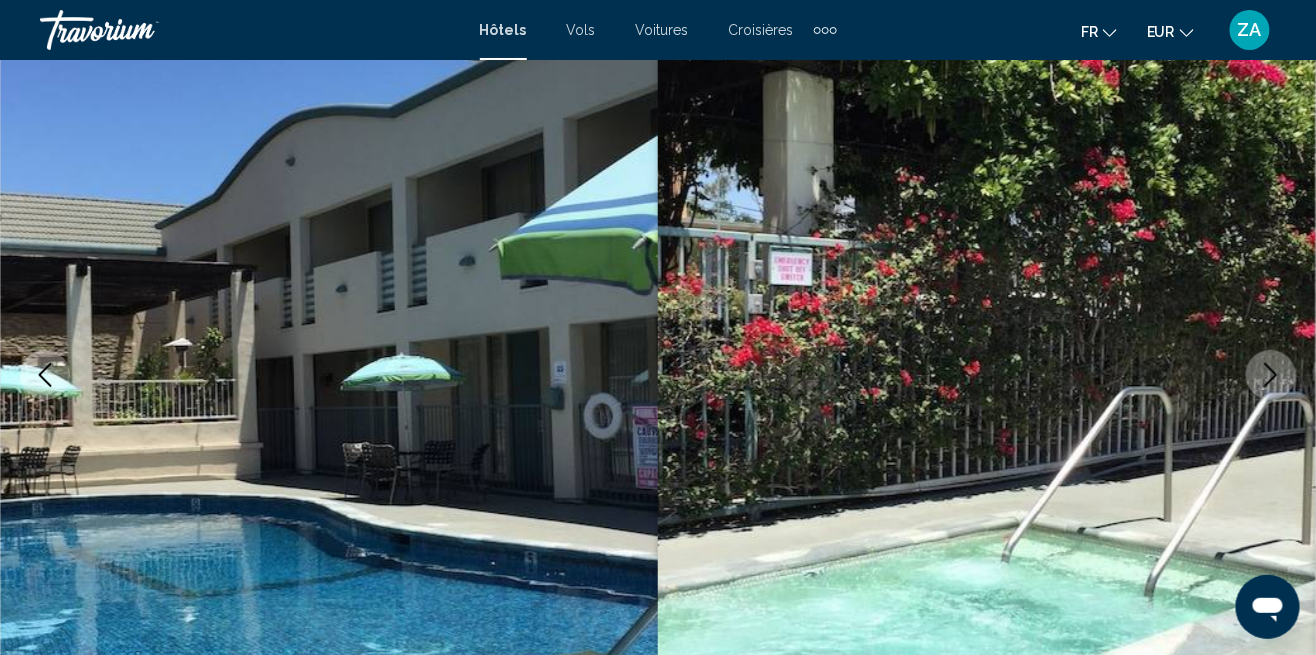 click 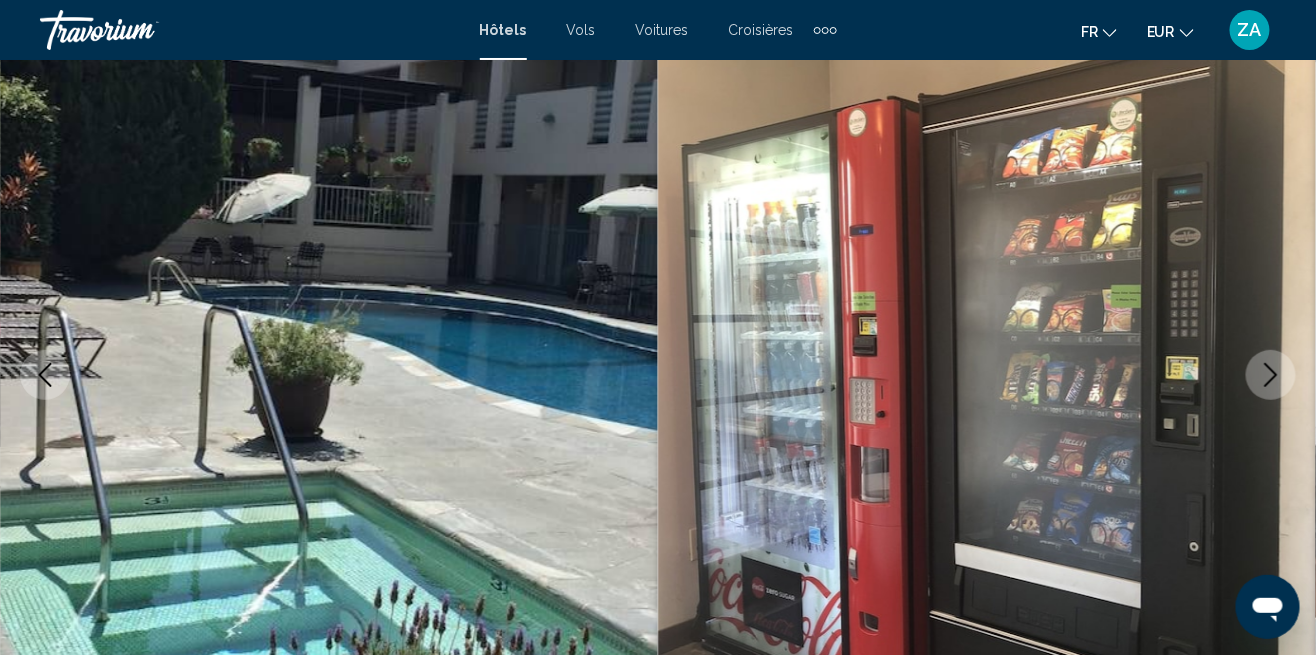 click at bounding box center [1271, 375] 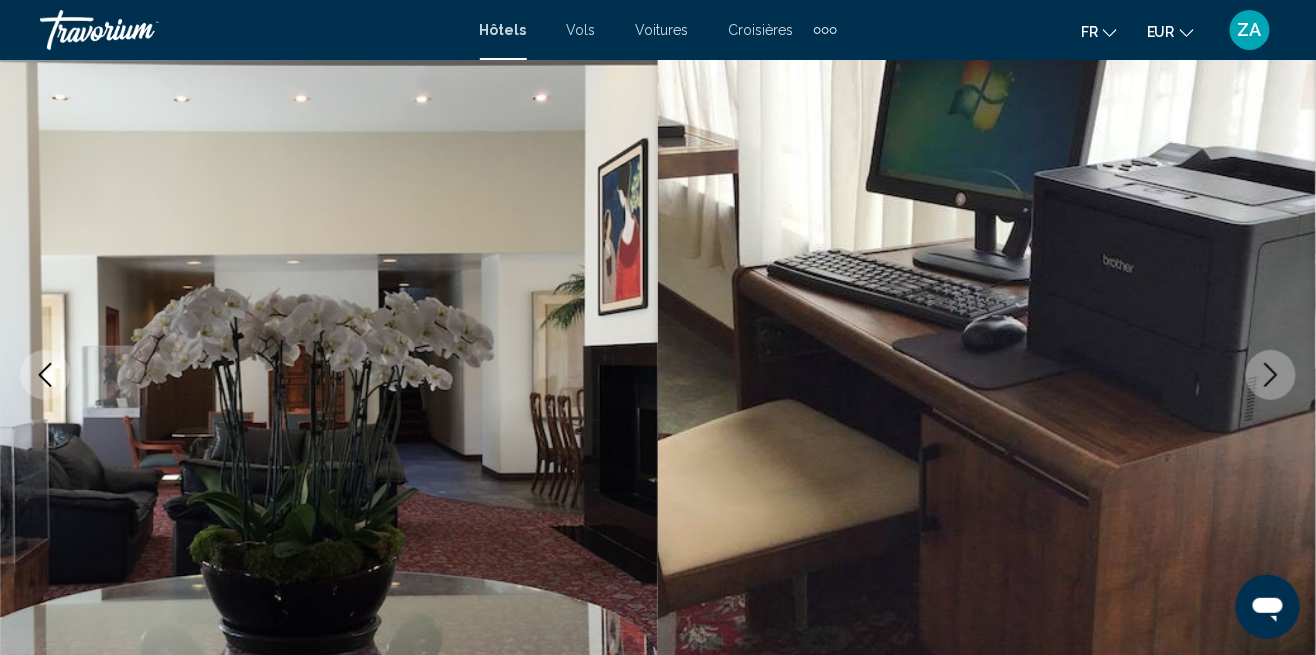 click 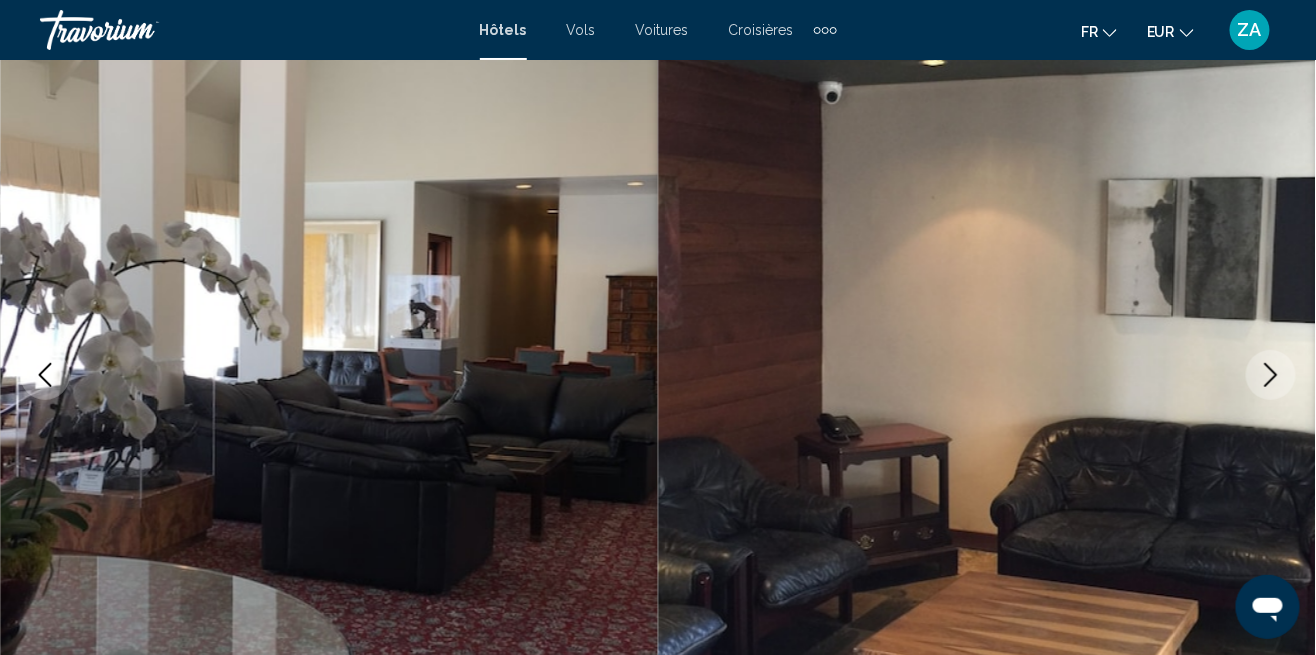 click 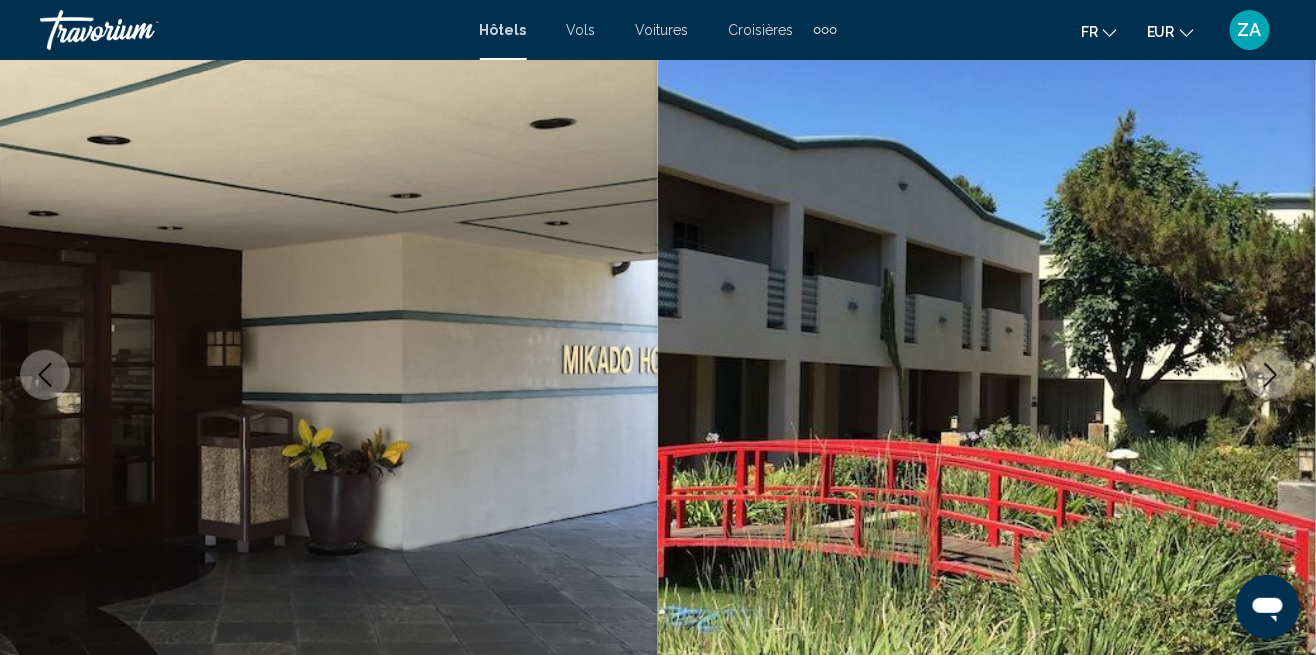 click 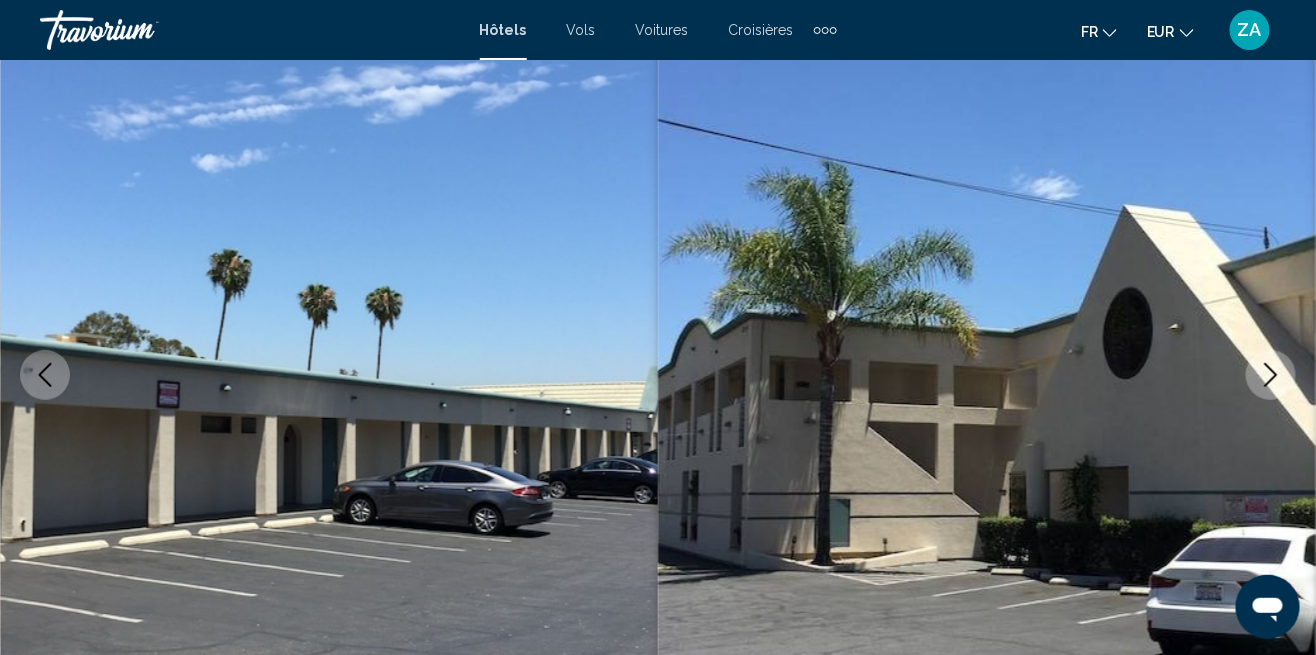 click 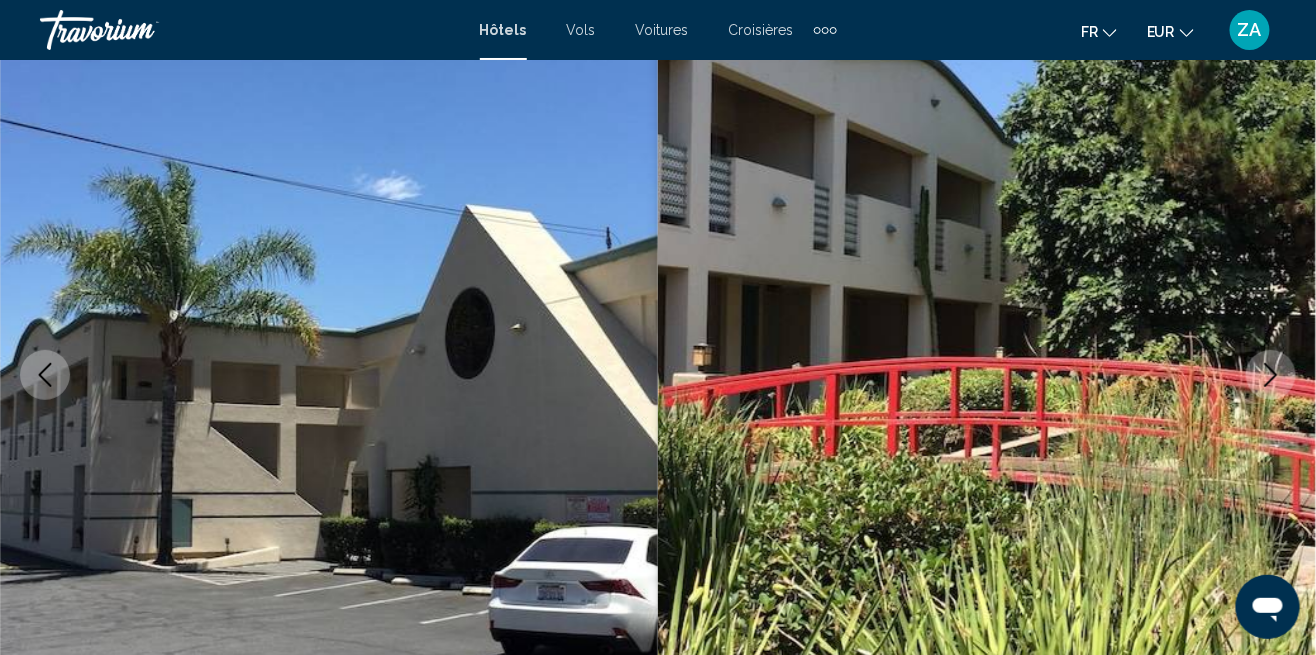 click 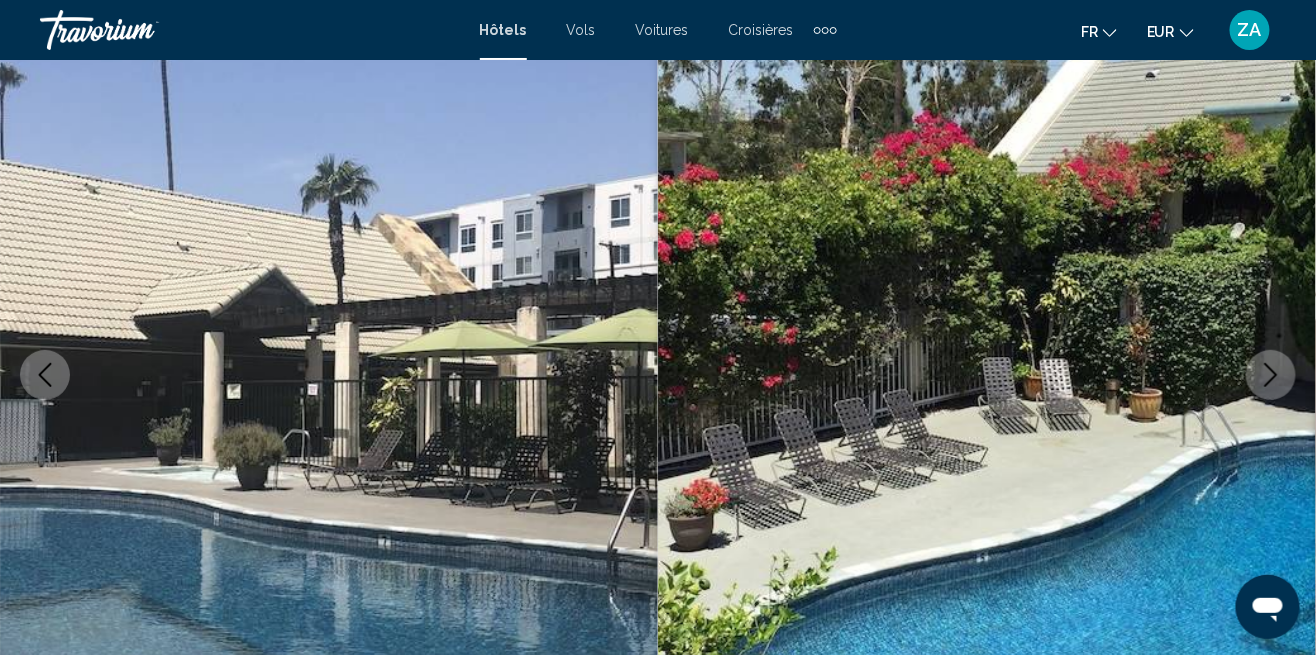 click at bounding box center [1271, 375] 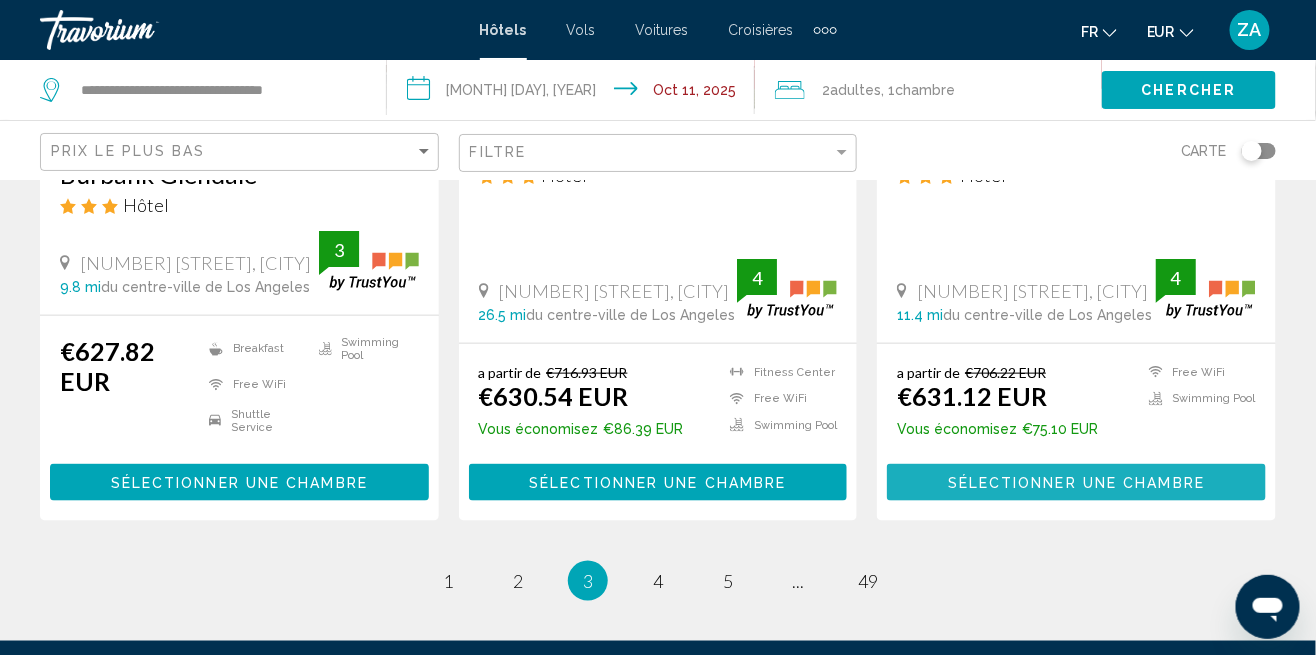 scroll, scrollTop: 2945, scrollLeft: 0, axis: vertical 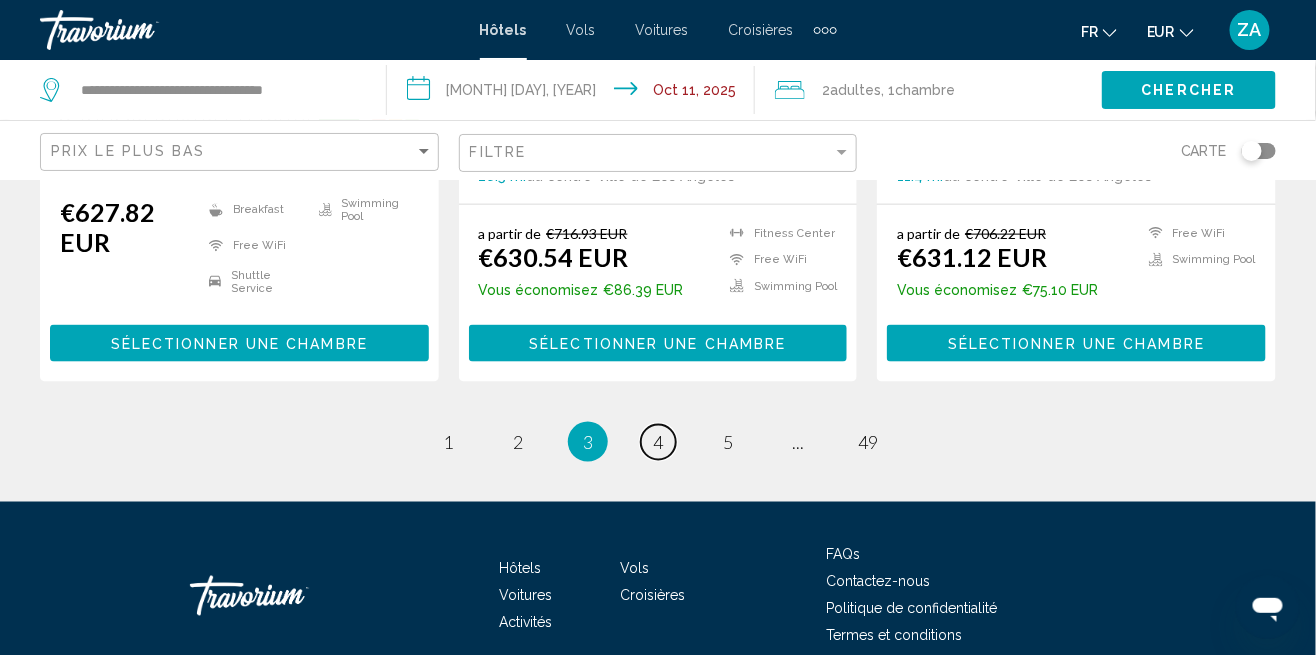 click on "page  4" at bounding box center (658, 442) 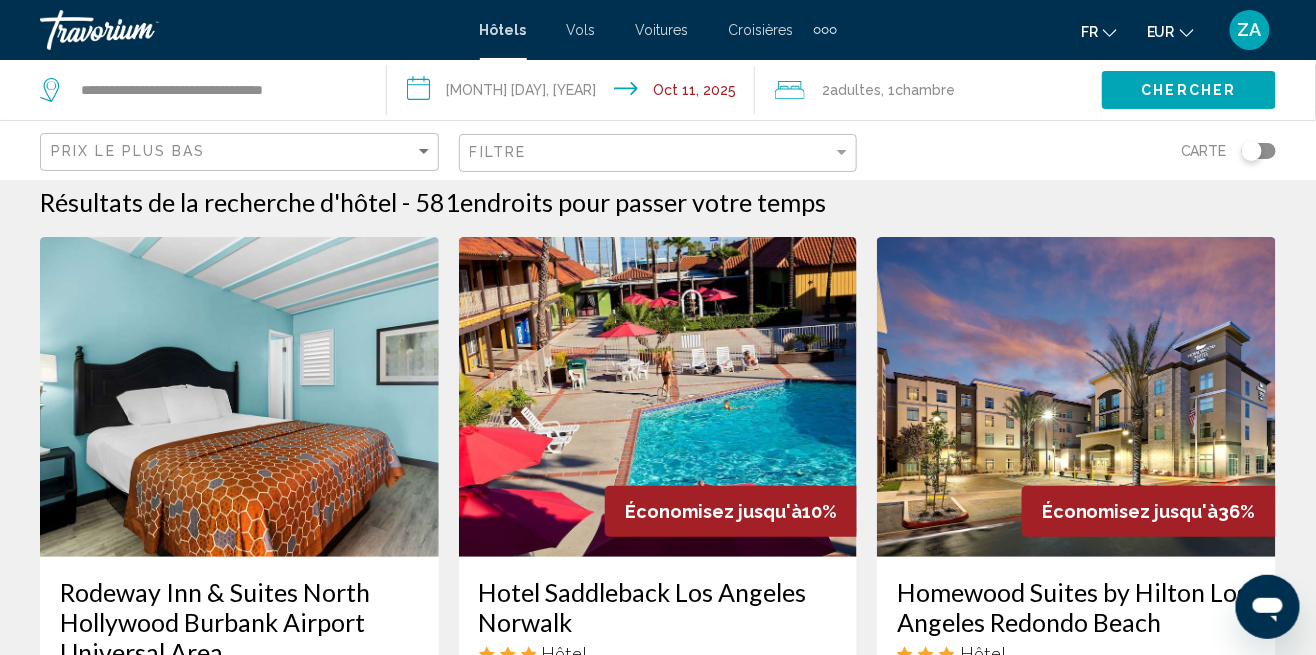 scroll, scrollTop: 0, scrollLeft: 0, axis: both 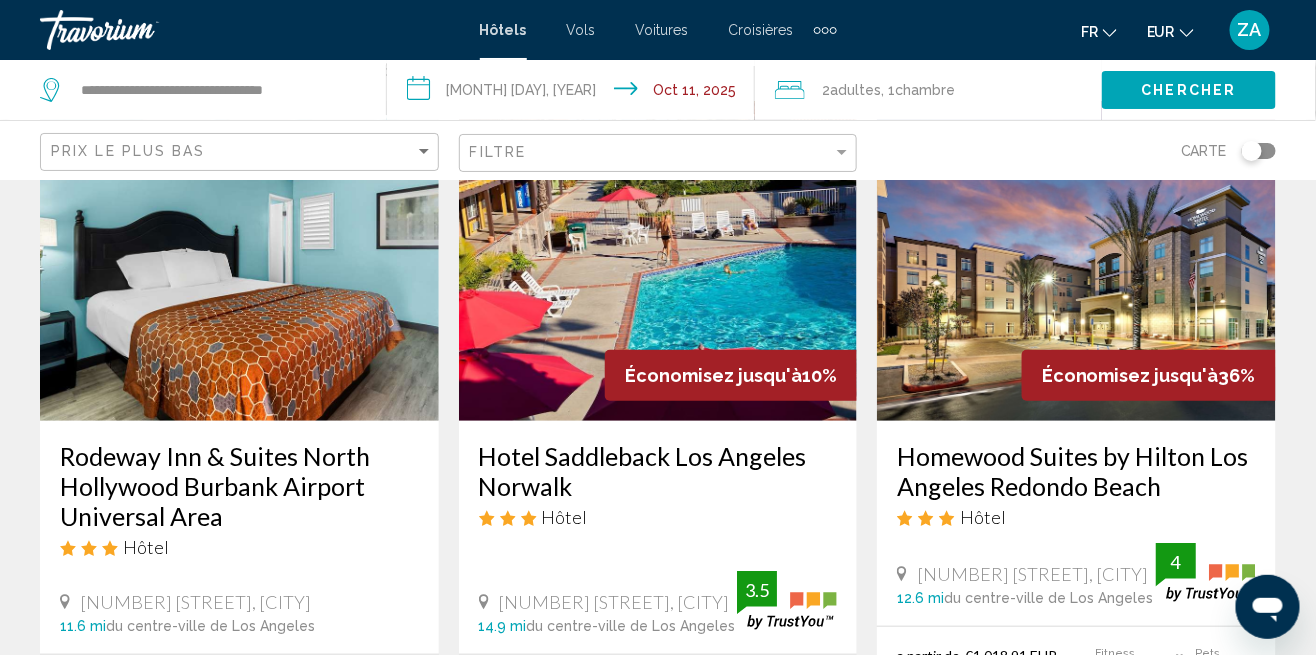 click at bounding box center (1076, 261) 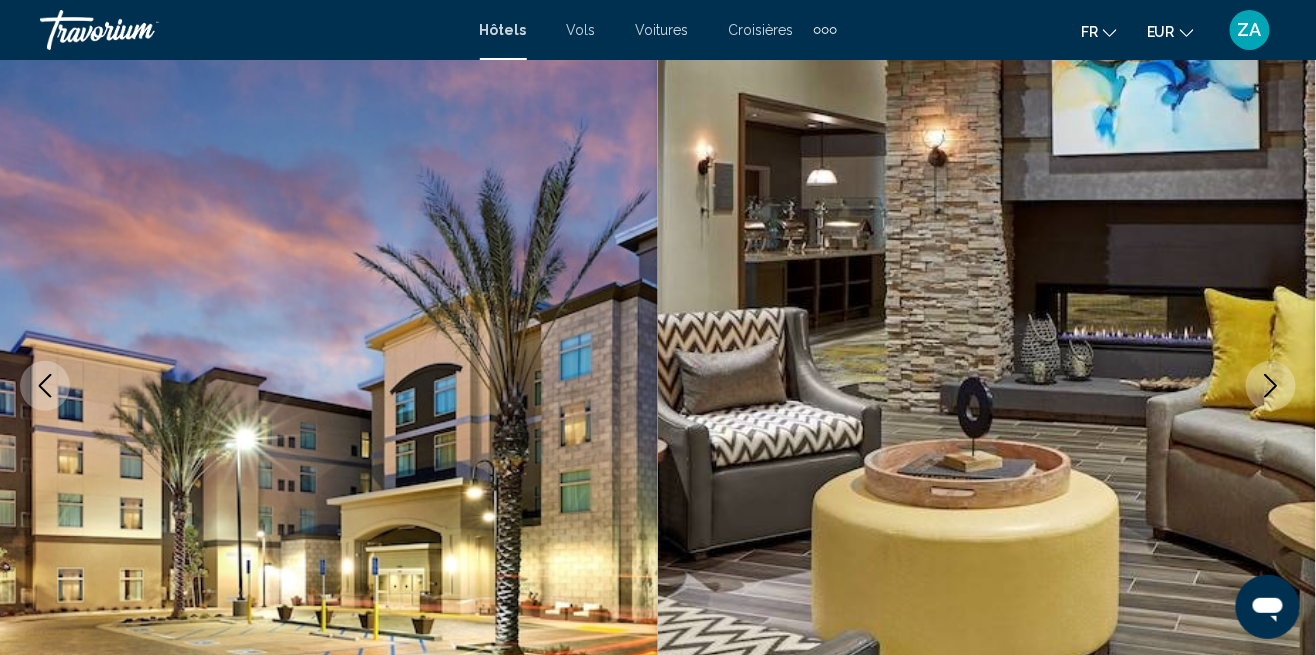 scroll, scrollTop: 159, scrollLeft: 0, axis: vertical 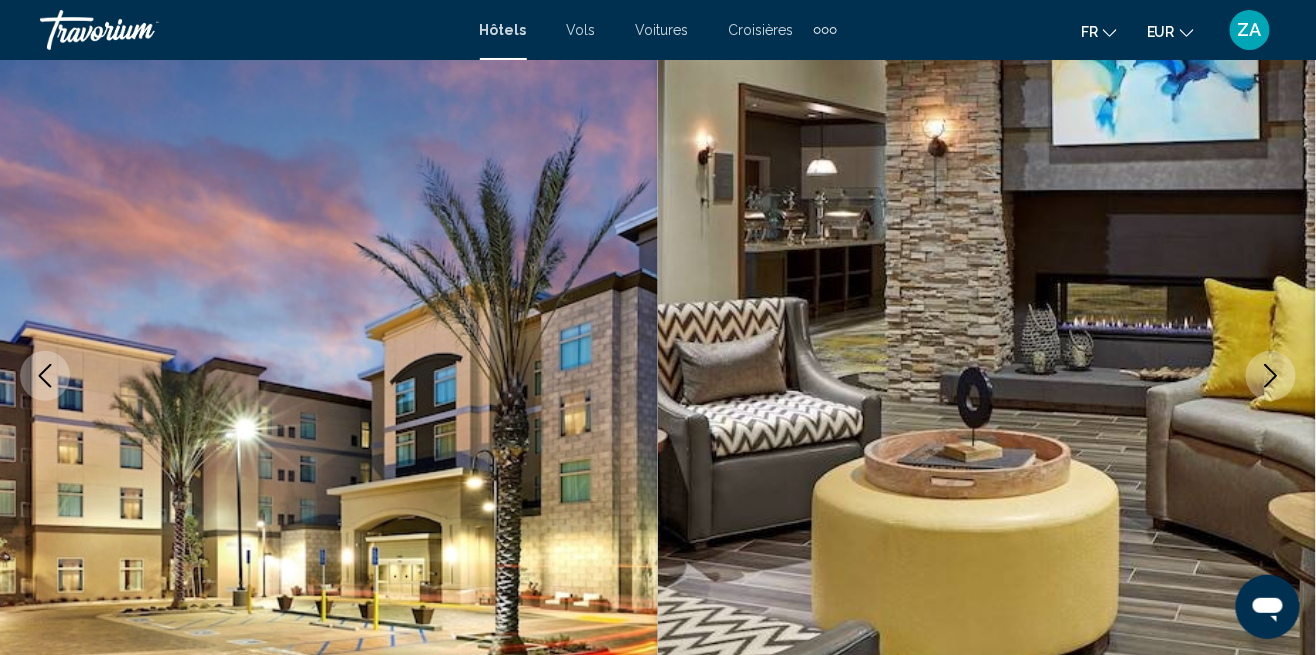 click at bounding box center [1271, 376] 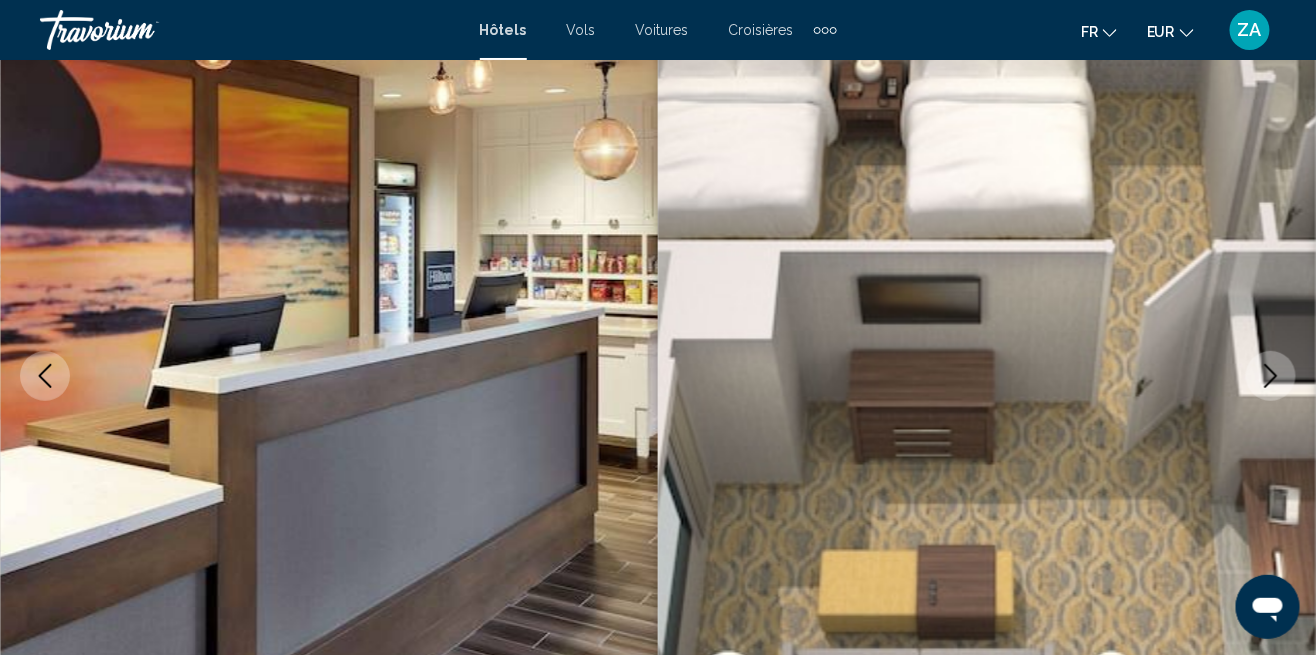 click at bounding box center [1271, 376] 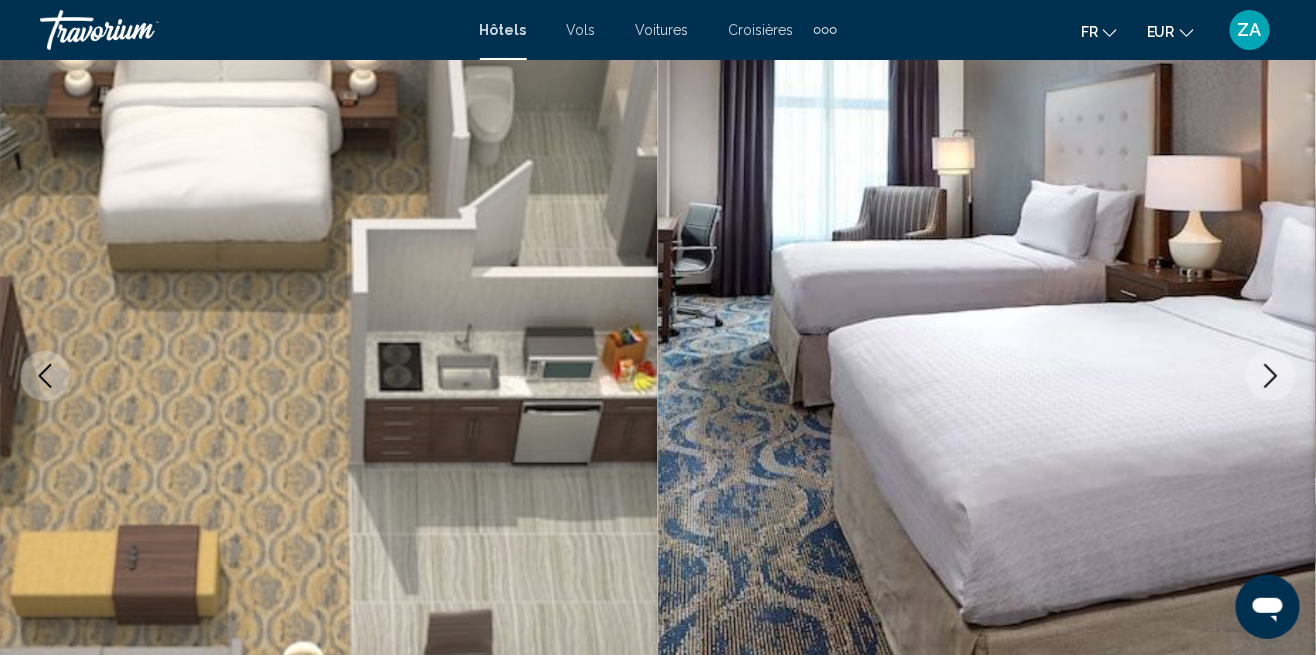 click at bounding box center [1271, 376] 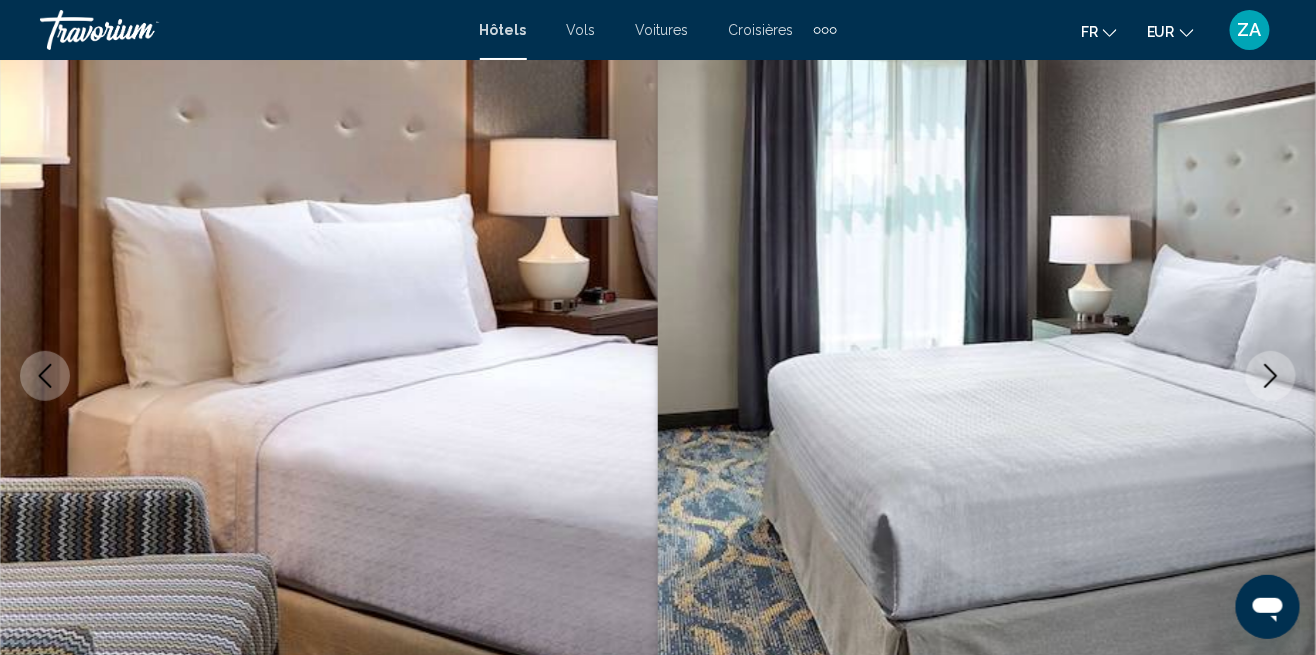 click at bounding box center [1271, 376] 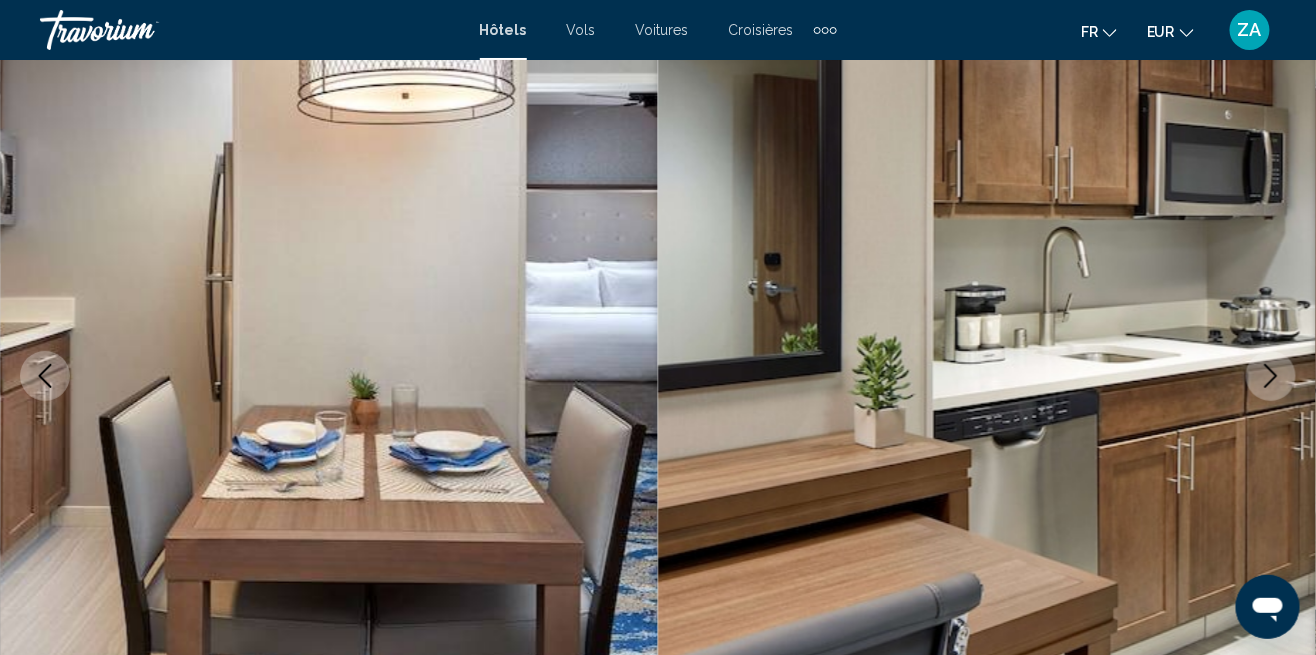 click at bounding box center (1271, 376) 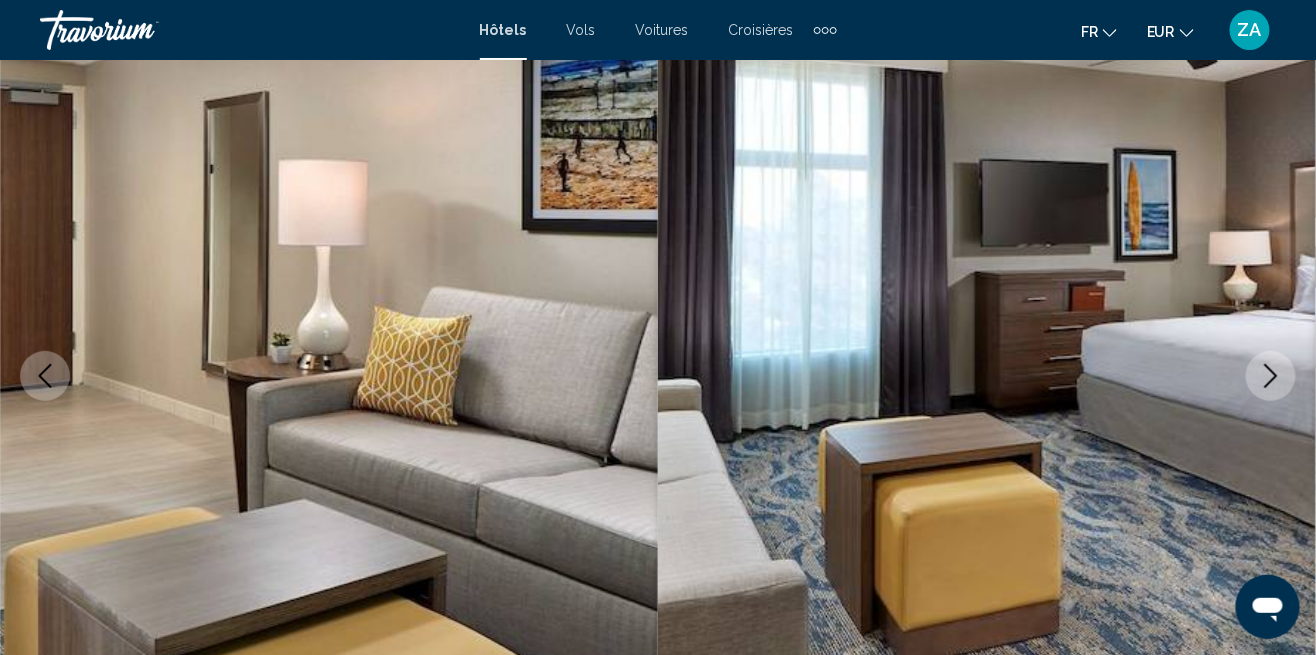 click at bounding box center (1271, 376) 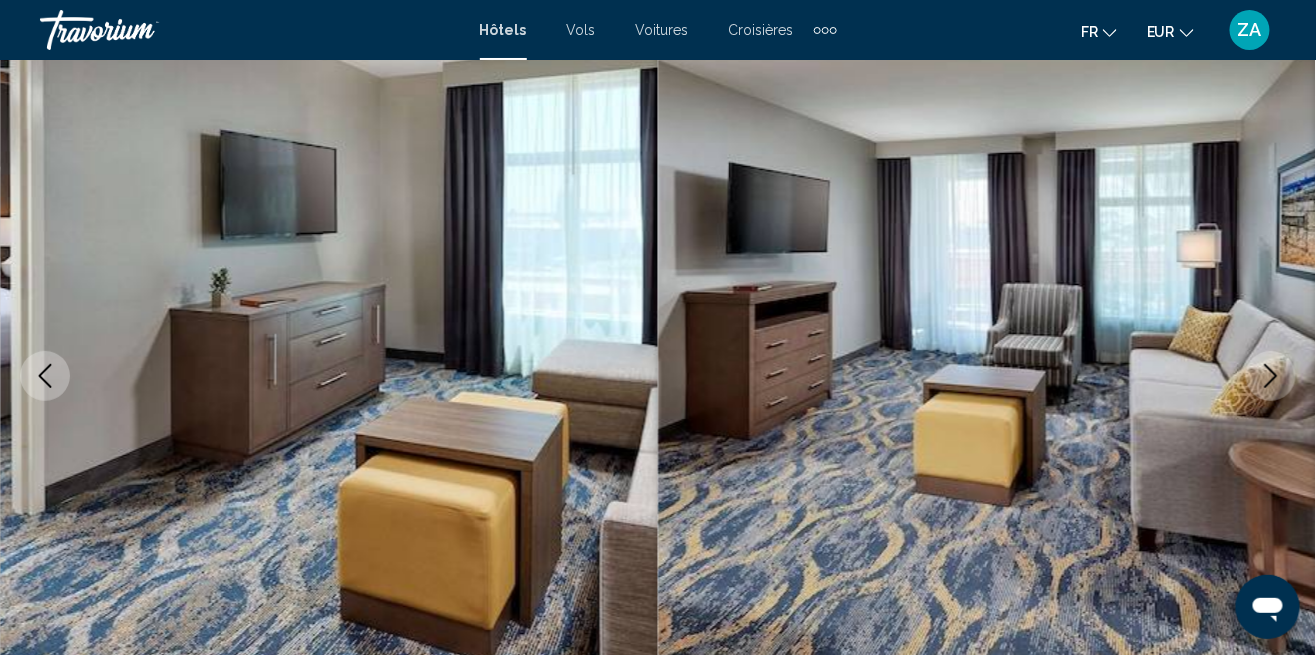click at bounding box center (987, 376) 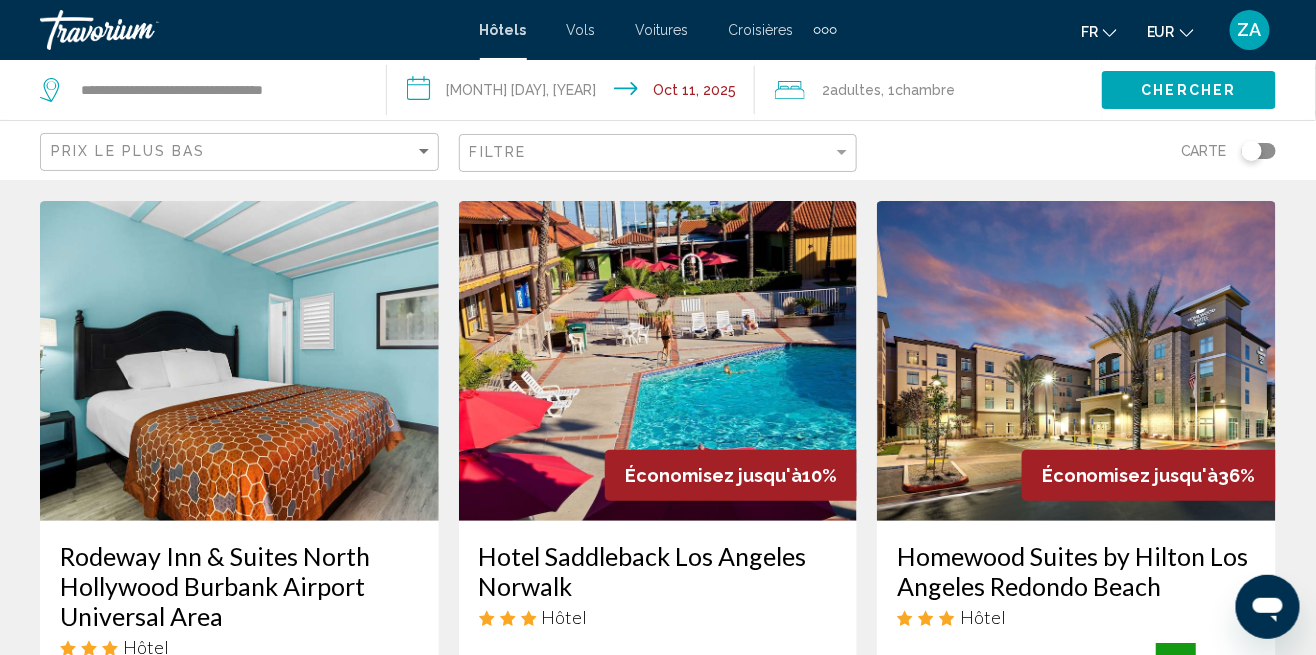 scroll, scrollTop: 0, scrollLeft: 0, axis: both 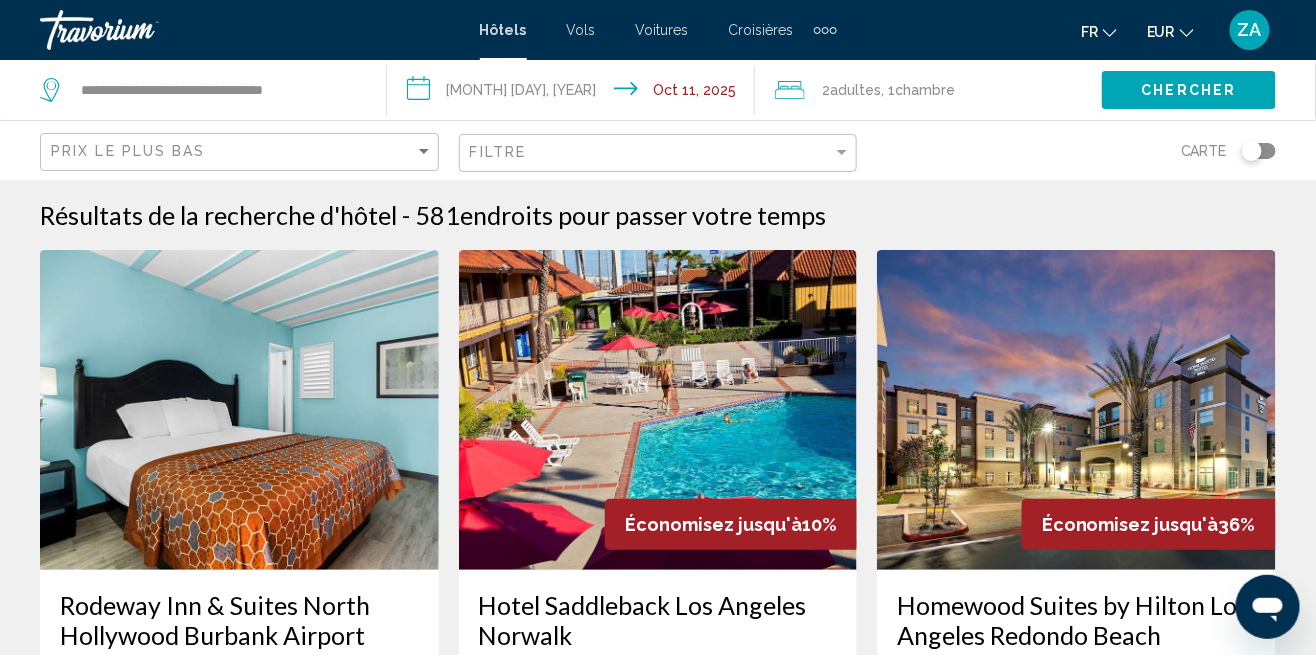 click on "Vols" at bounding box center (581, 30) 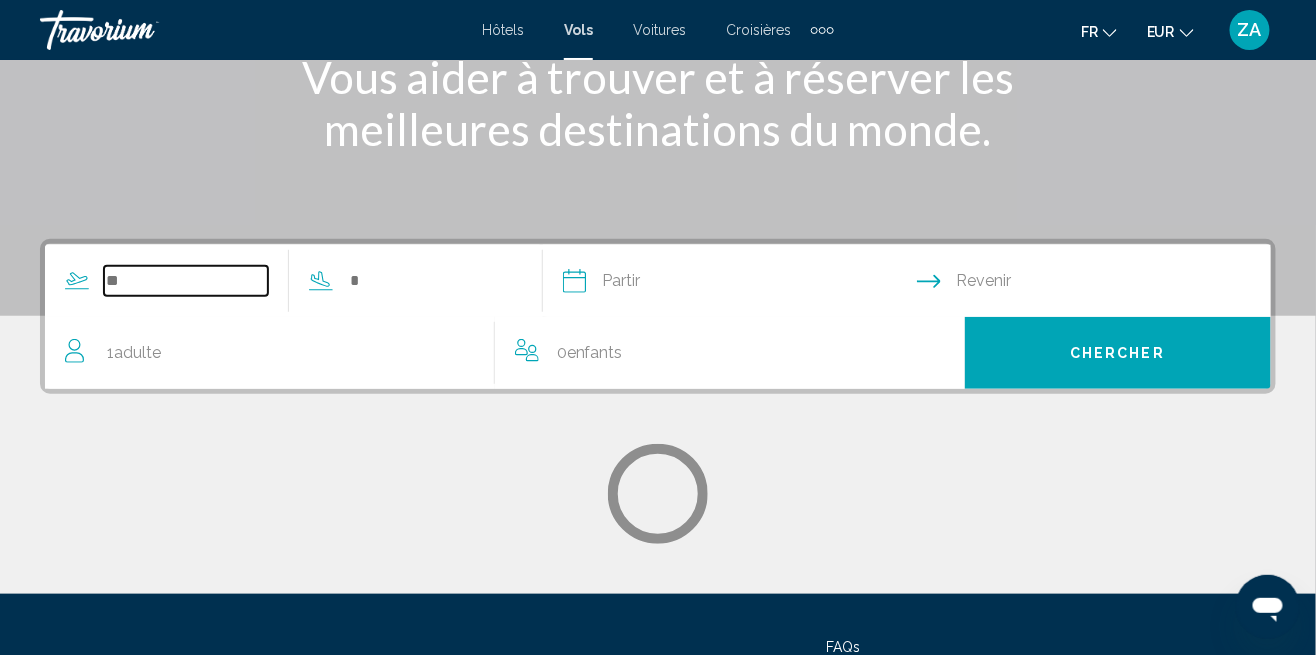 click at bounding box center (186, 281) 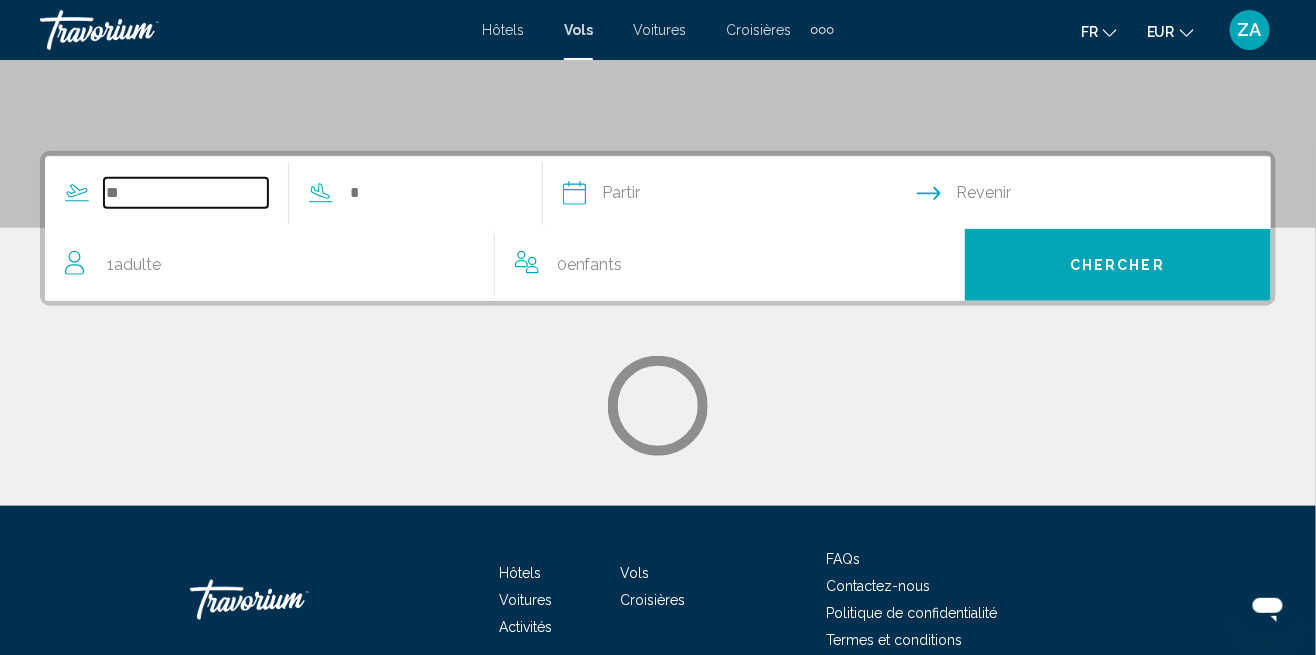 scroll, scrollTop: 370, scrollLeft: 0, axis: vertical 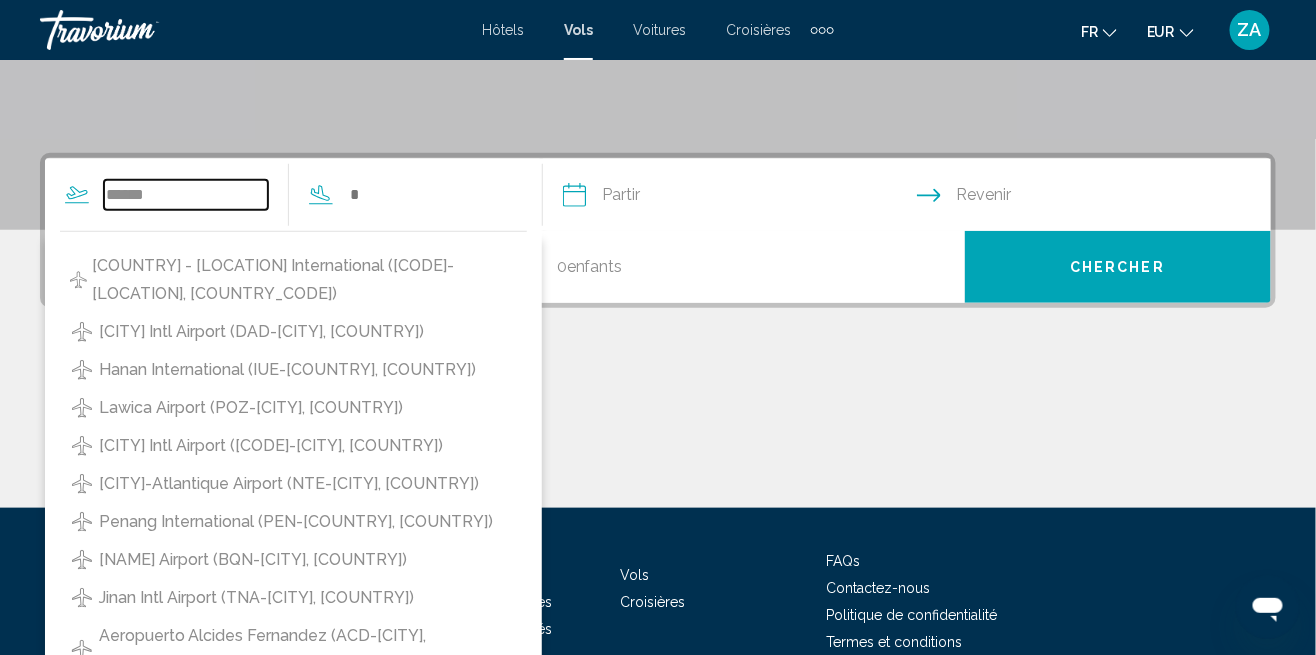 type on "******" 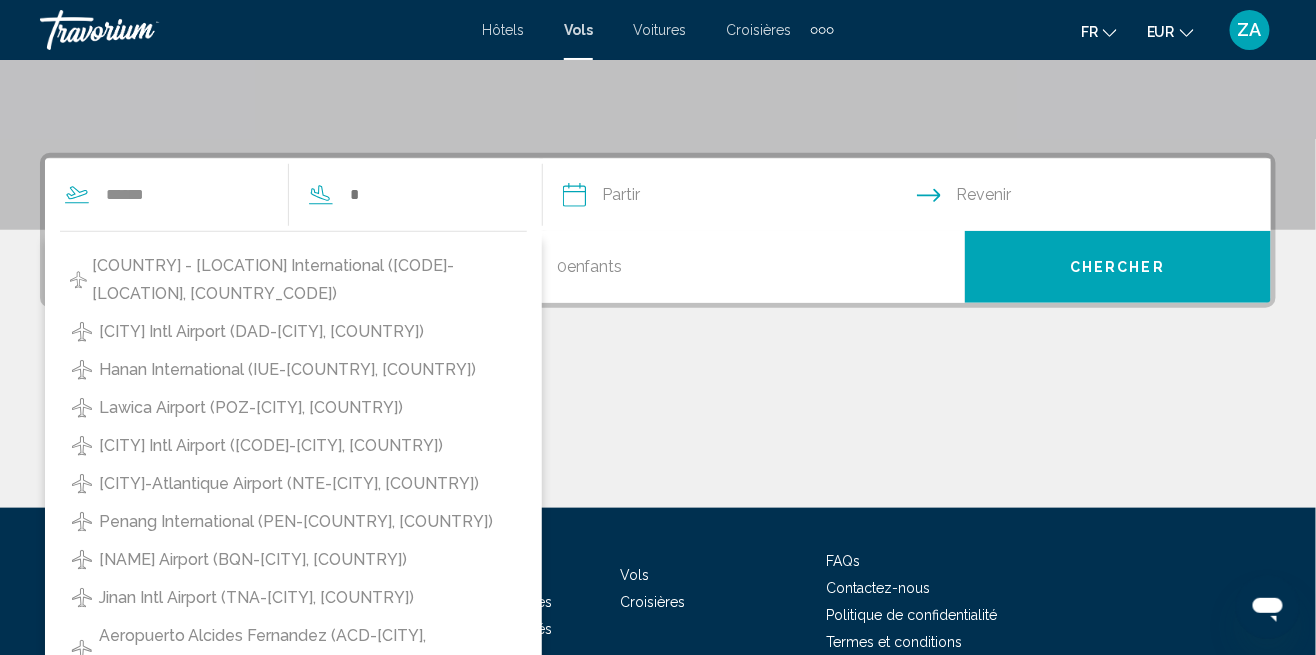 click at bounding box center (0, 0) 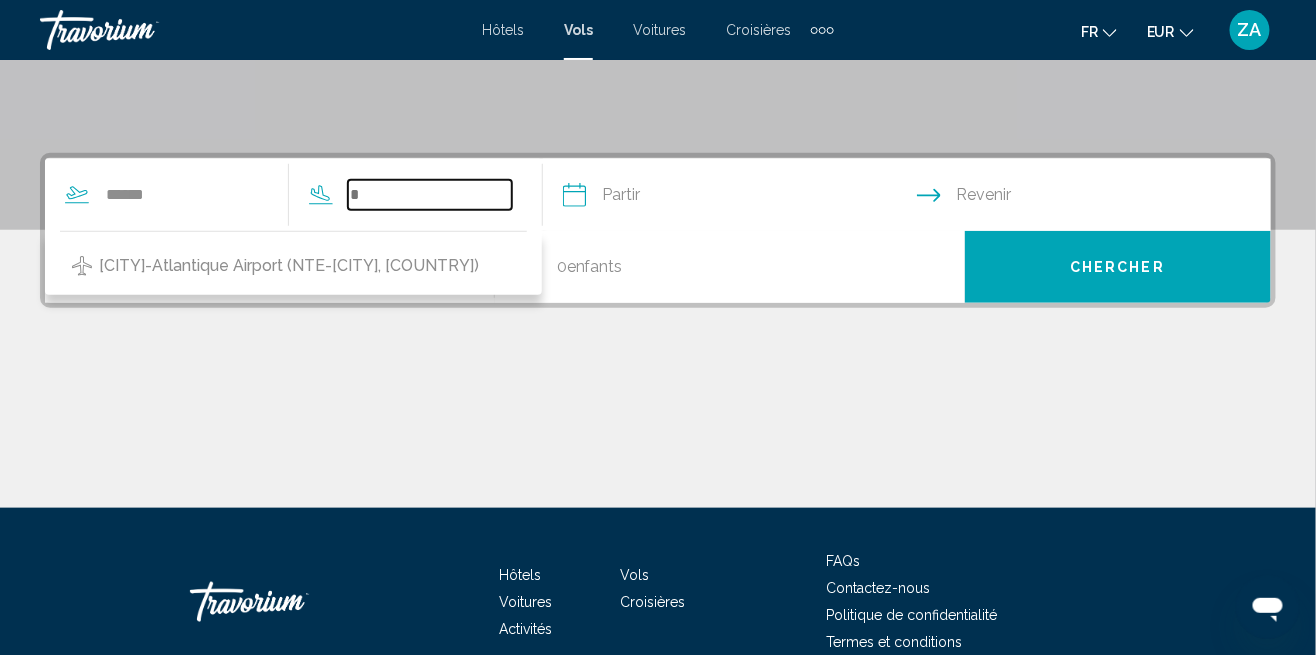 click at bounding box center (430, 195) 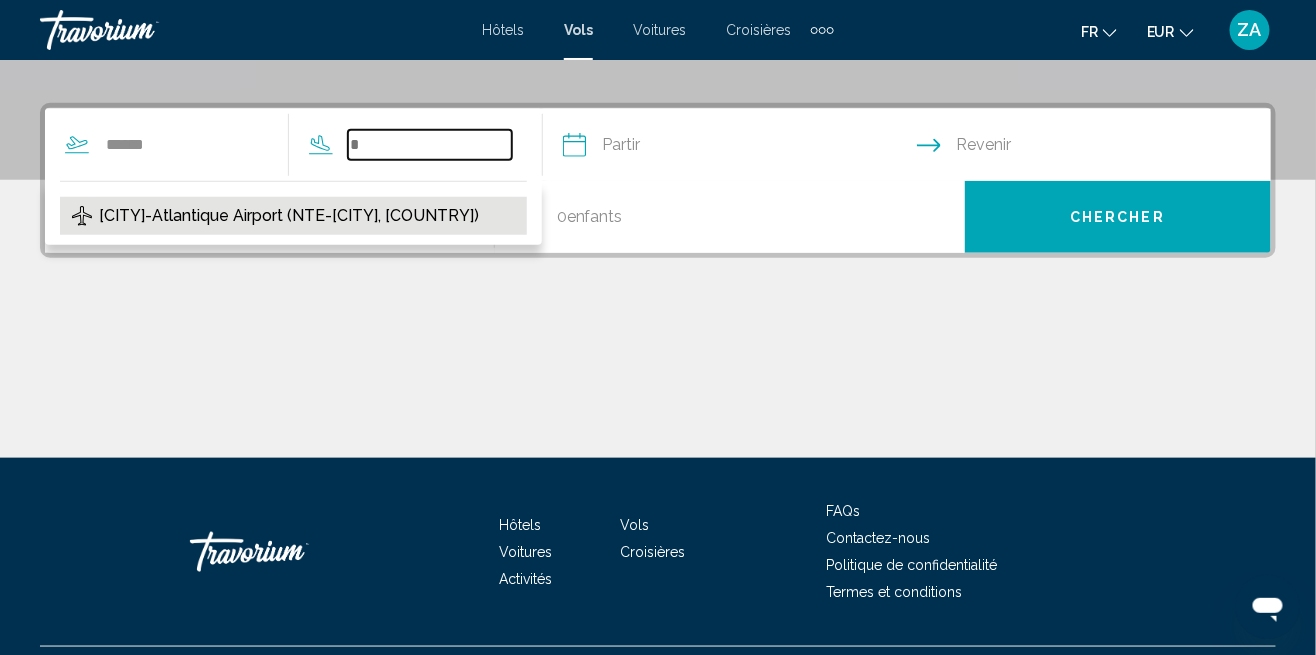 scroll, scrollTop: 457, scrollLeft: 0, axis: vertical 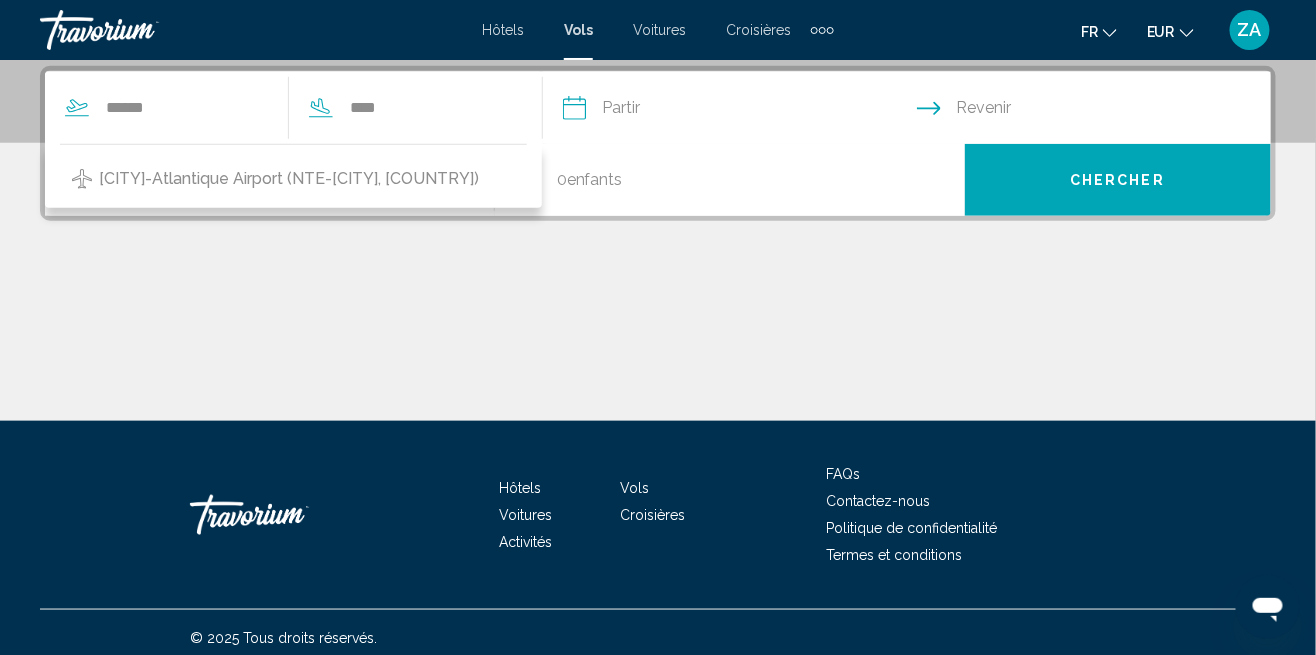 click on "Vols" at bounding box center [578, 30] 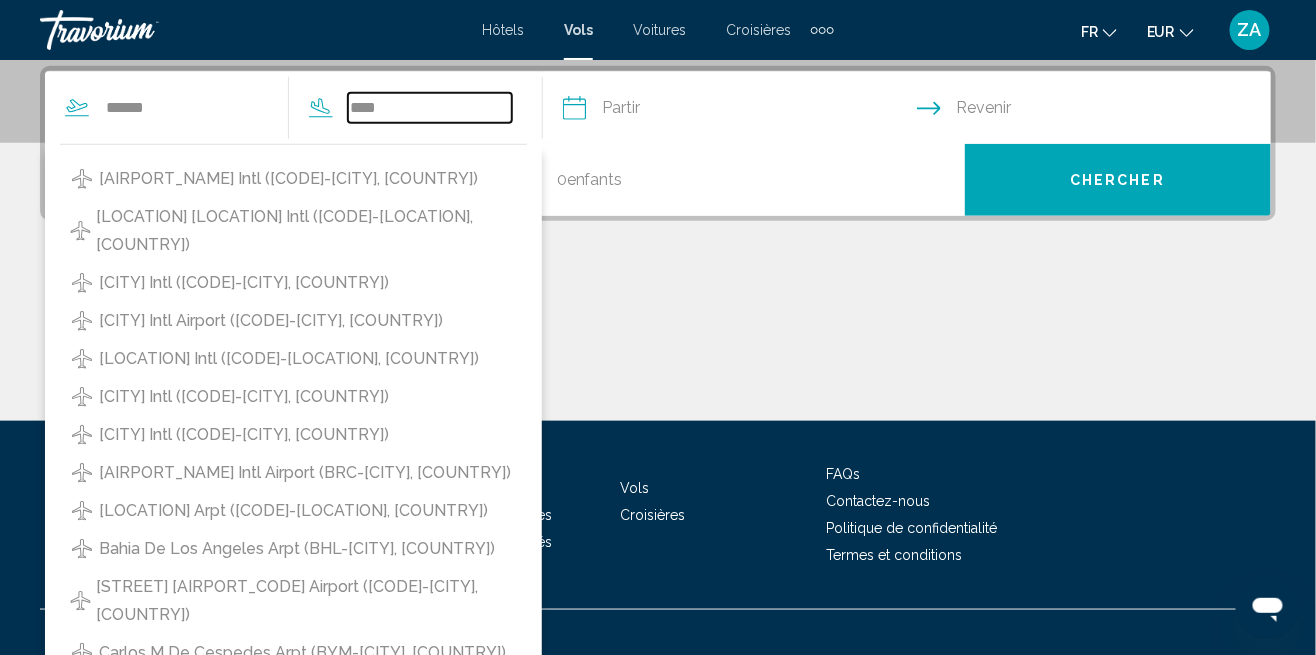click on "***" at bounding box center [430, 108] 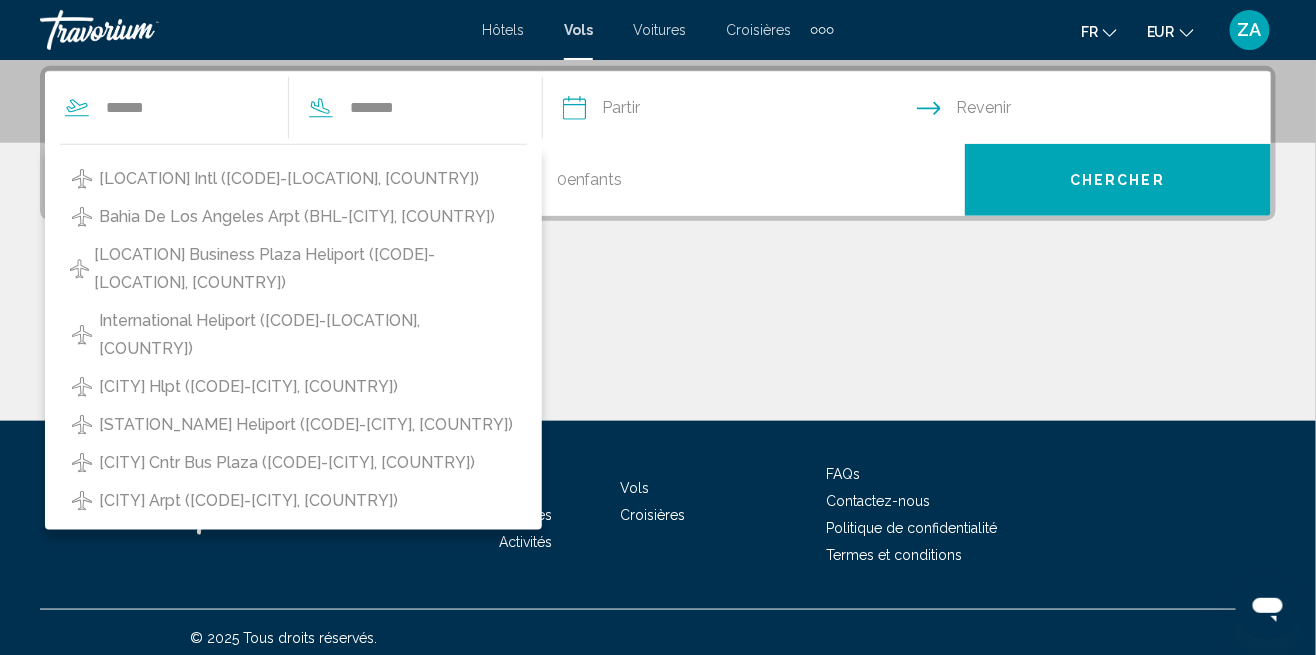 click on "[LOCATION] Intl ([CODE]-[LOCATION], [COUNTRY])" at bounding box center (289, 179) 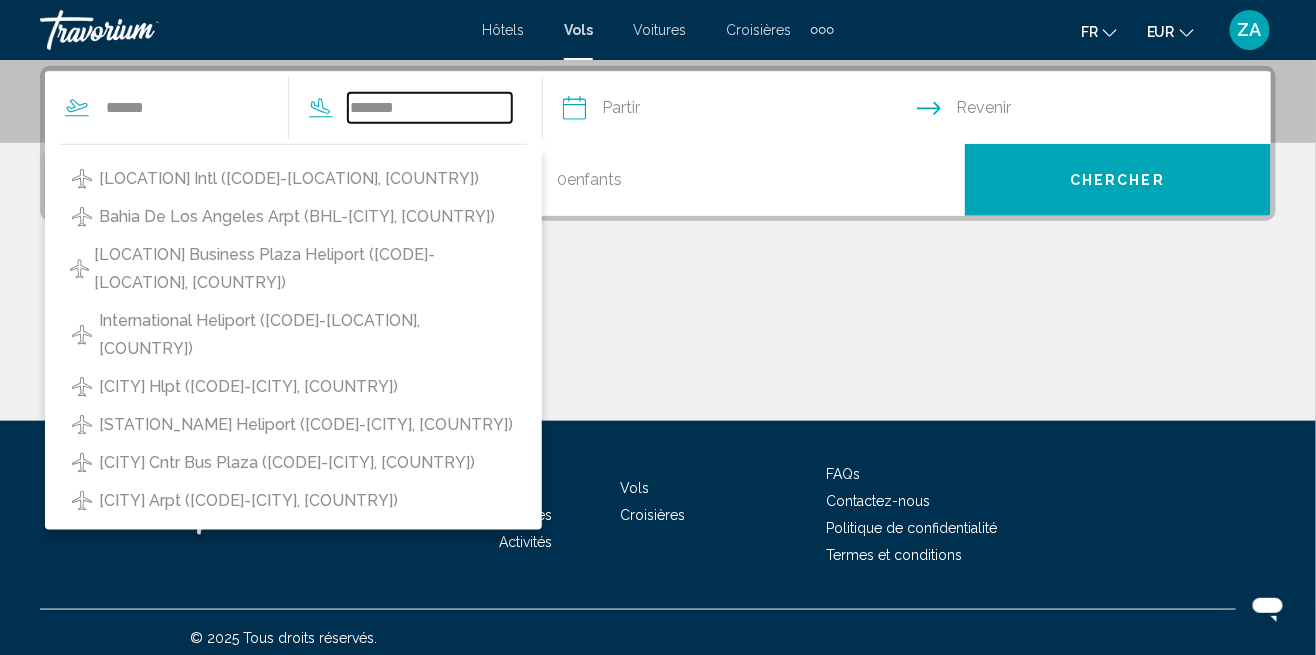 type on "**********" 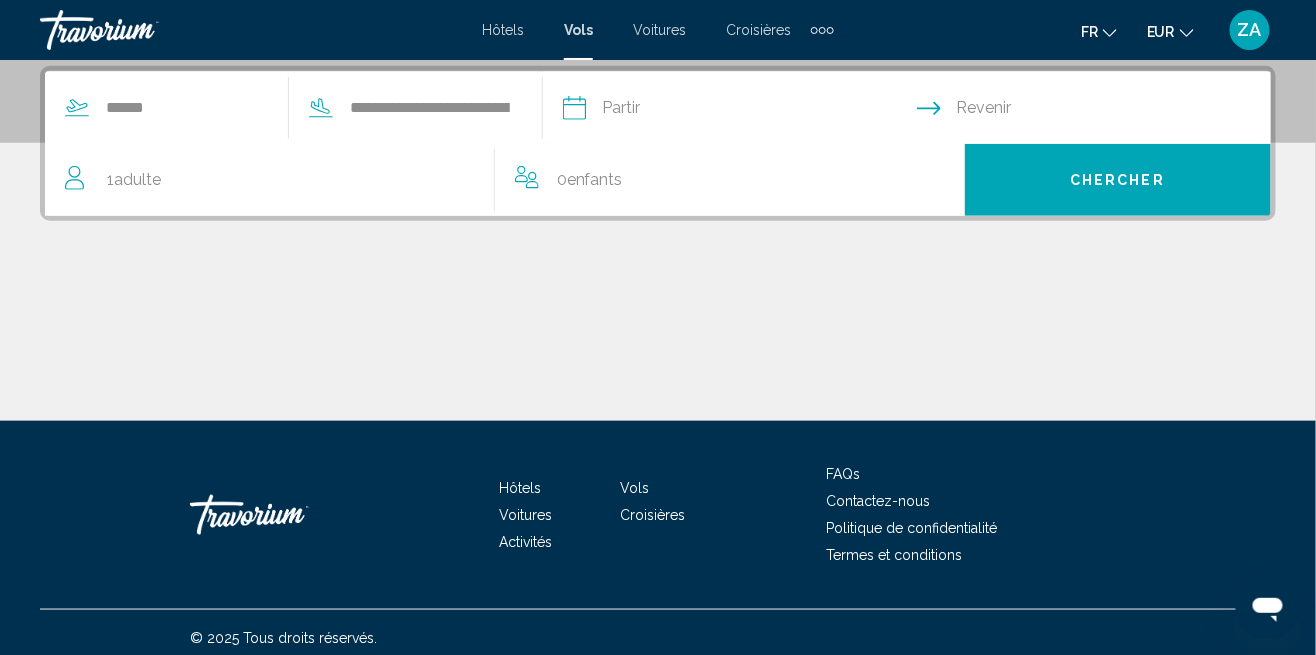 click at bounding box center (739, 111) 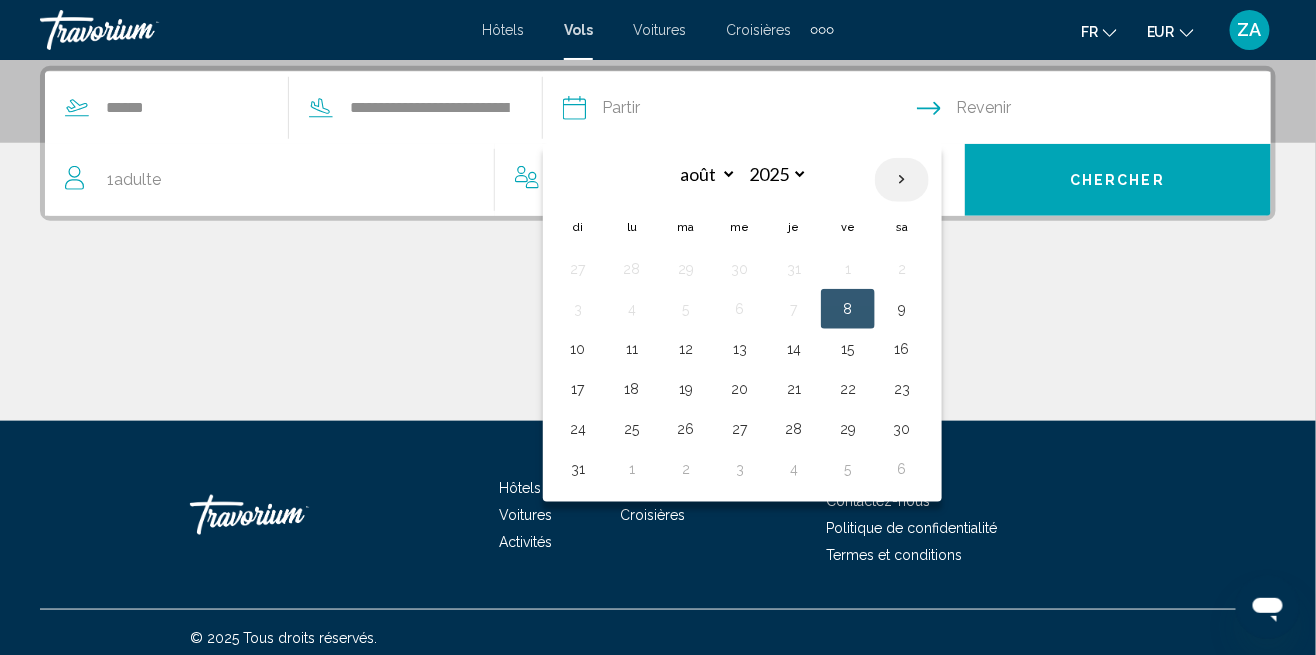click at bounding box center [902, 180] 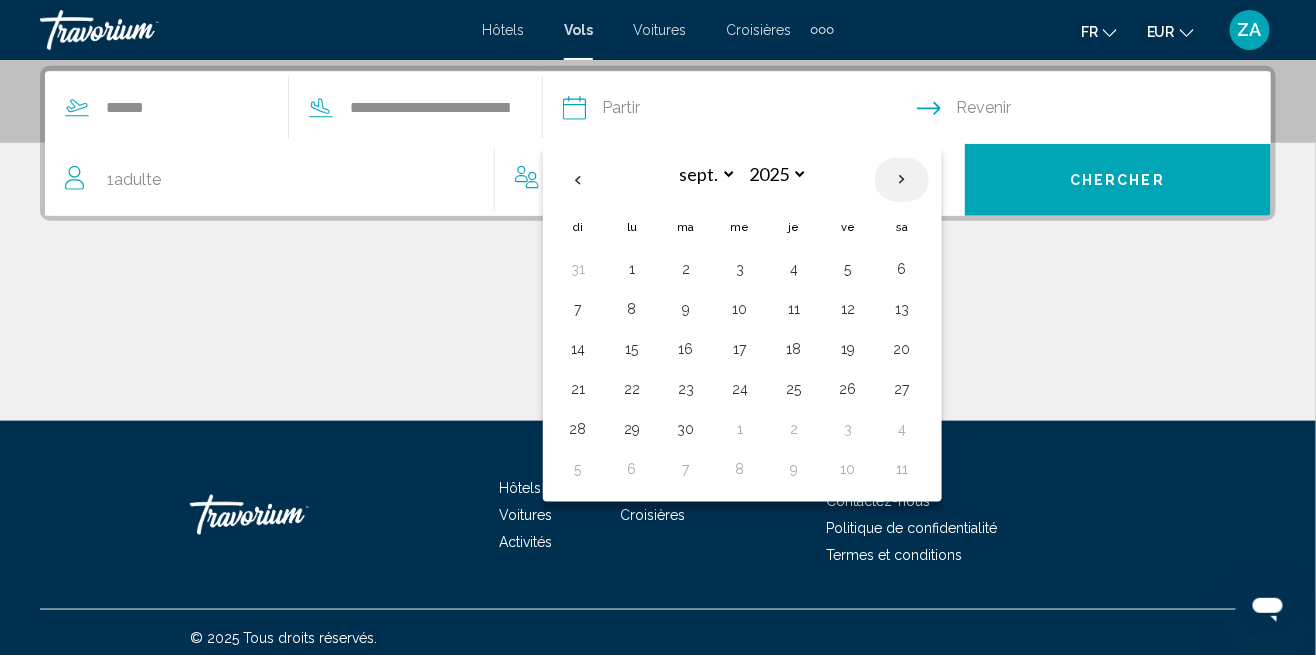 click at bounding box center (902, 180) 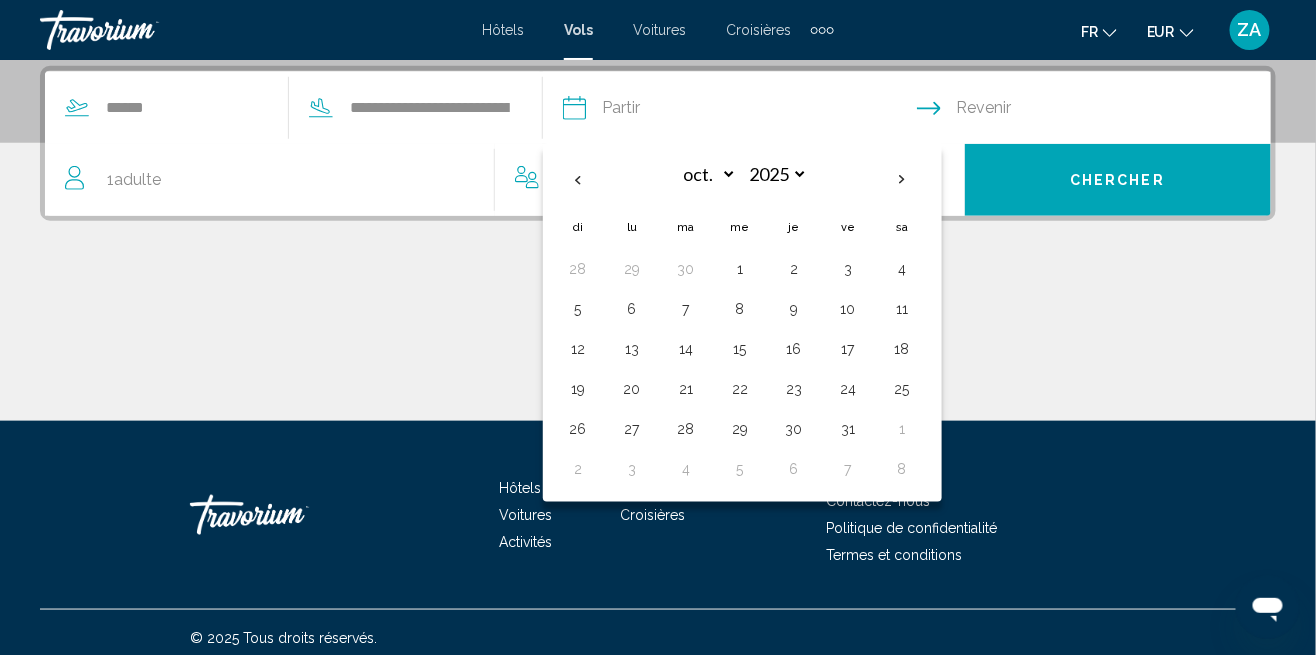 click on "12" at bounding box center (578, 349) 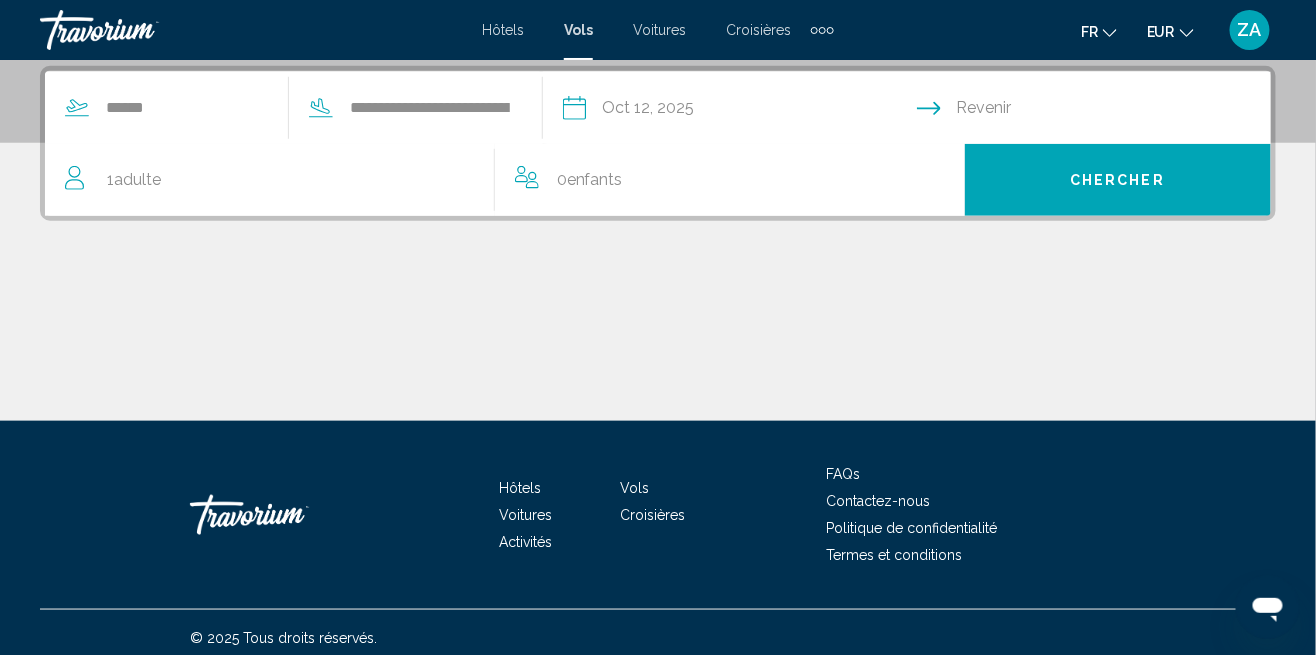 click at bounding box center [1098, 111] 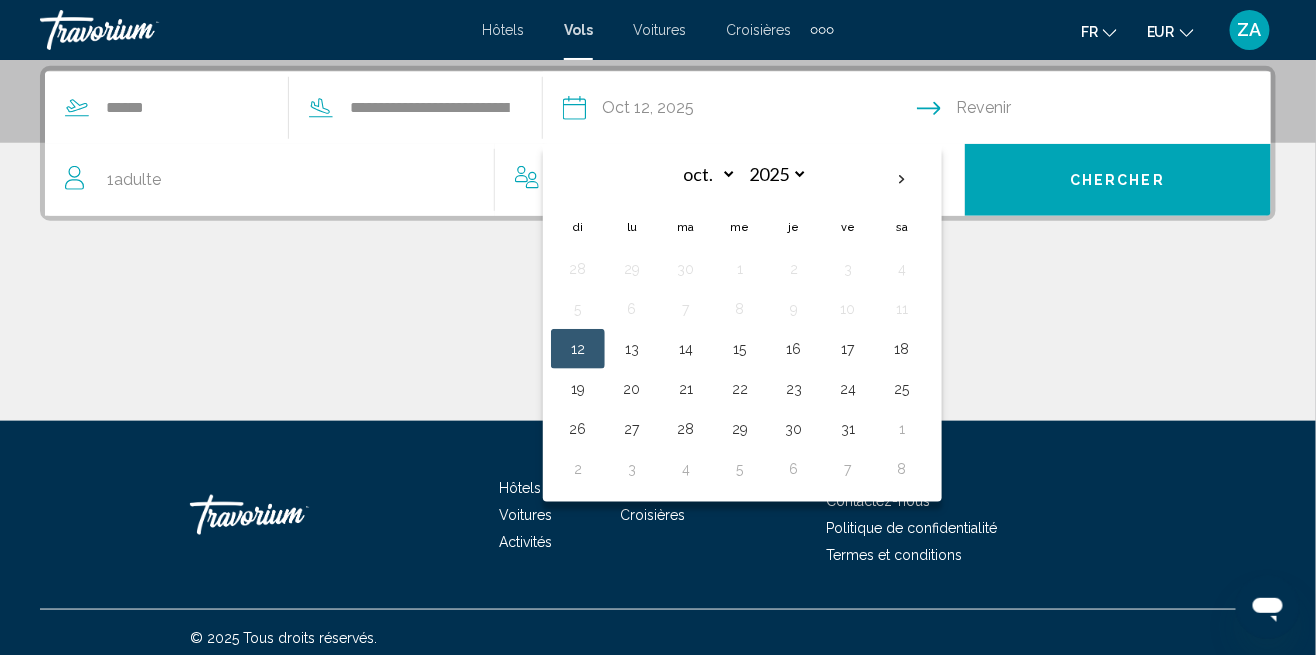 click on "18" at bounding box center [902, 349] 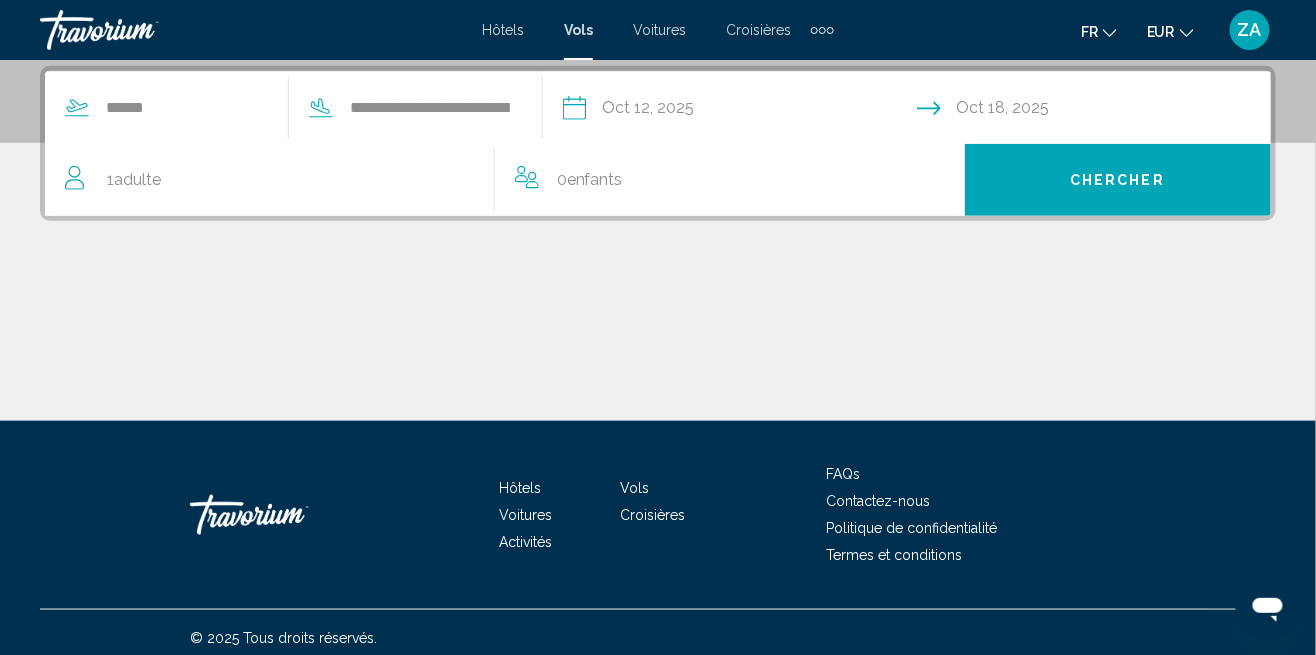 click on "**********" at bounding box center (1098, 111) 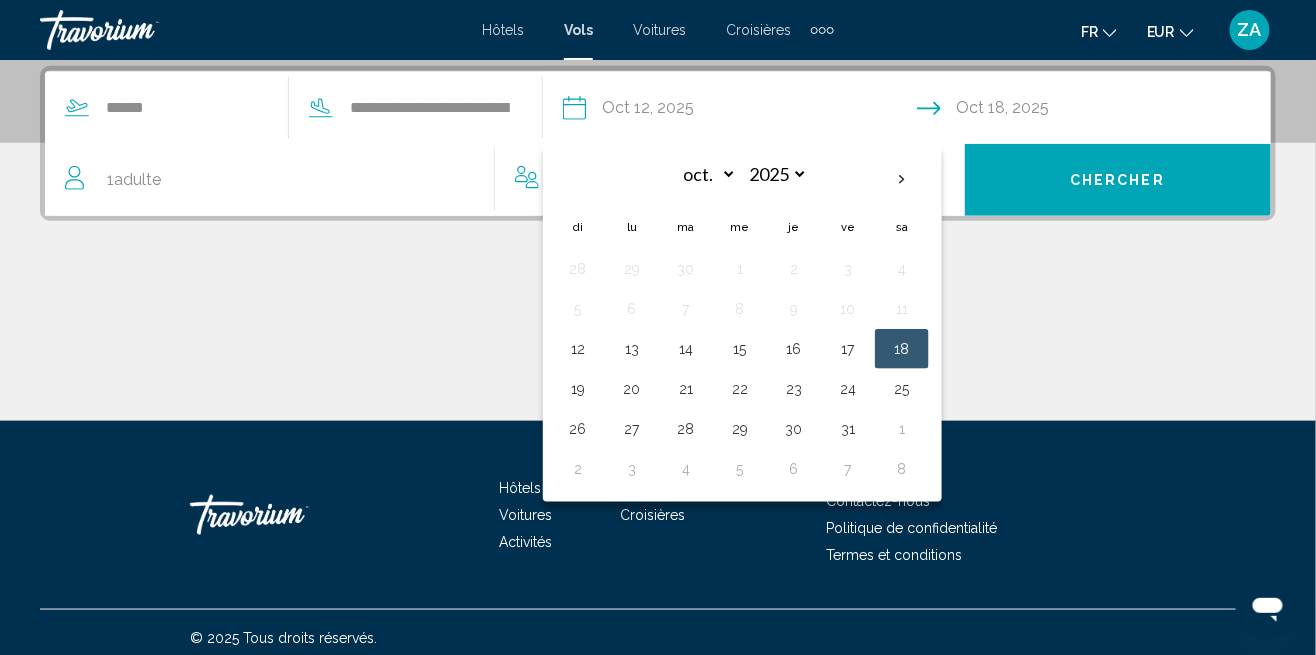 click on "**********" at bounding box center (739, 111) 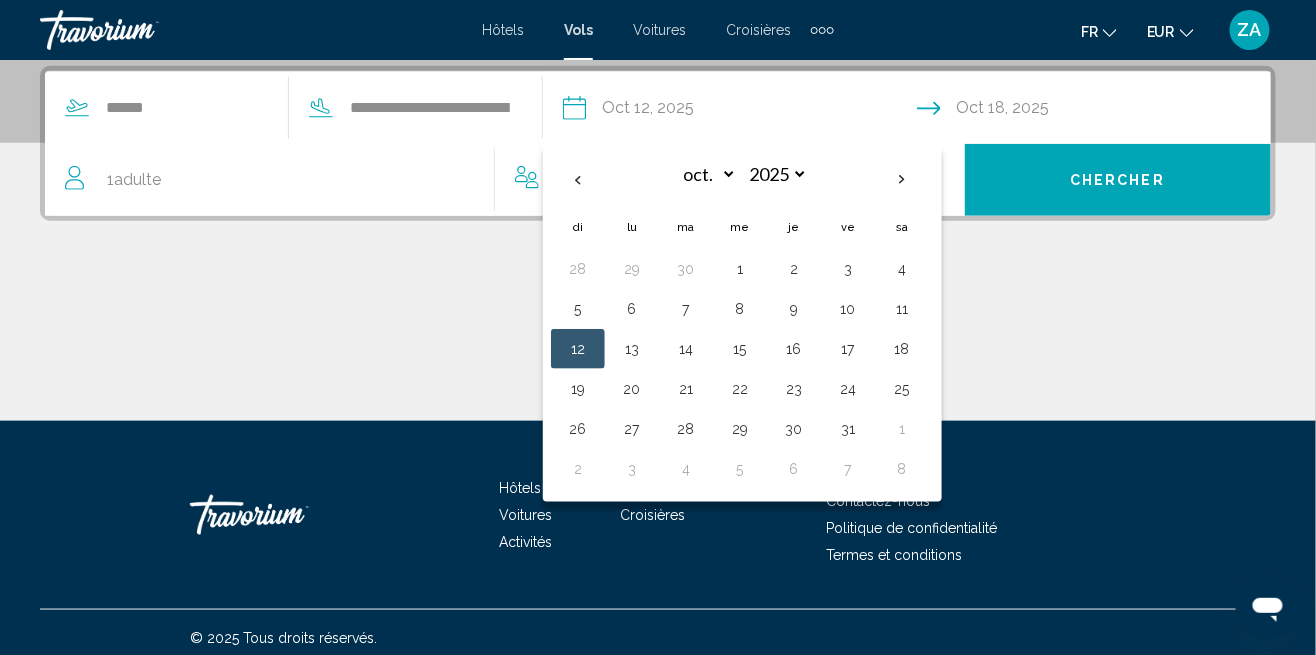 click on "5" at bounding box center [578, 309] 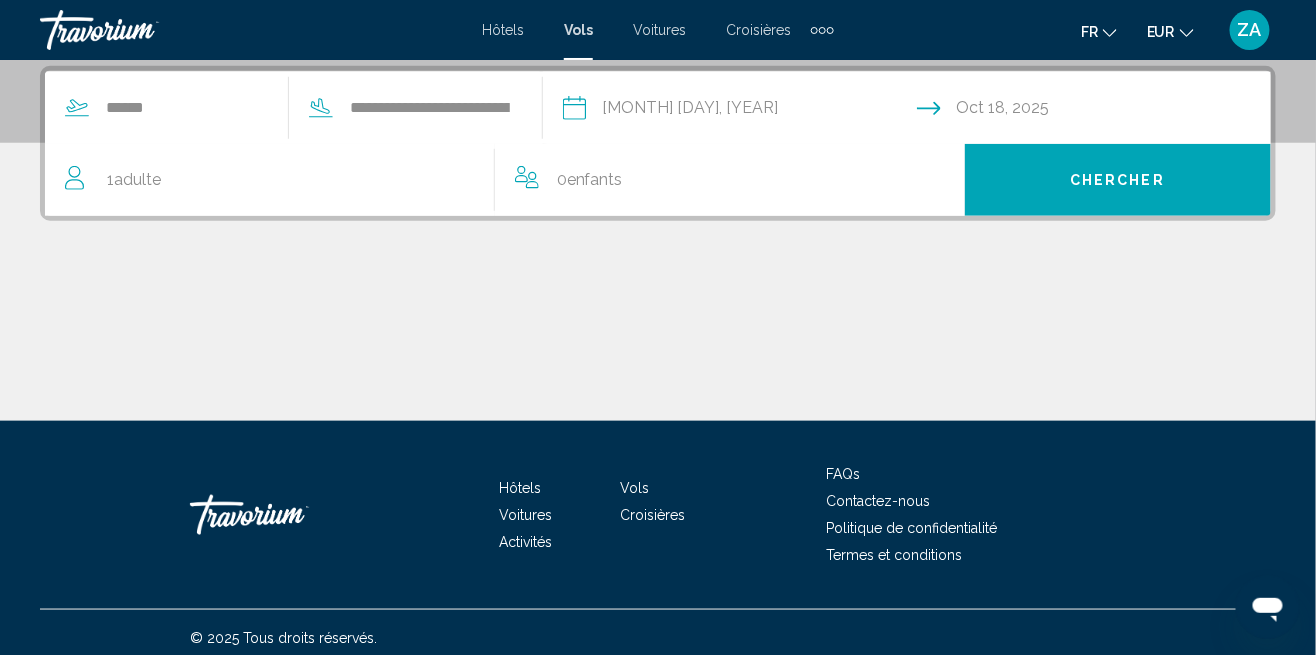 click at bounding box center (1098, 111) 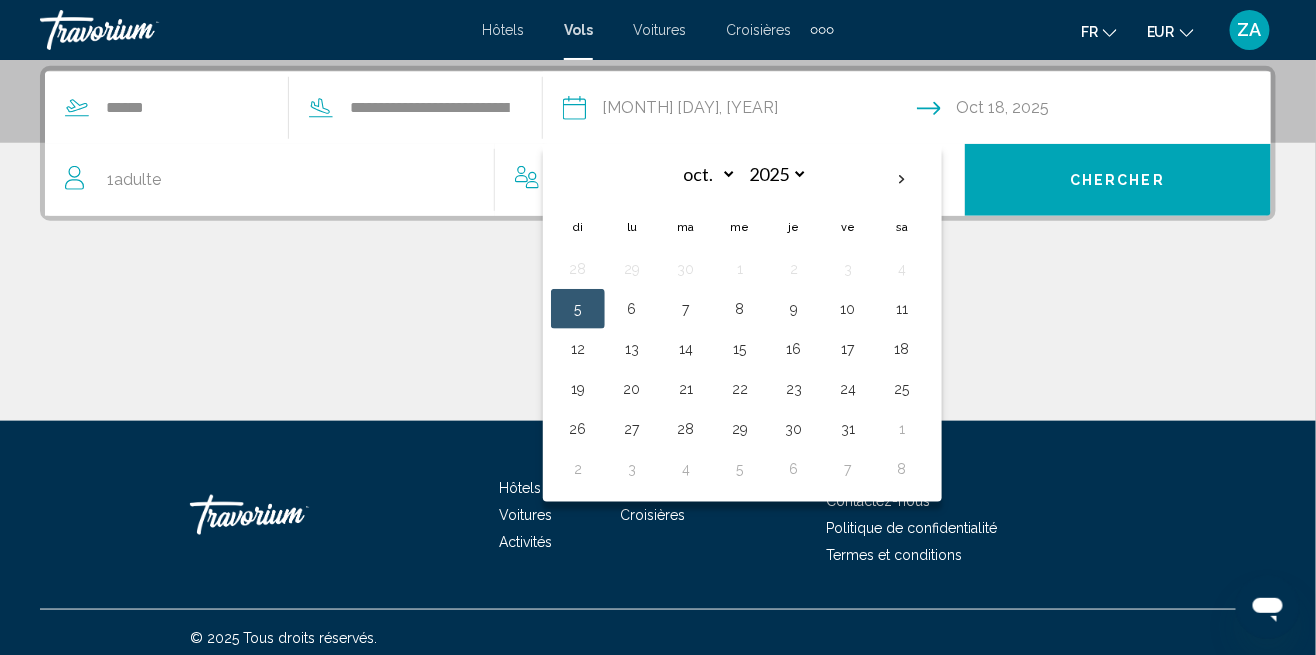 click on "11" at bounding box center (902, 309) 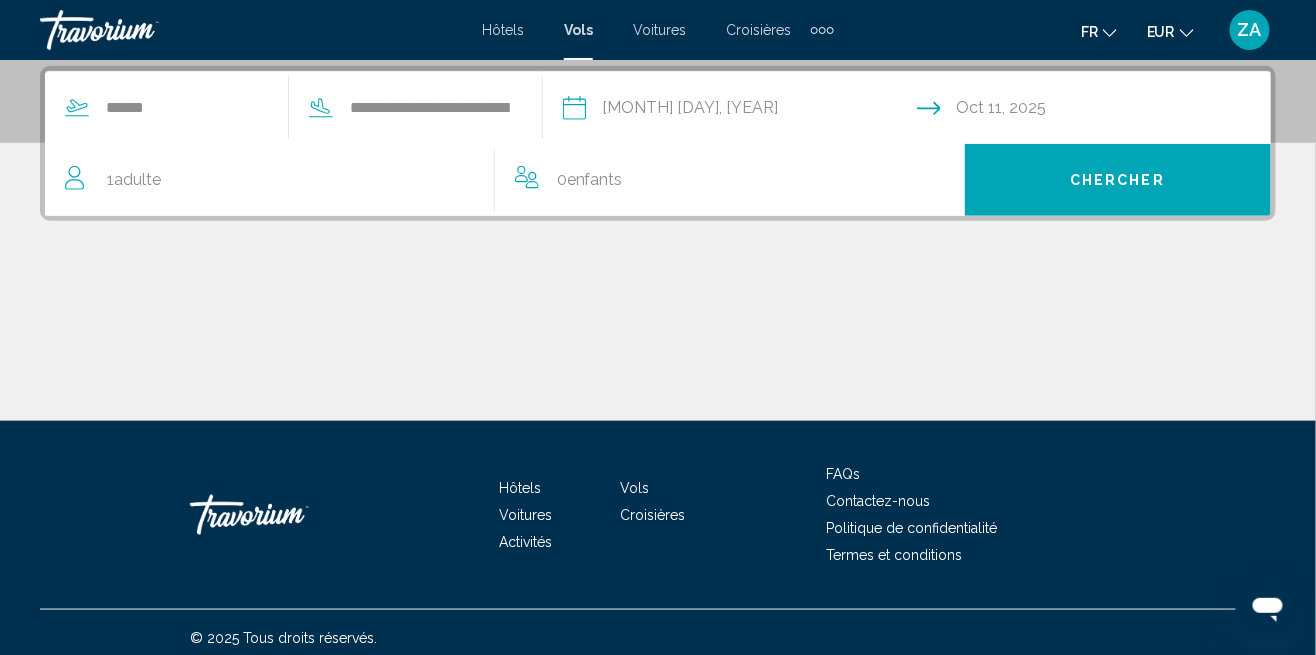 click on "1  Adulte Adultes" at bounding box center [280, 180] 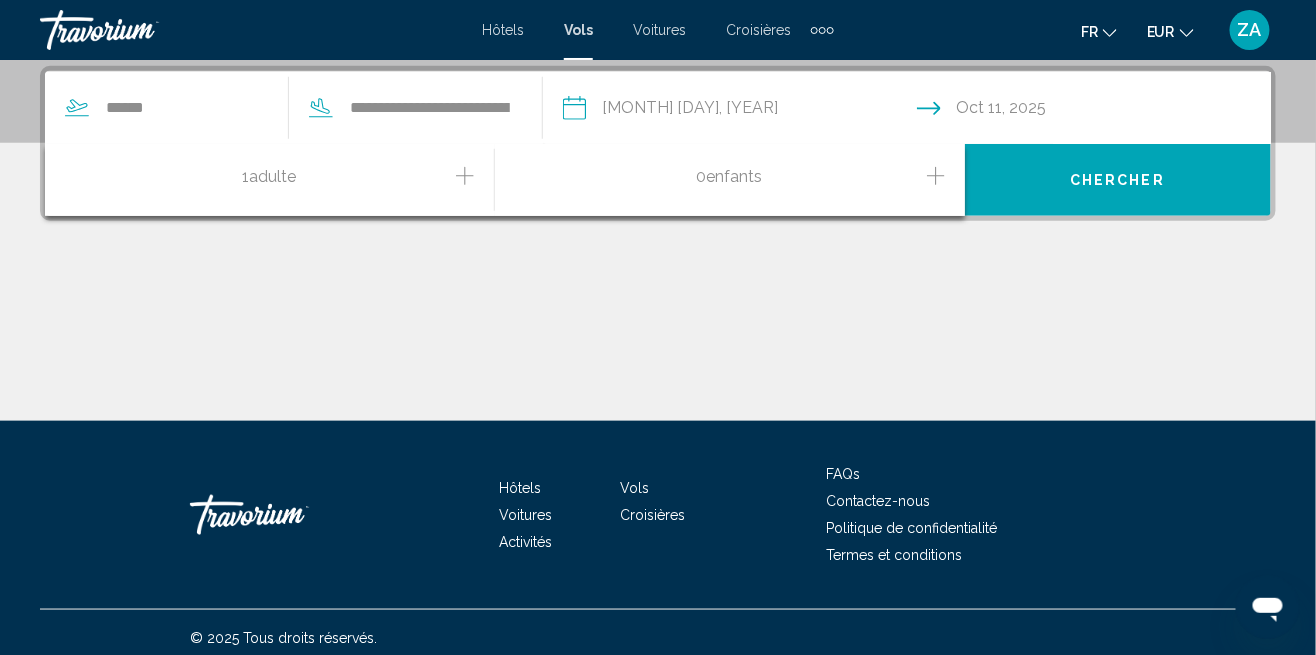 click 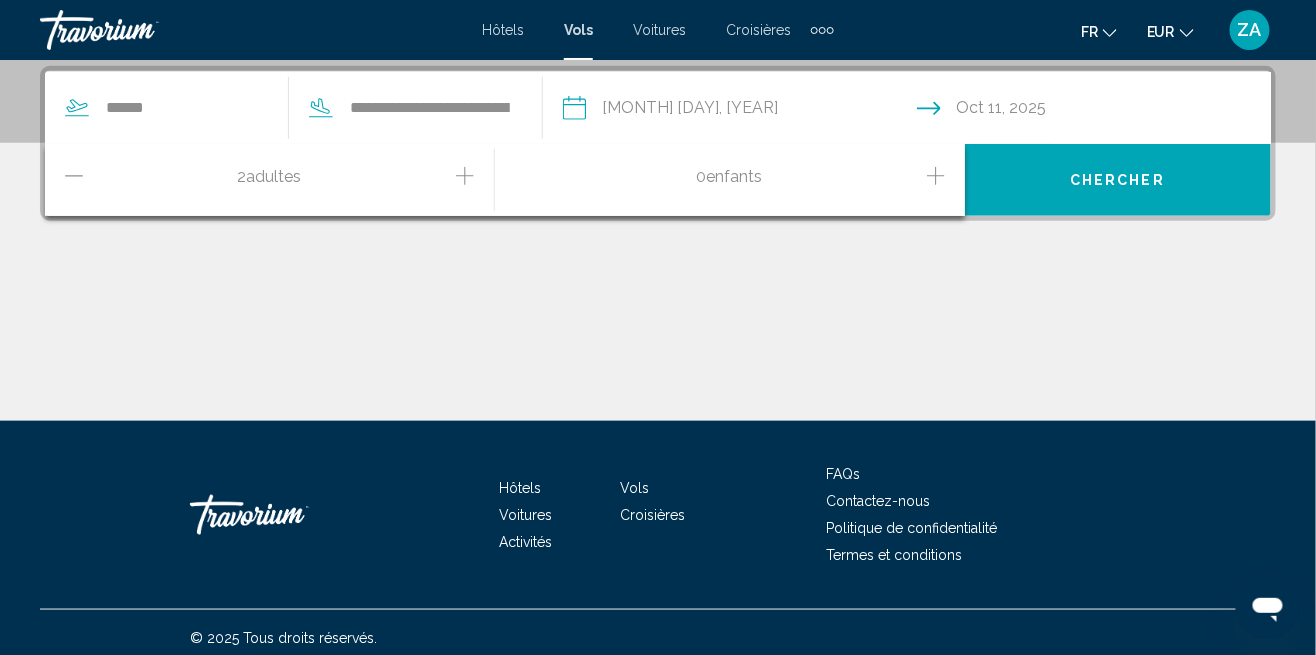 click on "Chercher" at bounding box center (1117, 181) 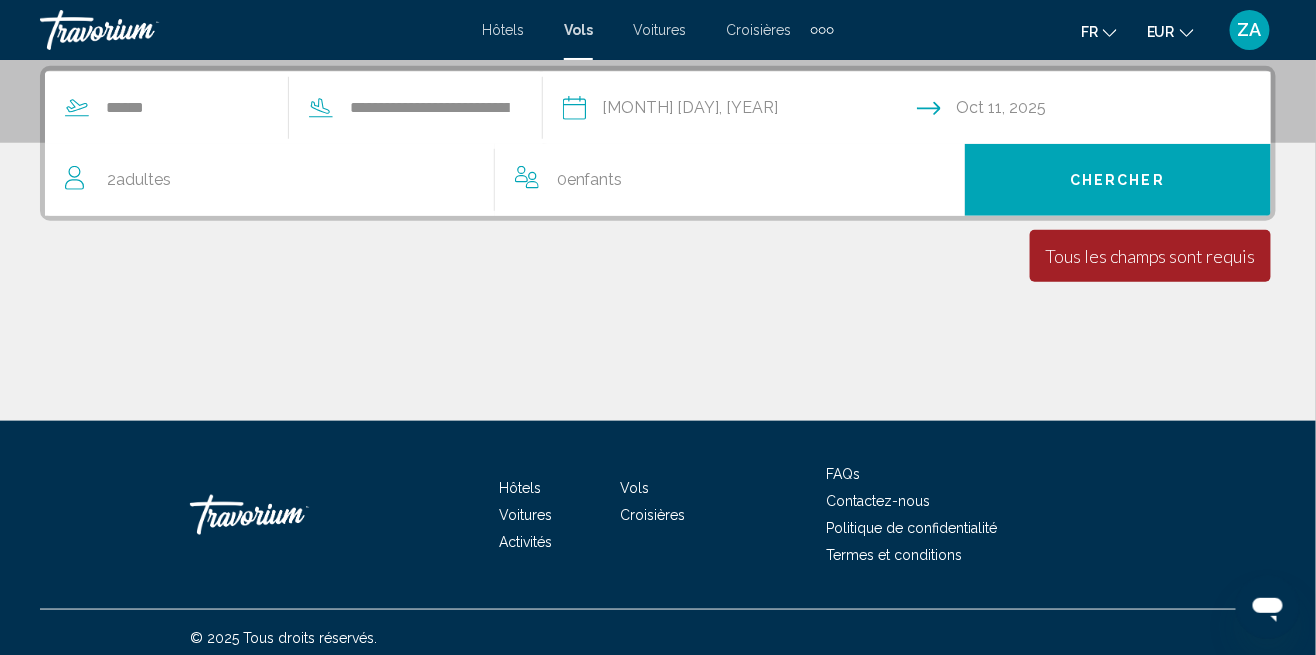 click on "Chercher" at bounding box center [1118, 180] 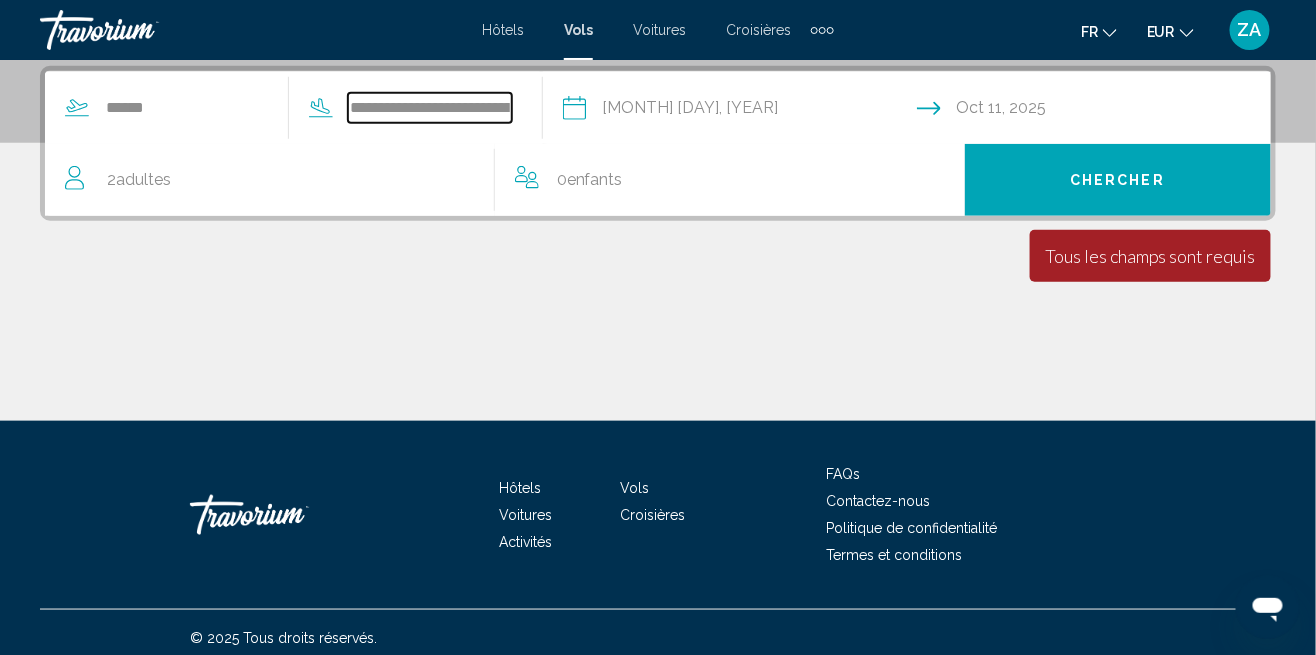 click on "**********" at bounding box center [430, 108] 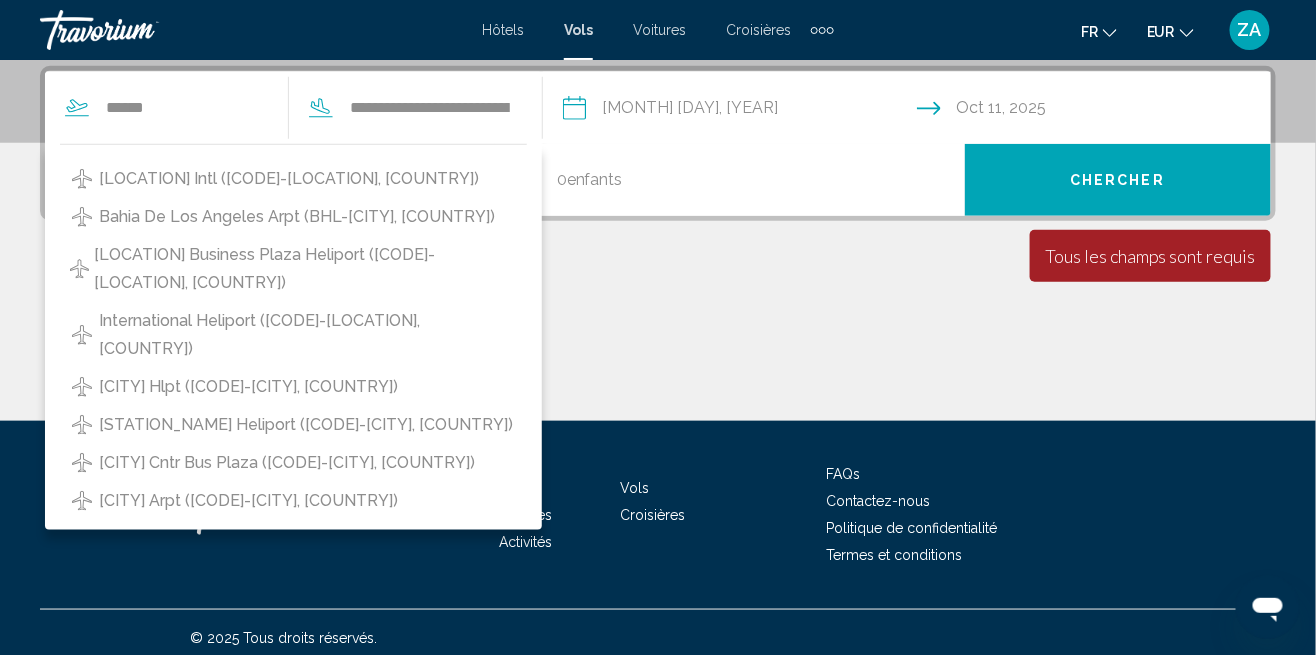 click on "Bahia De Los Angeles Arpt (BHL-[CITY], [COUNTRY])" at bounding box center (293, 217) 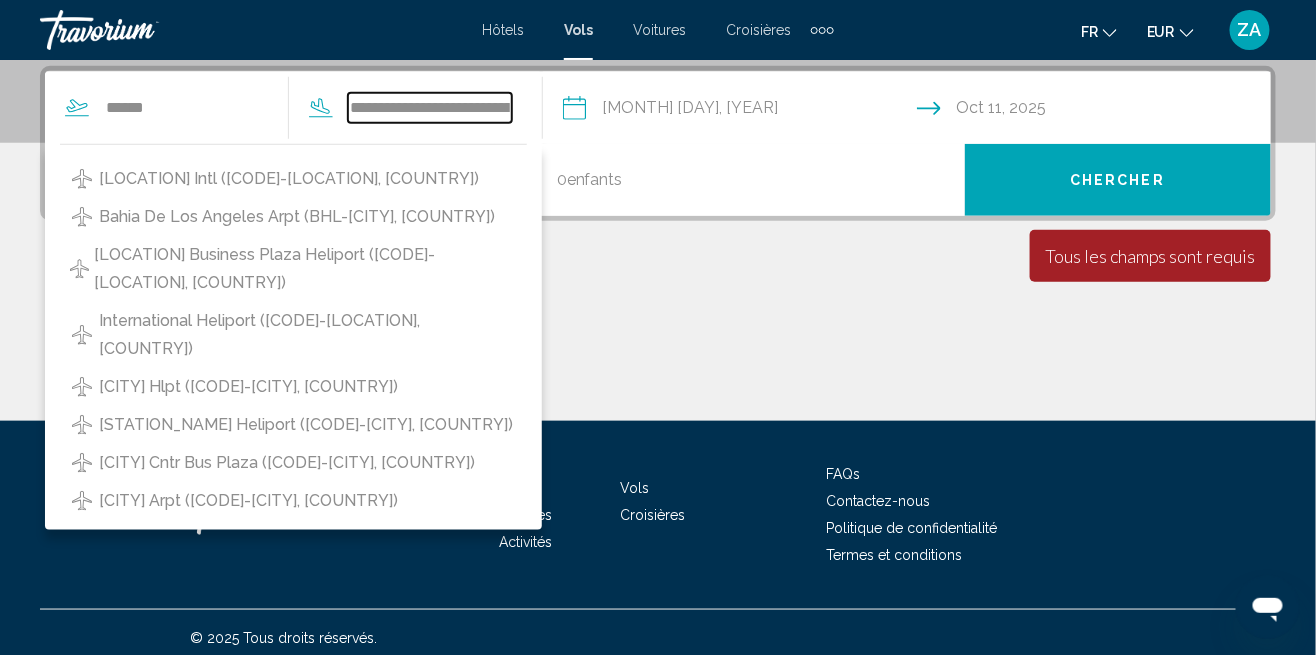 type on "**********" 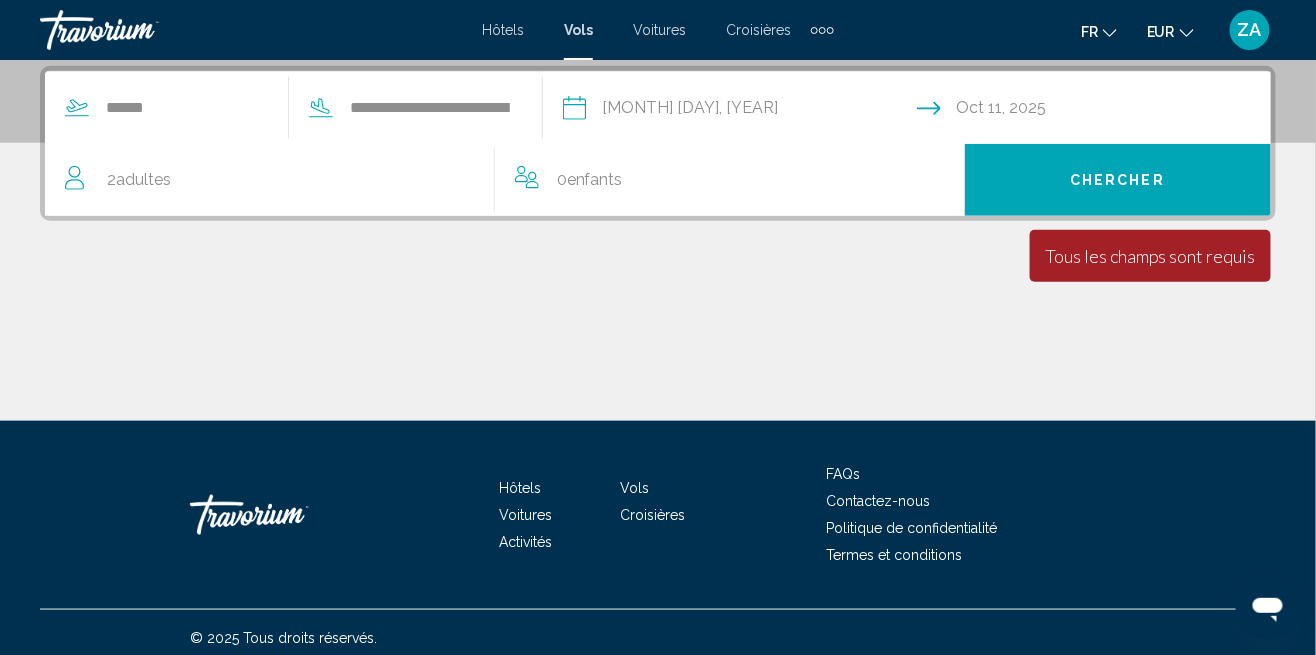 click on "Chercher" at bounding box center (1117, 181) 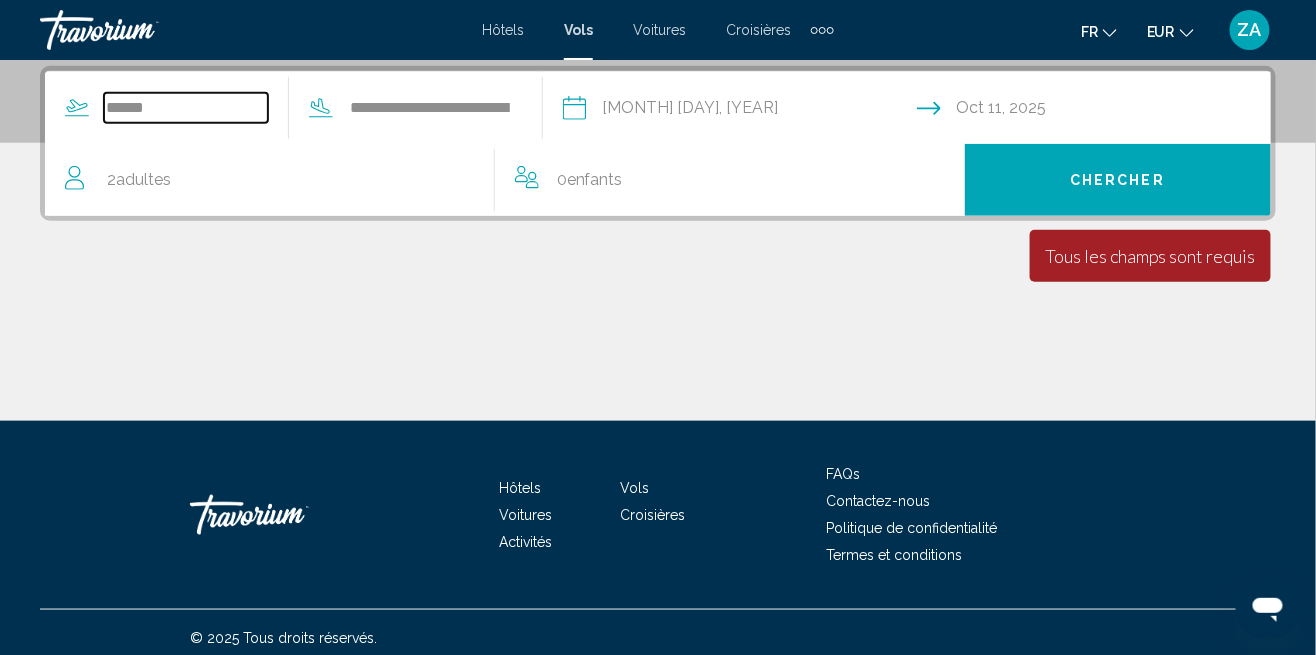 click on "******" at bounding box center (186, 108) 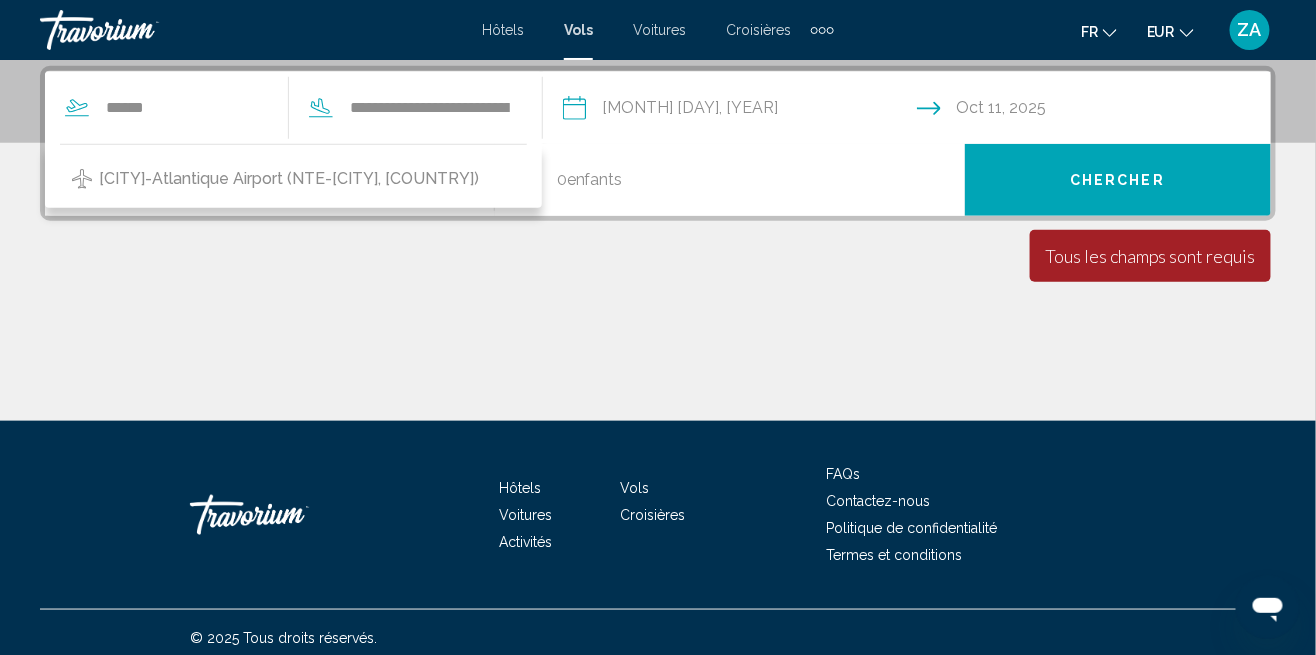 click on "[CITY]-Atlantique Airport (NTE-[CITY], [COUNTRY])" at bounding box center (289, 179) 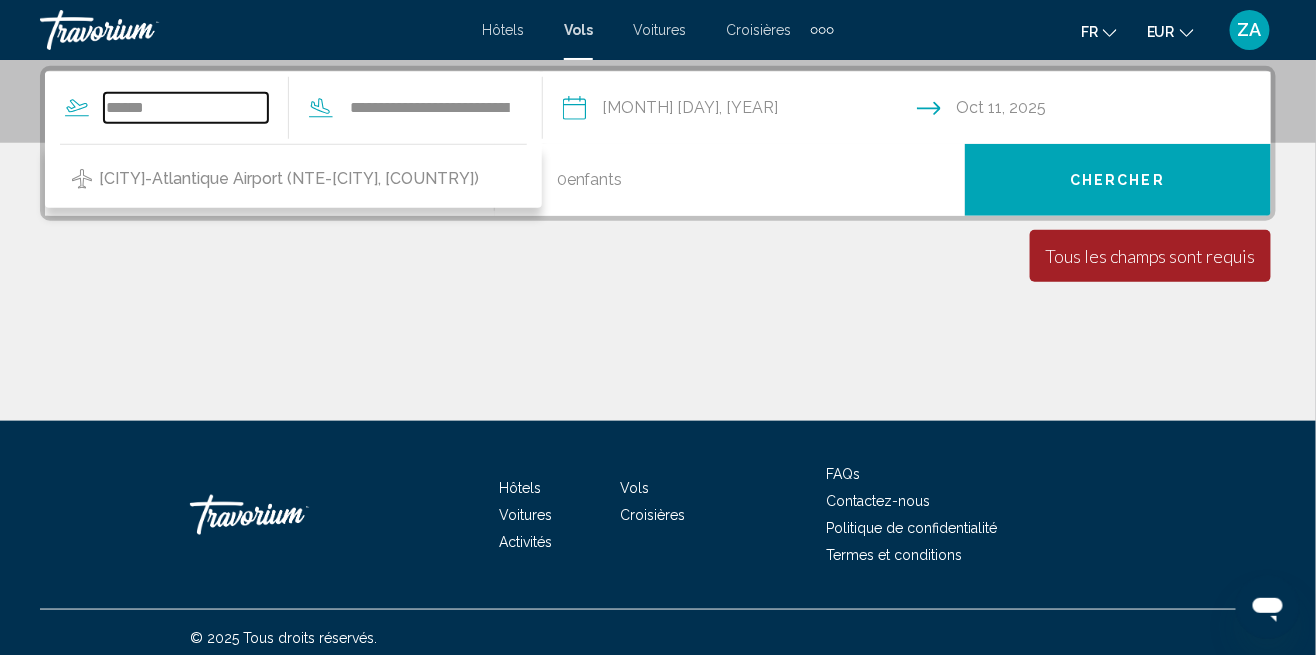 type on "**********" 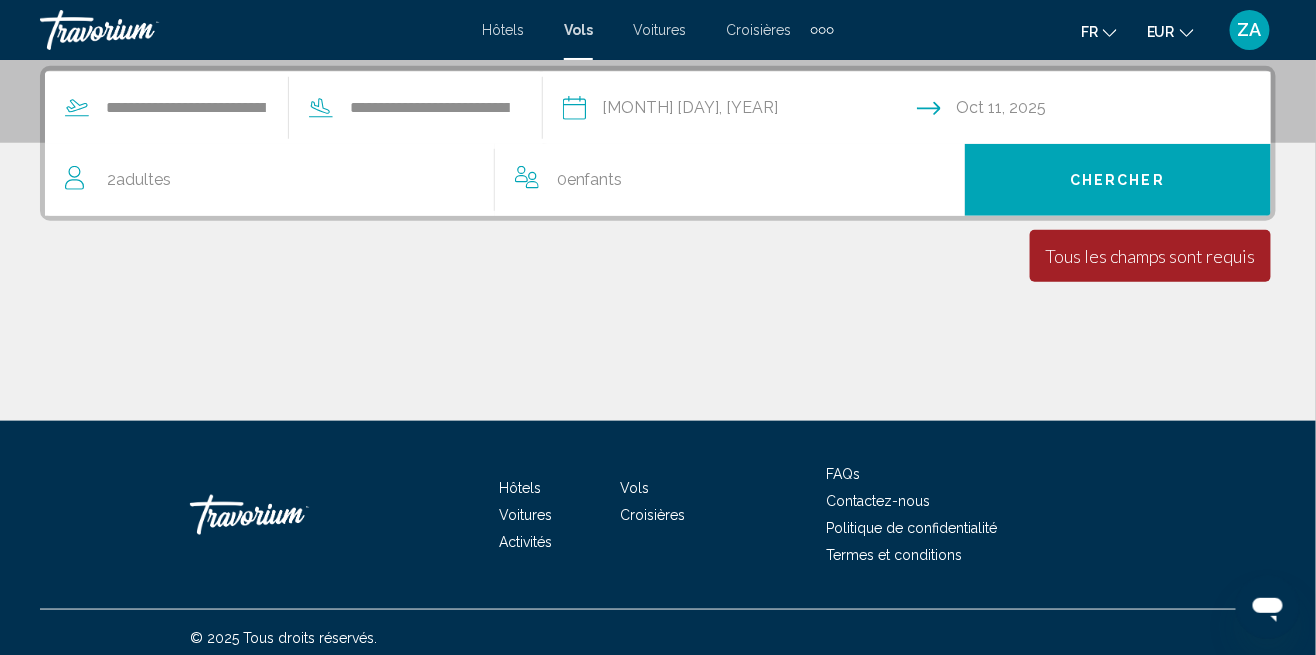 click on "Chercher" at bounding box center (1117, 181) 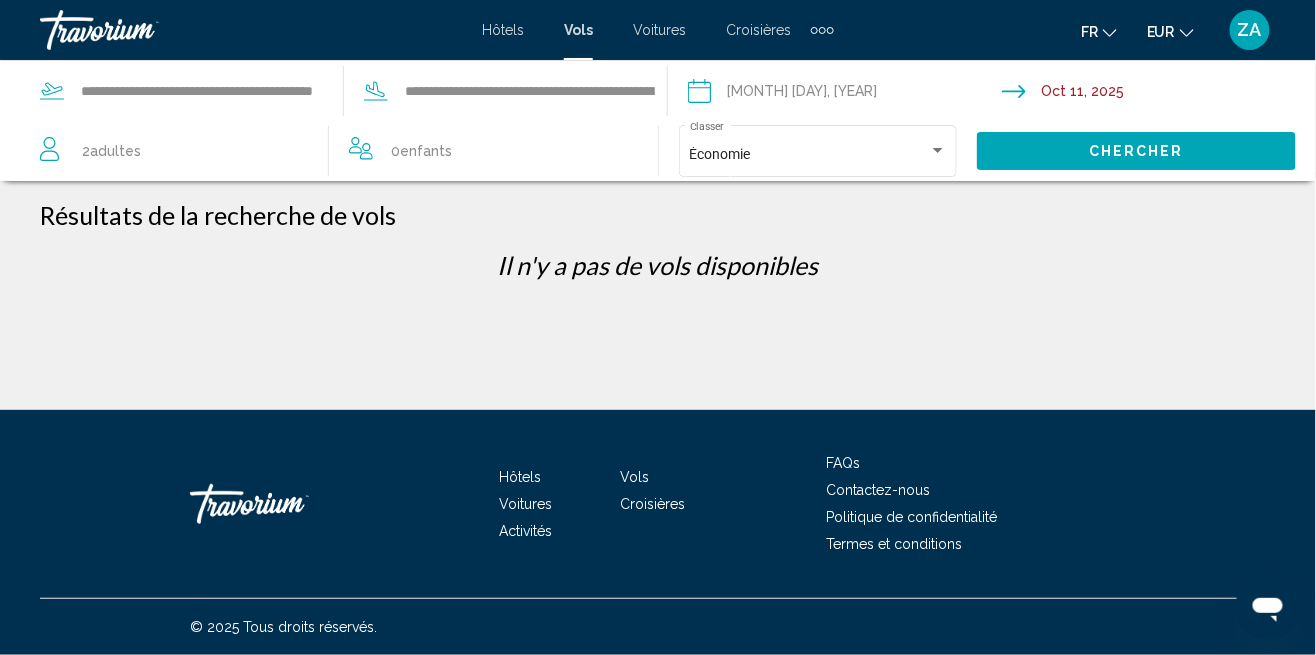 scroll, scrollTop: 0, scrollLeft: 0, axis: both 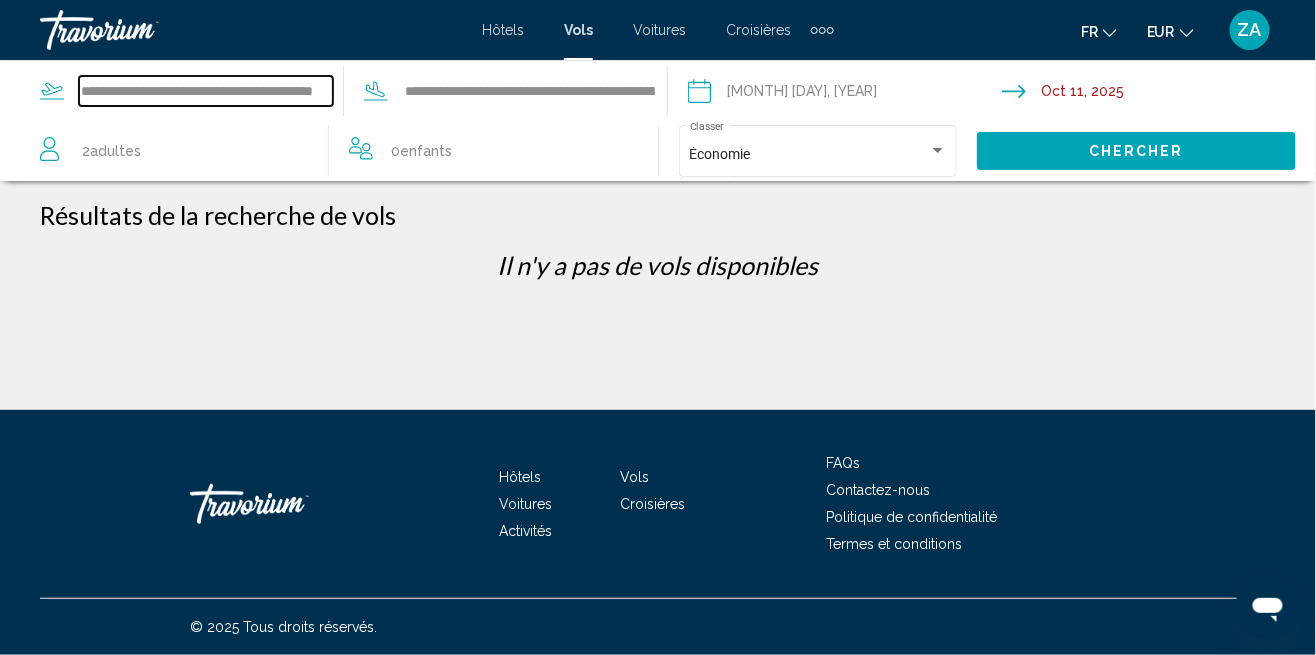 click on "**********" at bounding box center (206, 91) 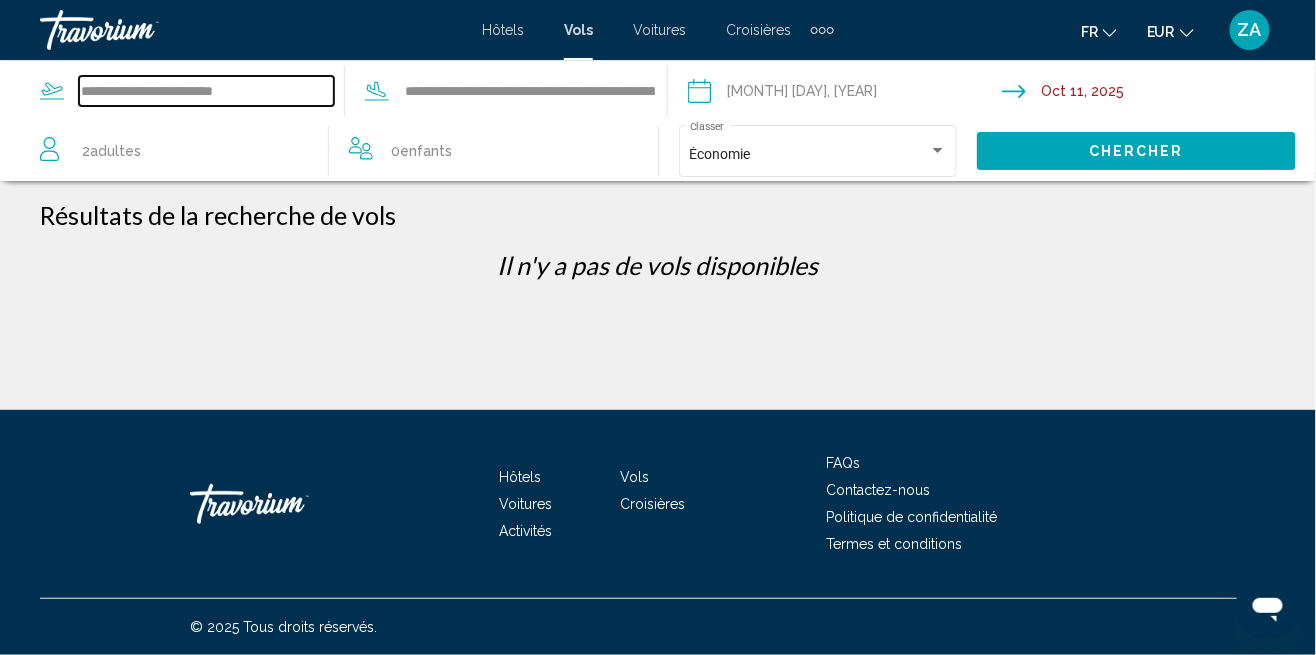 scroll, scrollTop: 0, scrollLeft: 0, axis: both 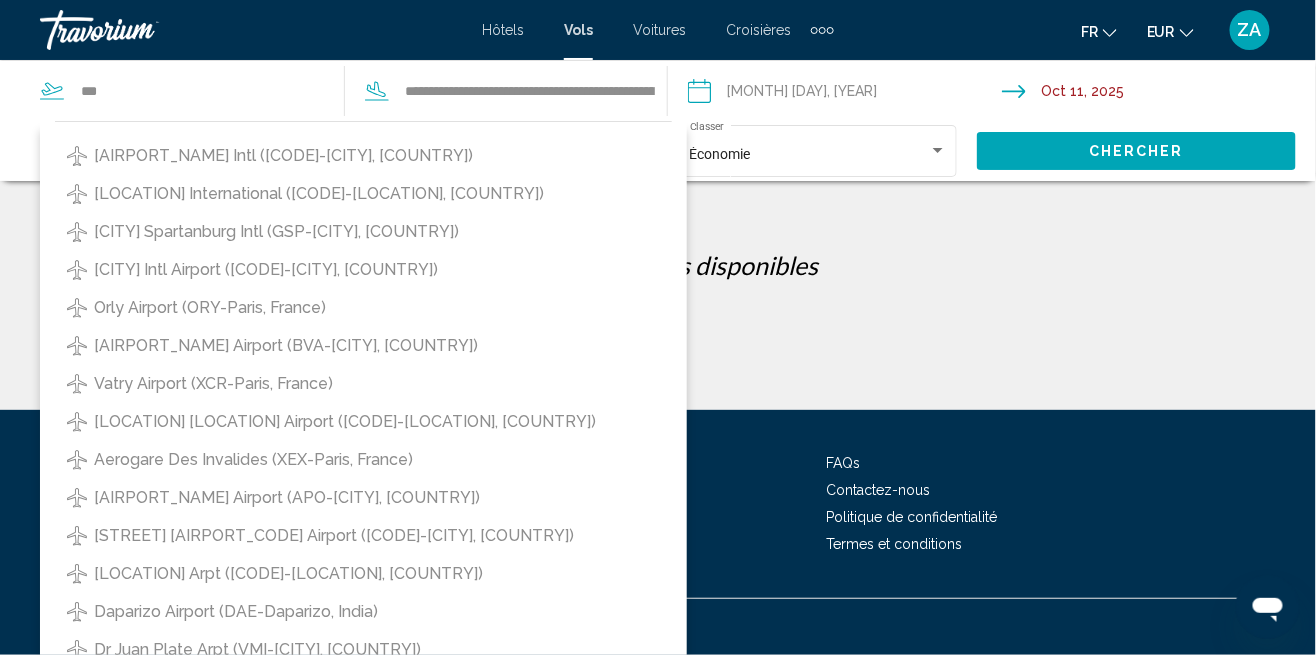 click on "[AIRPORT_NAME] Intl ([CODE]-[CITY], [COUNTRY])" at bounding box center (283, 156) 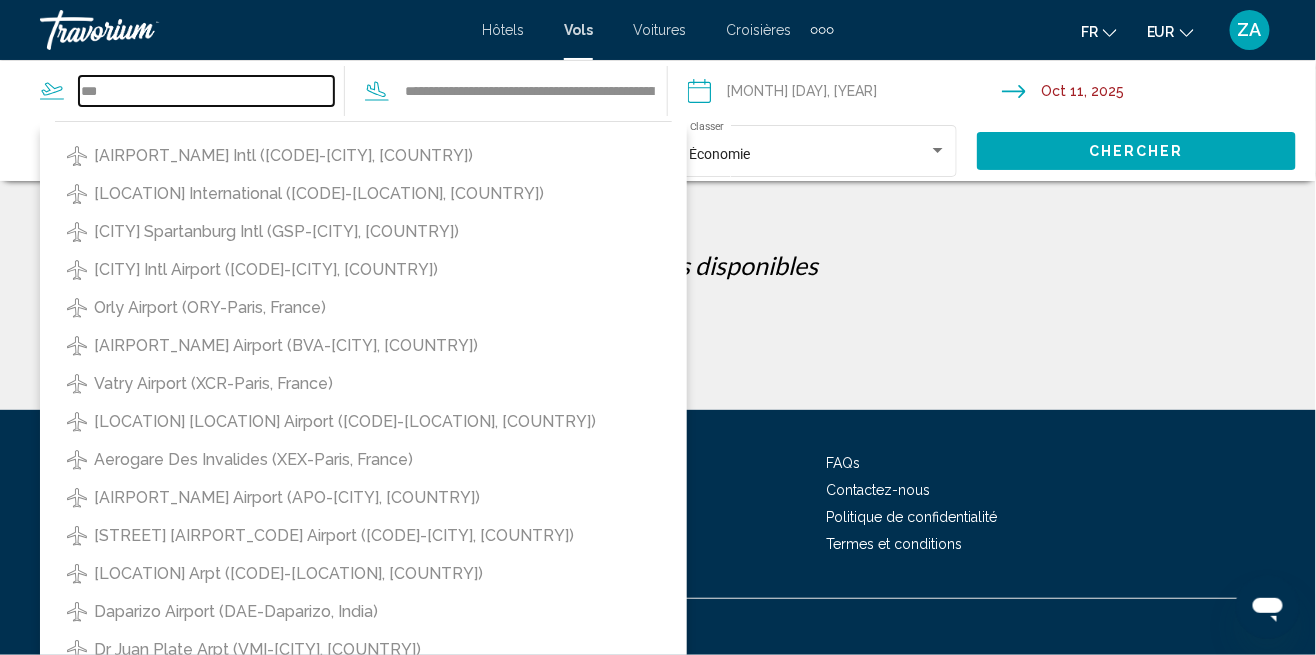 type on "**********" 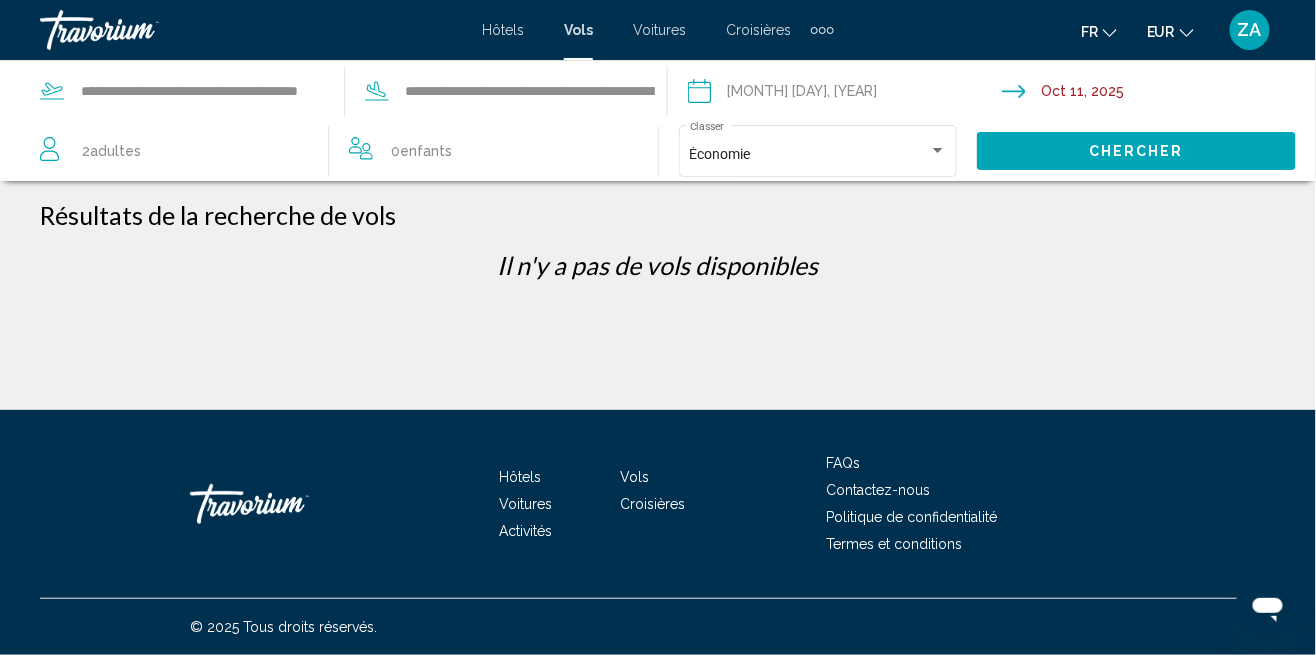 click on "Chercher" 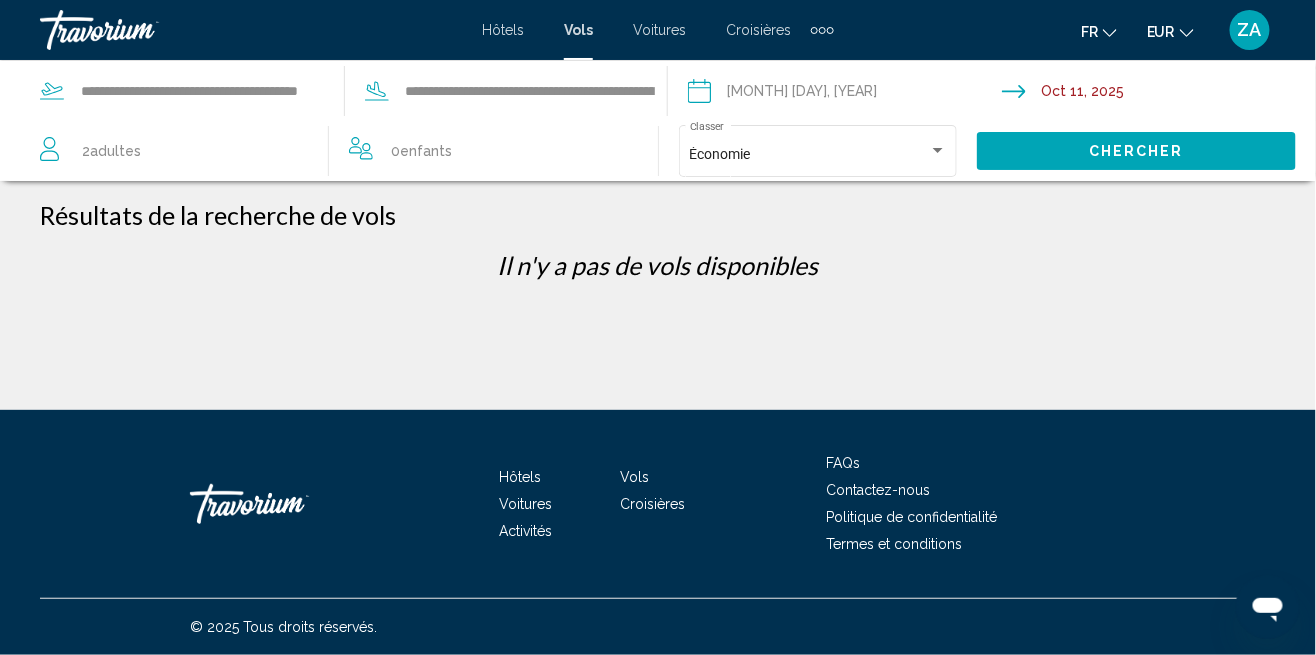 click on "Croisières" at bounding box center [758, 30] 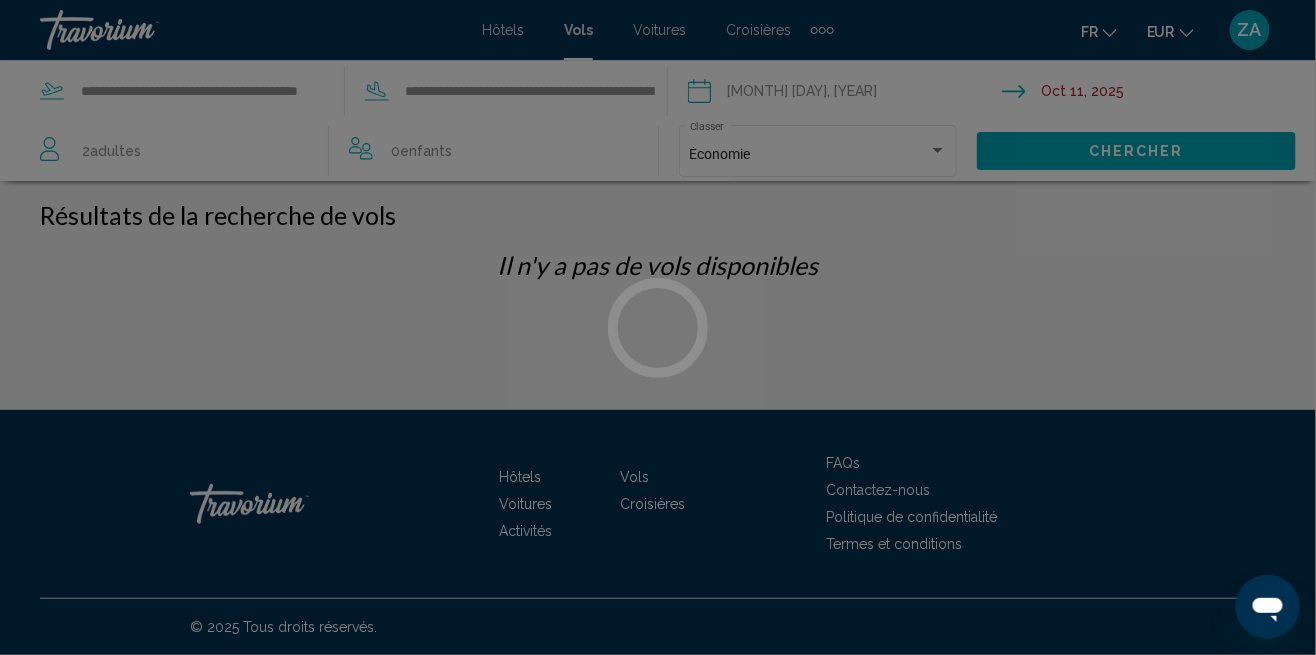 click at bounding box center (658, 327) 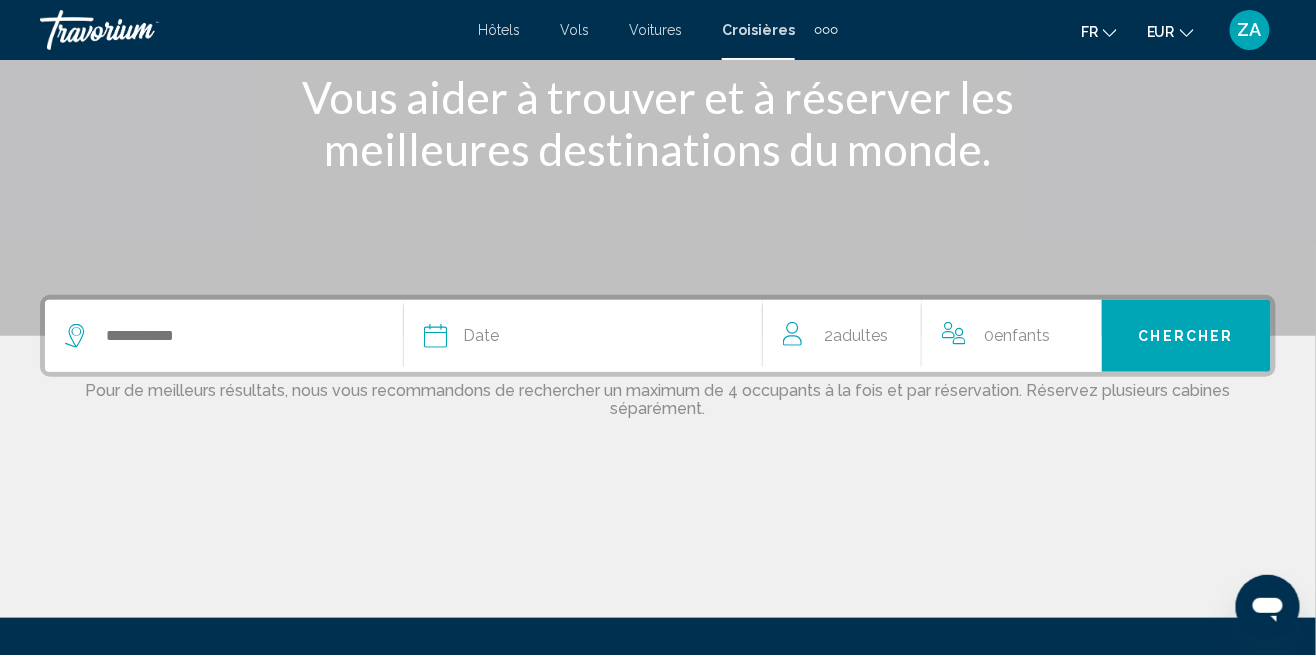 scroll, scrollTop: 0, scrollLeft: 0, axis: both 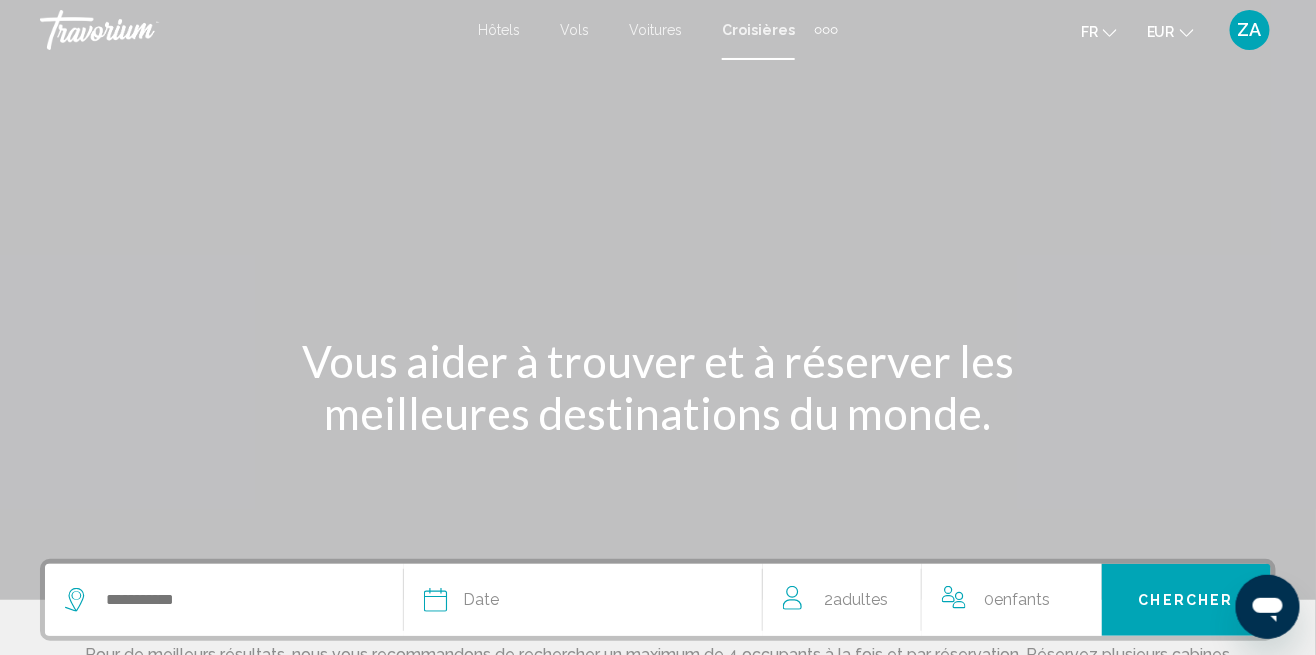 click at bounding box center (818, 30) 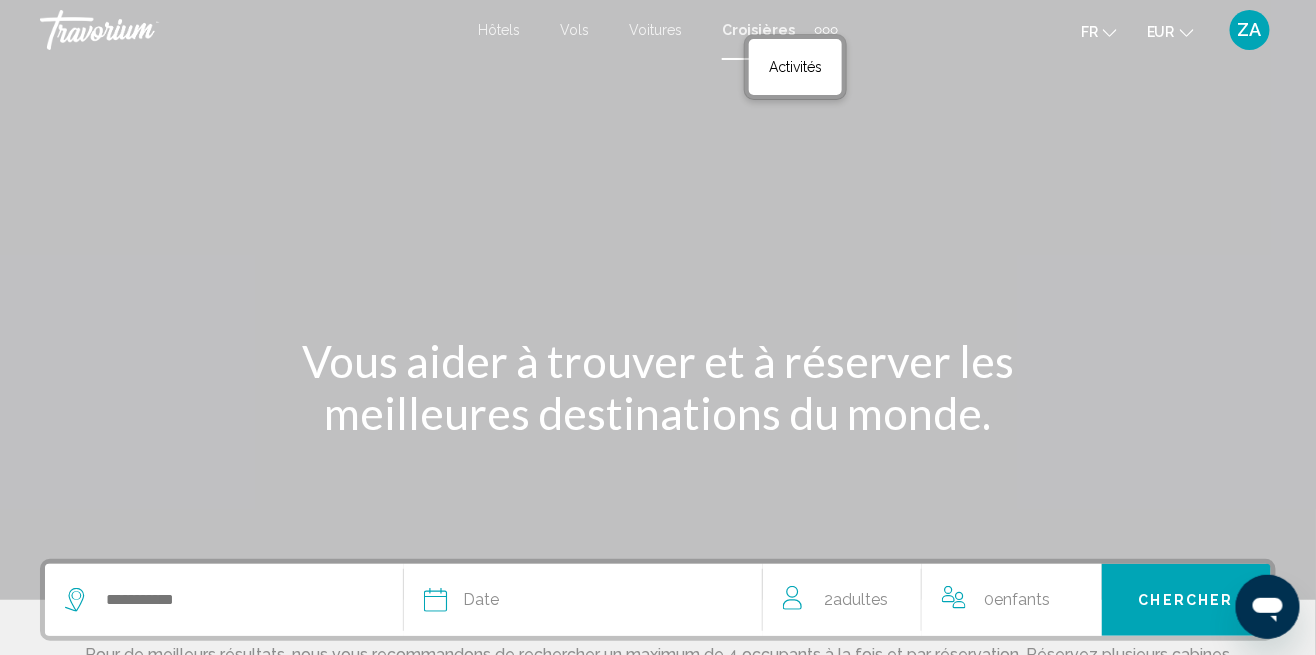 click on "Activités" at bounding box center [795, 67] 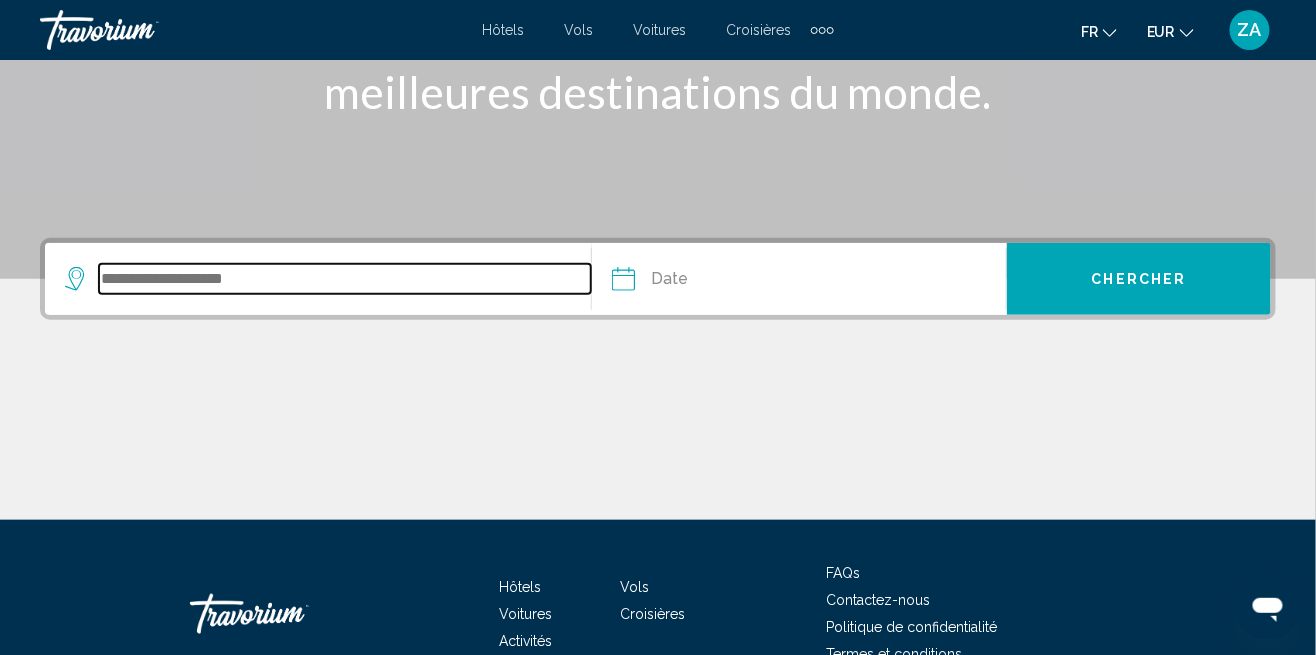 click at bounding box center (345, 279) 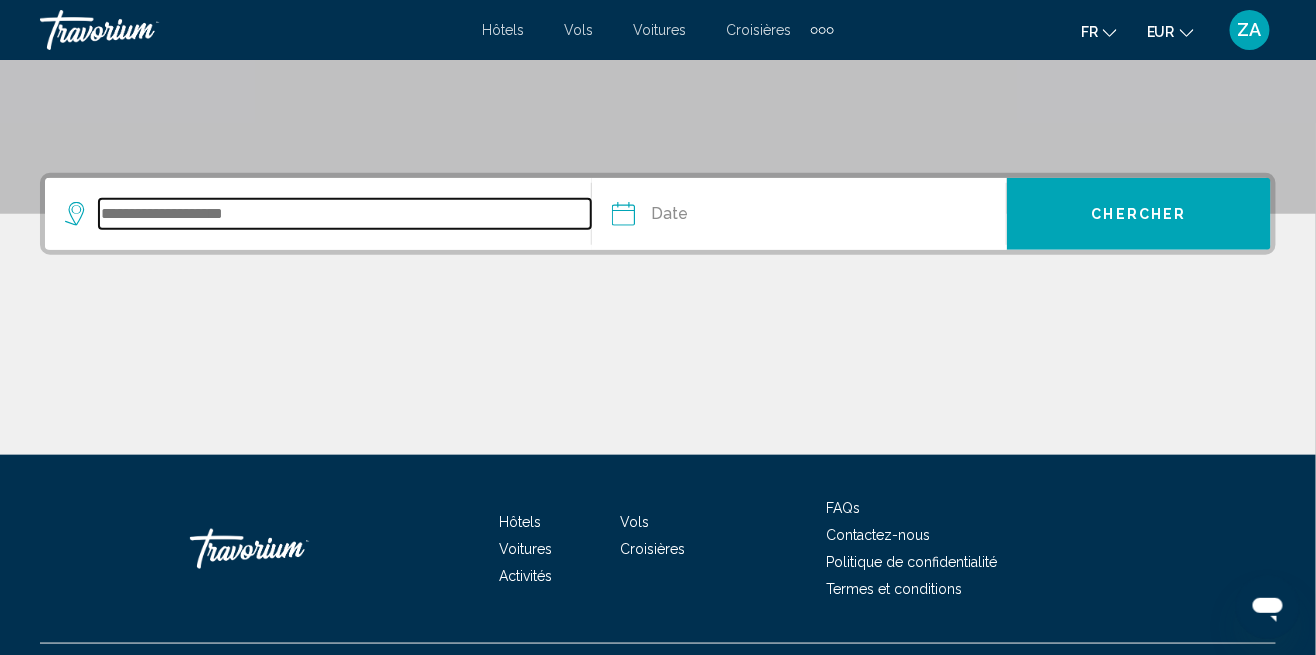 scroll, scrollTop: 397, scrollLeft: 0, axis: vertical 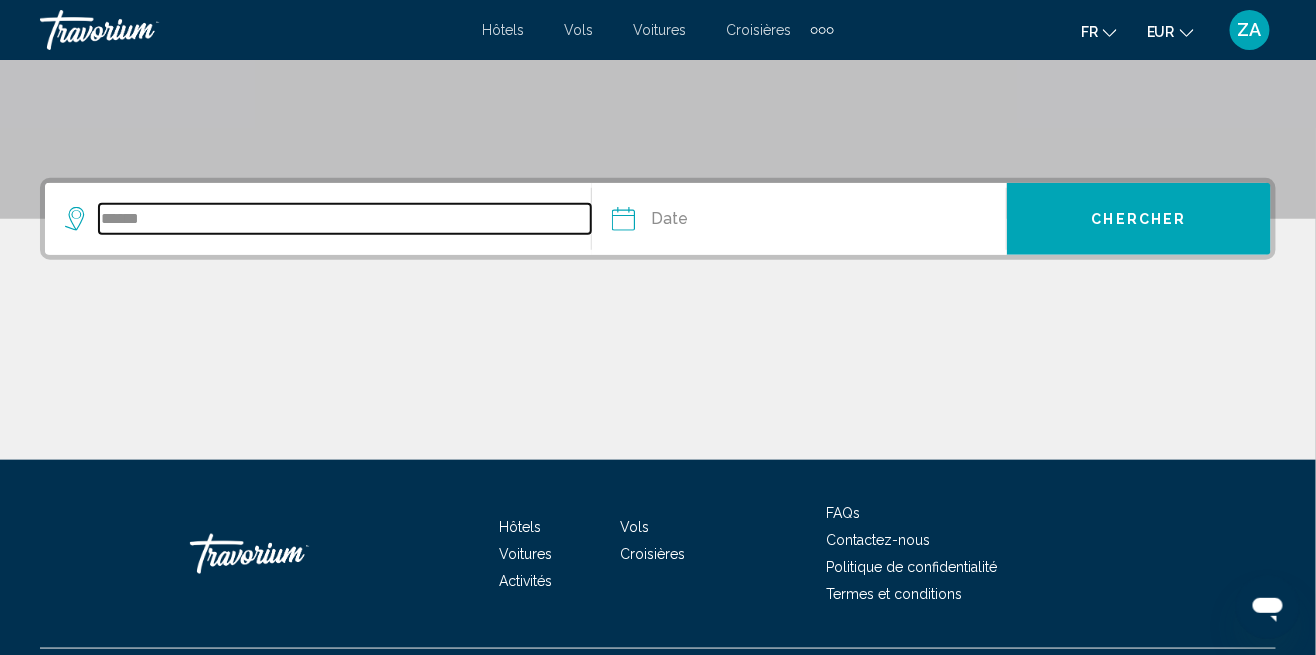 click on "******" at bounding box center [345, 219] 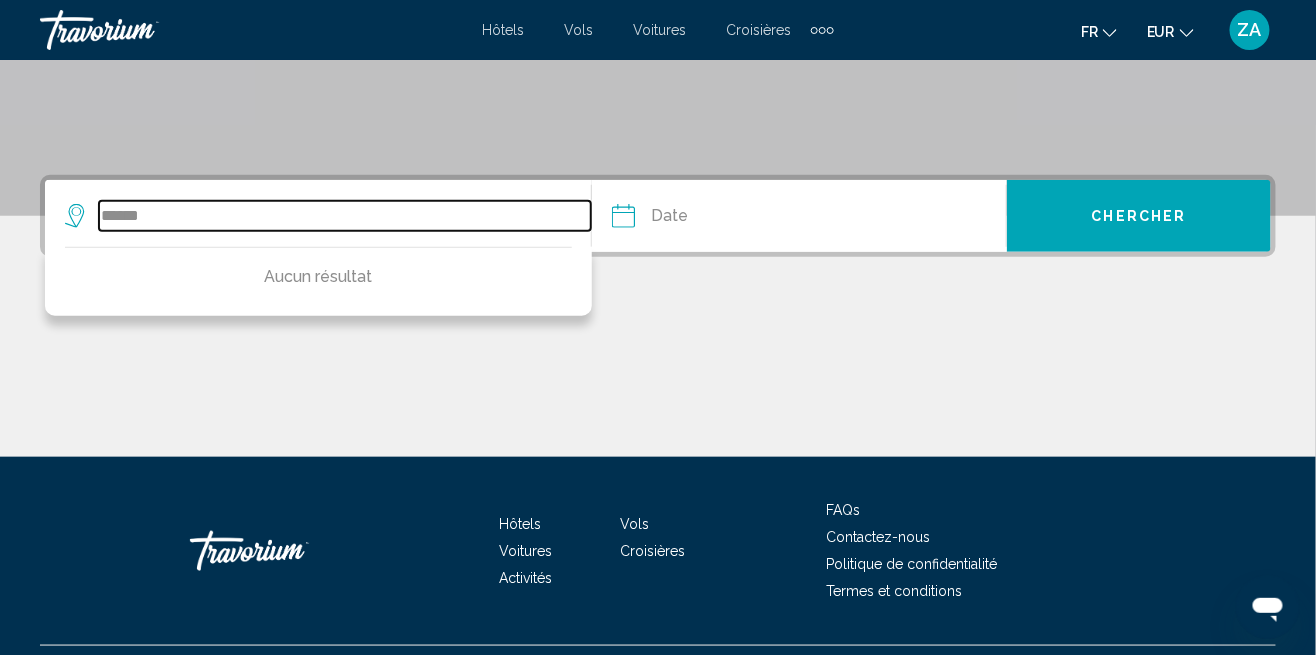 scroll, scrollTop: 429, scrollLeft: 0, axis: vertical 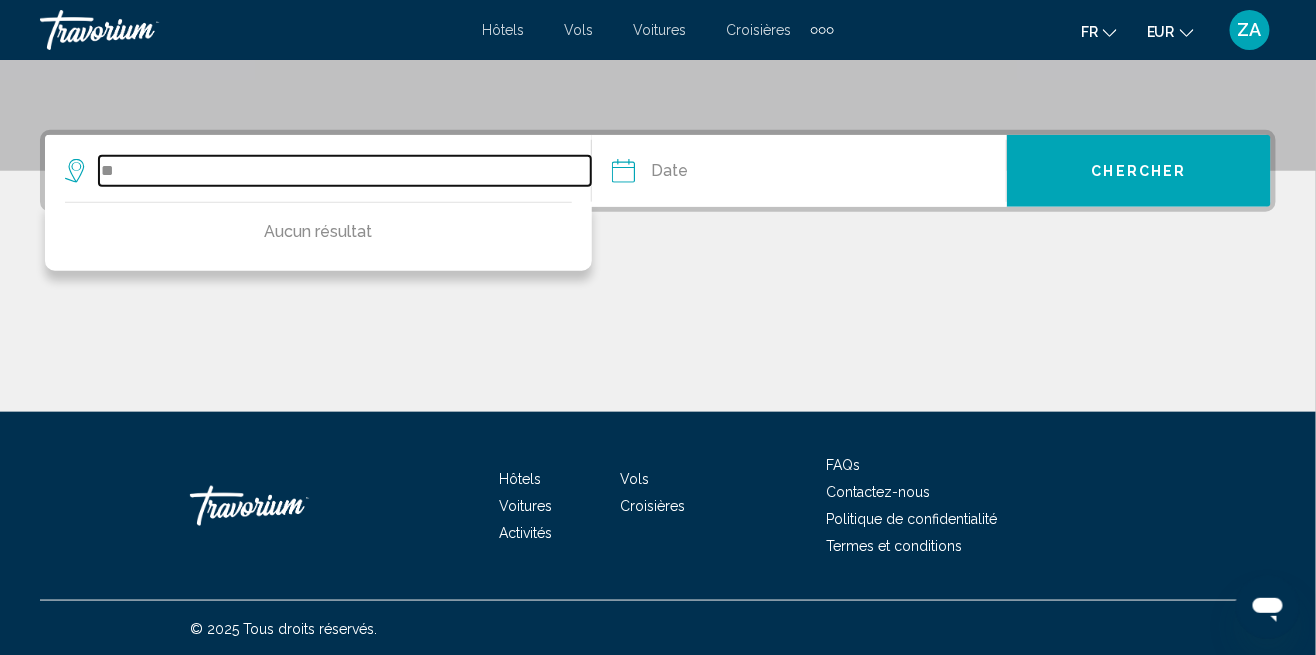 type on "*" 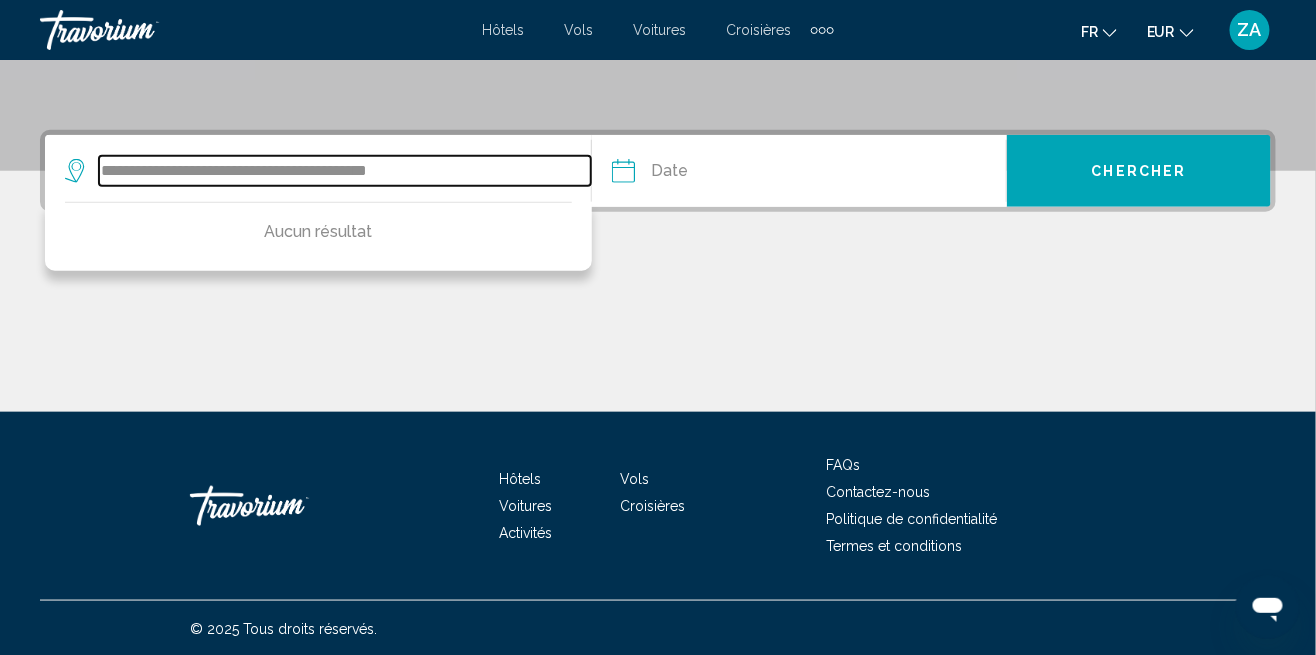 type on "**********" 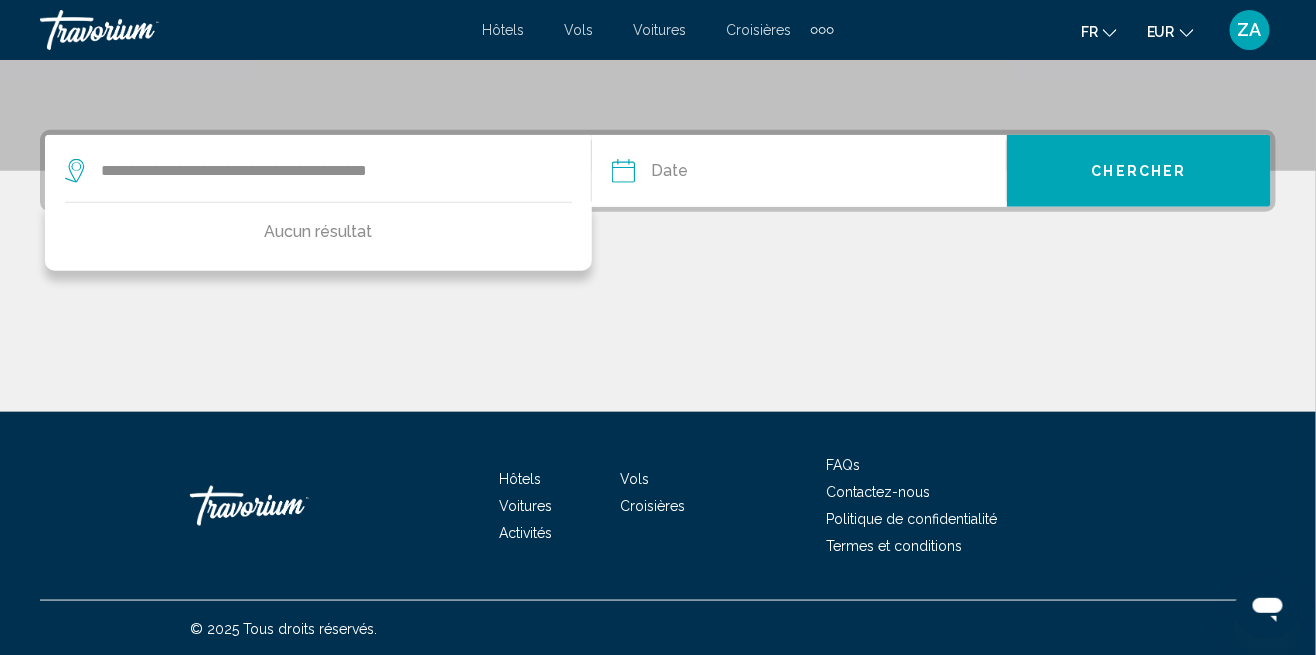 click at bounding box center (658, 337) 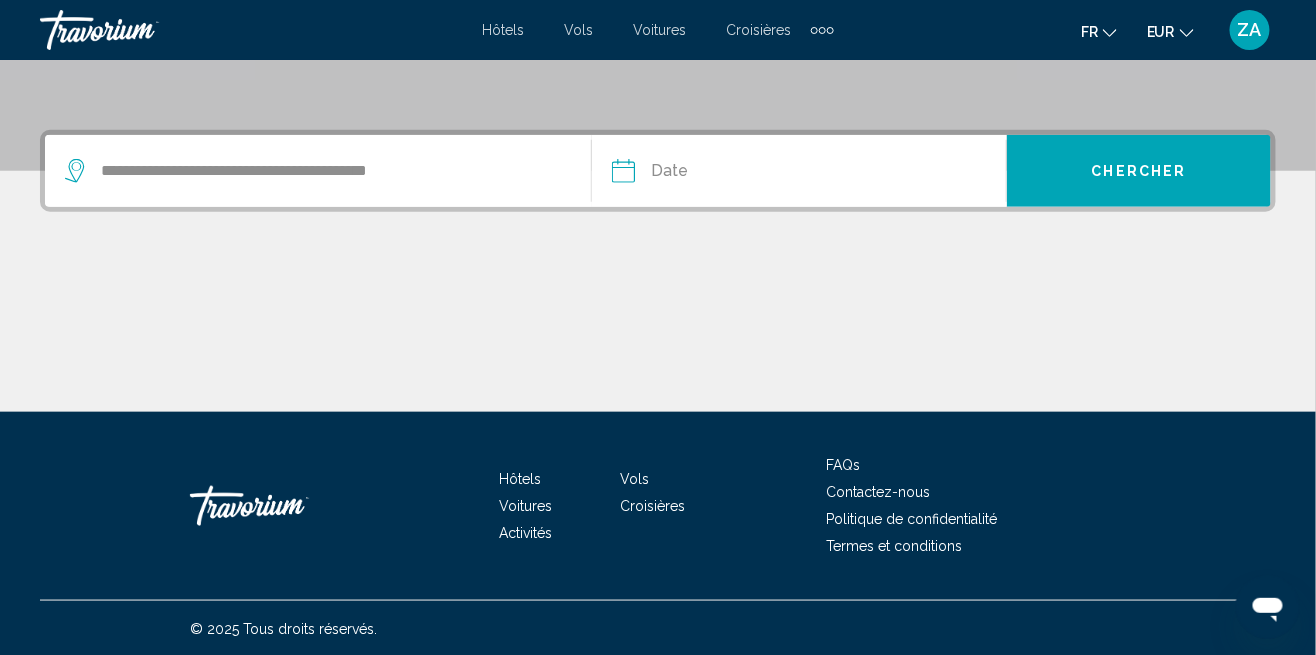 click on "Date  [MONTH]" at bounding box center (809, 171) 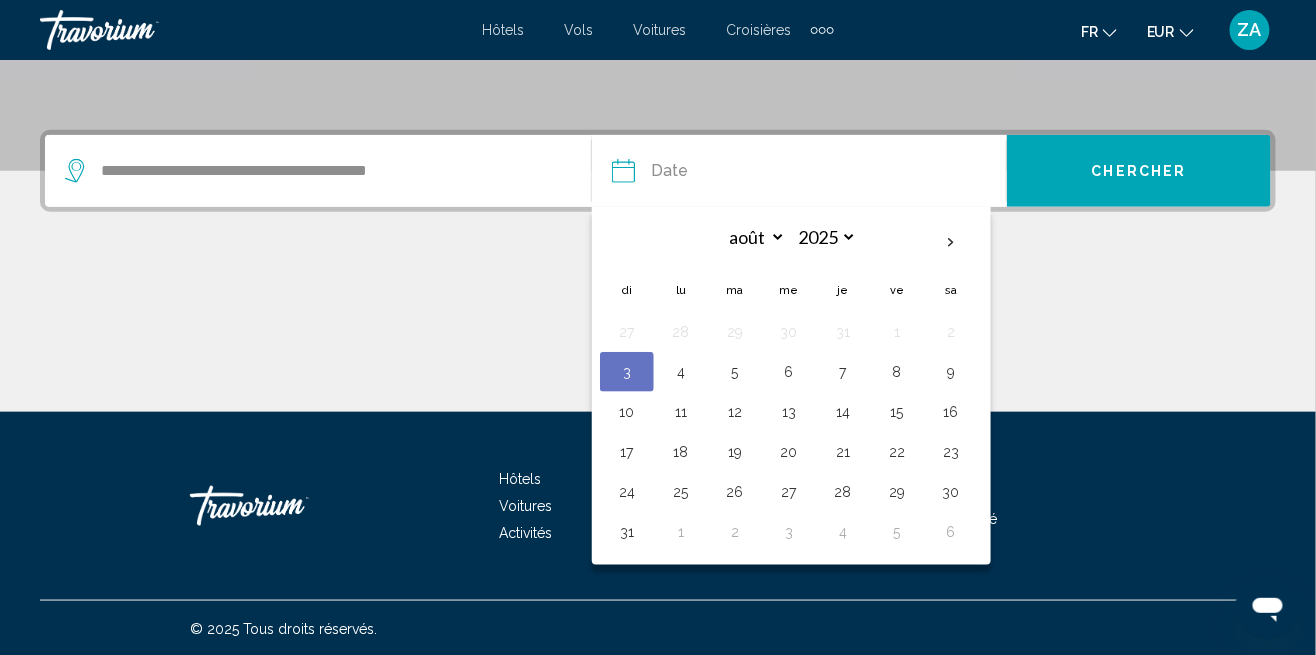 click on "23" at bounding box center (951, 452) 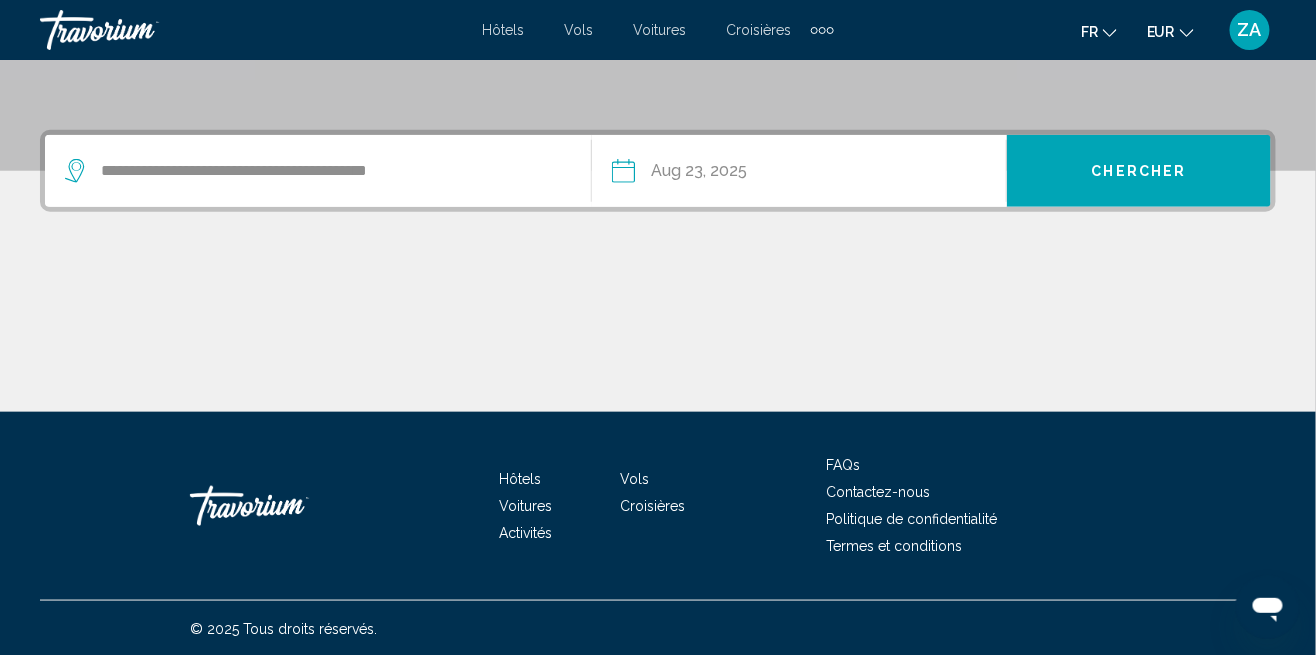 click on "Chercher" at bounding box center (1139, 171) 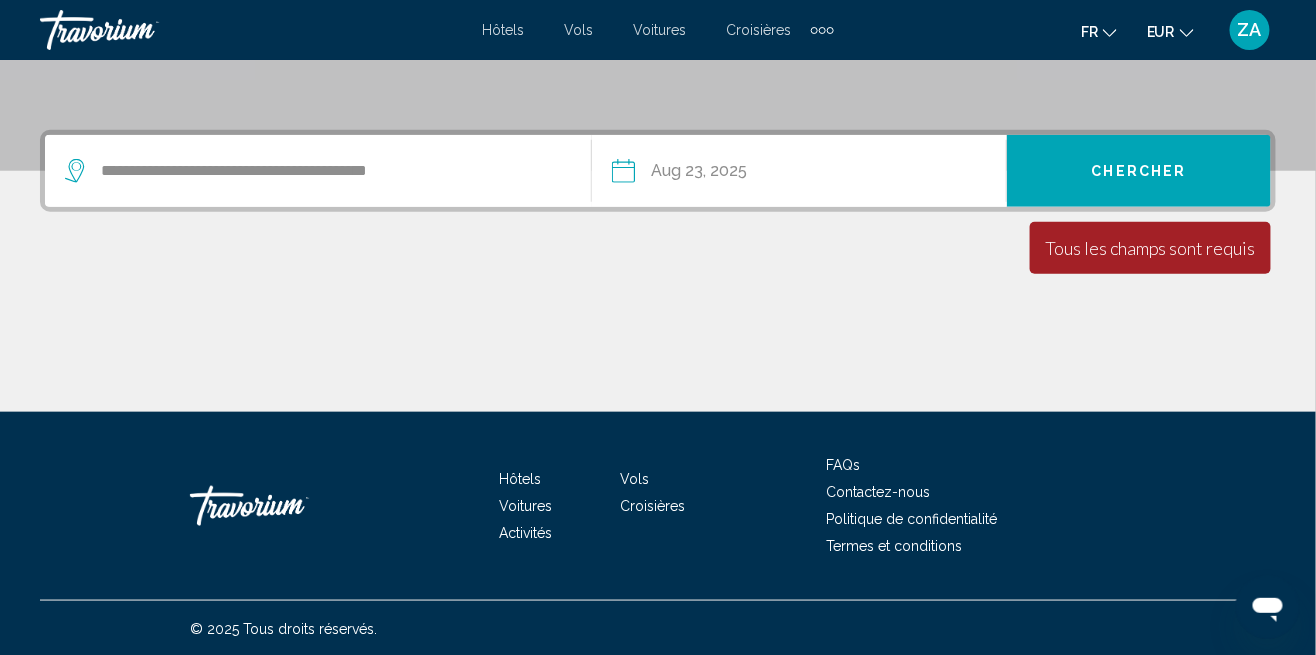 click on "Chercher" at bounding box center [1139, 171] 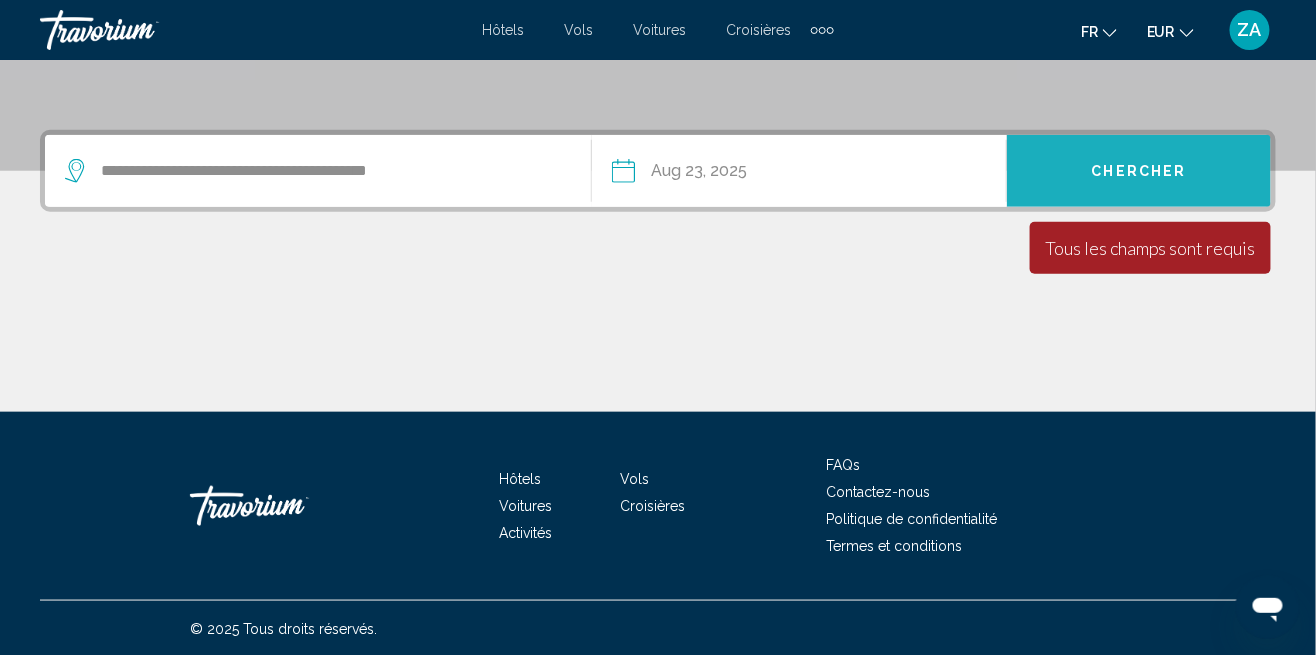 click on "Chercher" at bounding box center [1139, 171] 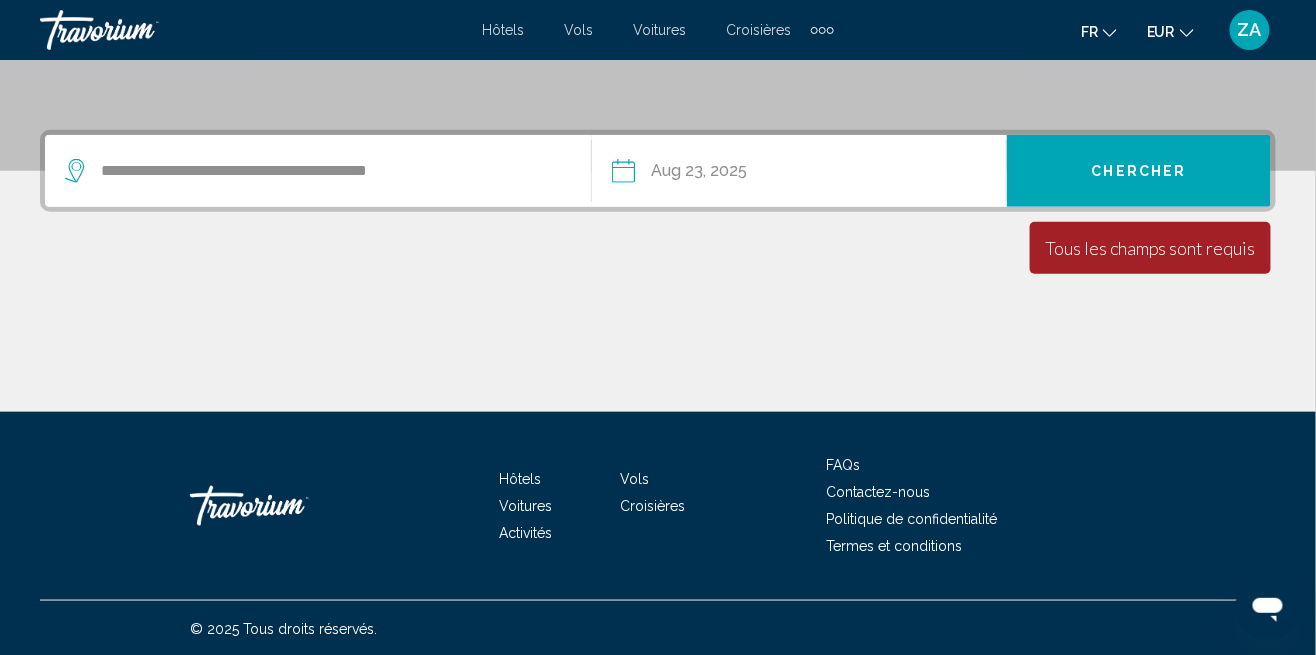click on "**********" at bounding box center (328, 171) 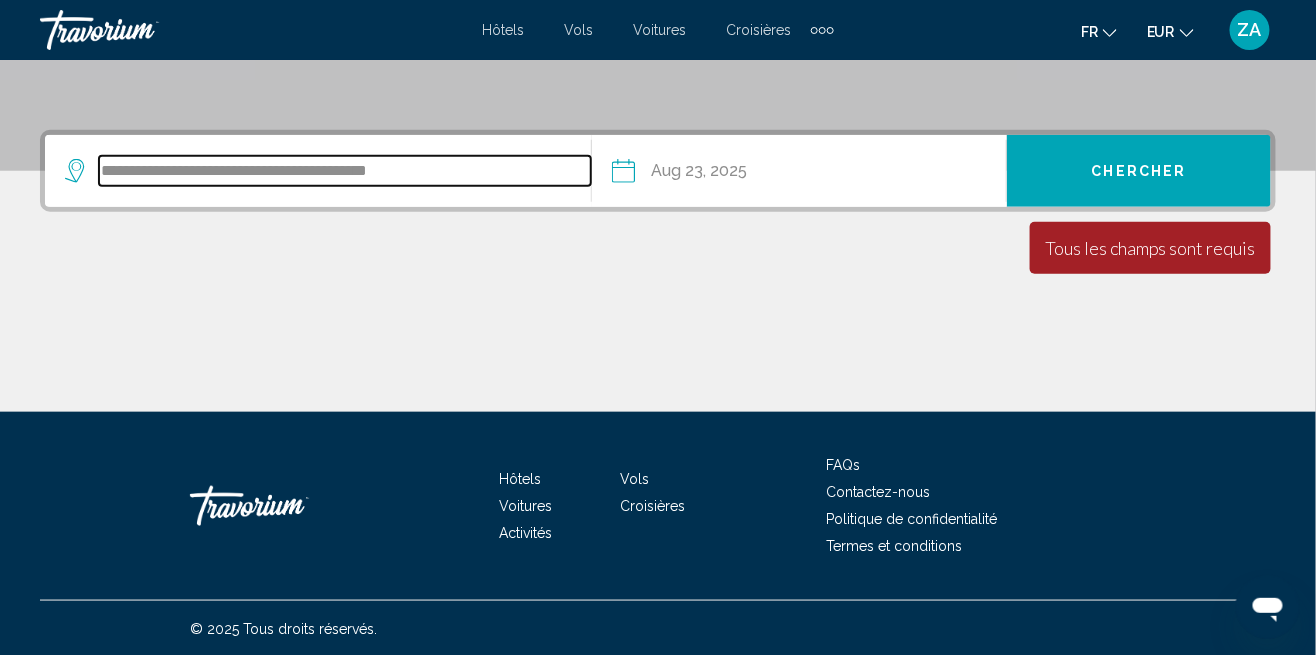 click on "**********" at bounding box center (345, 171) 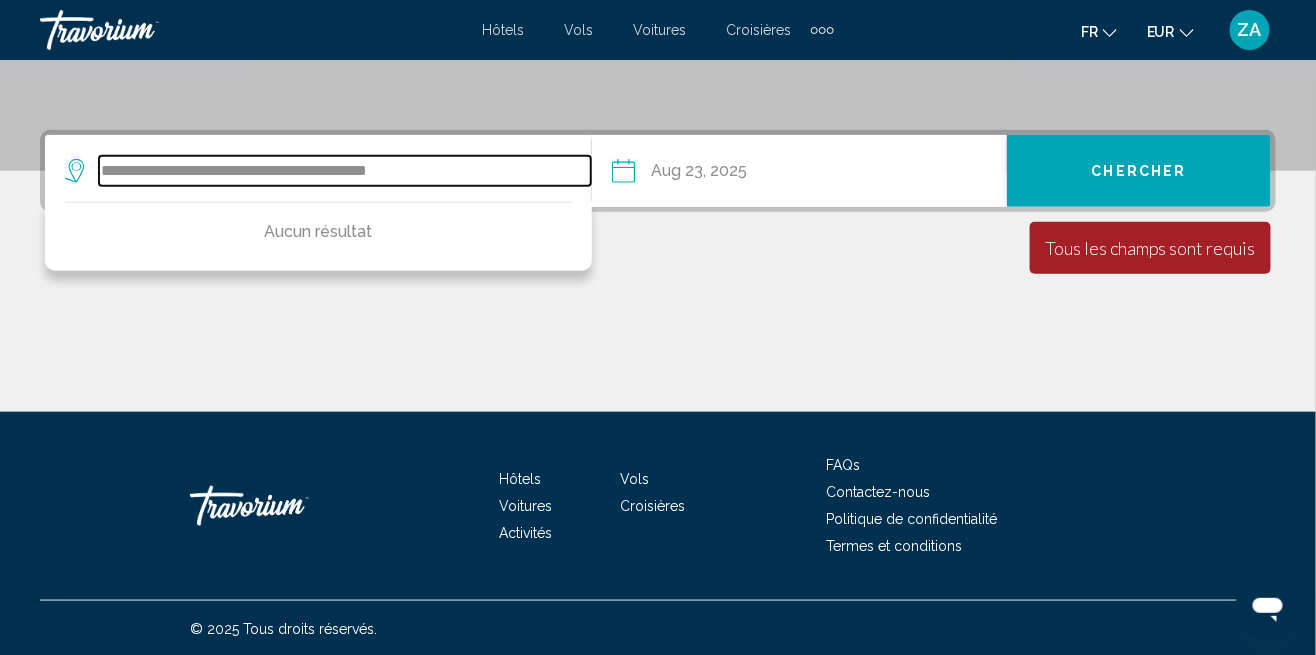 click on "**********" at bounding box center (345, 171) 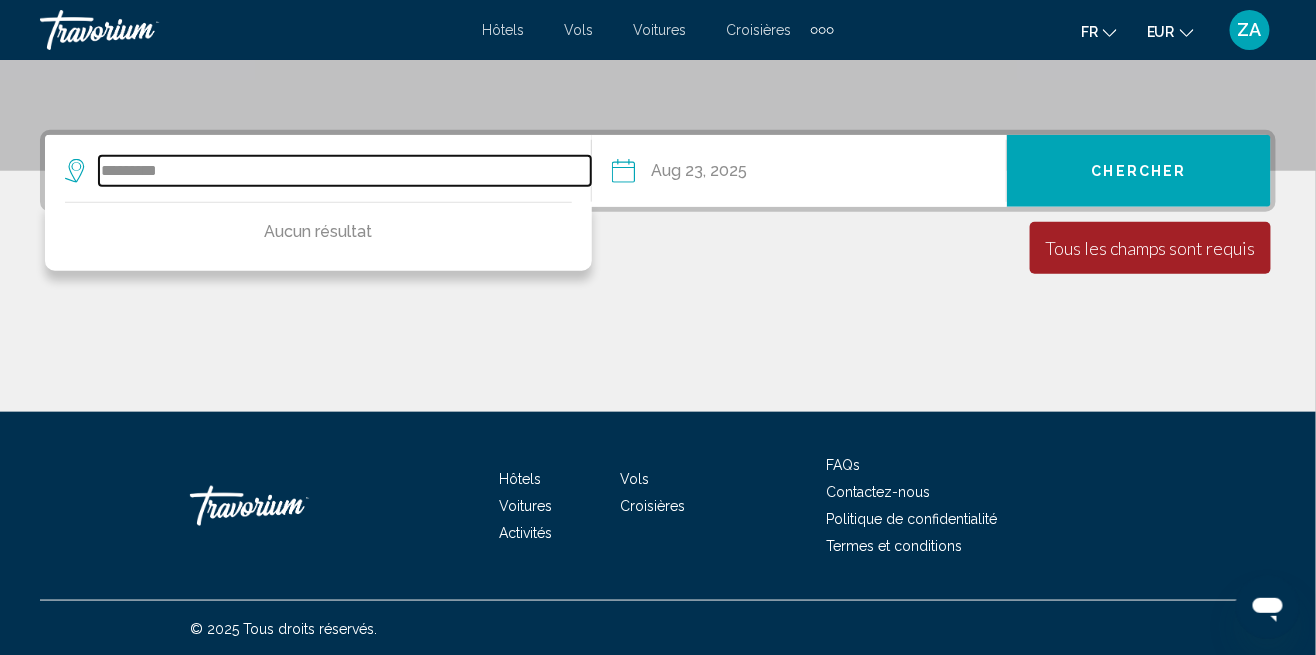 type on "***" 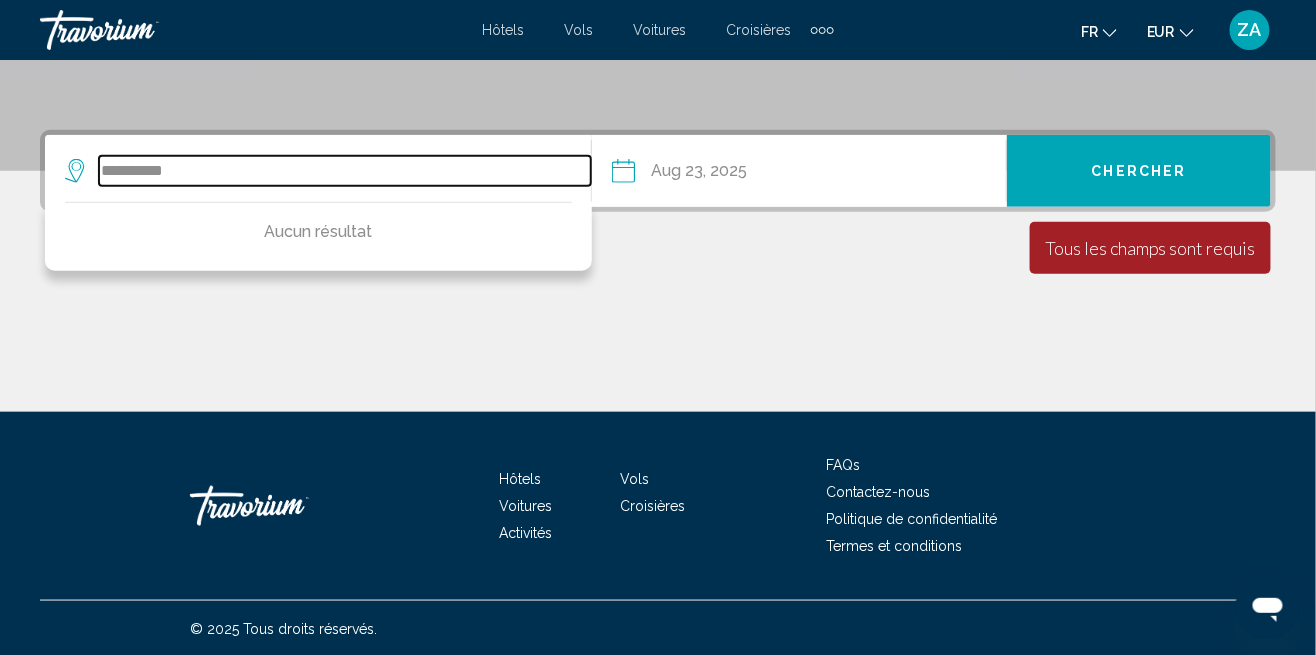 type on "**********" 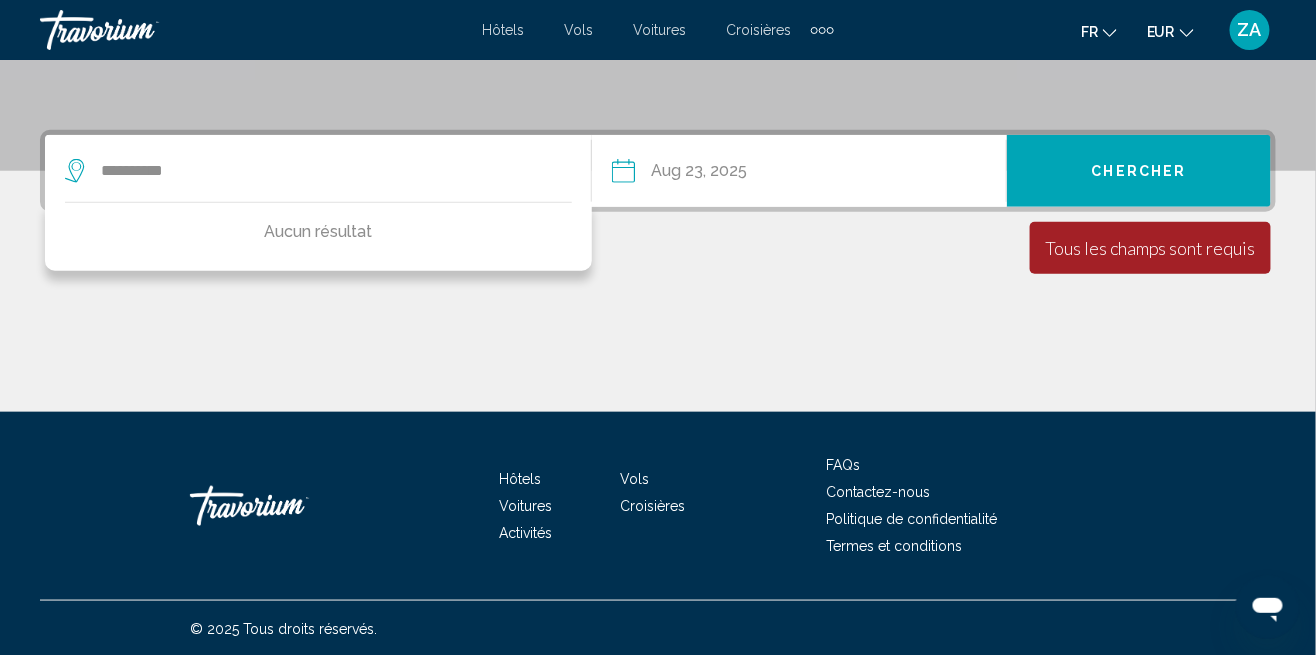 click at bounding box center (658, 337) 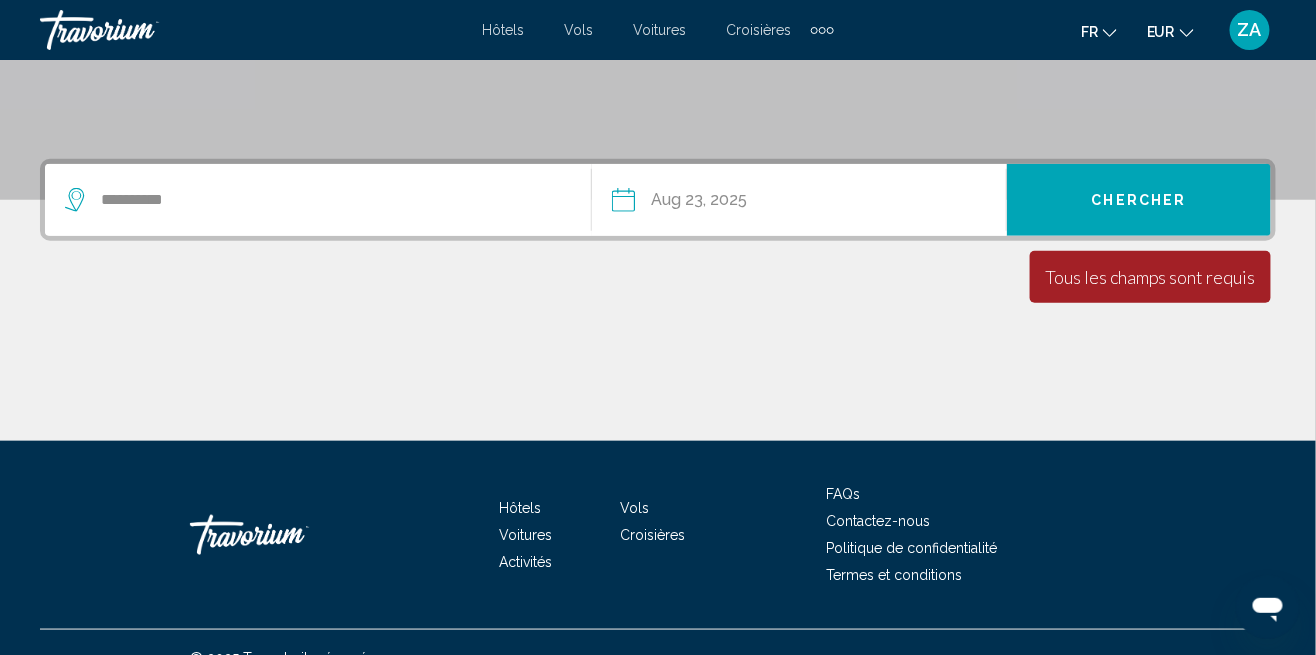 scroll, scrollTop: 398, scrollLeft: 0, axis: vertical 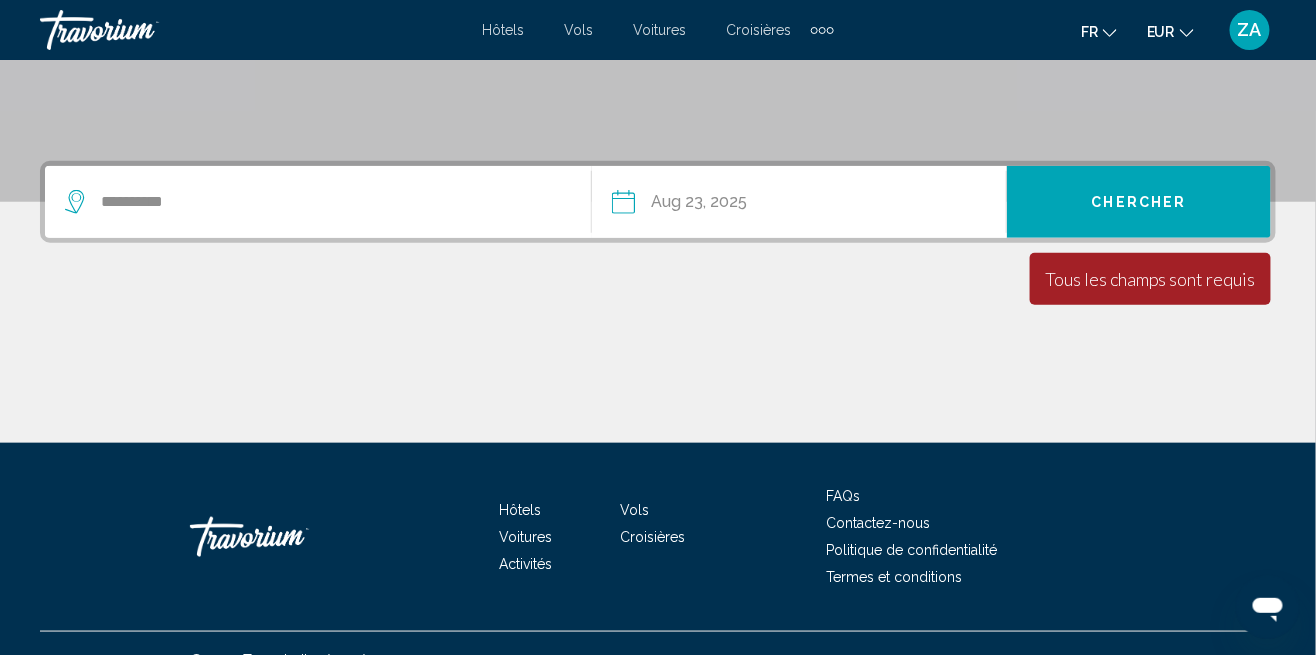 click on "Chercher" at bounding box center [1139, 202] 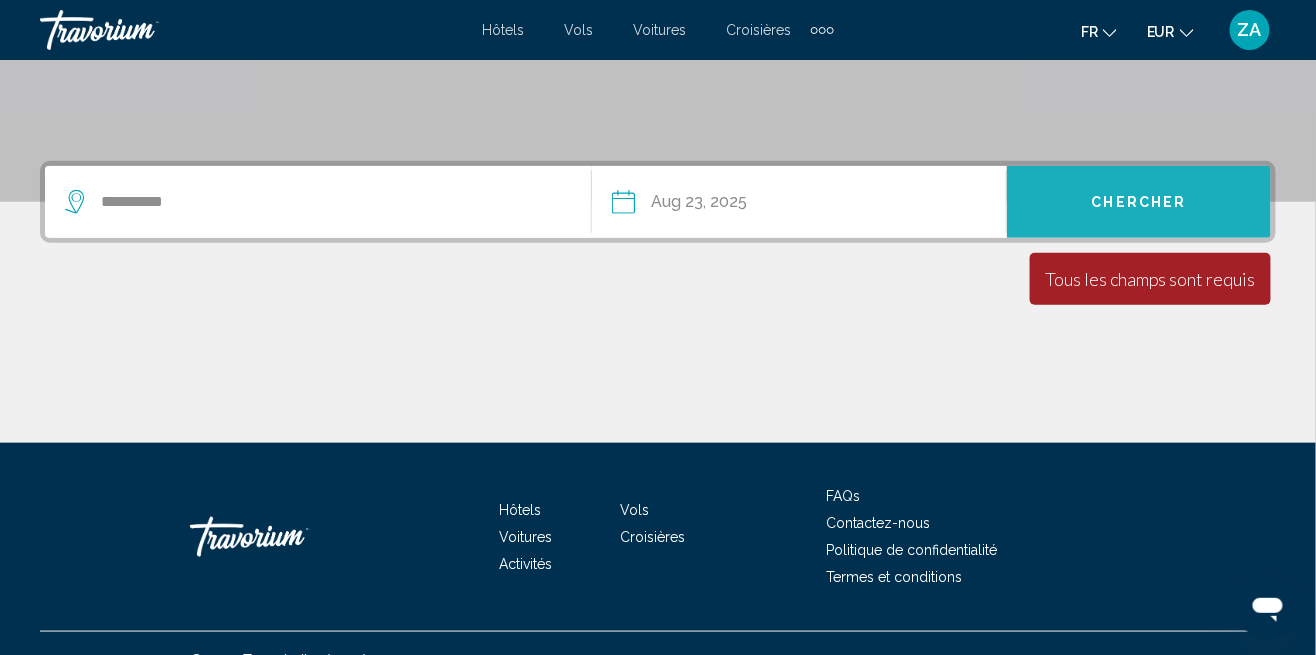 click on "Chercher" at bounding box center [1139, 202] 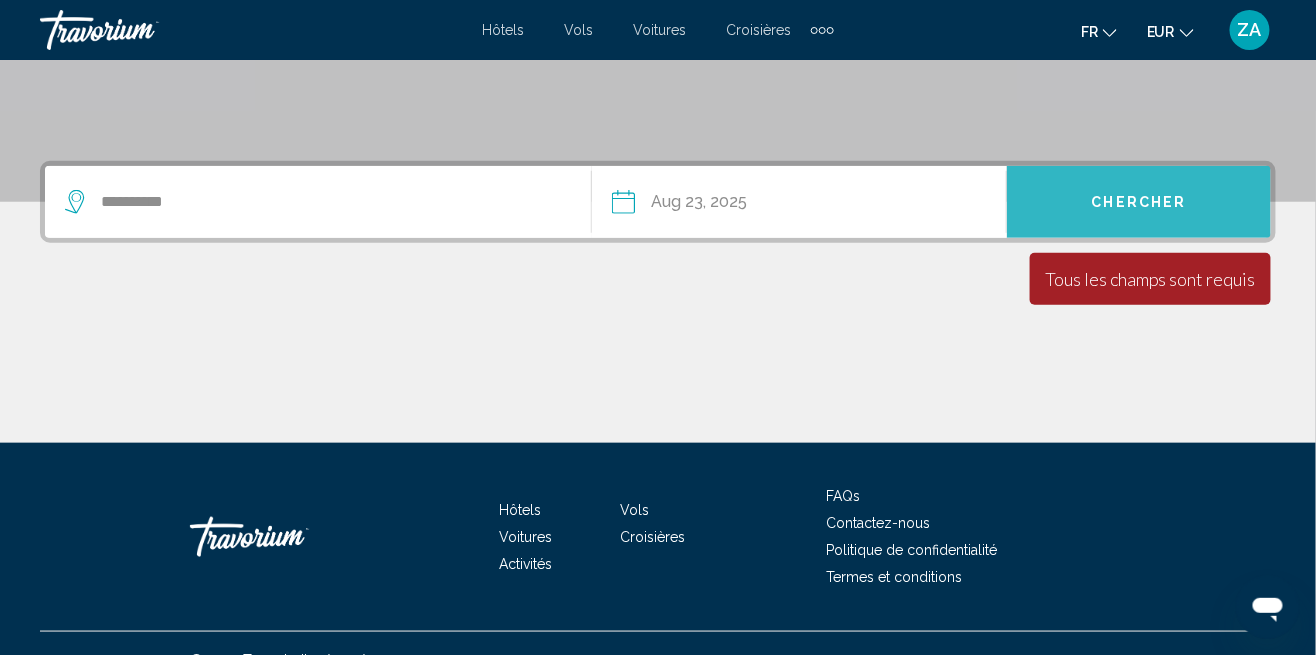 click on "Chercher" at bounding box center (1139, 203) 